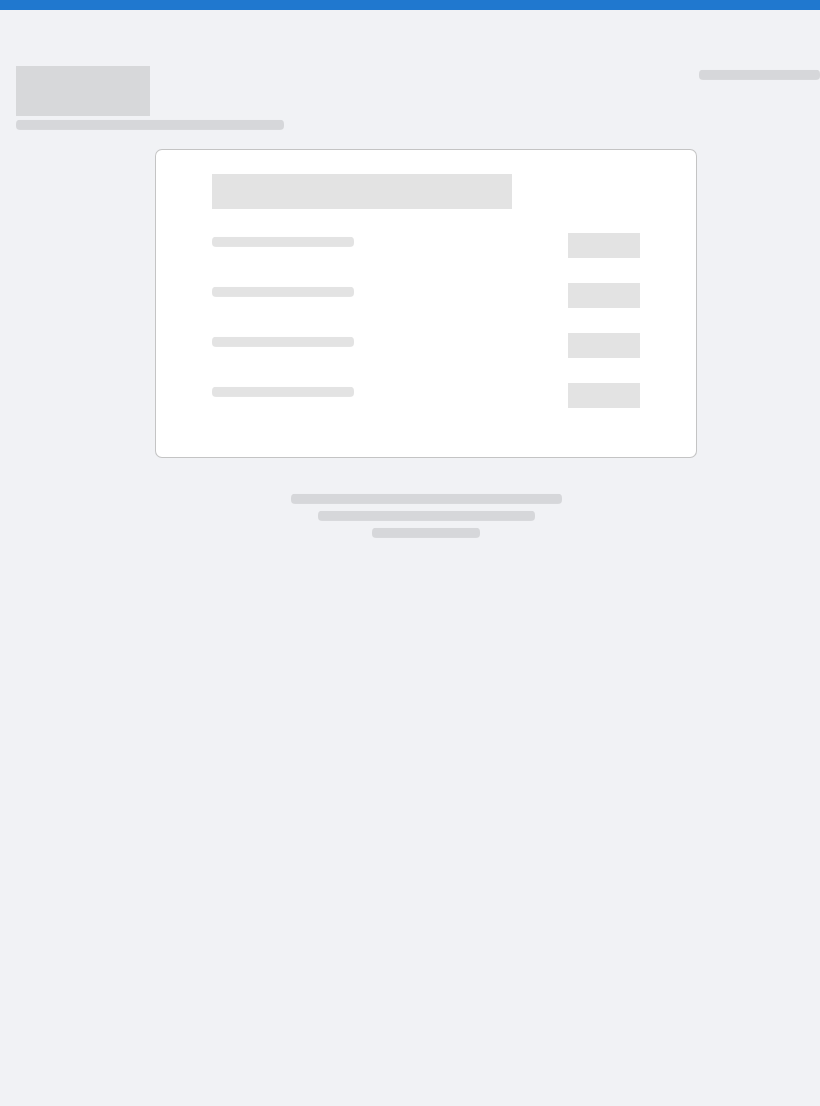 scroll, scrollTop: 0, scrollLeft: 0, axis: both 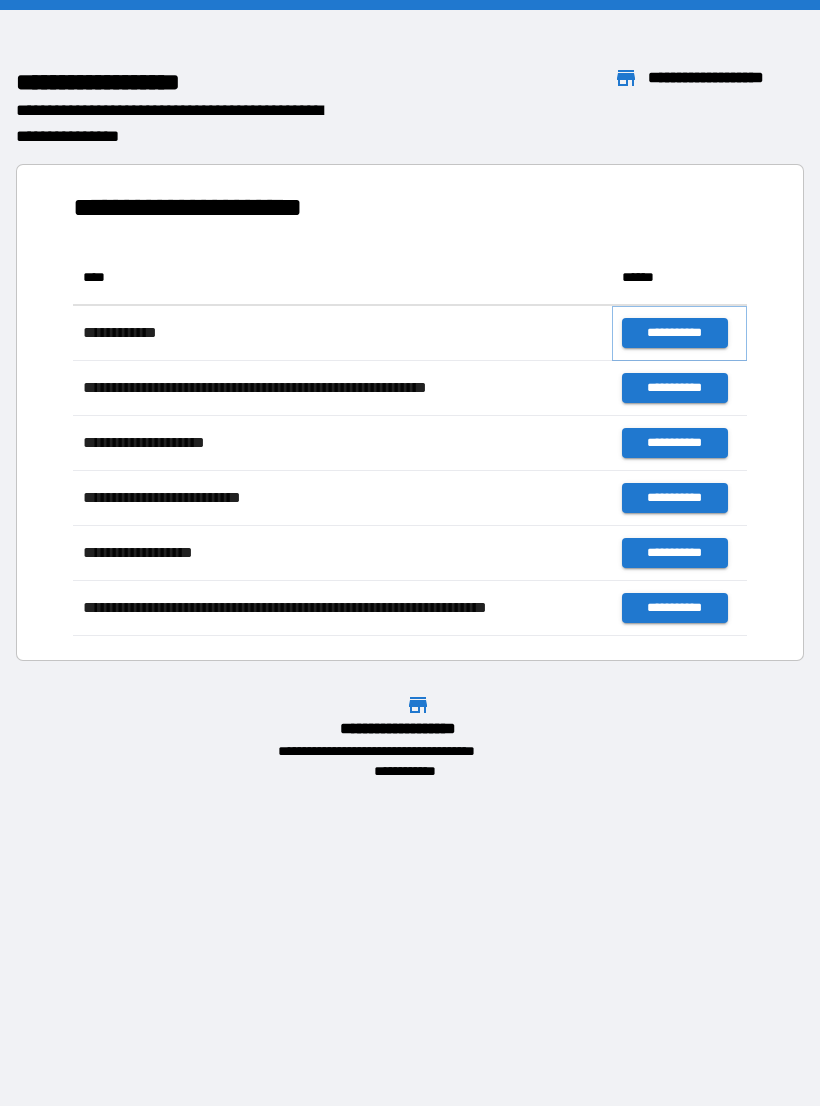 click on "**********" at bounding box center [674, 333] 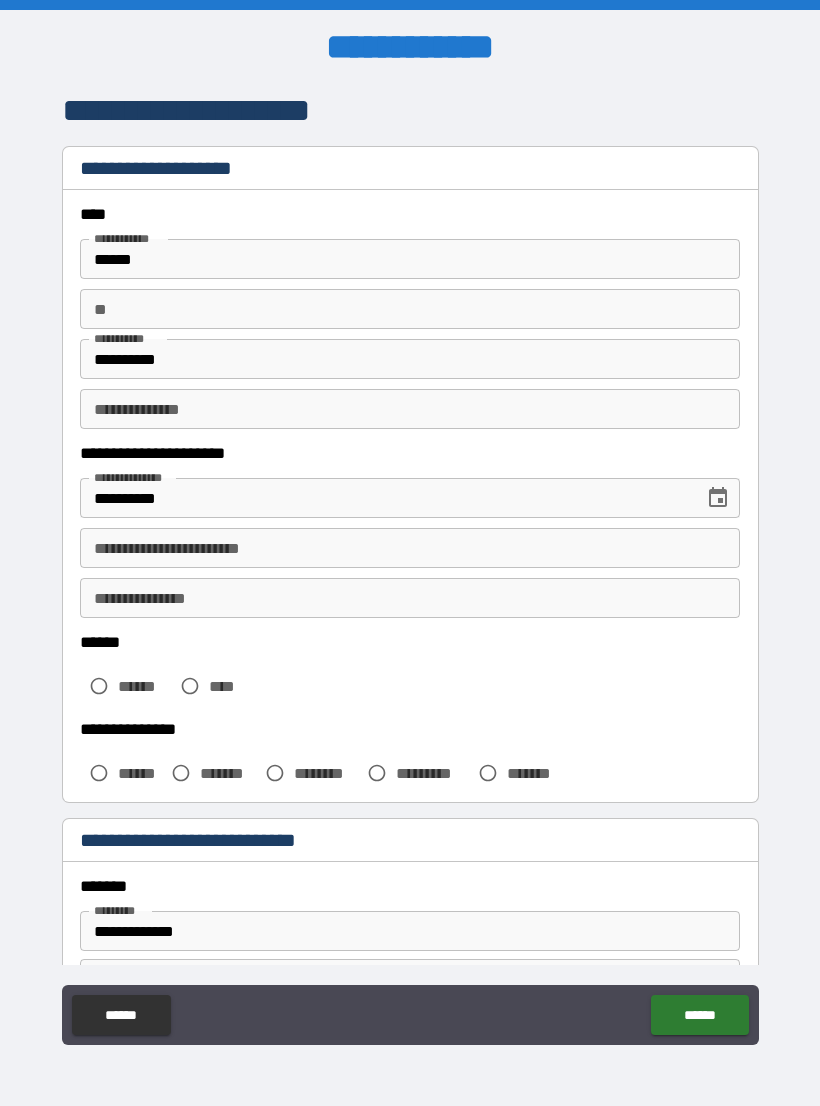 click on "**********" at bounding box center (410, 548) 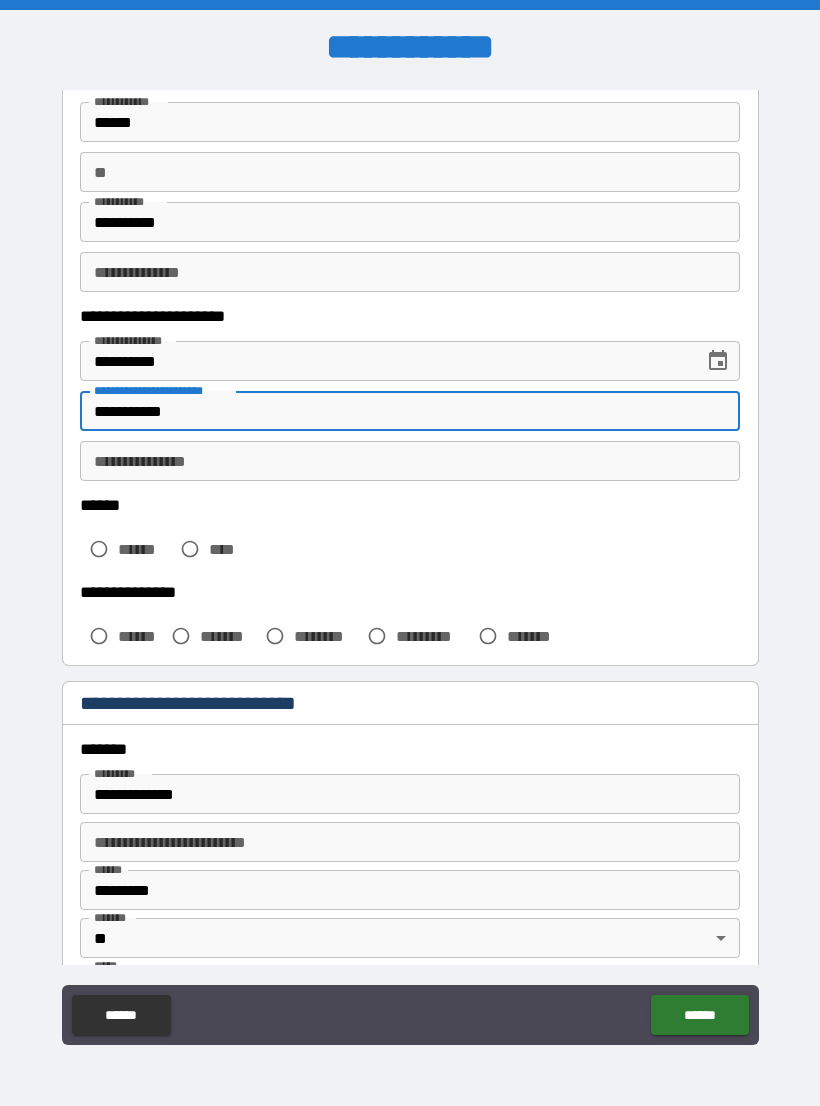 scroll, scrollTop: 147, scrollLeft: 0, axis: vertical 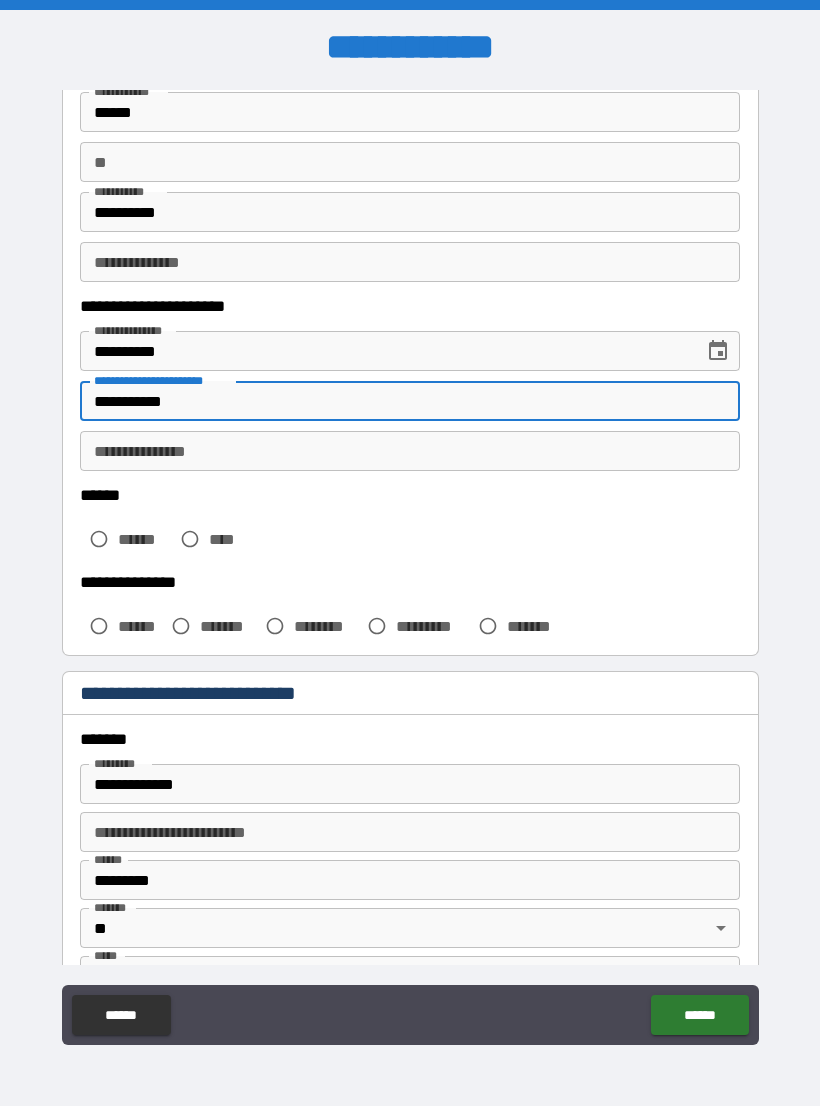 type on "**********" 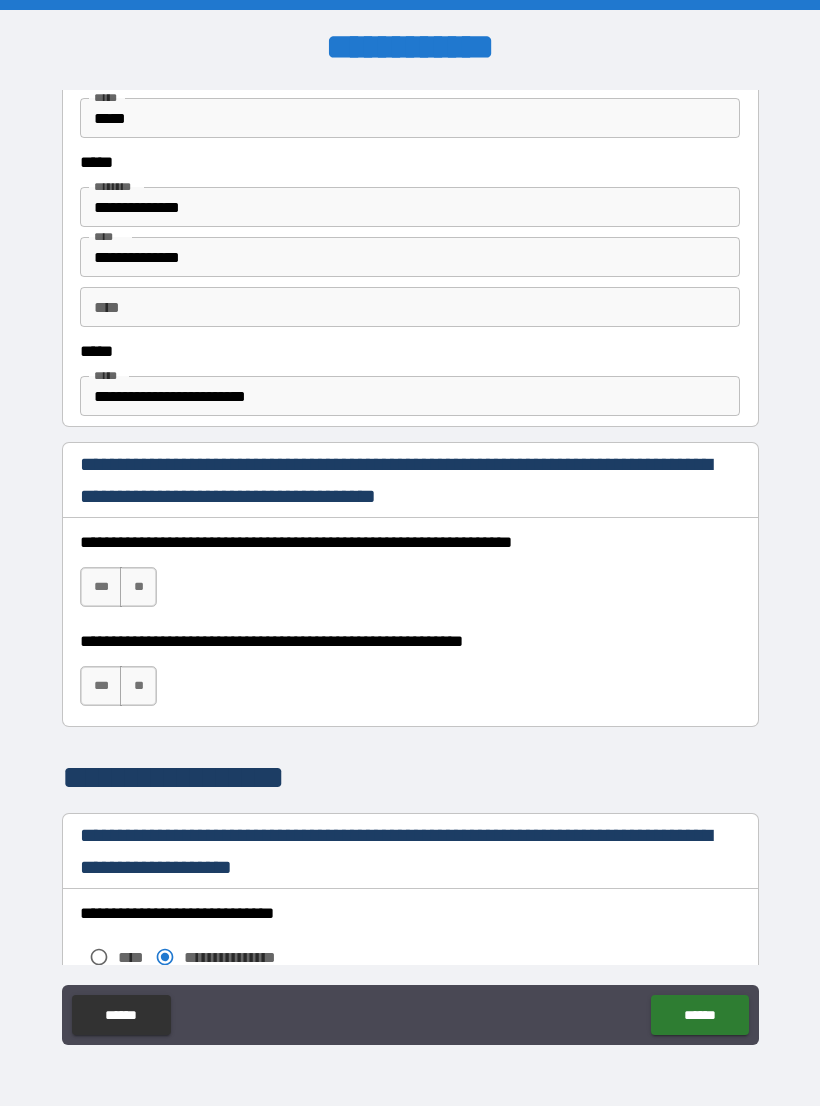 scroll, scrollTop: 1006, scrollLeft: 0, axis: vertical 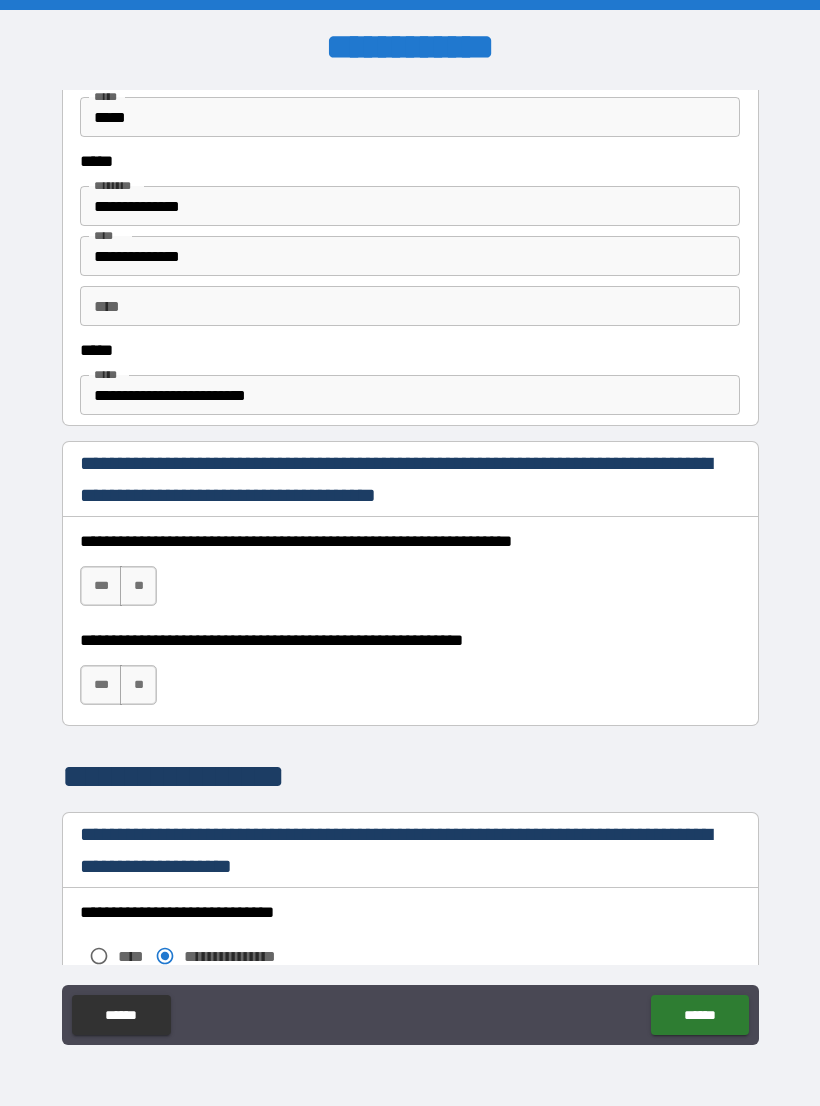 click on "***" at bounding box center (101, 586) 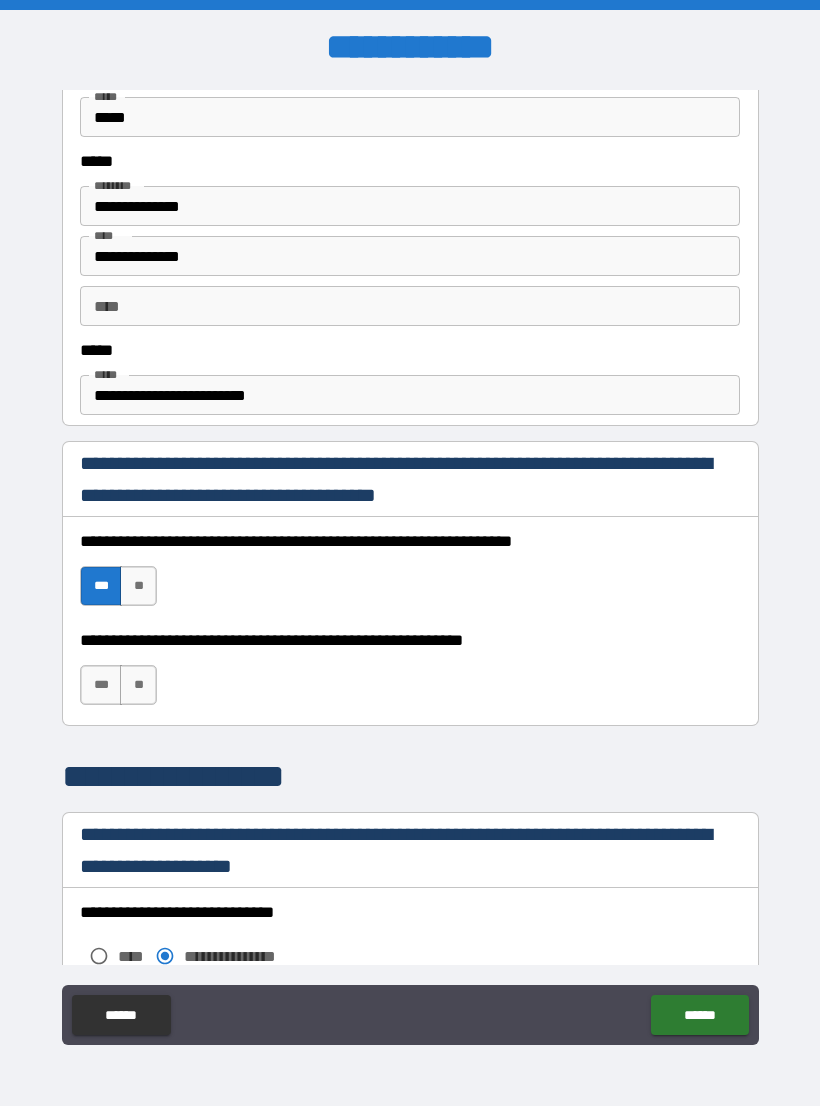 click on "***" at bounding box center [101, 685] 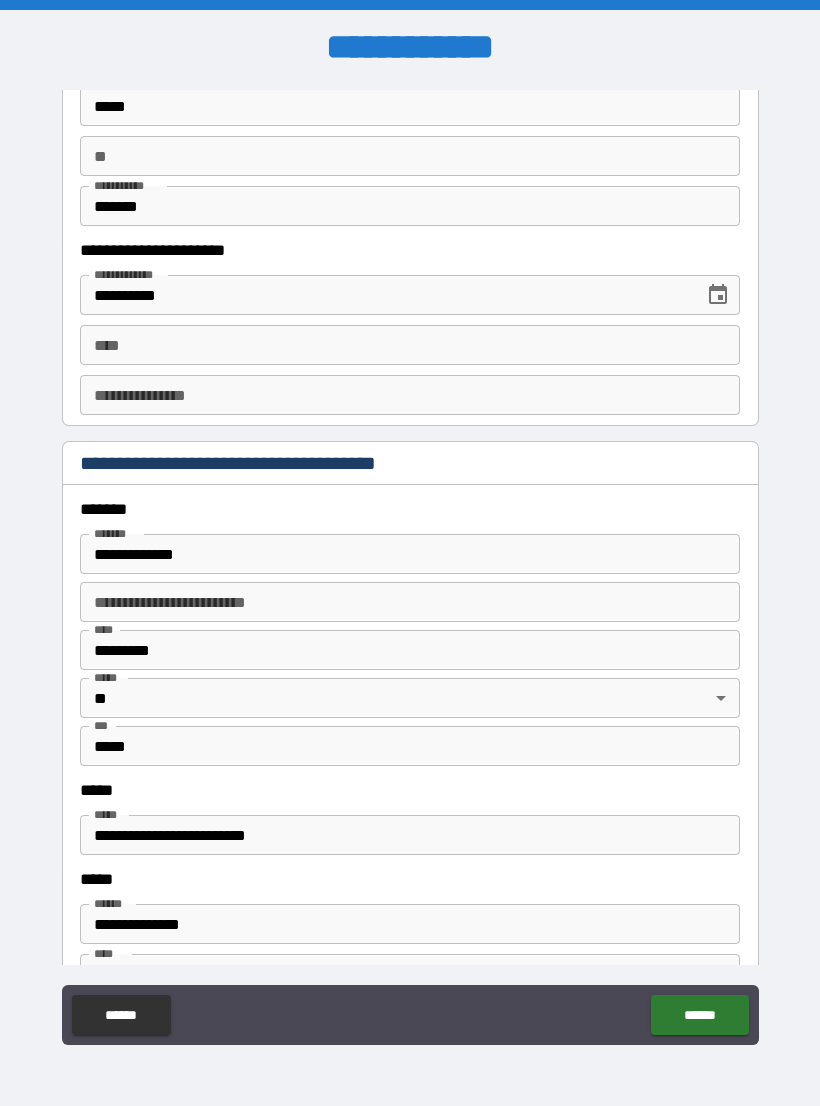 scroll, scrollTop: 2027, scrollLeft: 0, axis: vertical 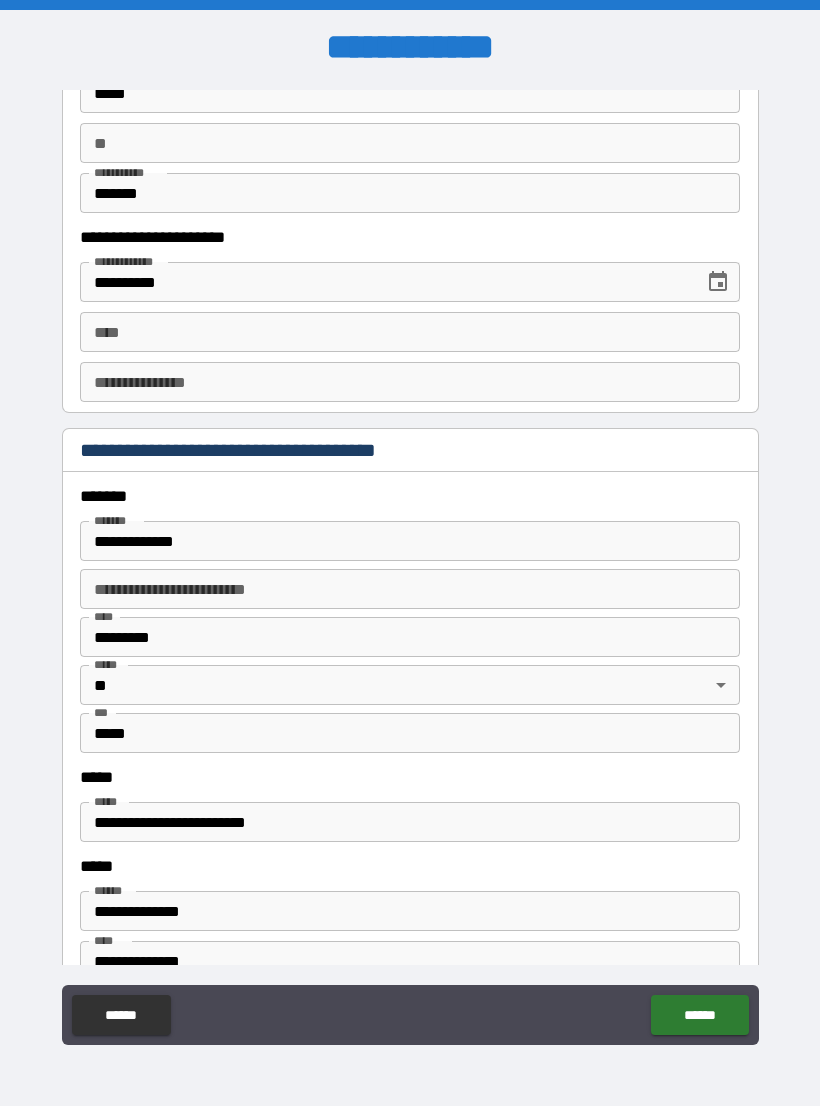 click on "****" at bounding box center (410, 332) 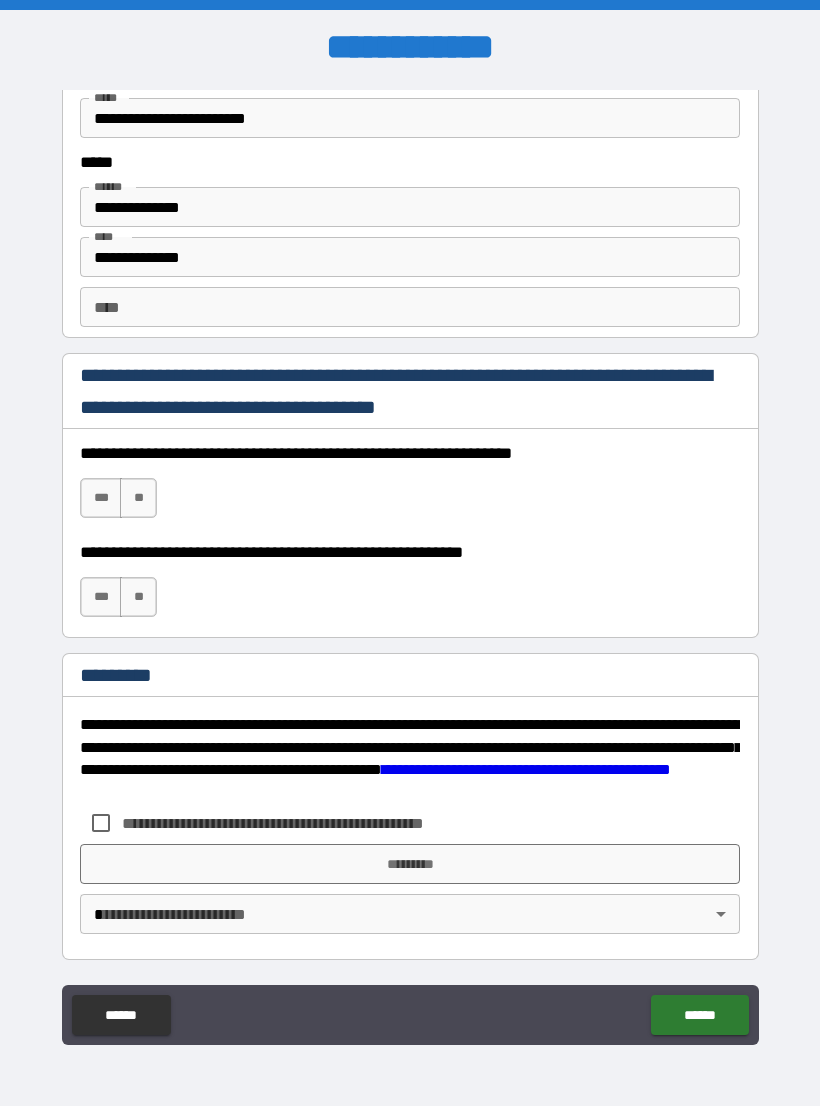 scroll, scrollTop: 2731, scrollLeft: 0, axis: vertical 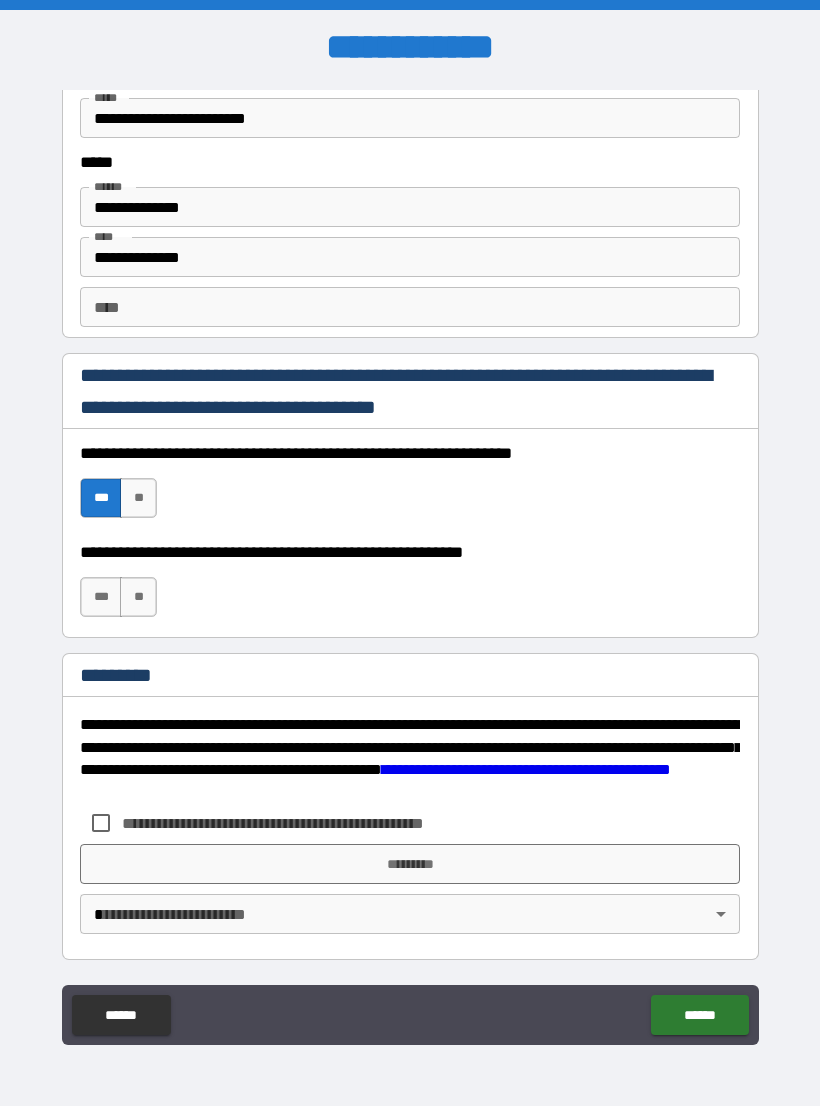 click on "***" at bounding box center (101, 597) 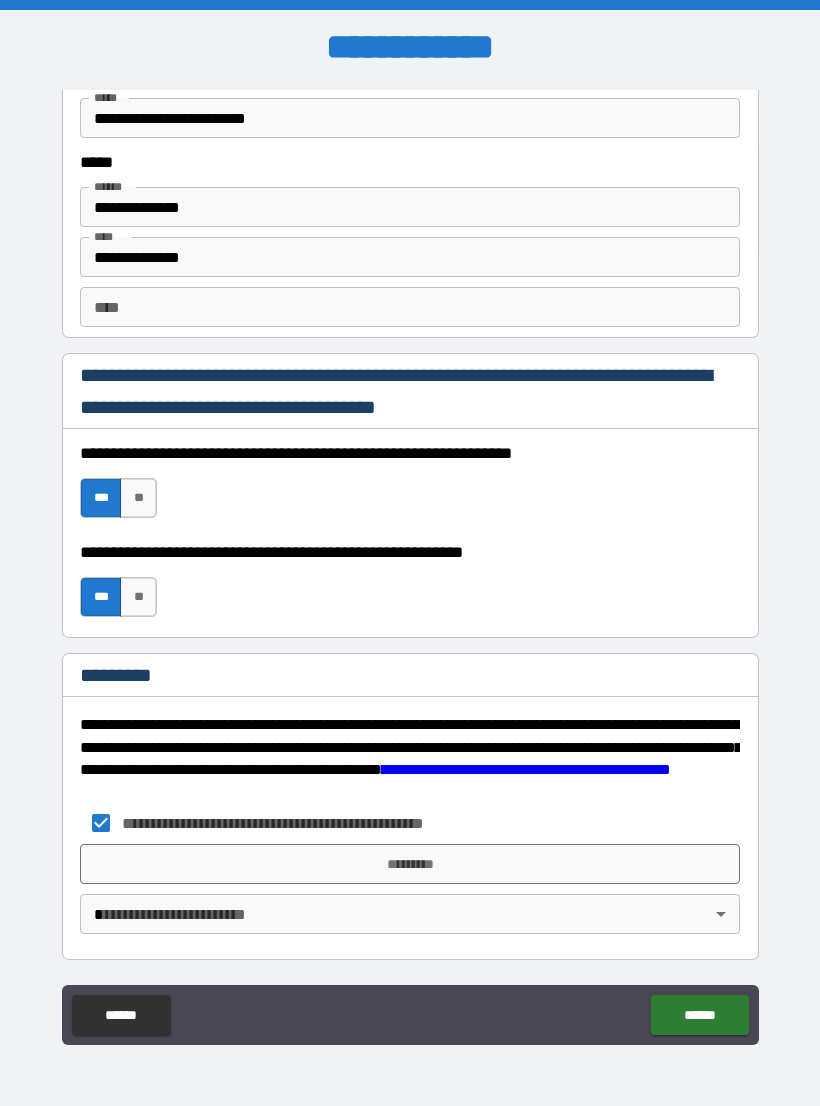 click on "*********" at bounding box center (410, 864) 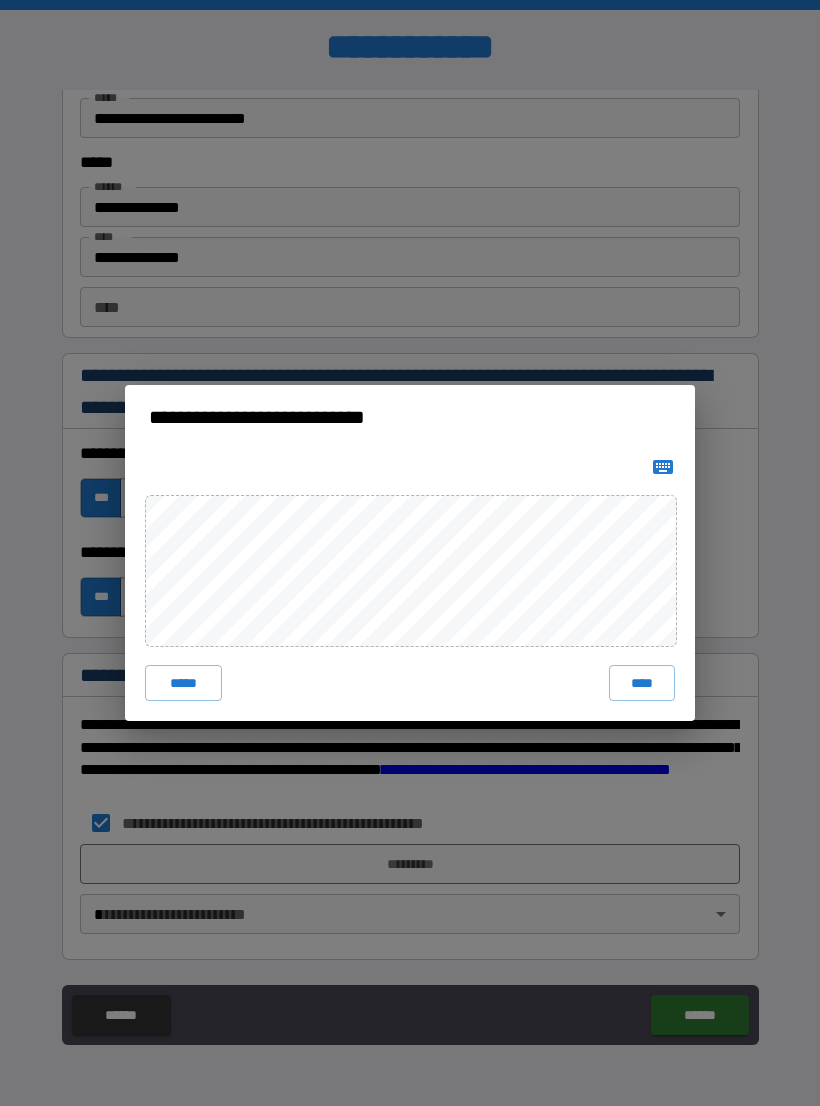 click on "****" at bounding box center [642, 683] 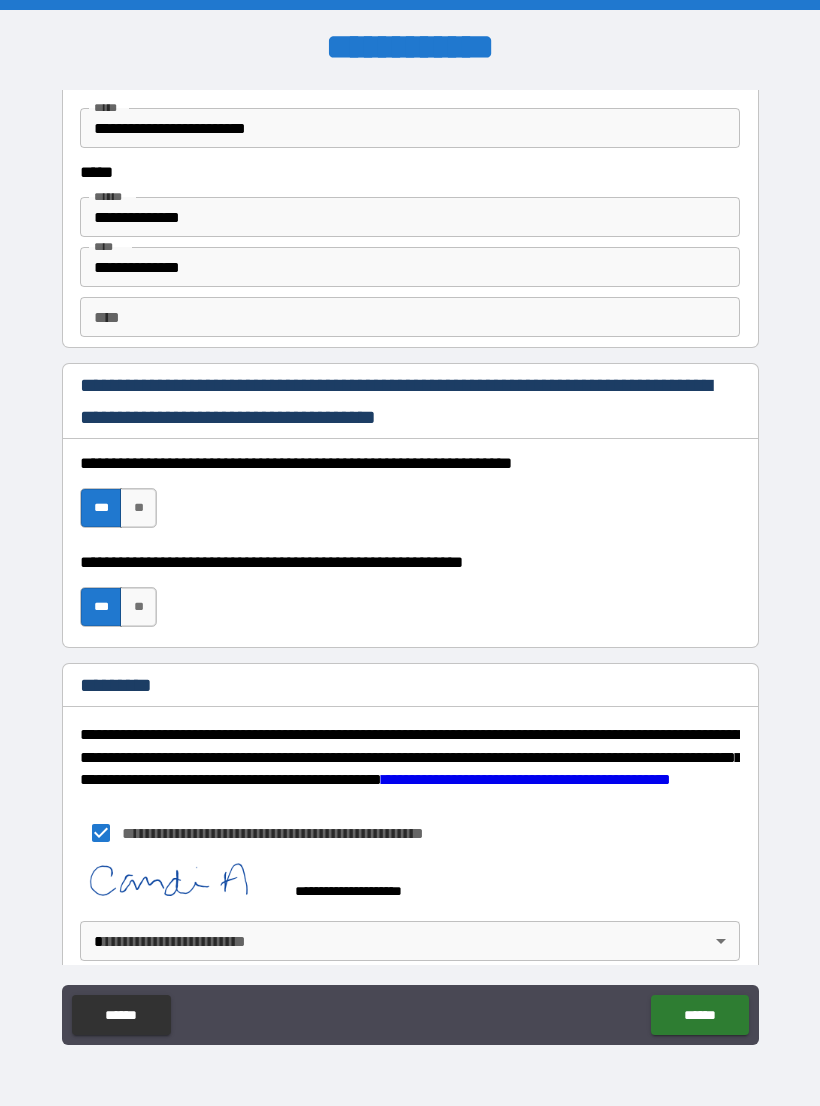 click on "**********" at bounding box center (410, 568) 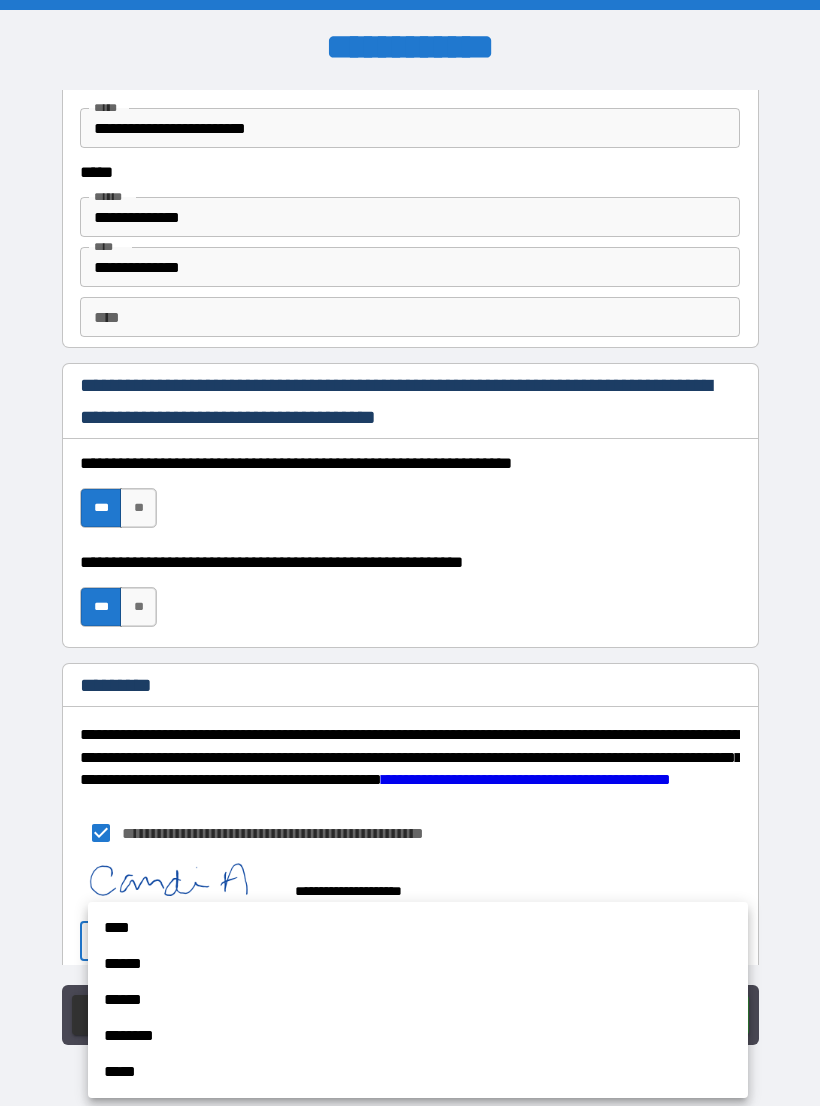 click on "******" at bounding box center (418, 964) 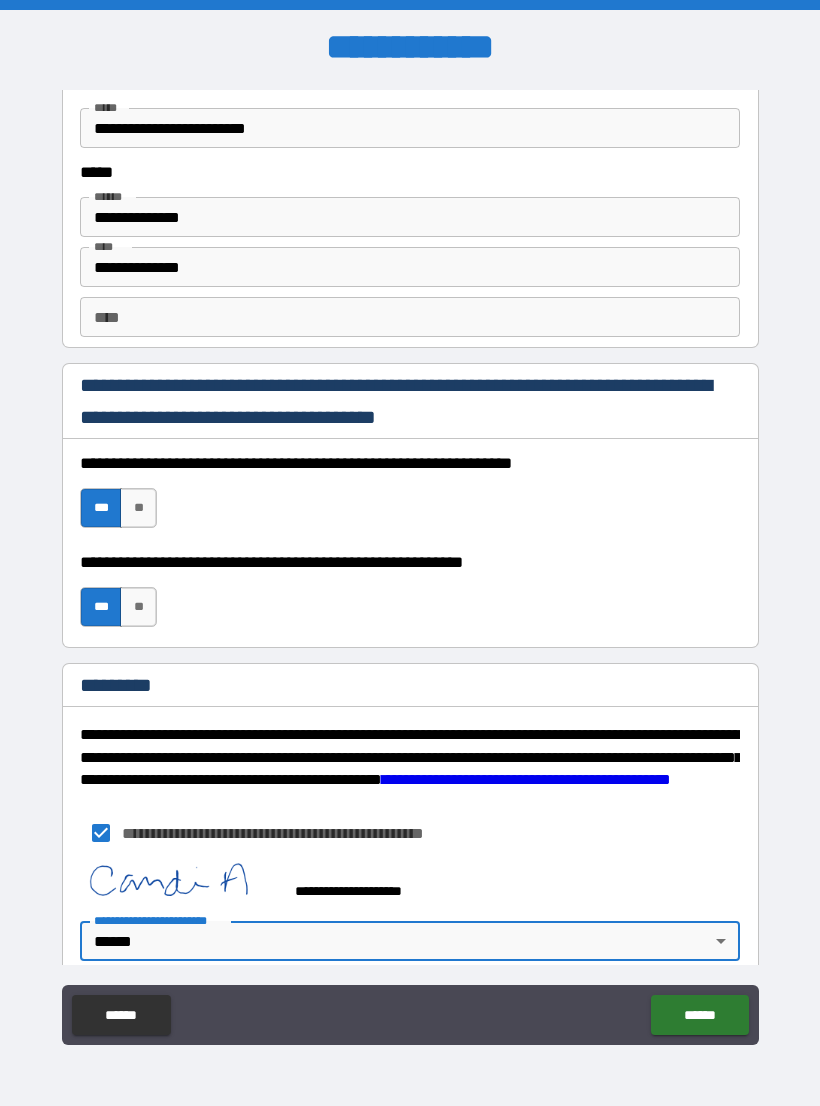 click on "******" at bounding box center [699, 1015] 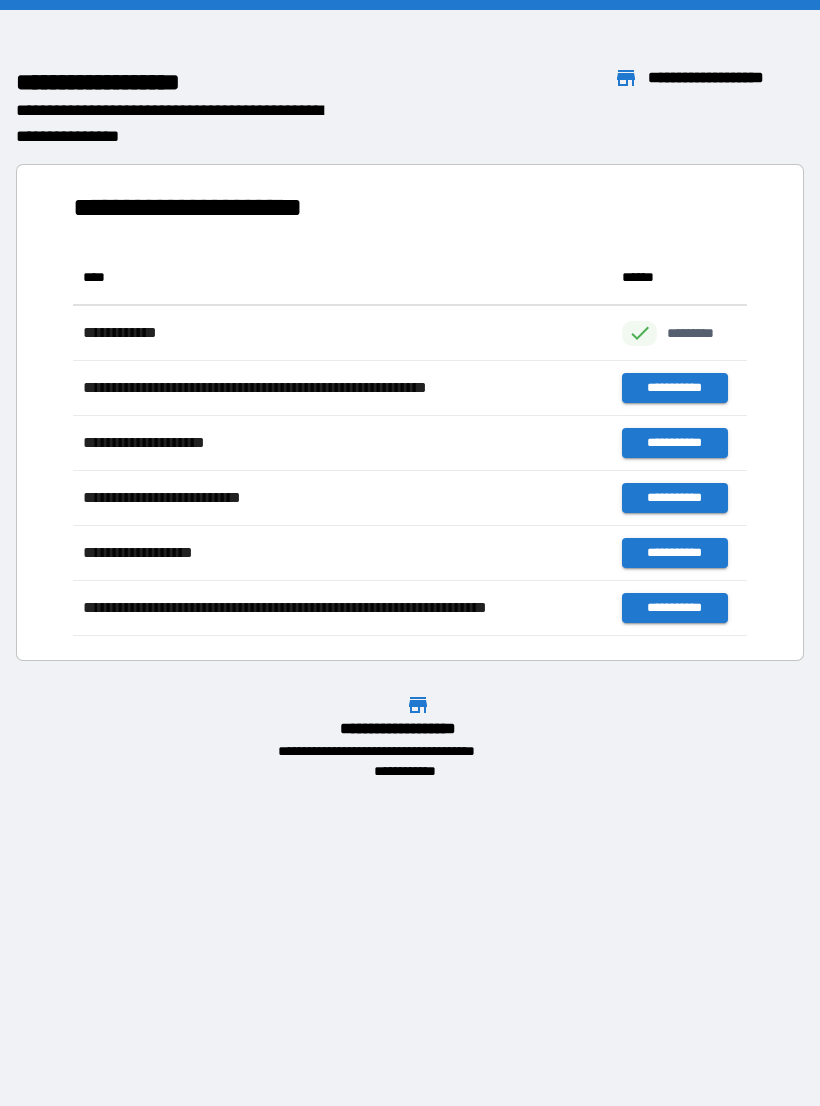 scroll, scrollTop: 1, scrollLeft: 1, axis: both 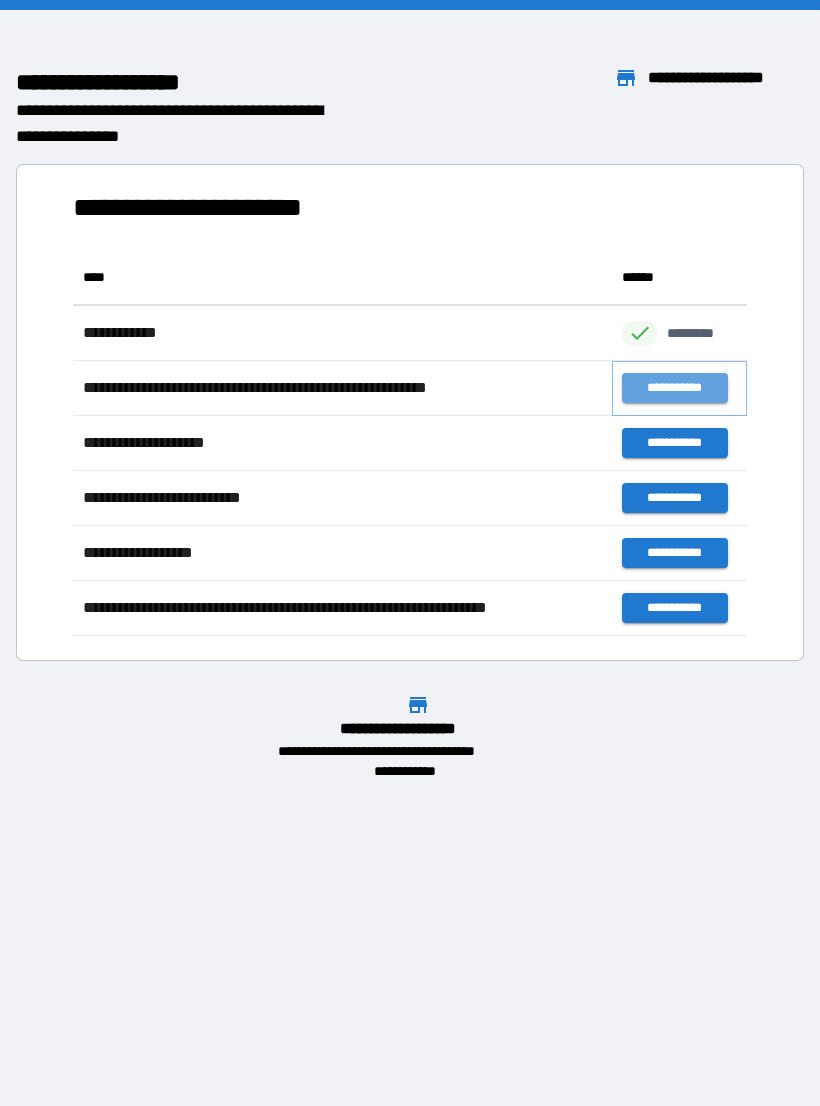 click on "**********" at bounding box center [674, 388] 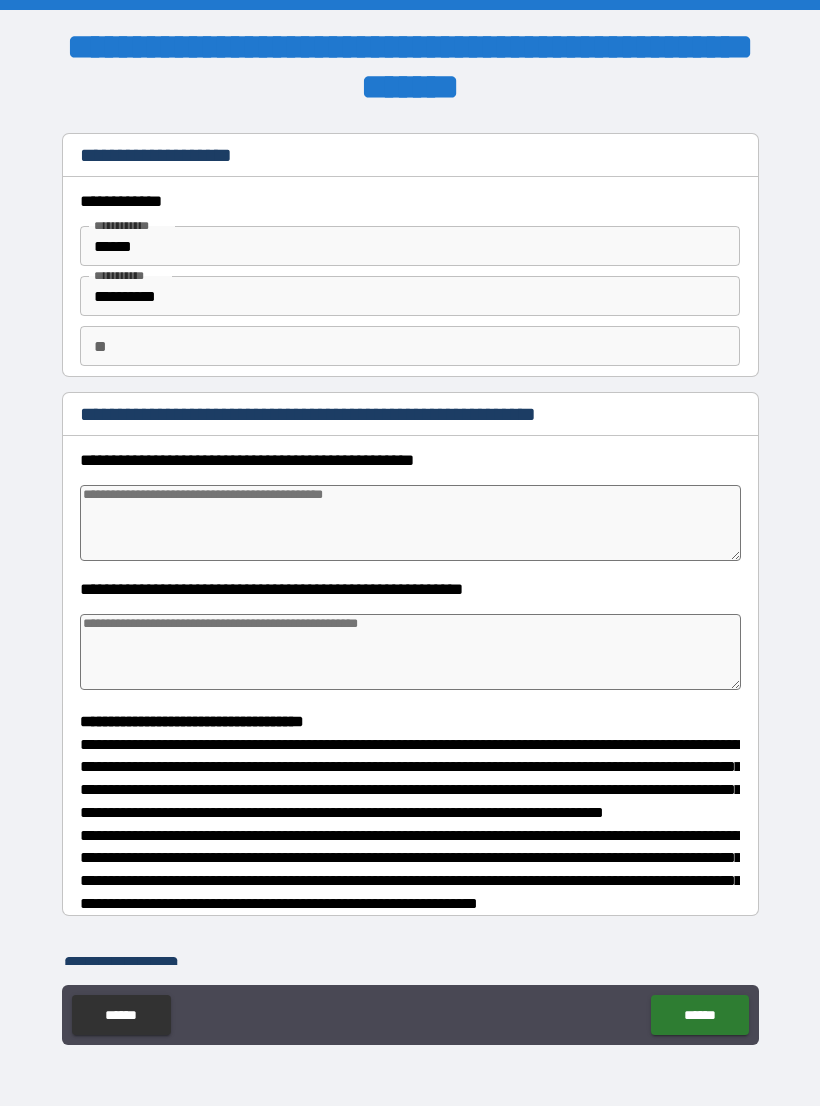 type on "*" 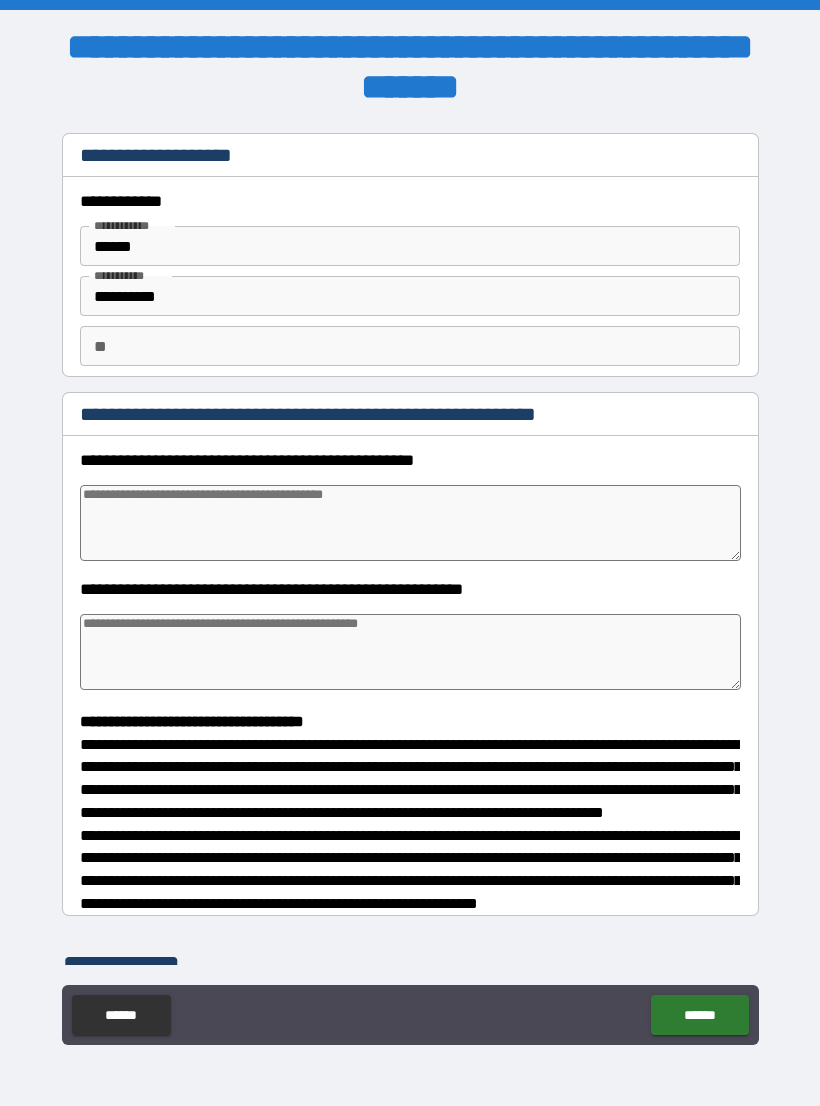 type on "*" 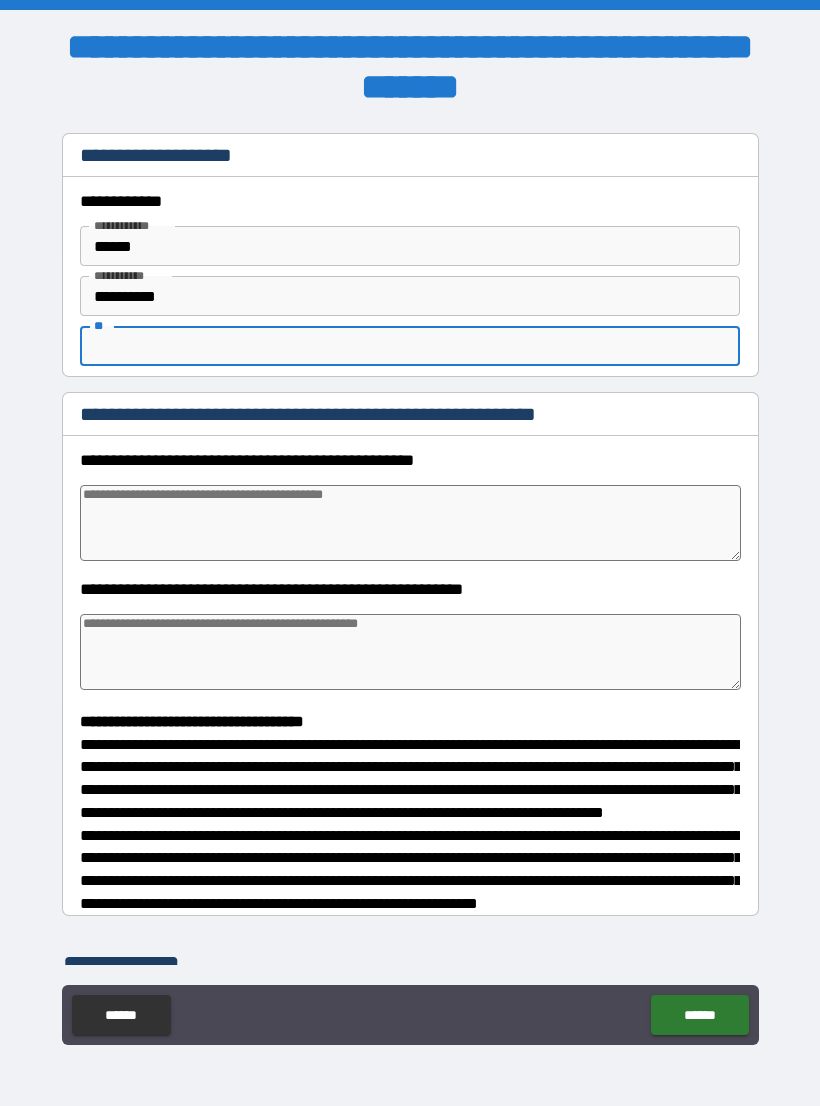 type on "*" 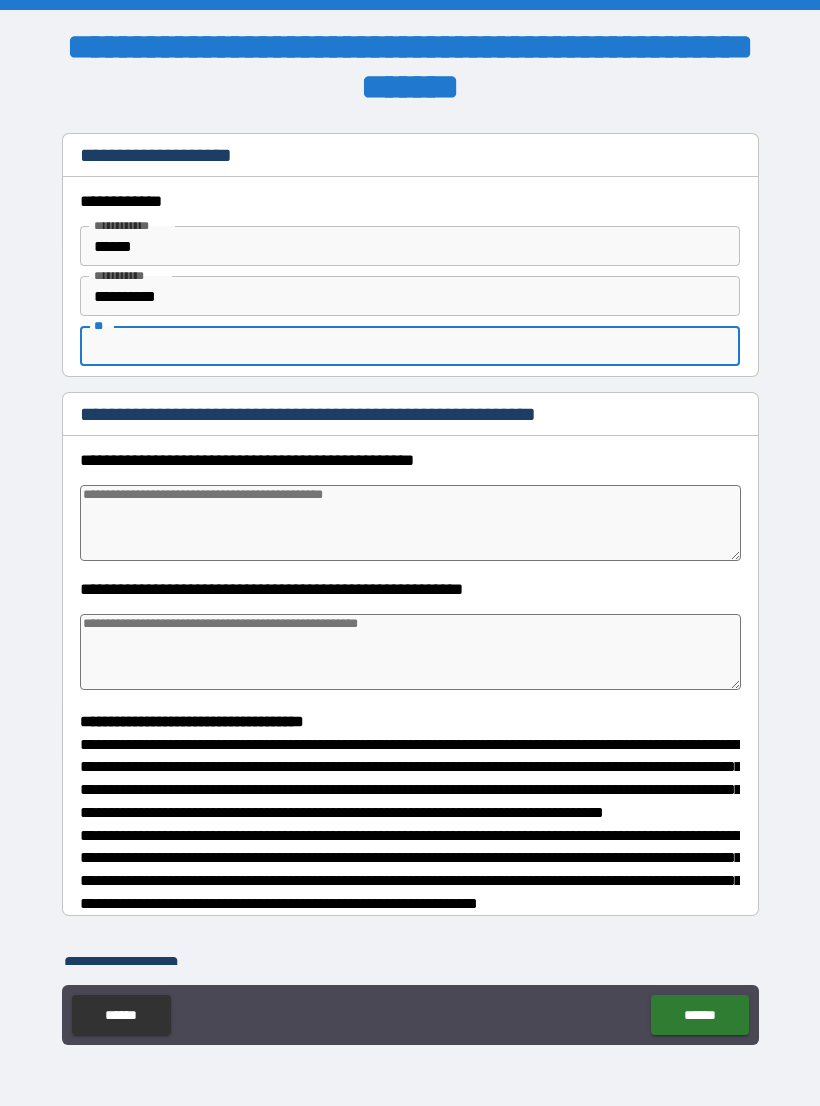 type on "*" 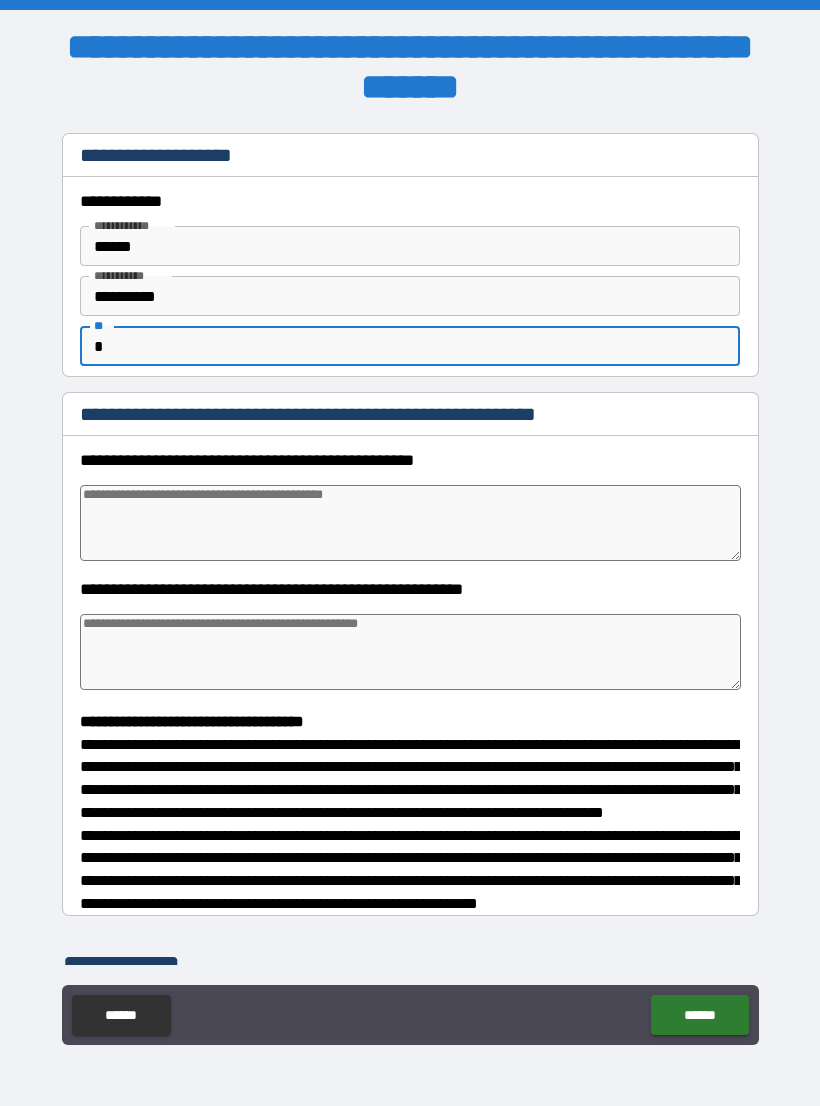 type on "*" 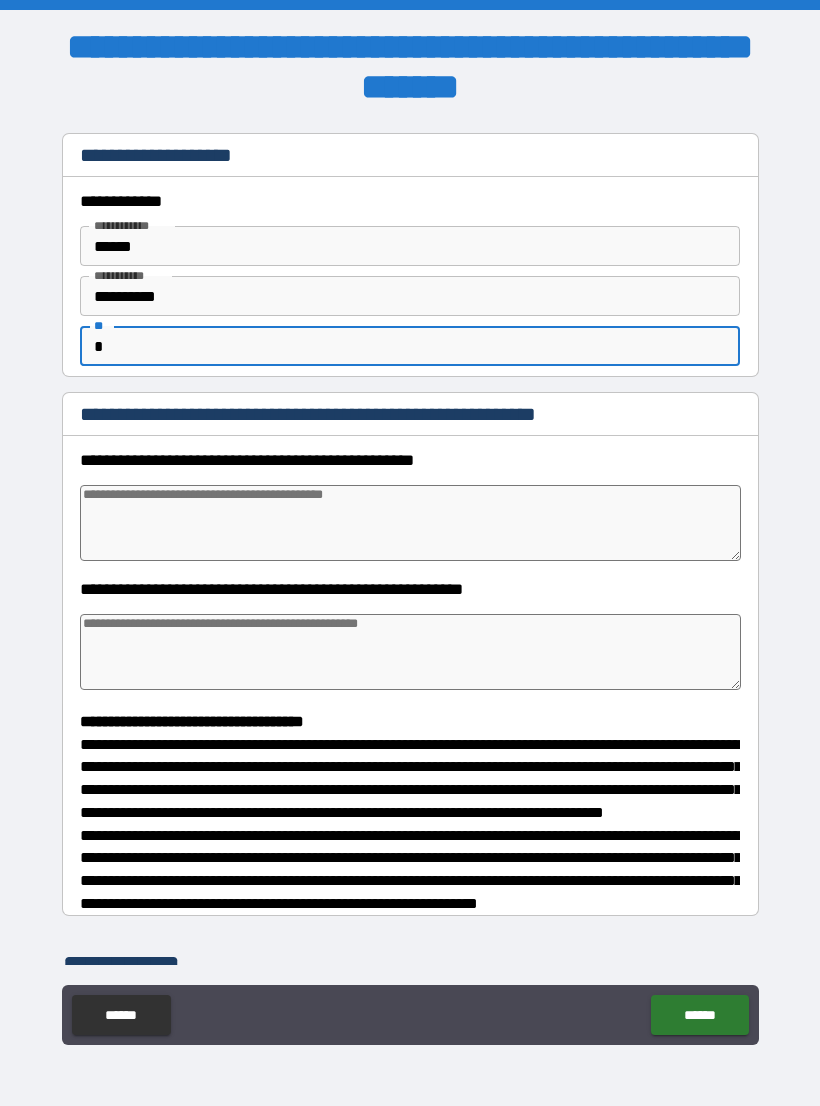type on "*" 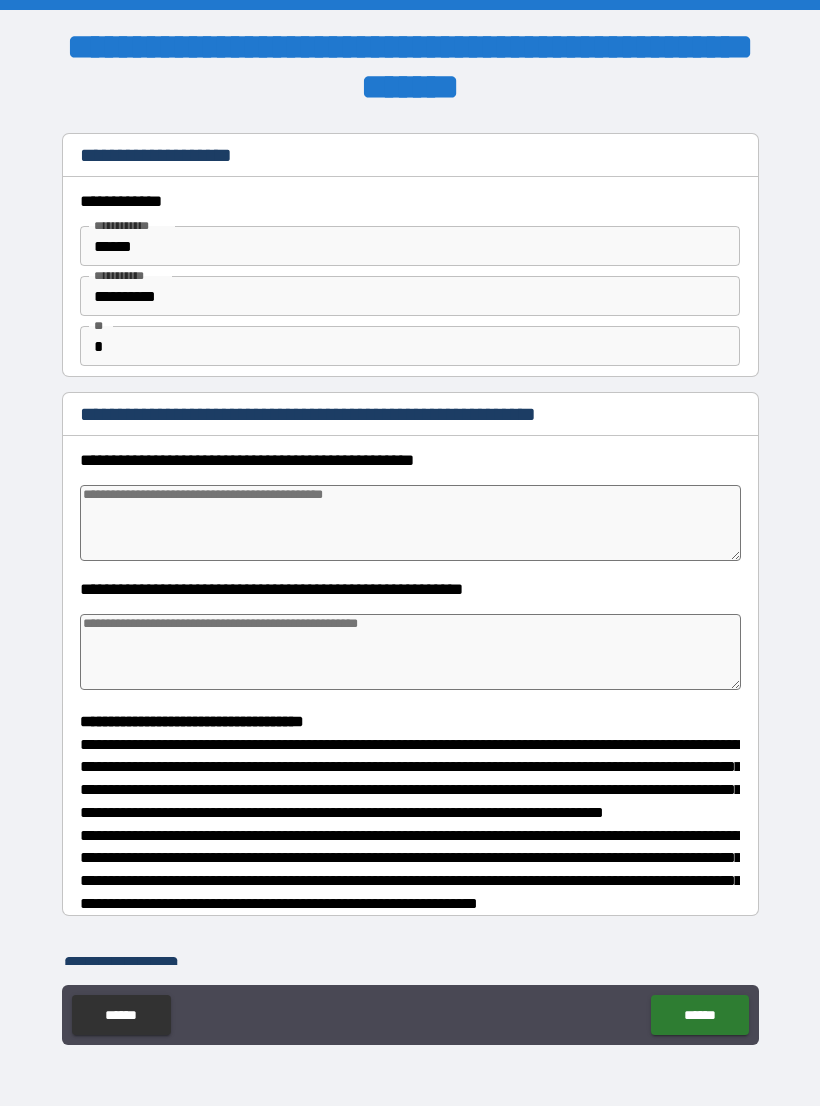 type on "*" 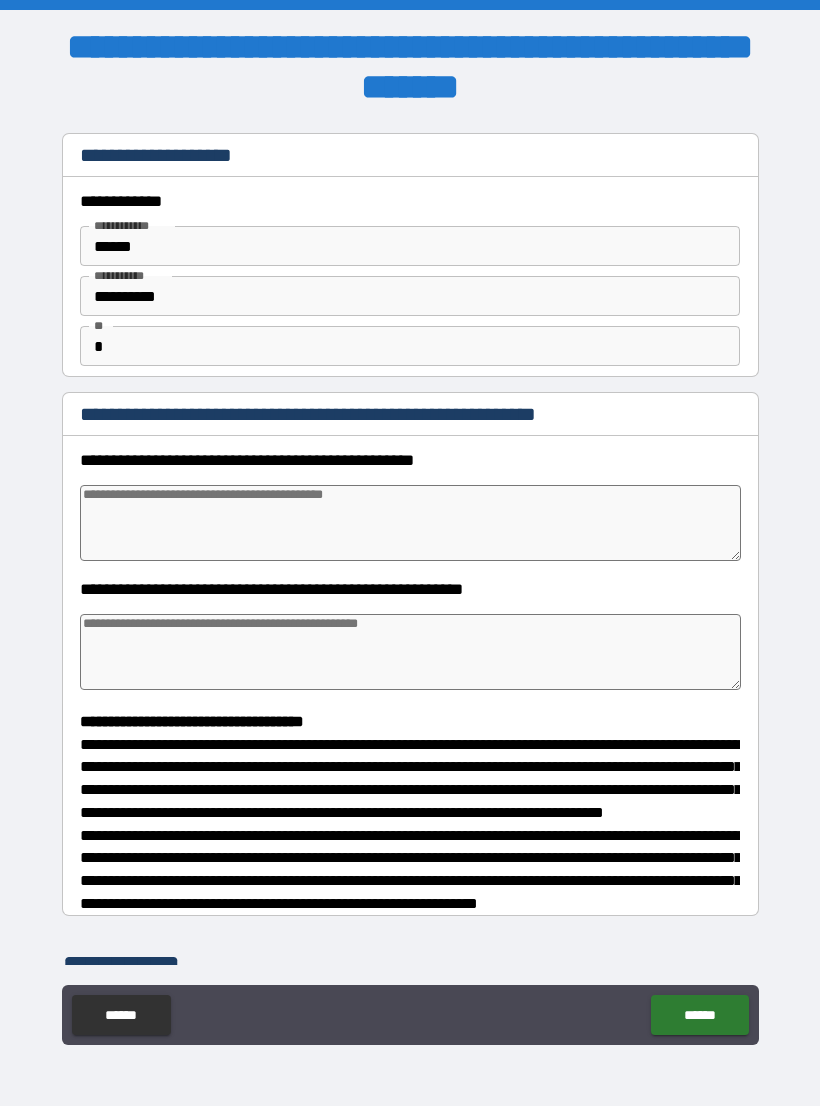 type on "*" 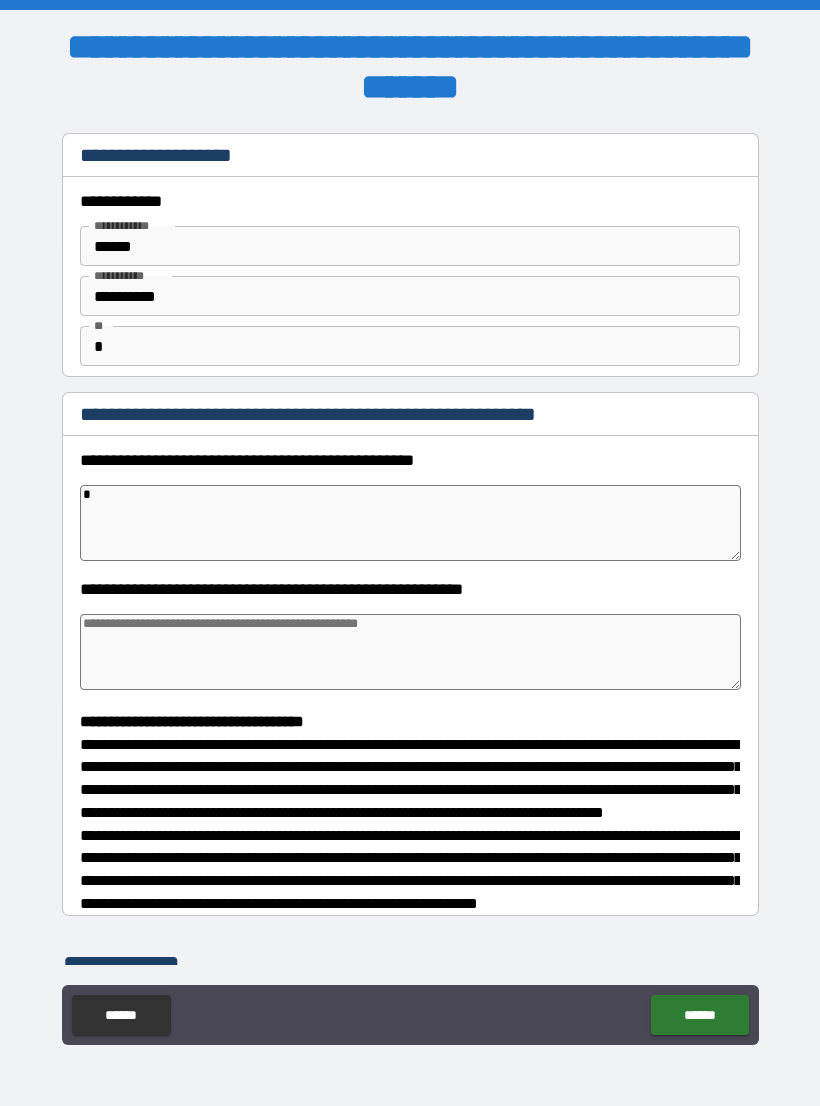 type on "*" 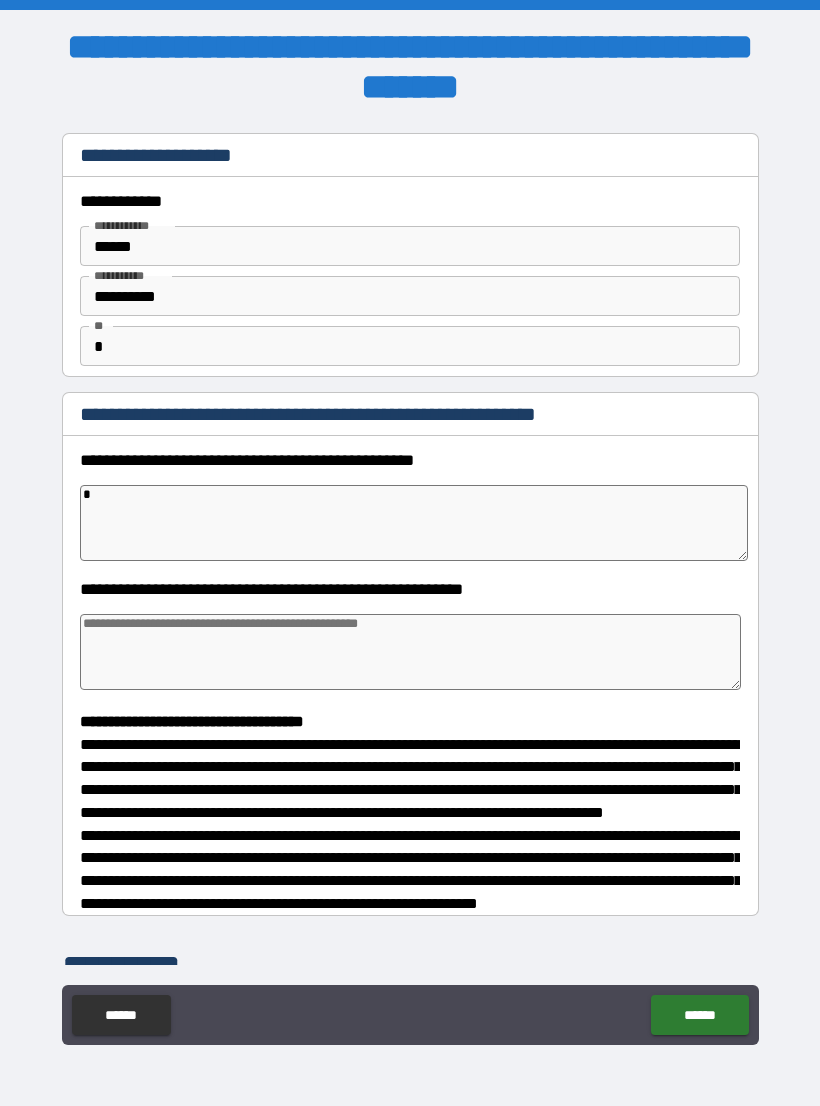 type on "**" 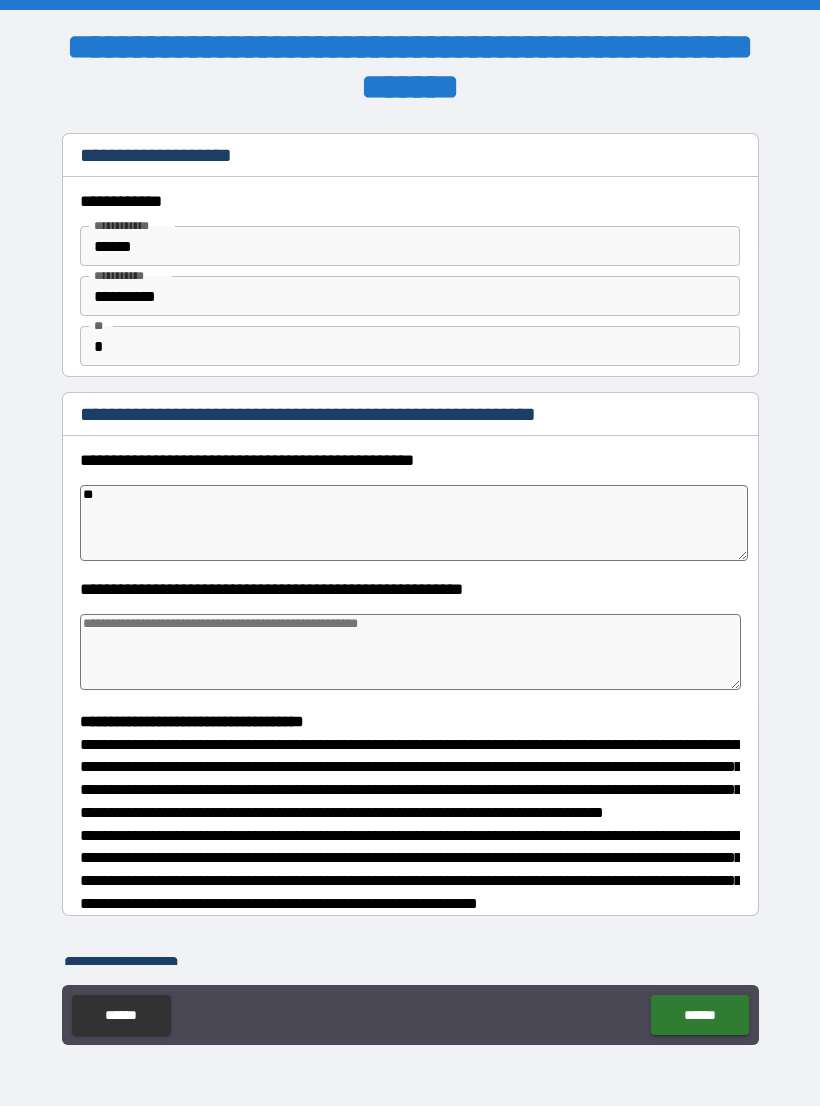 type on "*" 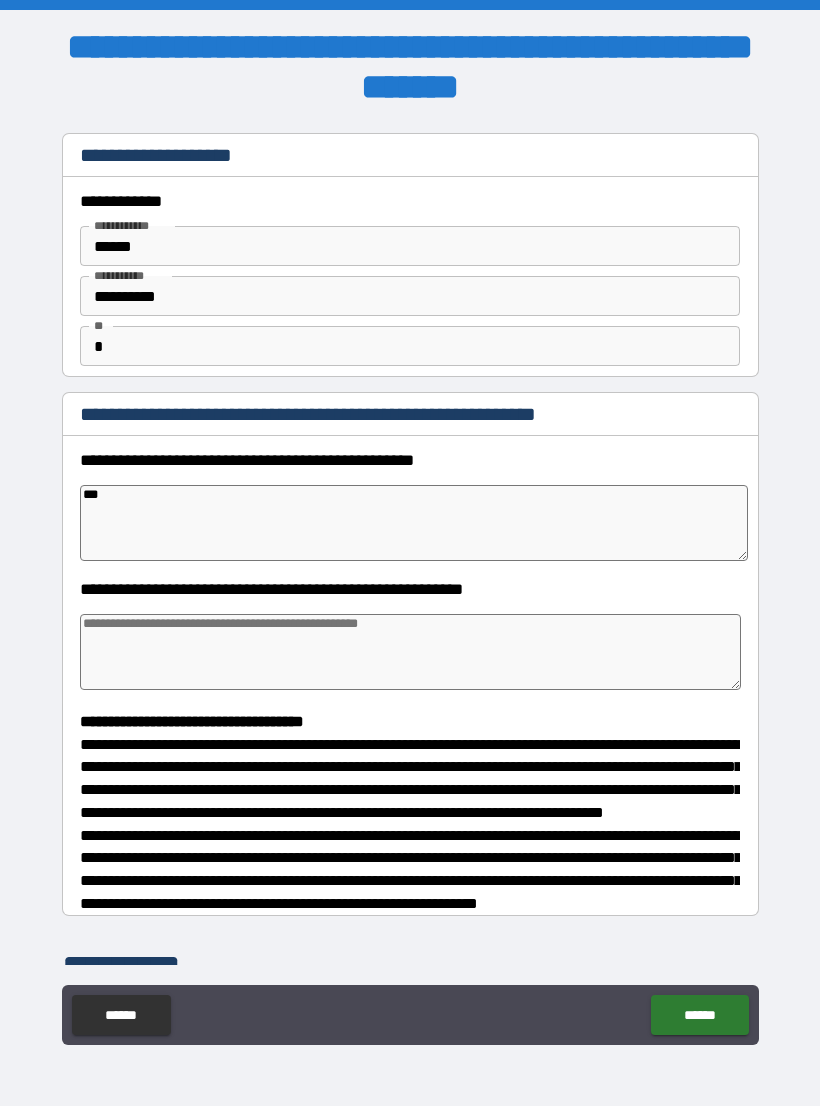 type on "*" 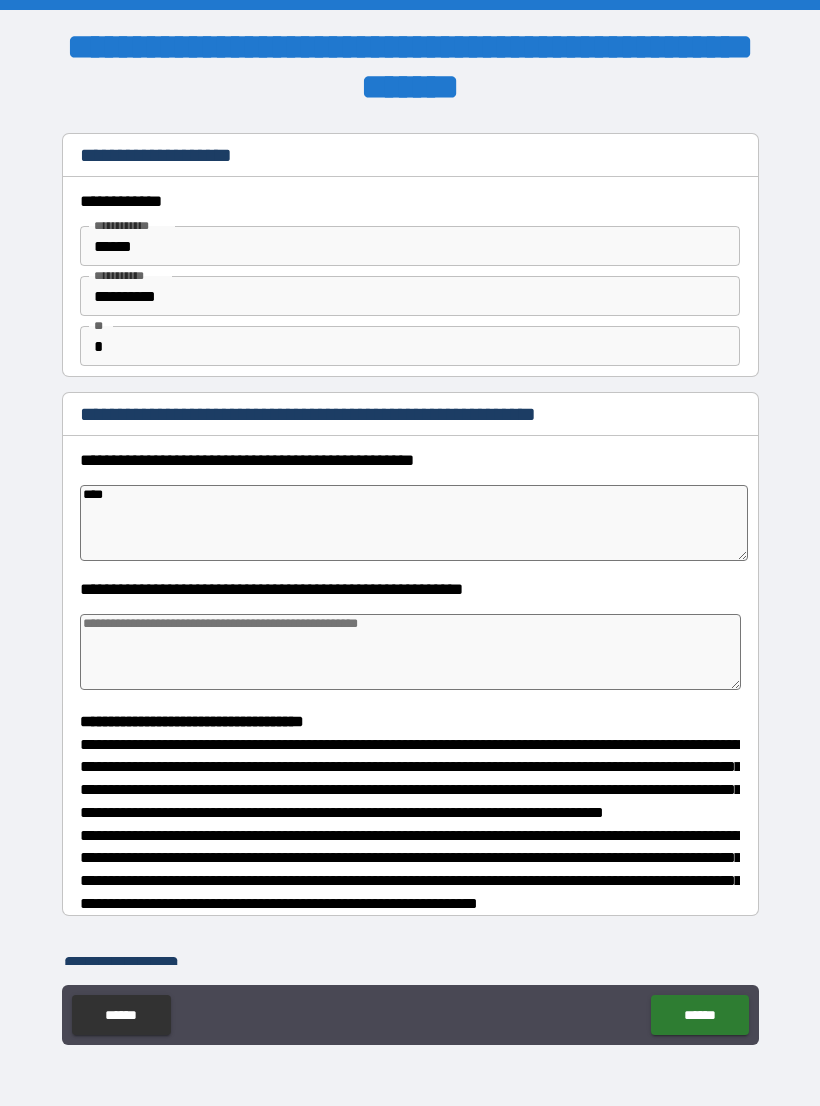 type on "*" 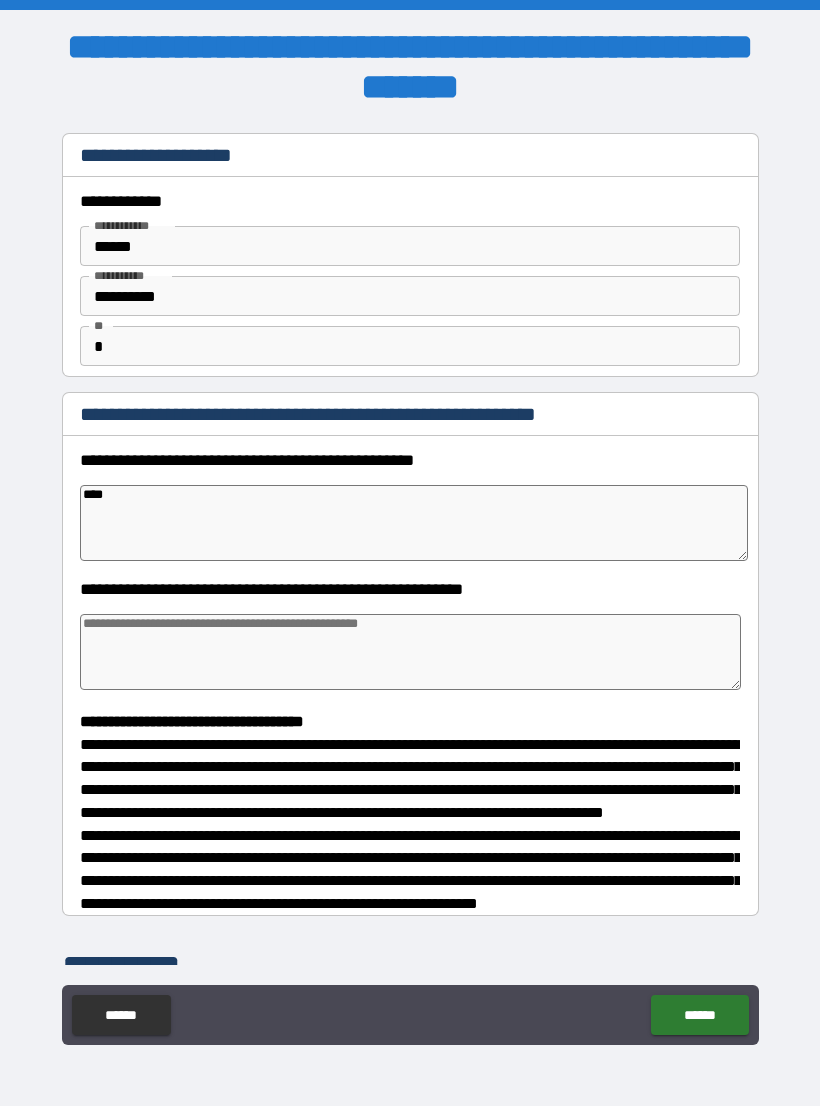 type on "****" 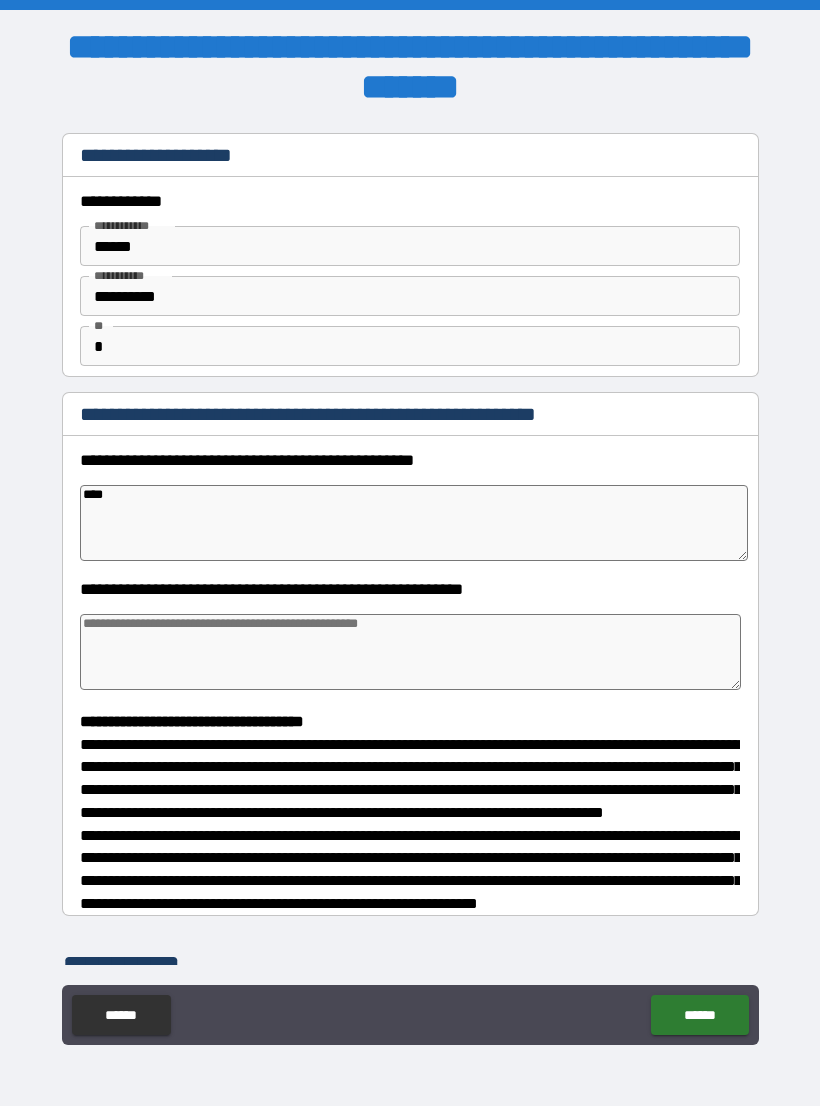 type on "*" 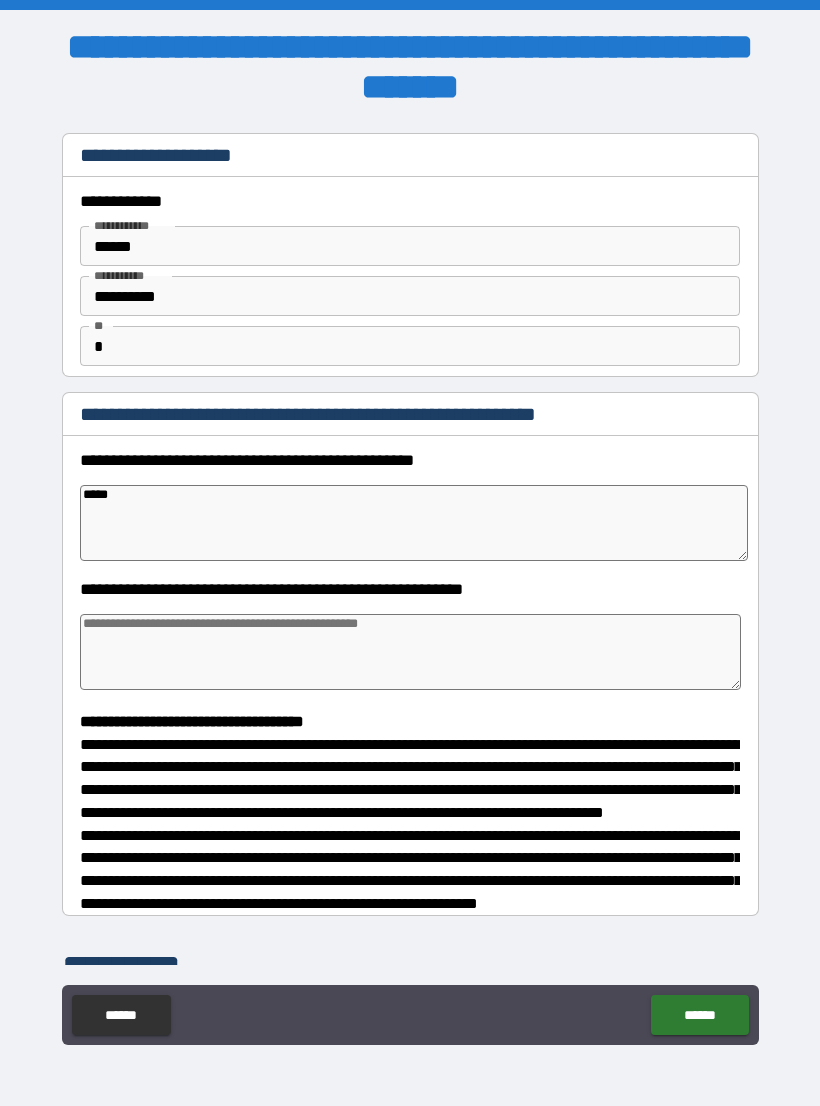 type on "*" 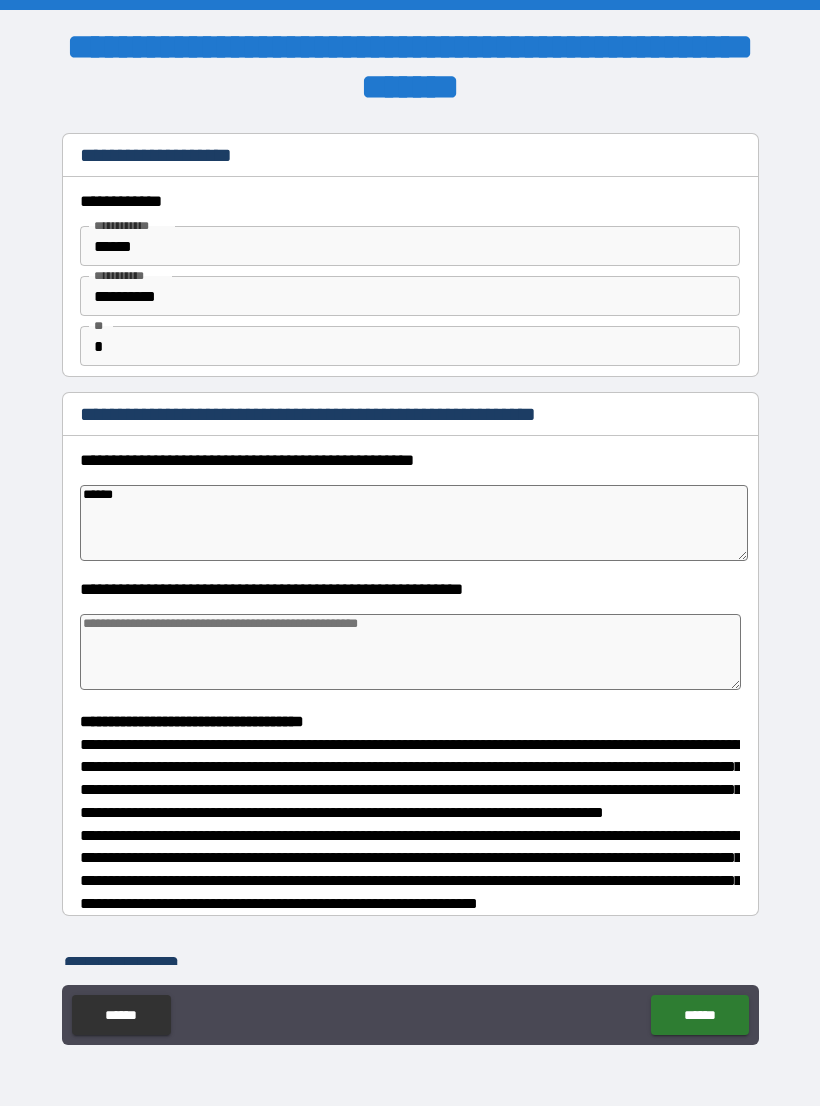 type on "*" 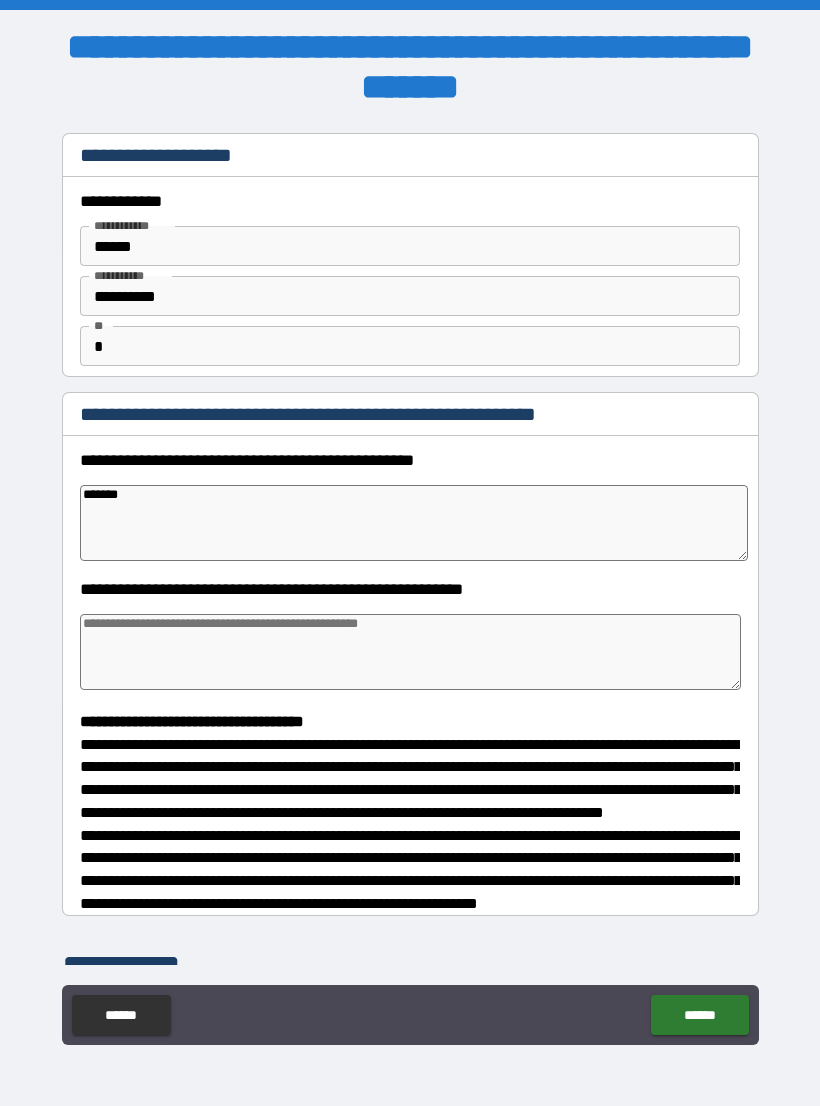 type on "*" 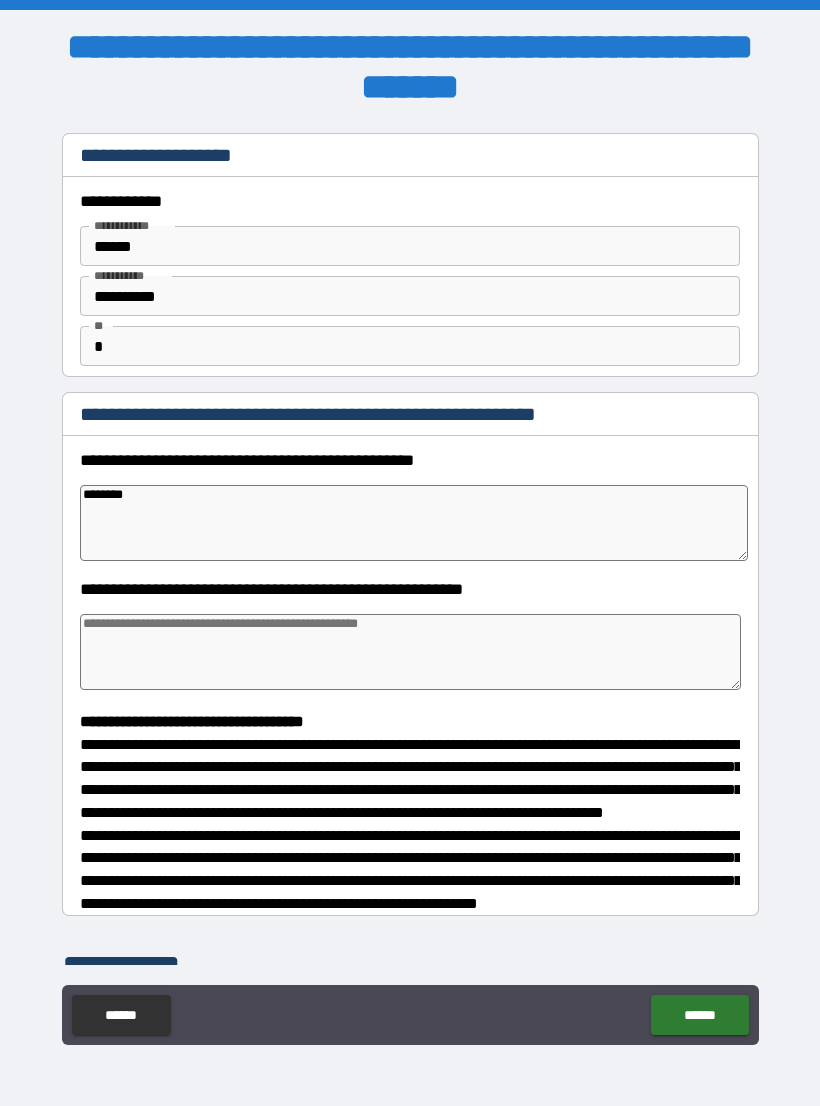 type on "*" 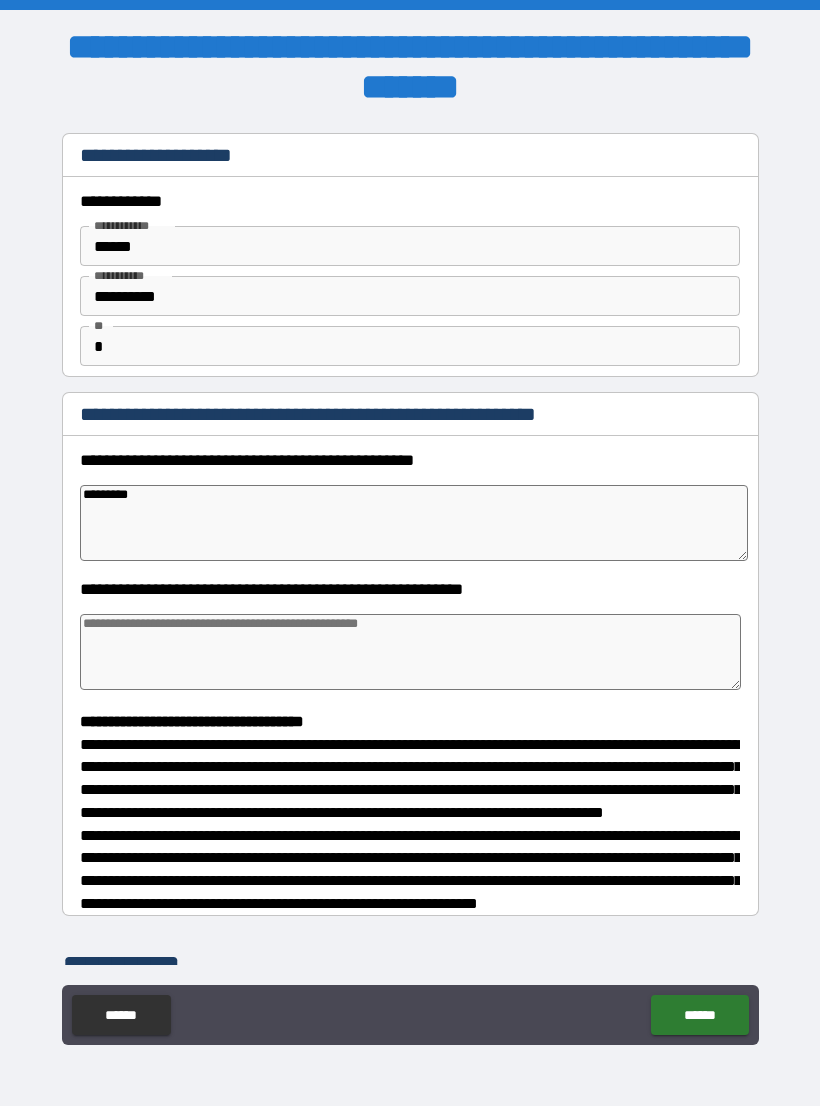 type on "*" 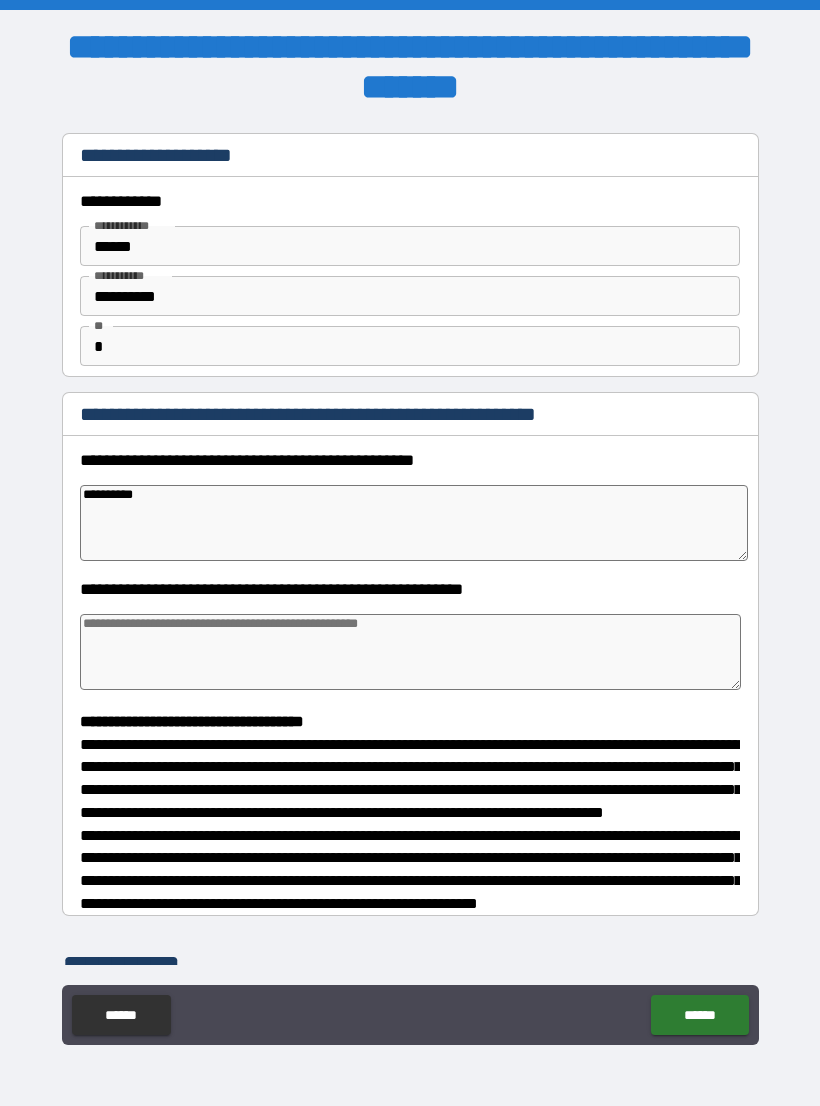 type on "*" 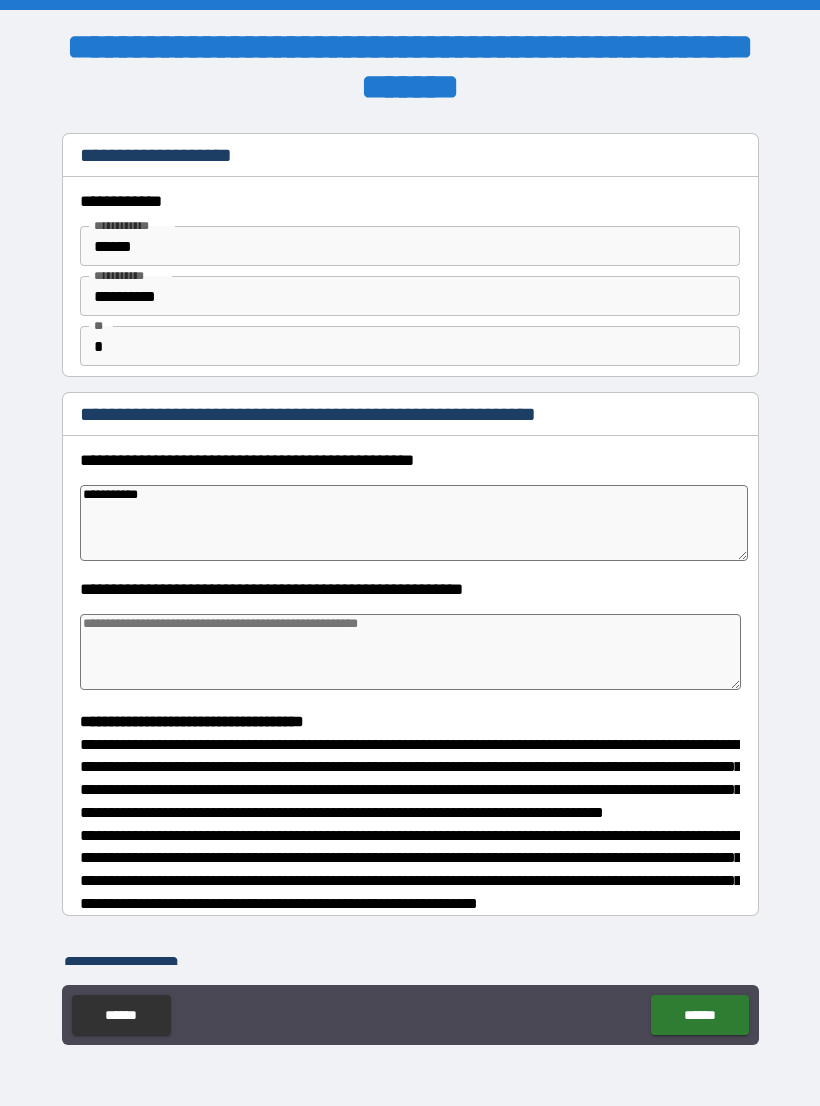 type on "*" 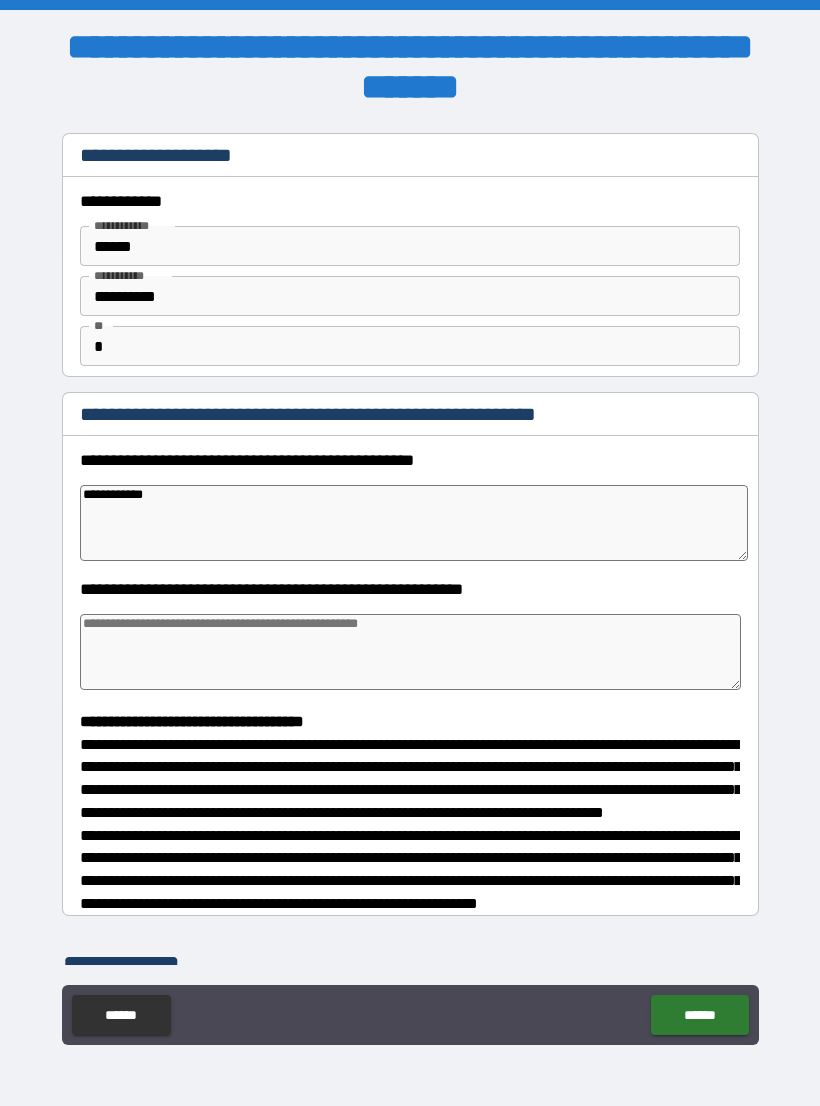 type on "*" 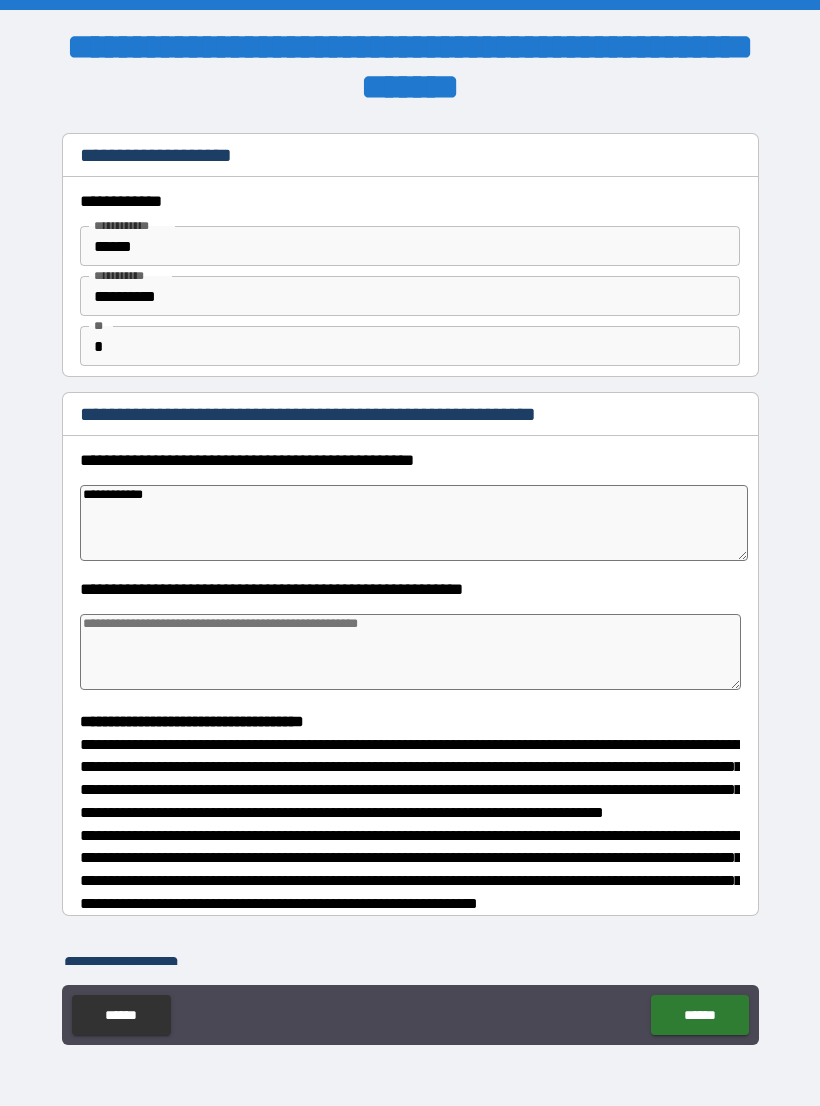 type on "**********" 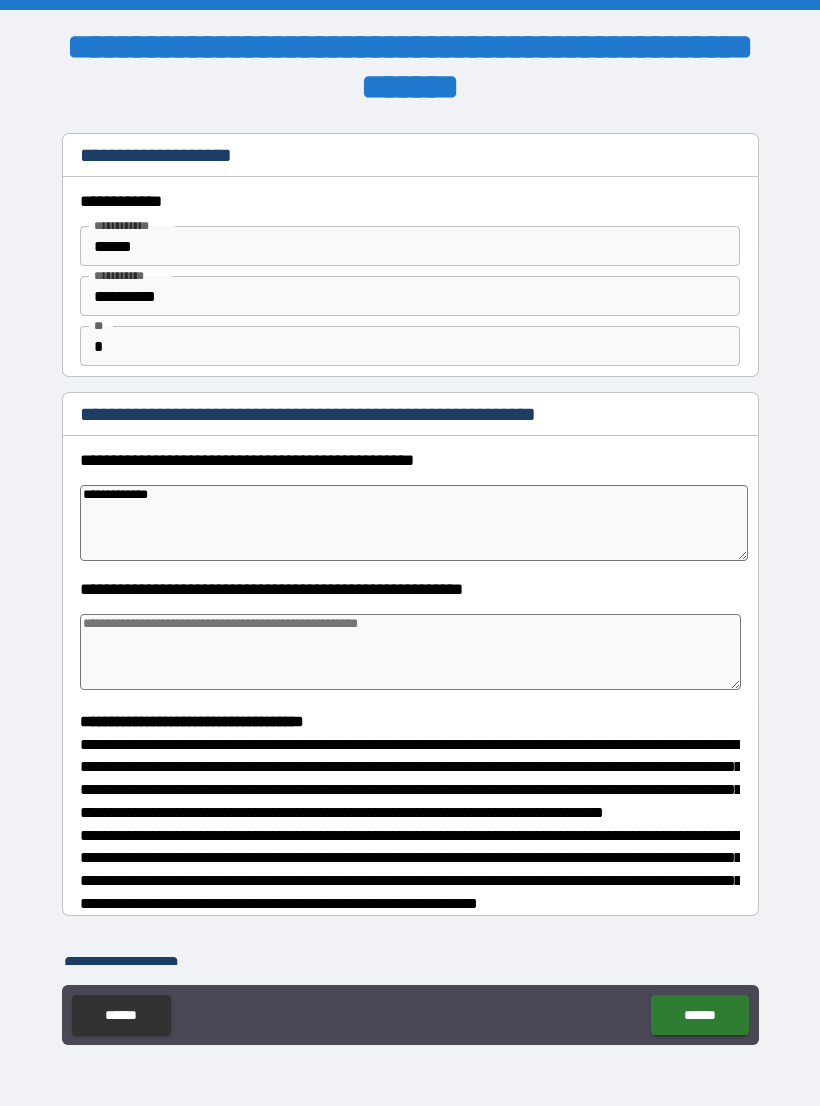 type on "*" 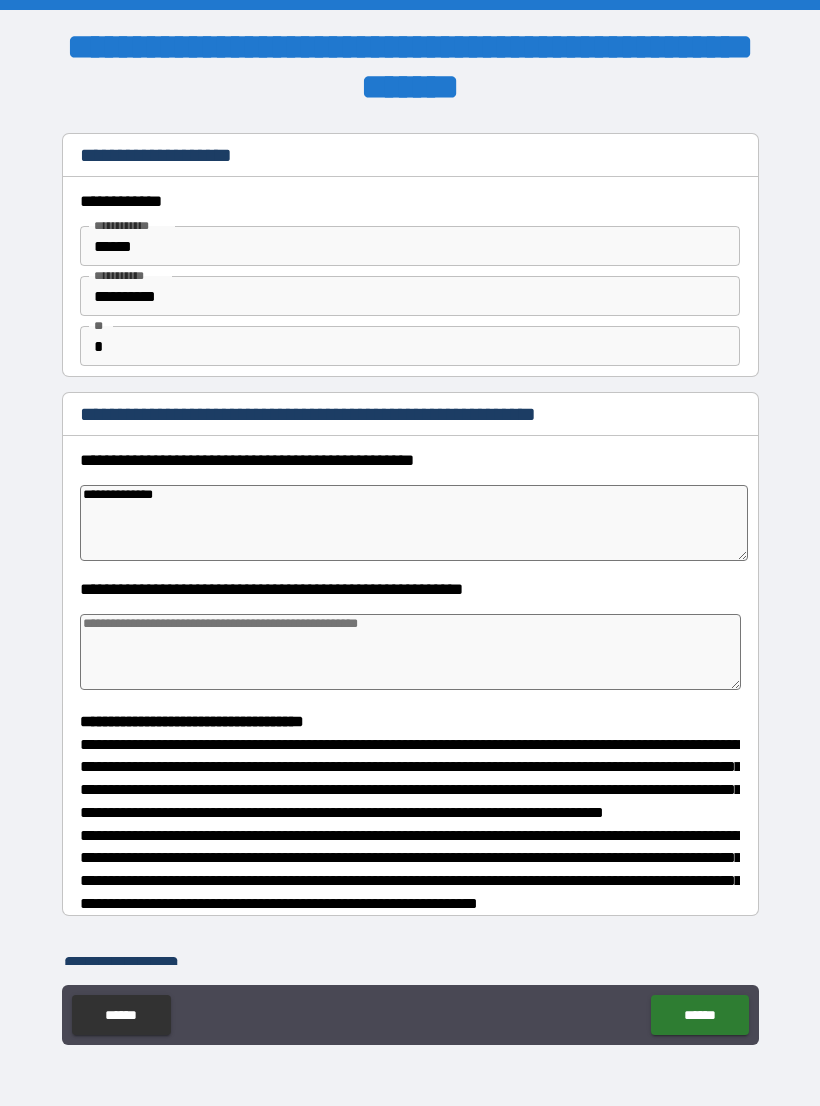 type on "*" 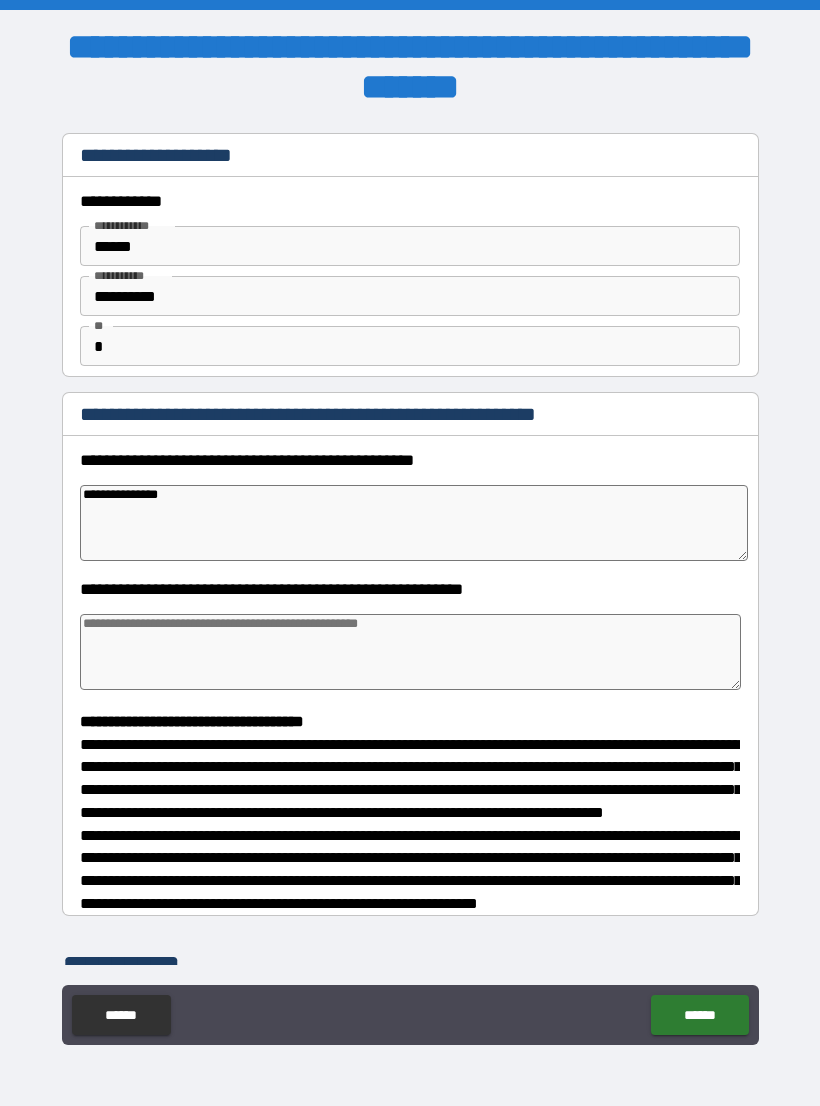 type on "*" 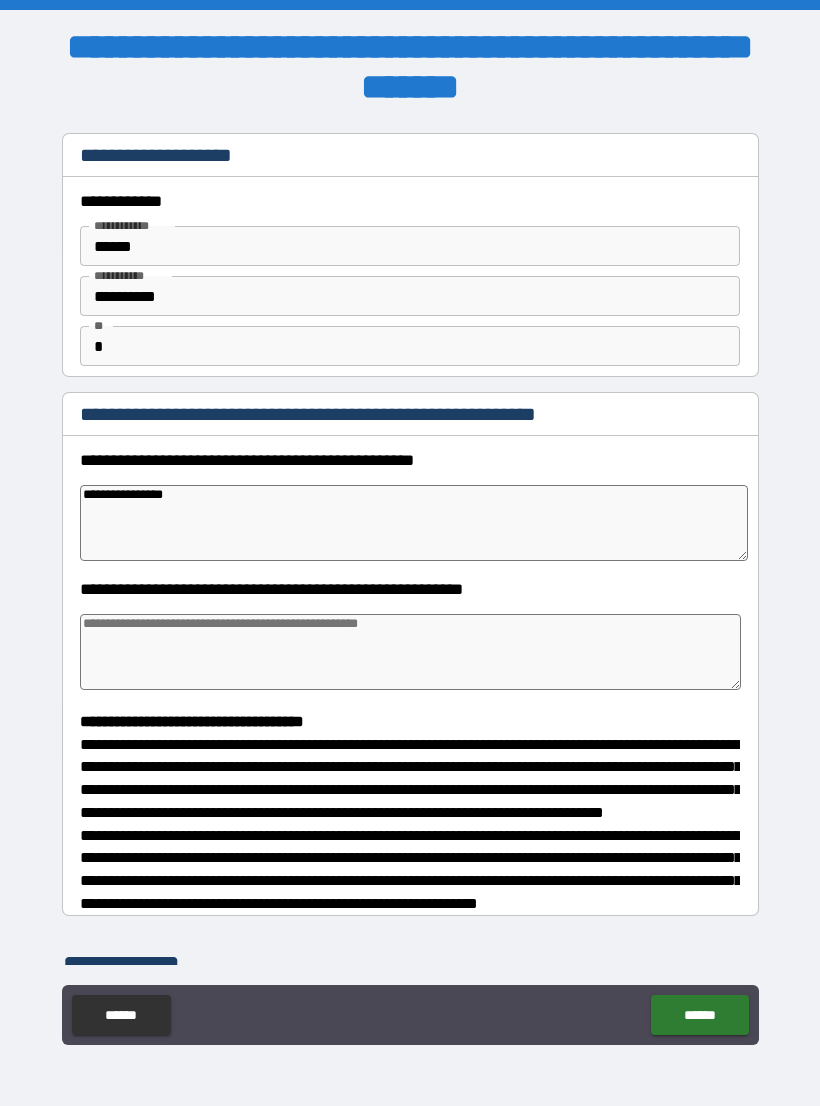 type on "*" 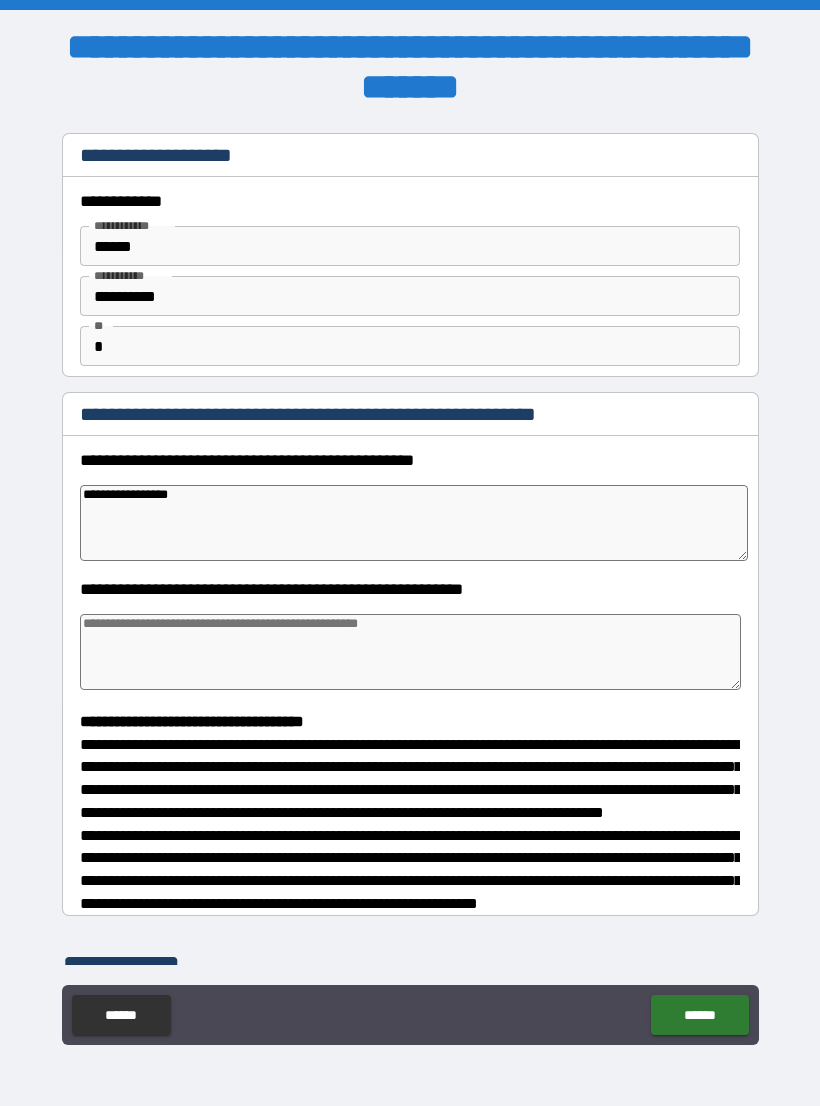 type on "*" 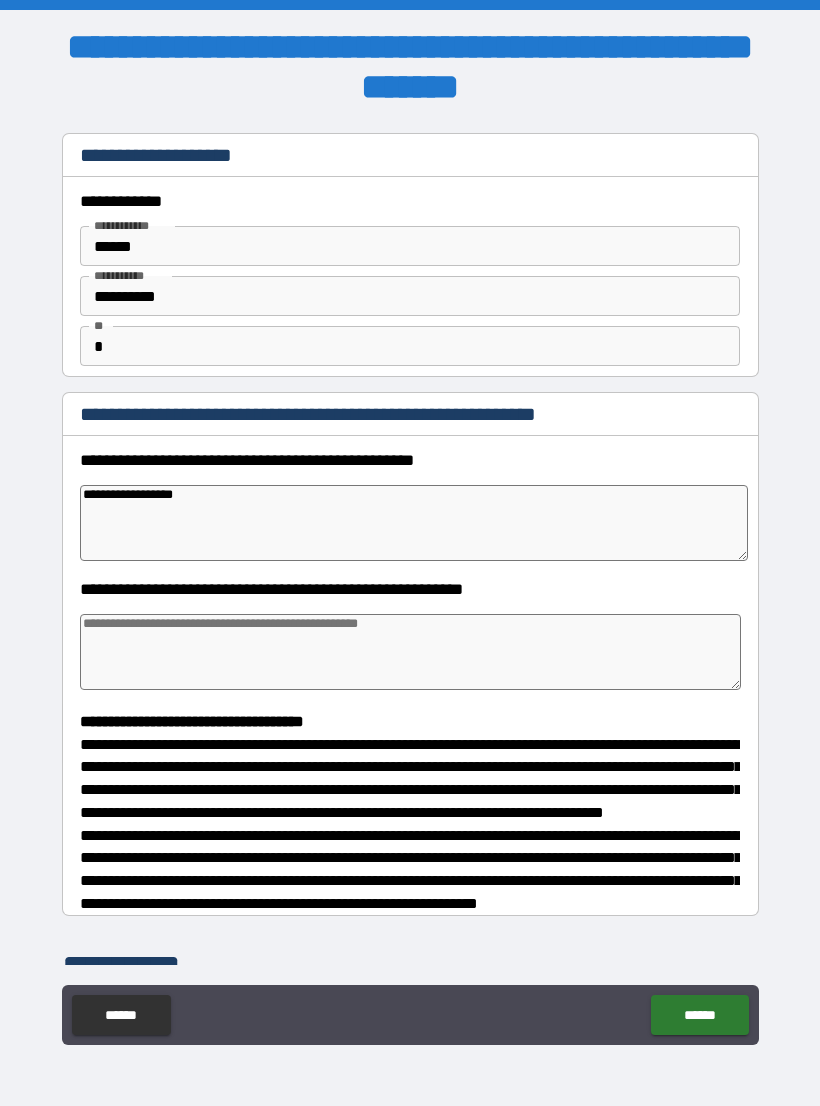 type on "*" 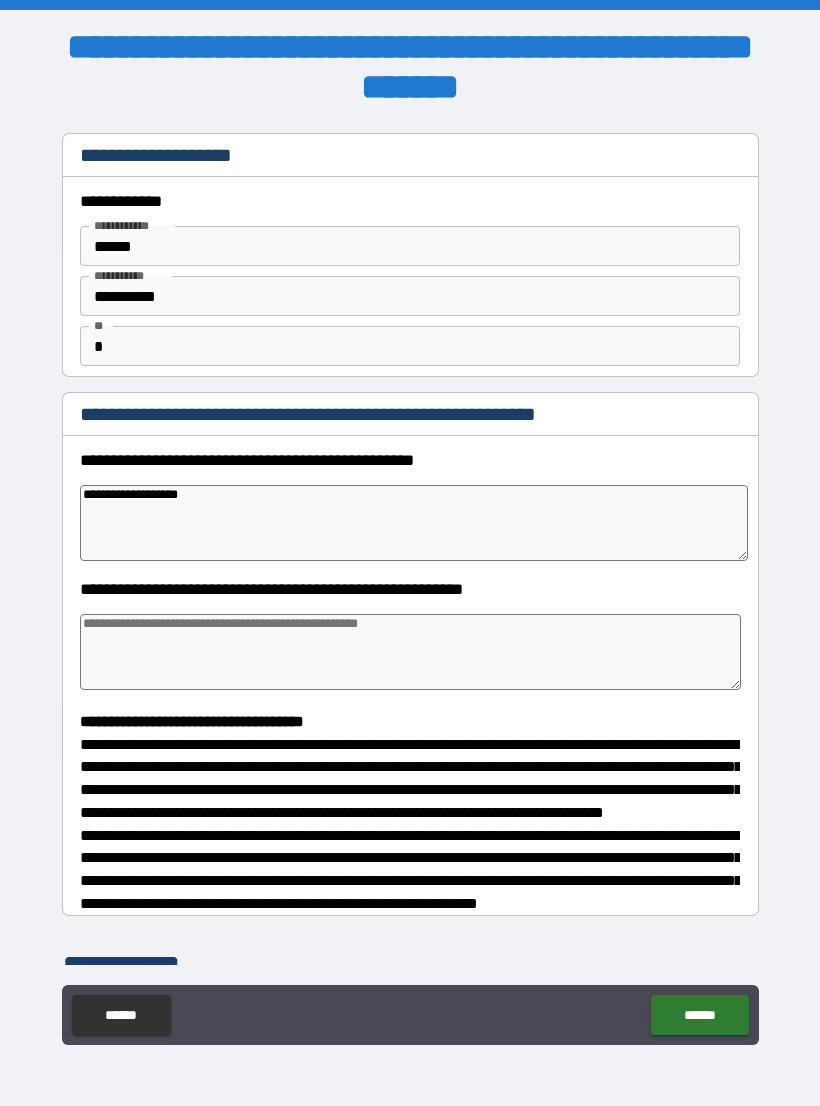 type on "*" 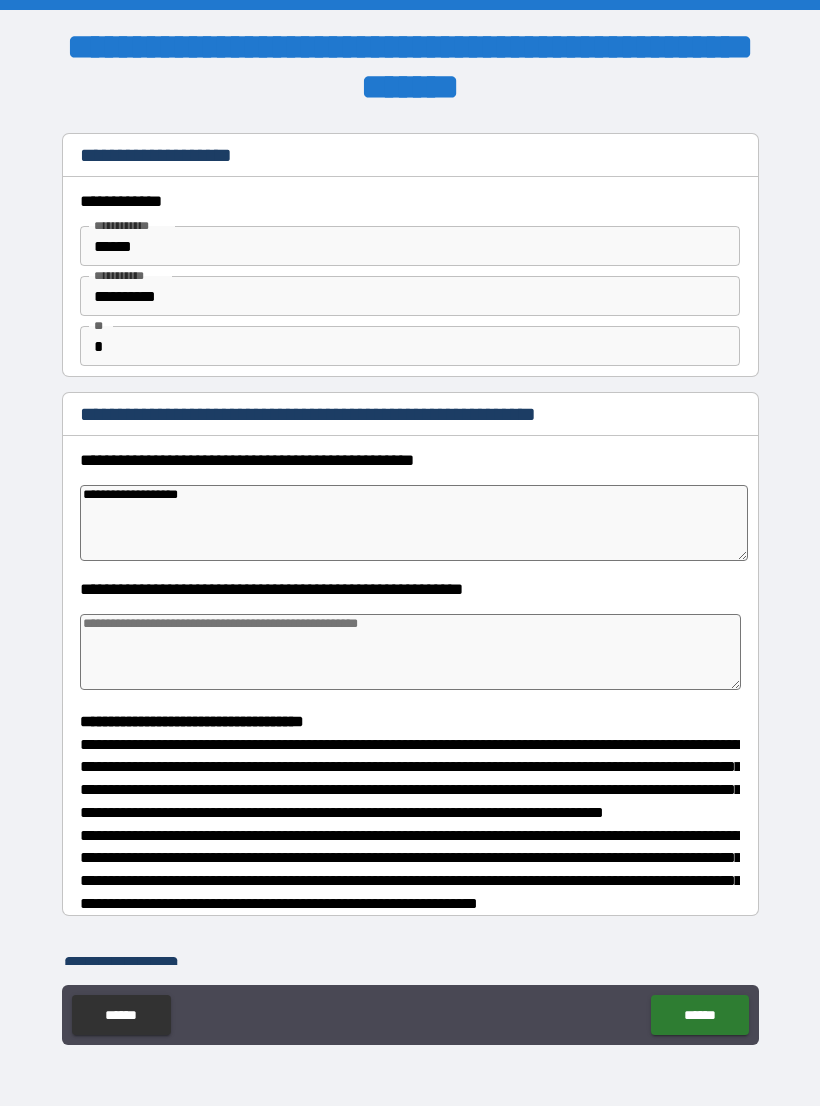 type on "**********" 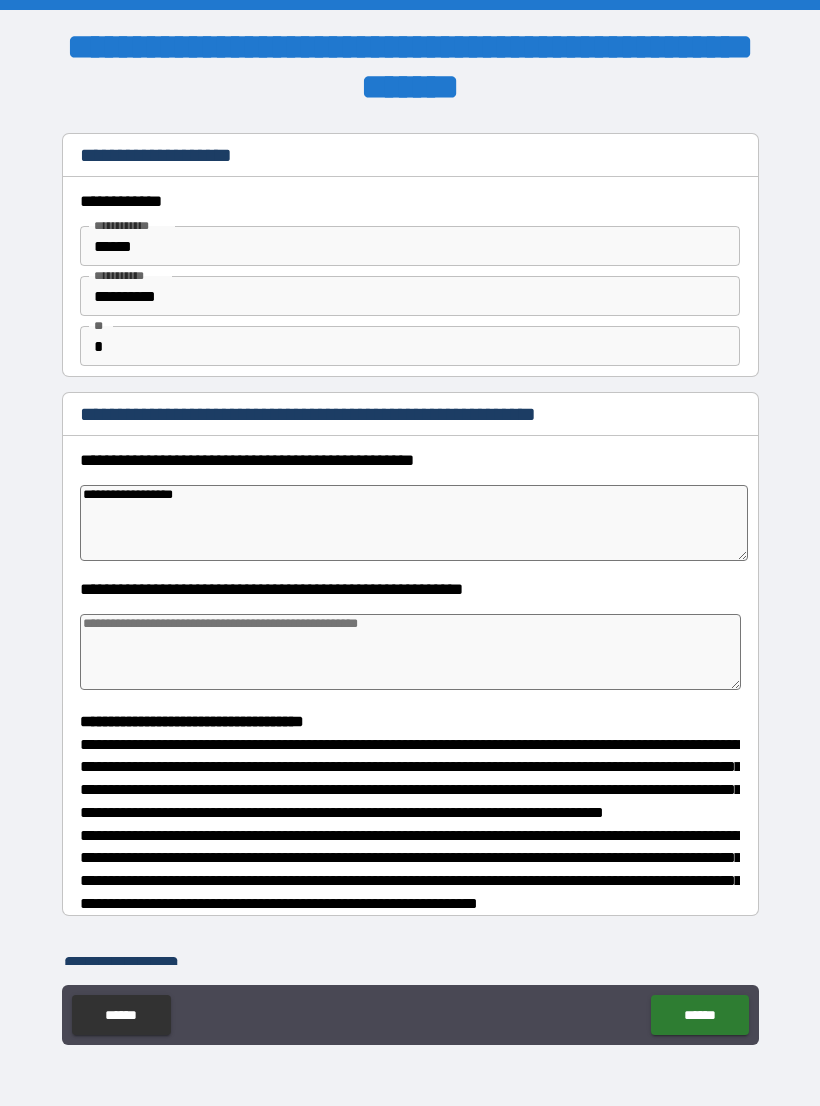 type on "*" 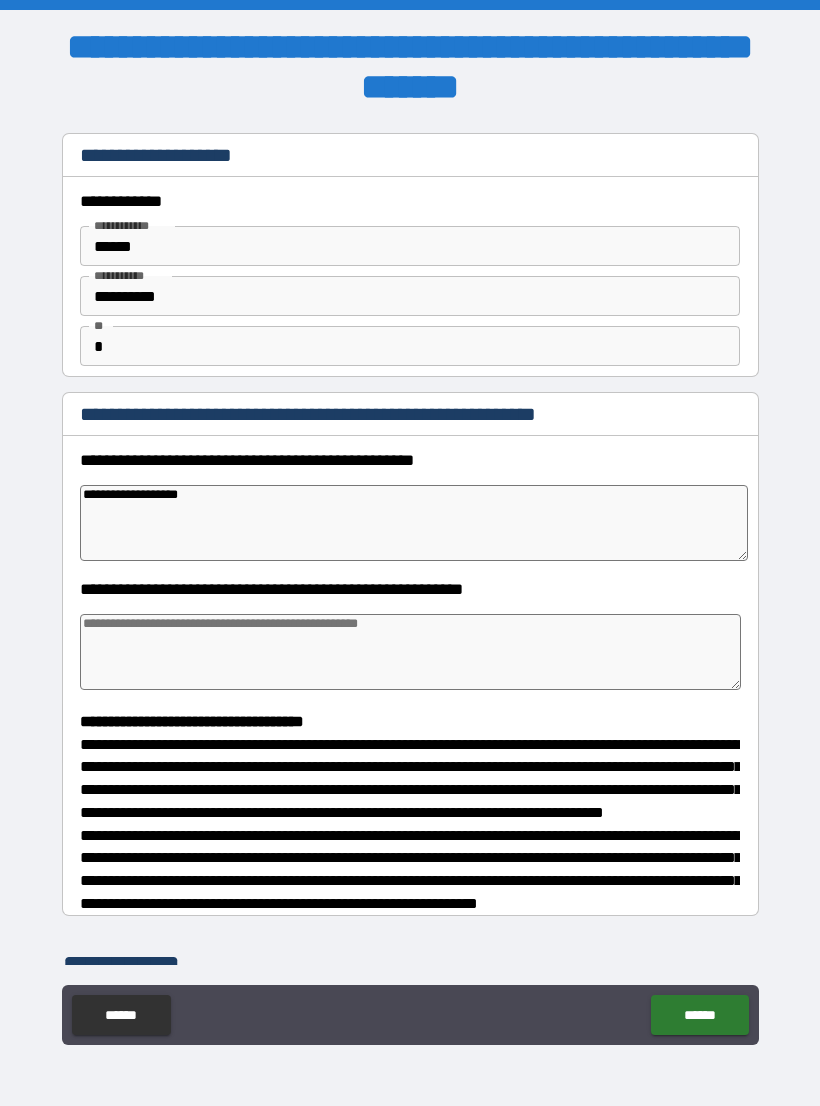 type on "*" 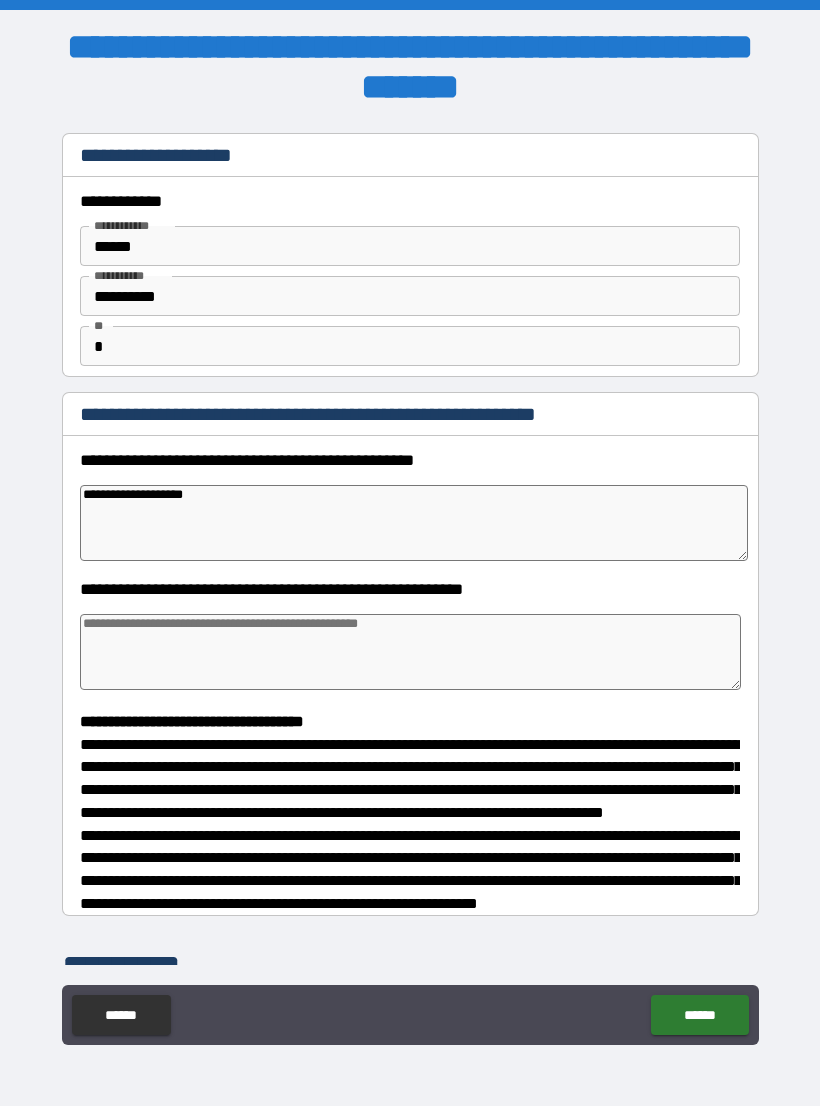 type on "*" 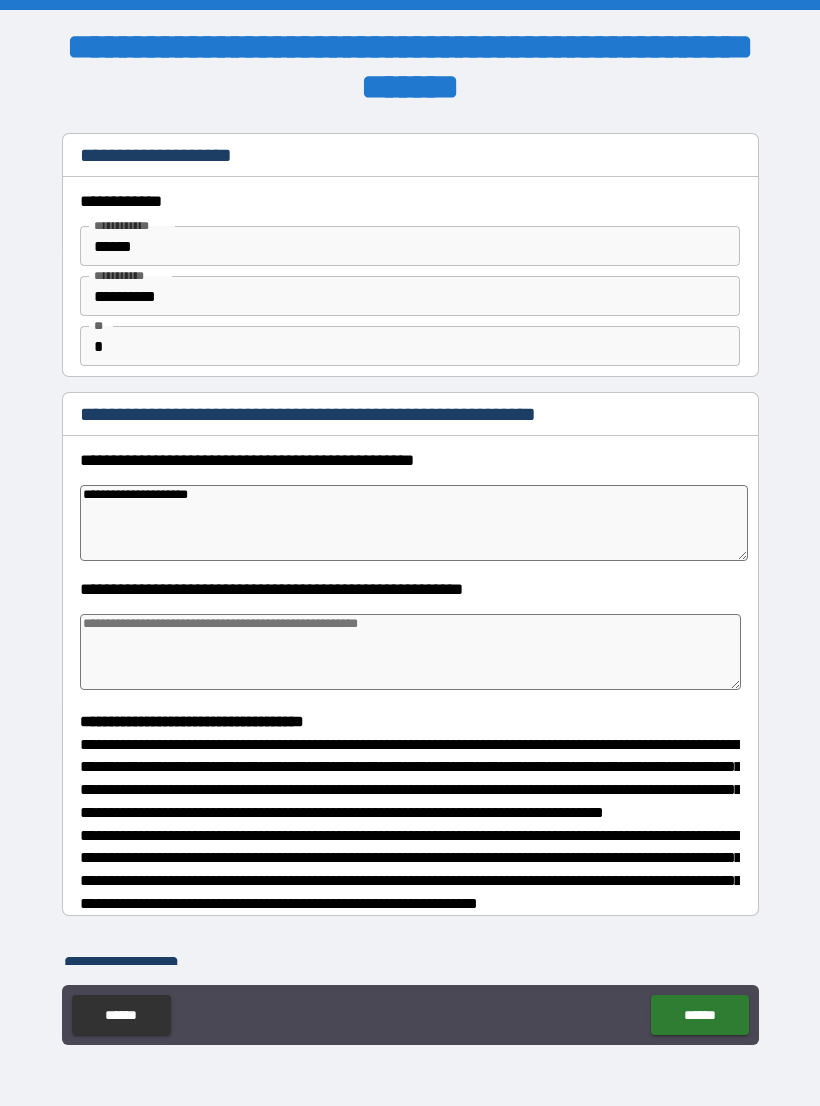 type on "*" 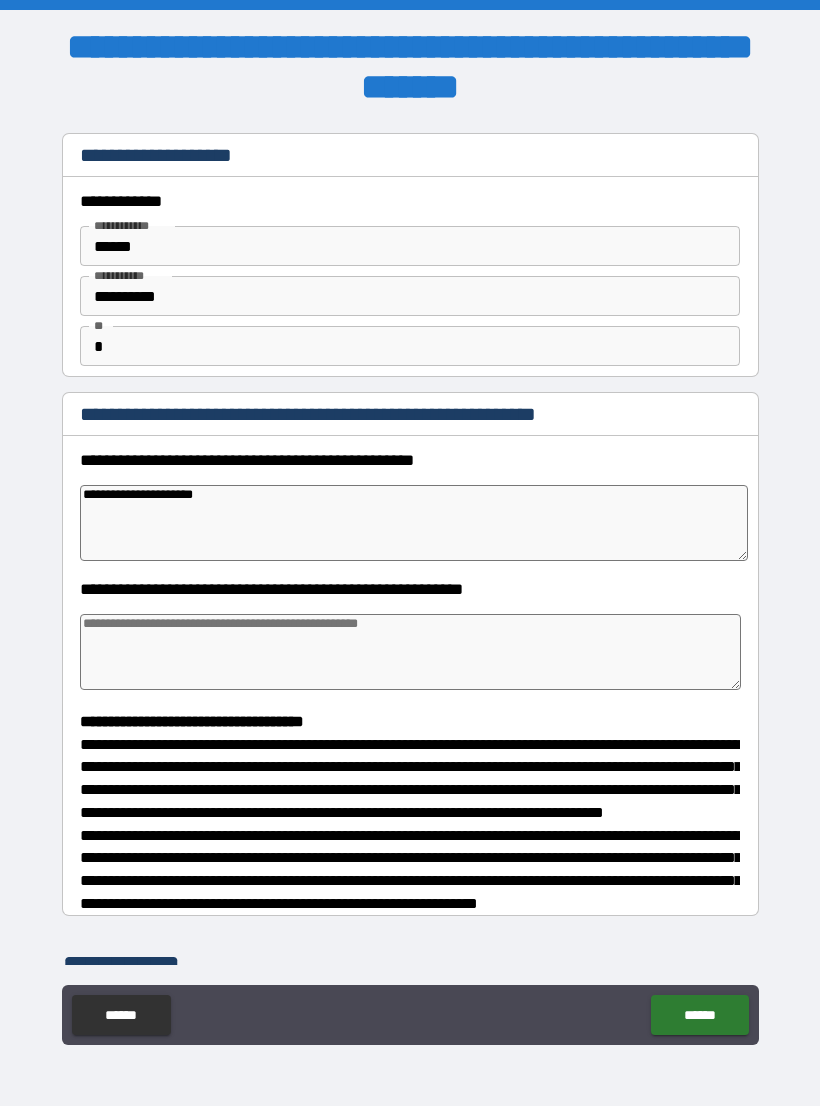 type on "*" 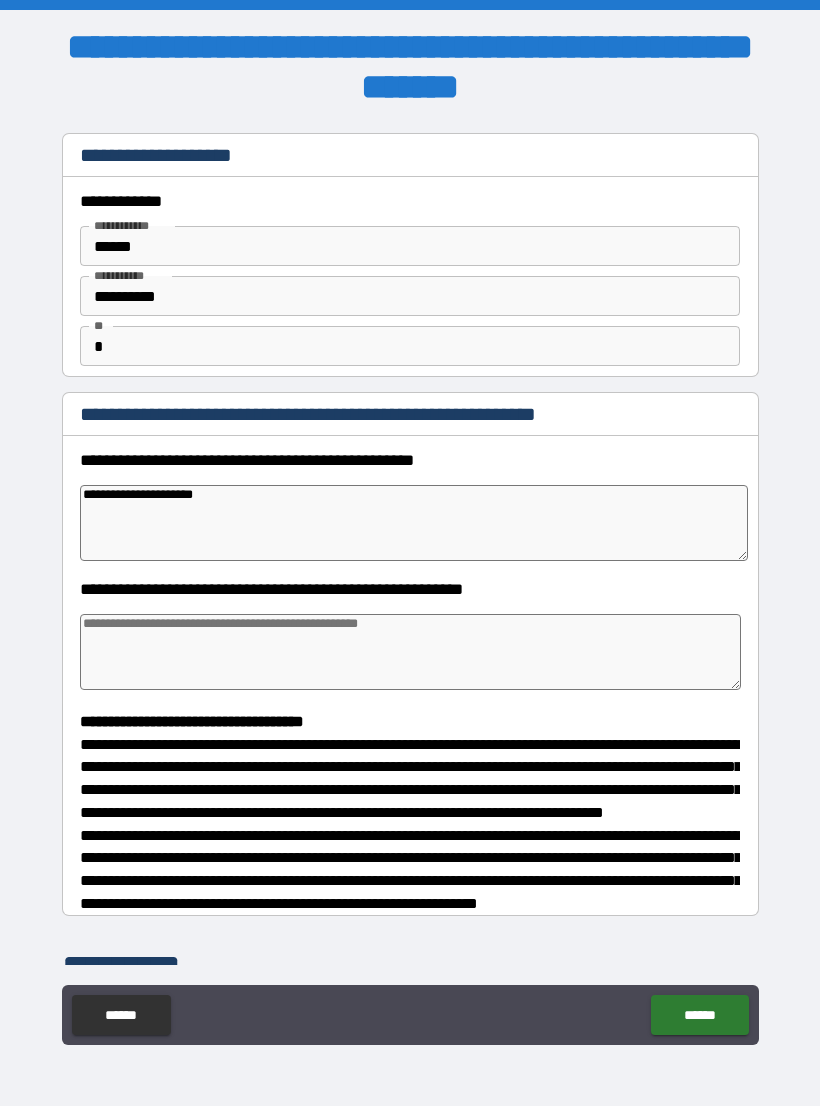 type on "*" 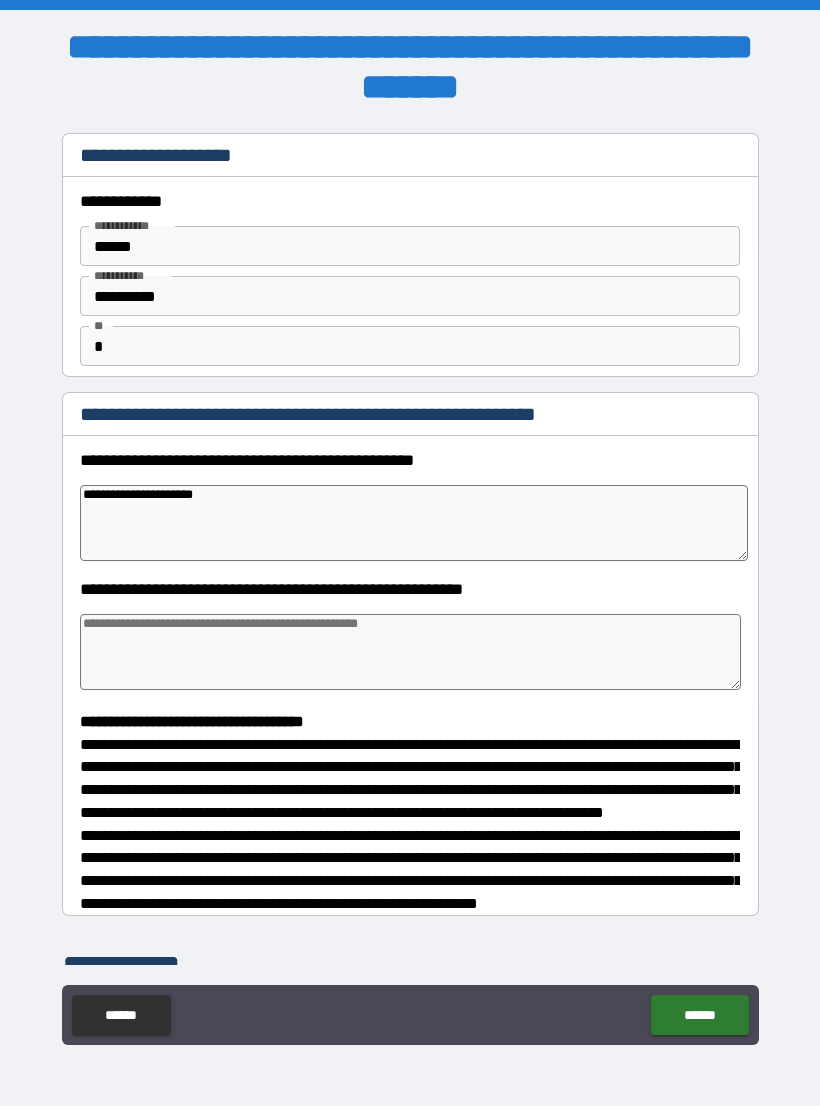 type on "*" 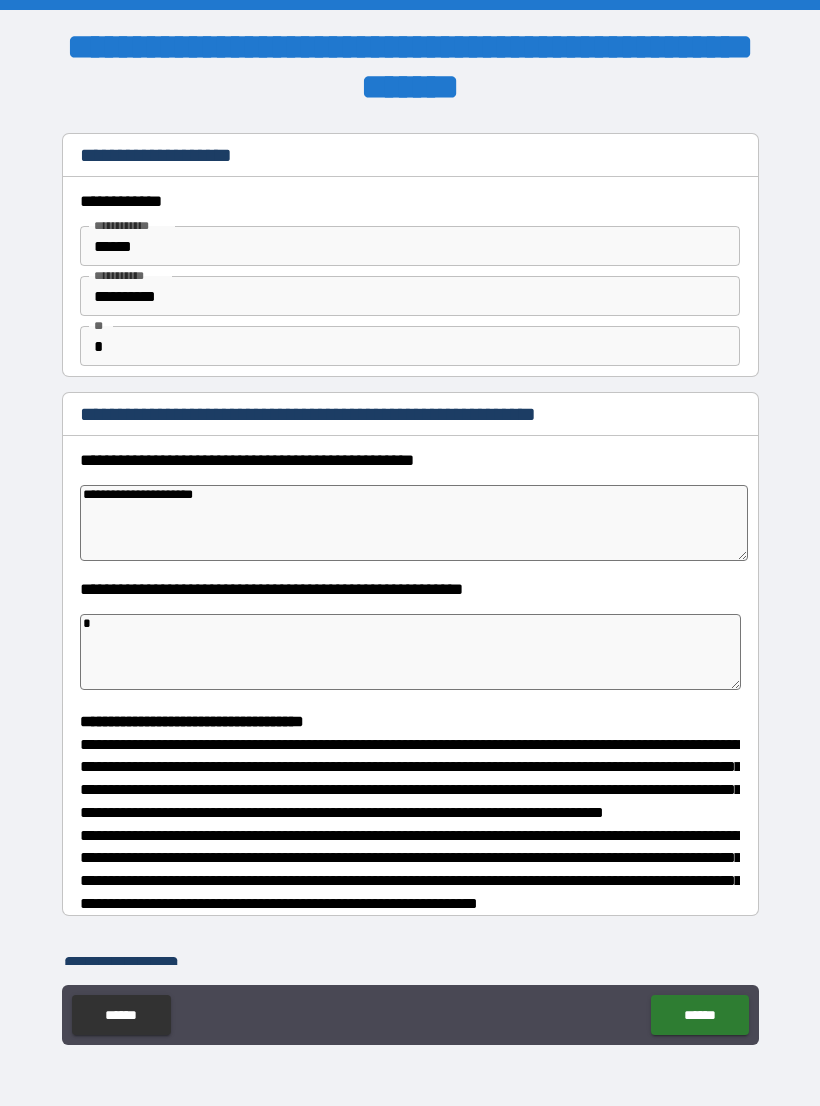 type on "*" 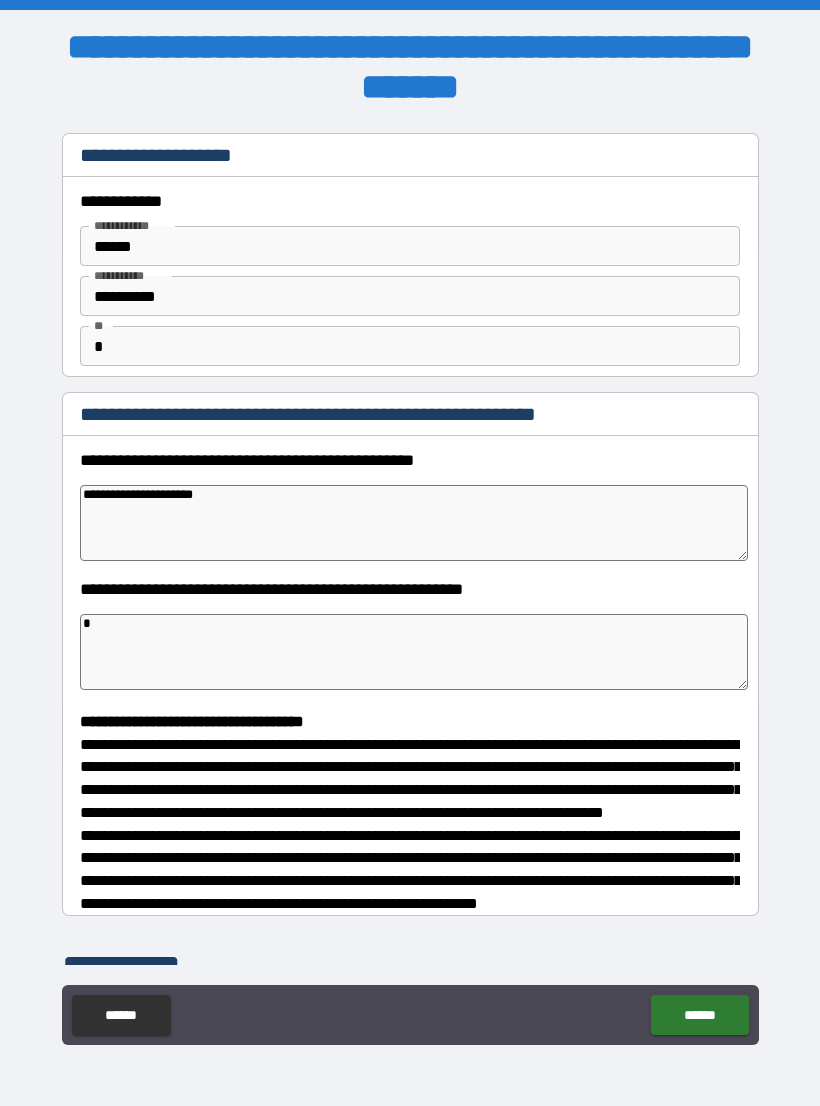 type on "*" 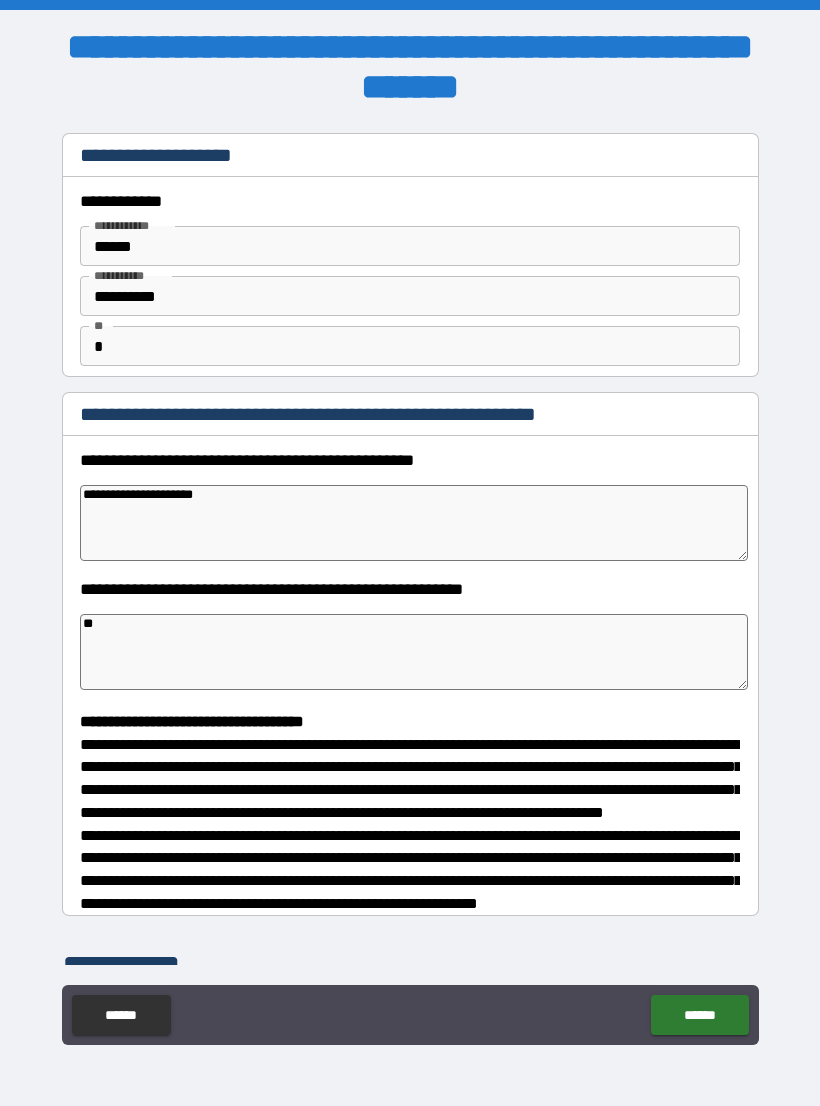 type on "***" 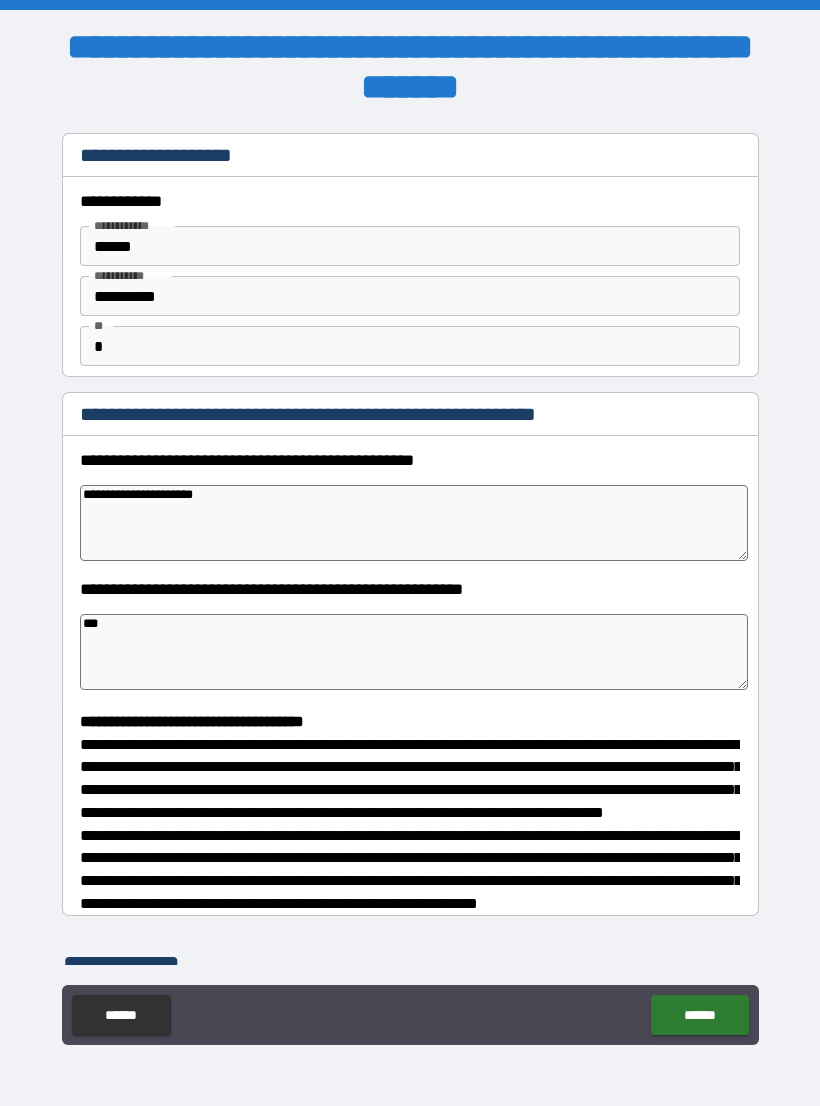 type on "*" 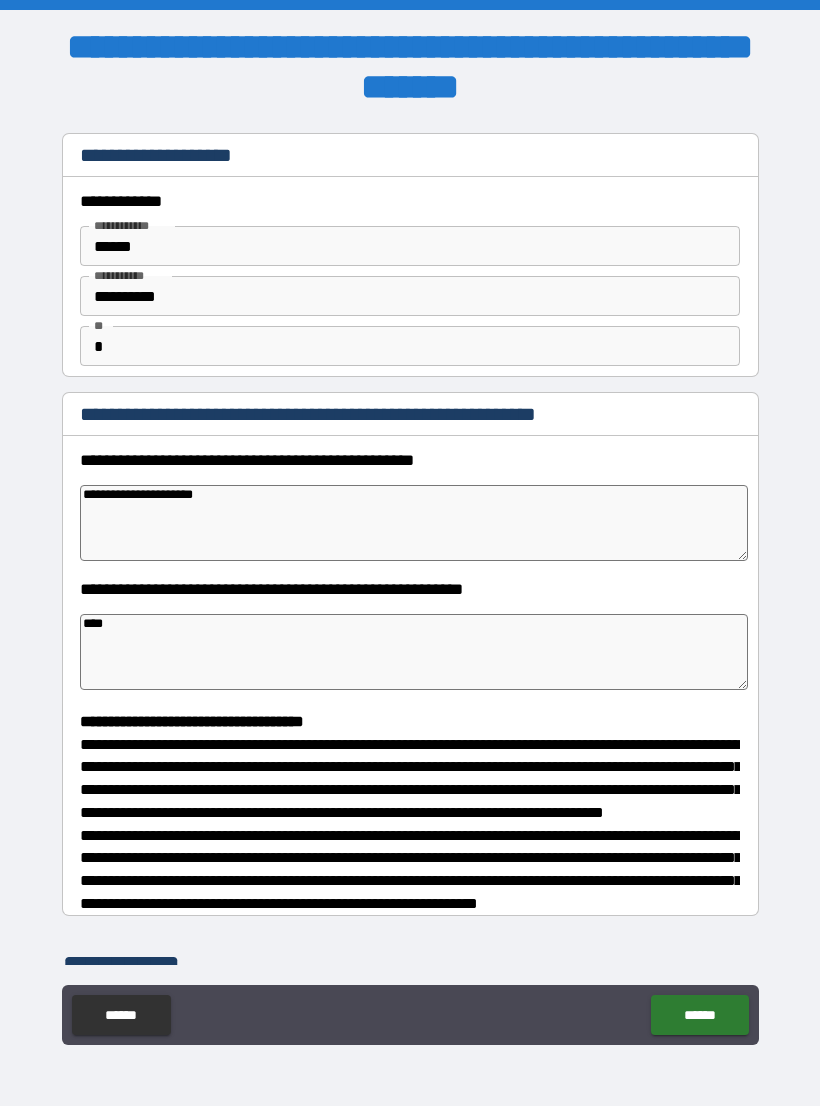 type on "*" 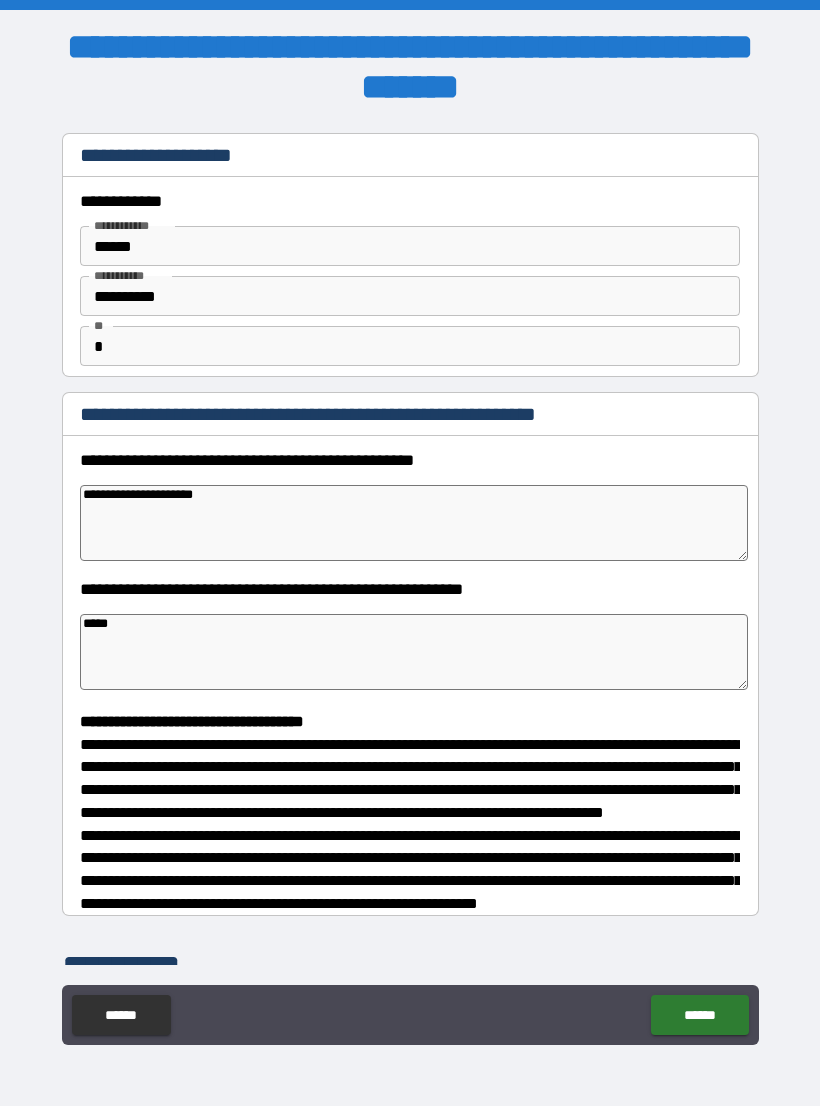 type on "*" 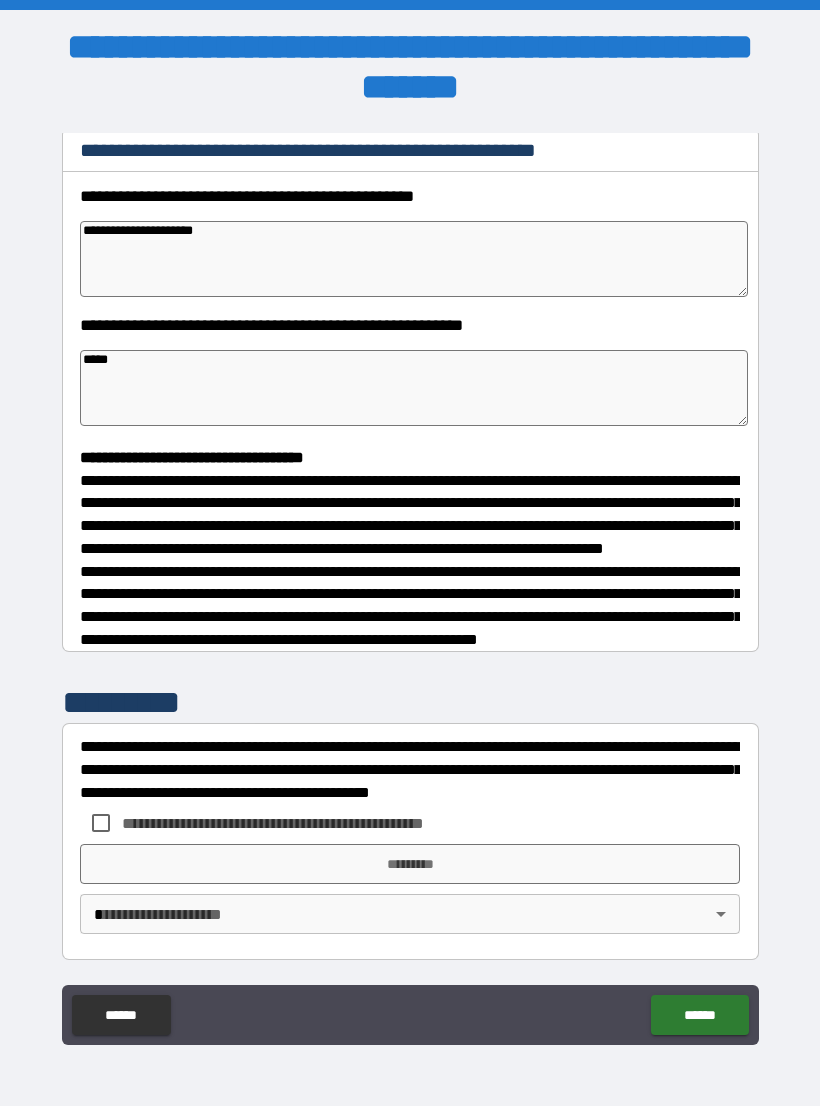 scroll, scrollTop: 302, scrollLeft: 0, axis: vertical 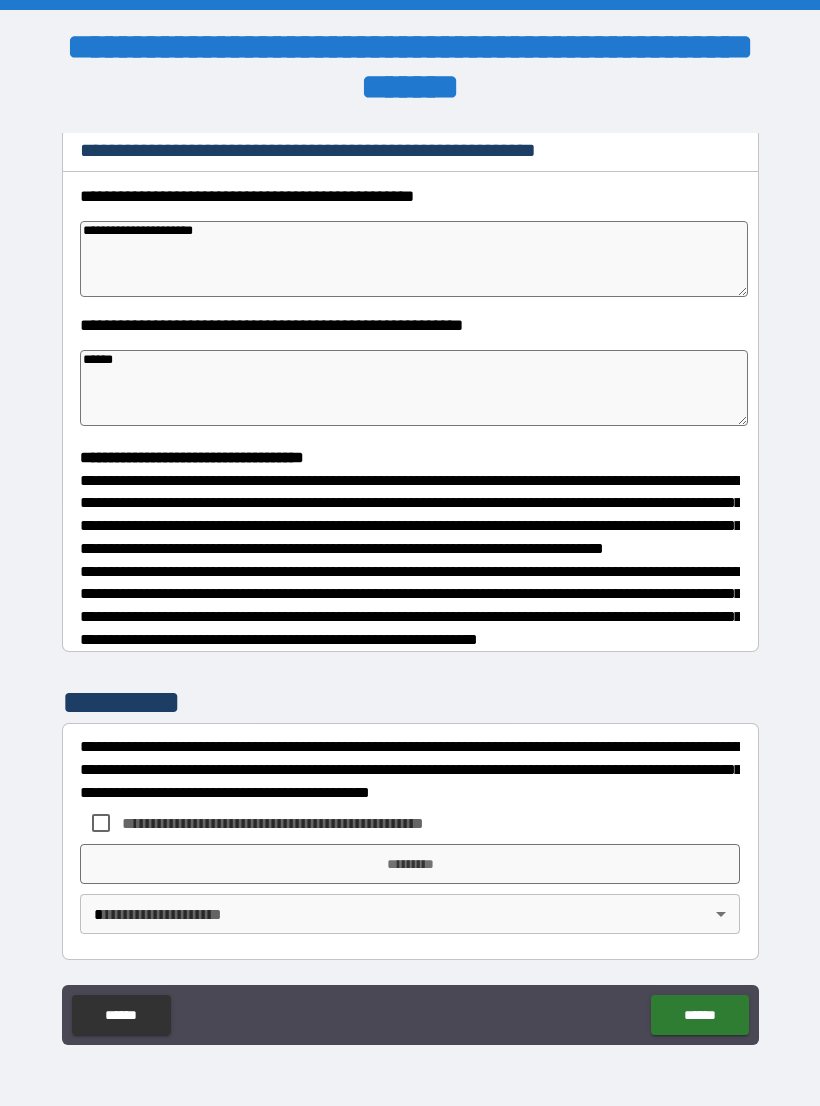 type on "******" 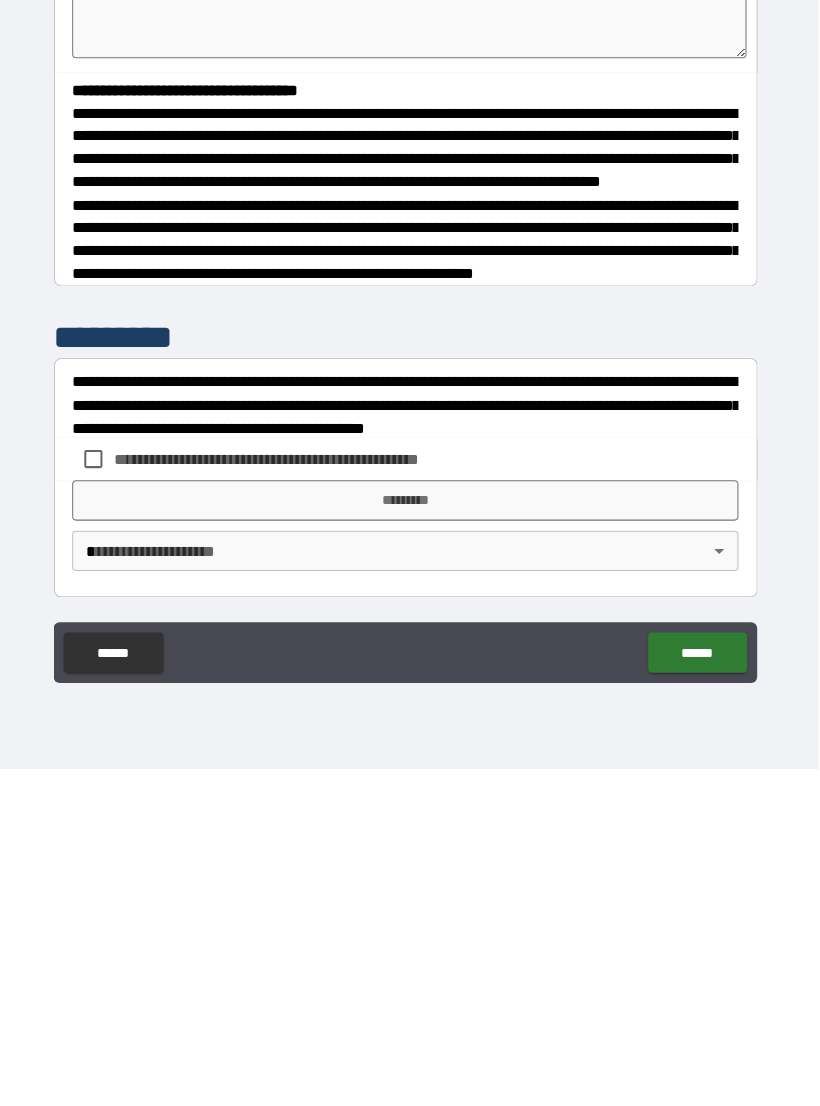 scroll, scrollTop: 31, scrollLeft: 0, axis: vertical 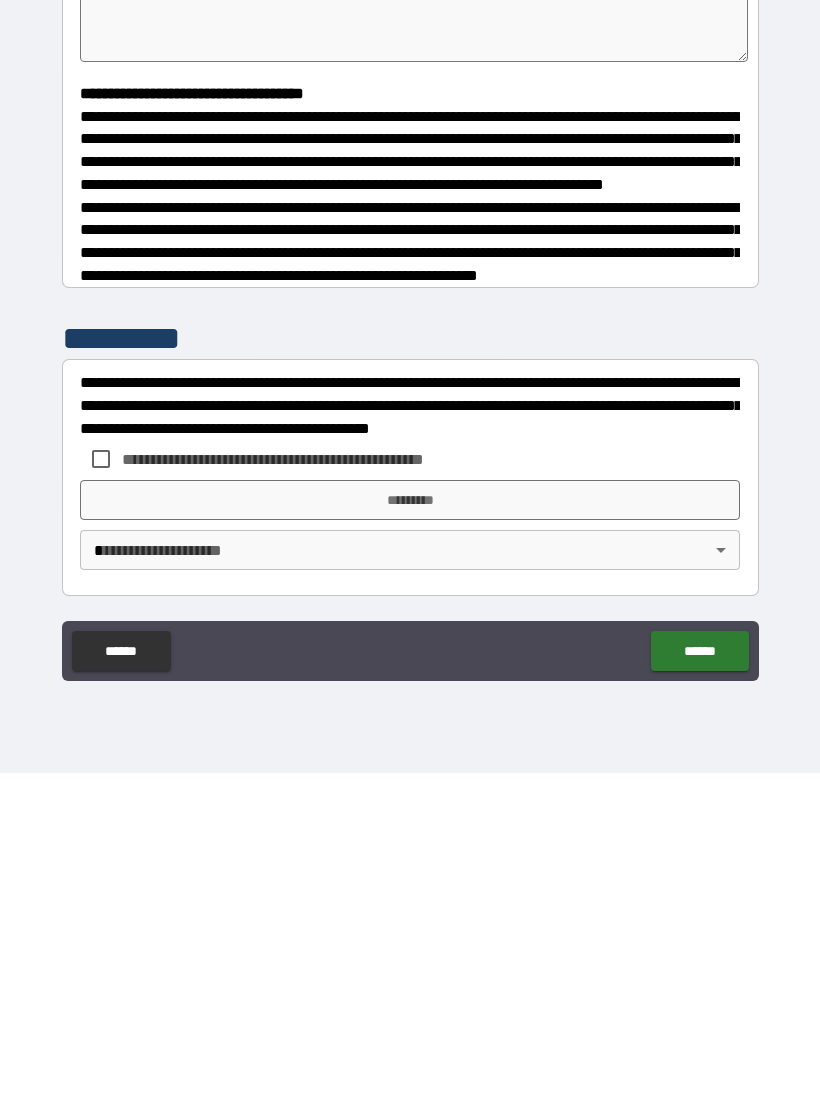 click on "*********" at bounding box center [140, 671] 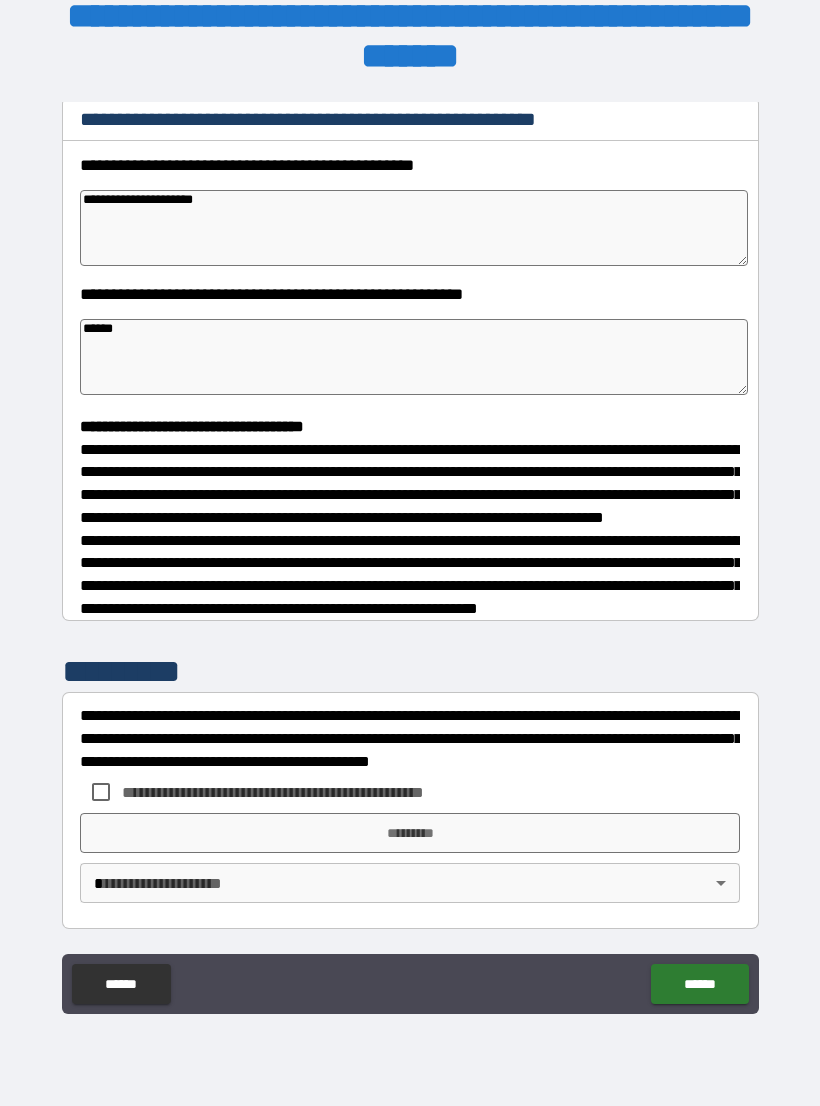 type on "*" 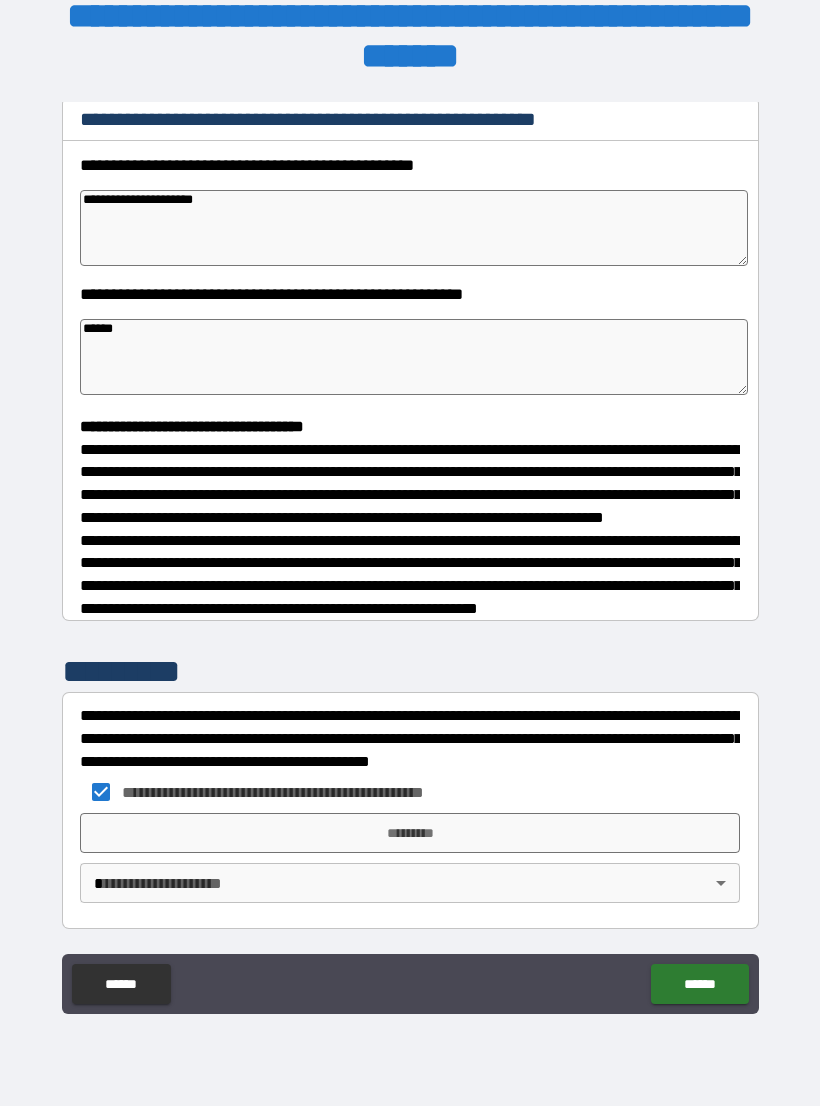 type on "*" 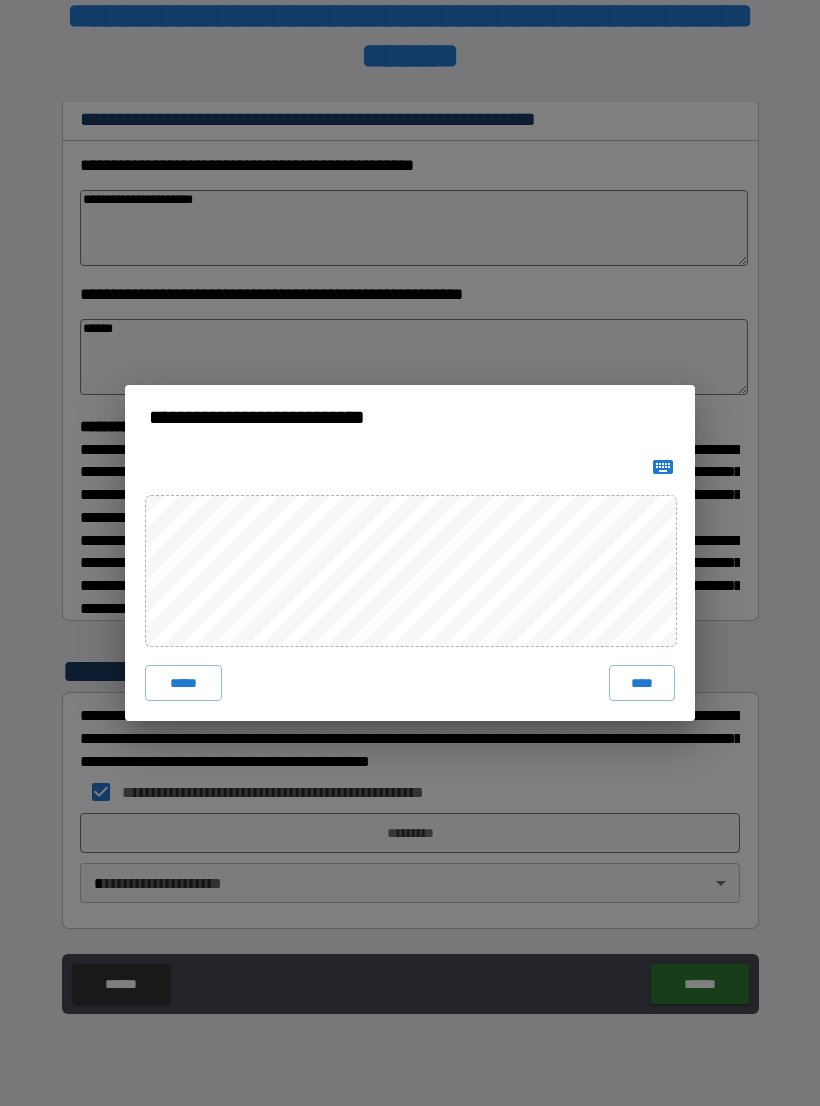 click on "****" at bounding box center [642, 683] 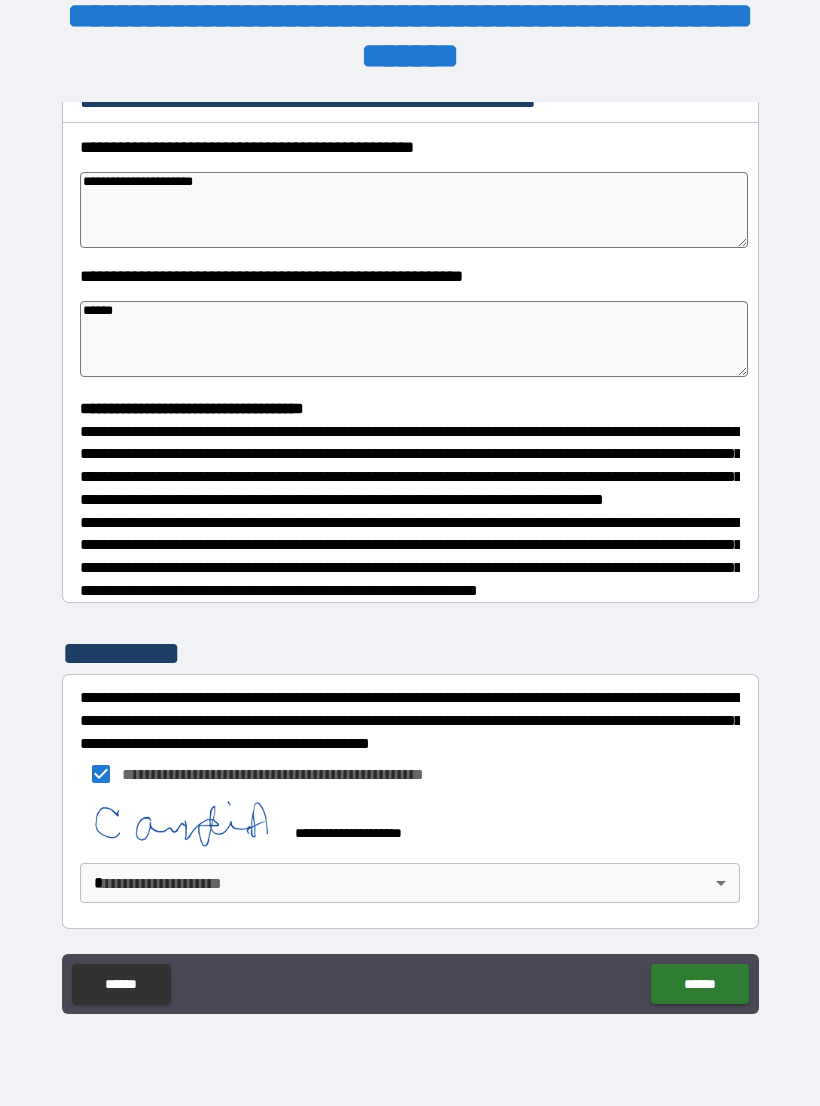 type on "*" 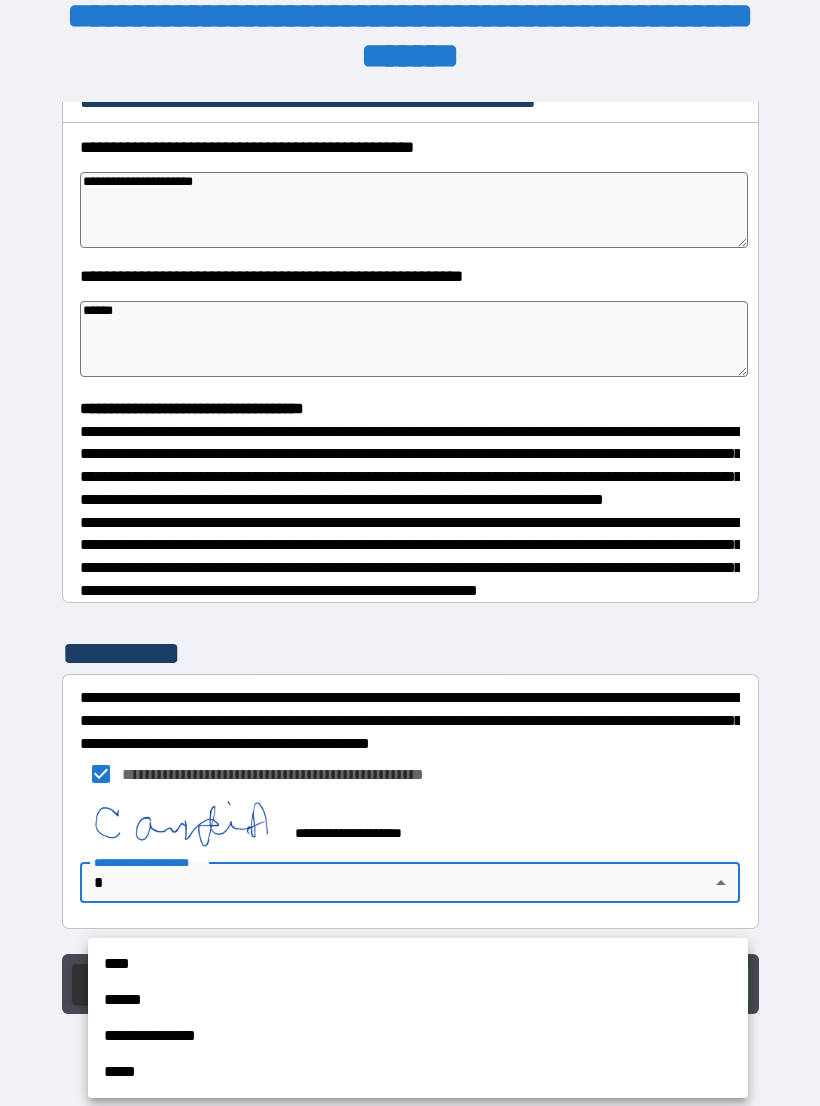 click on "**********" at bounding box center [418, 1036] 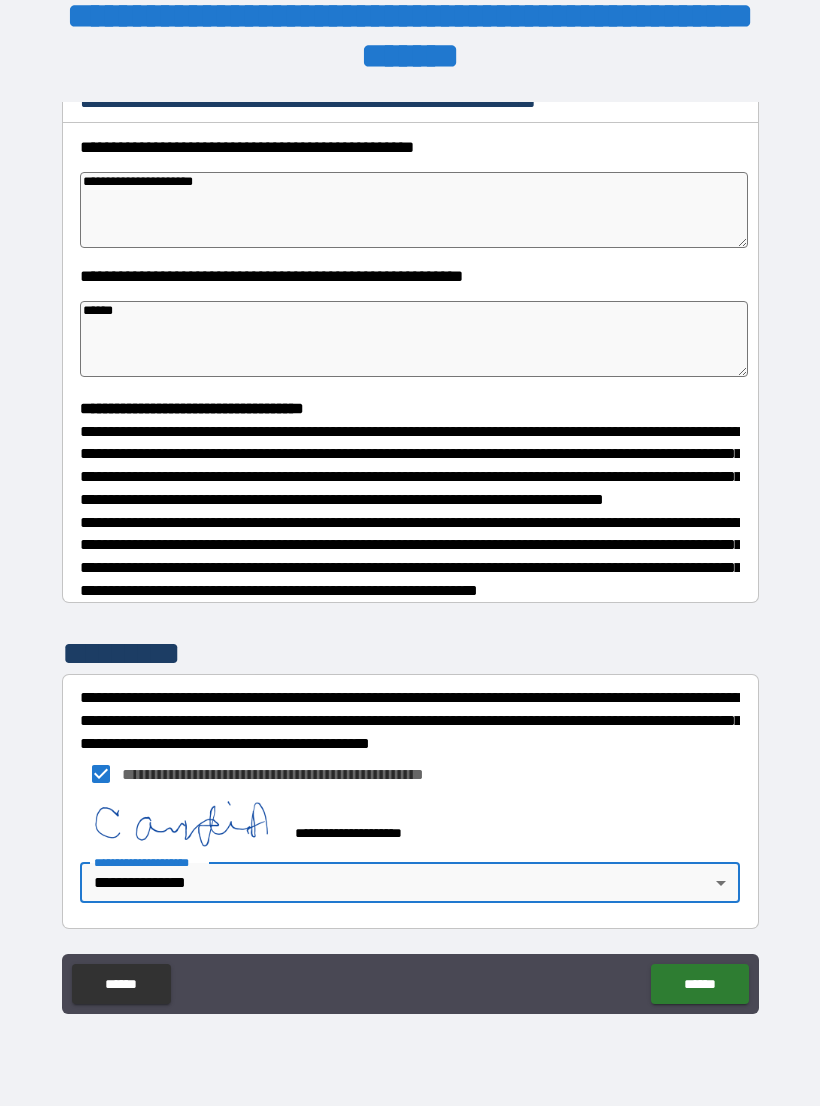 type on "*" 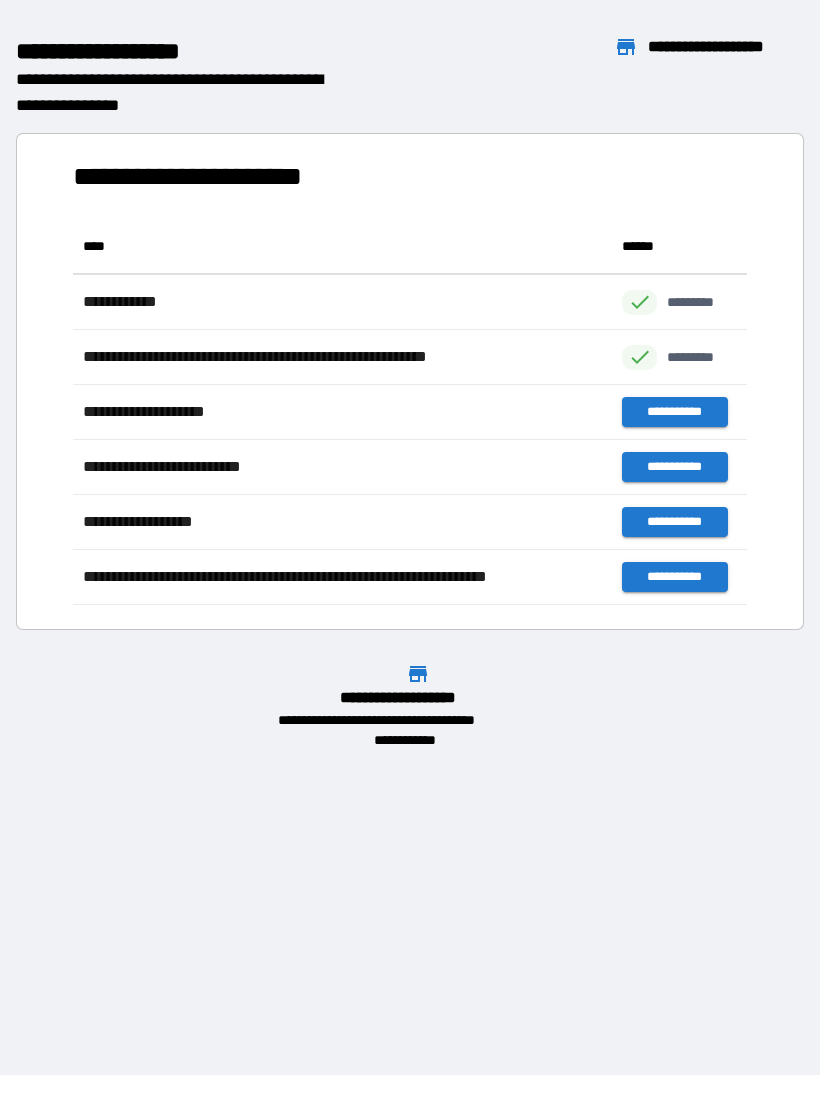 scroll, scrollTop: 1, scrollLeft: 1, axis: both 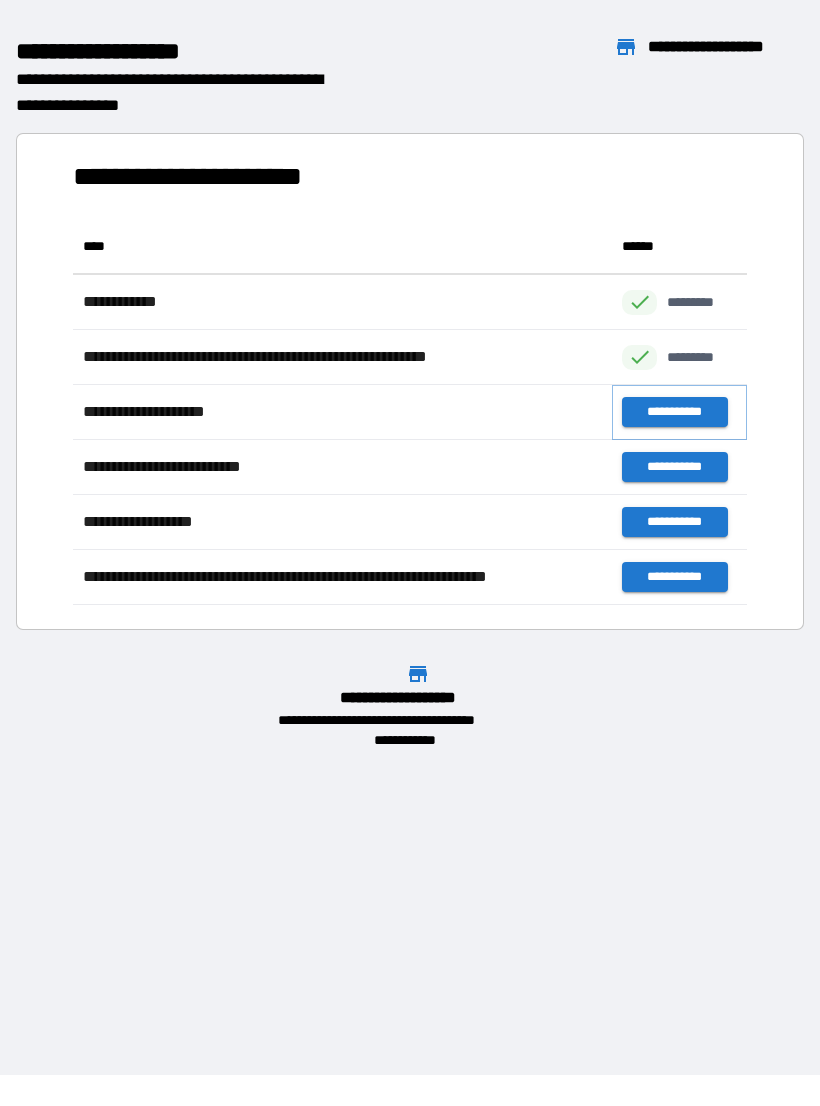 click on "**********" at bounding box center (674, 412) 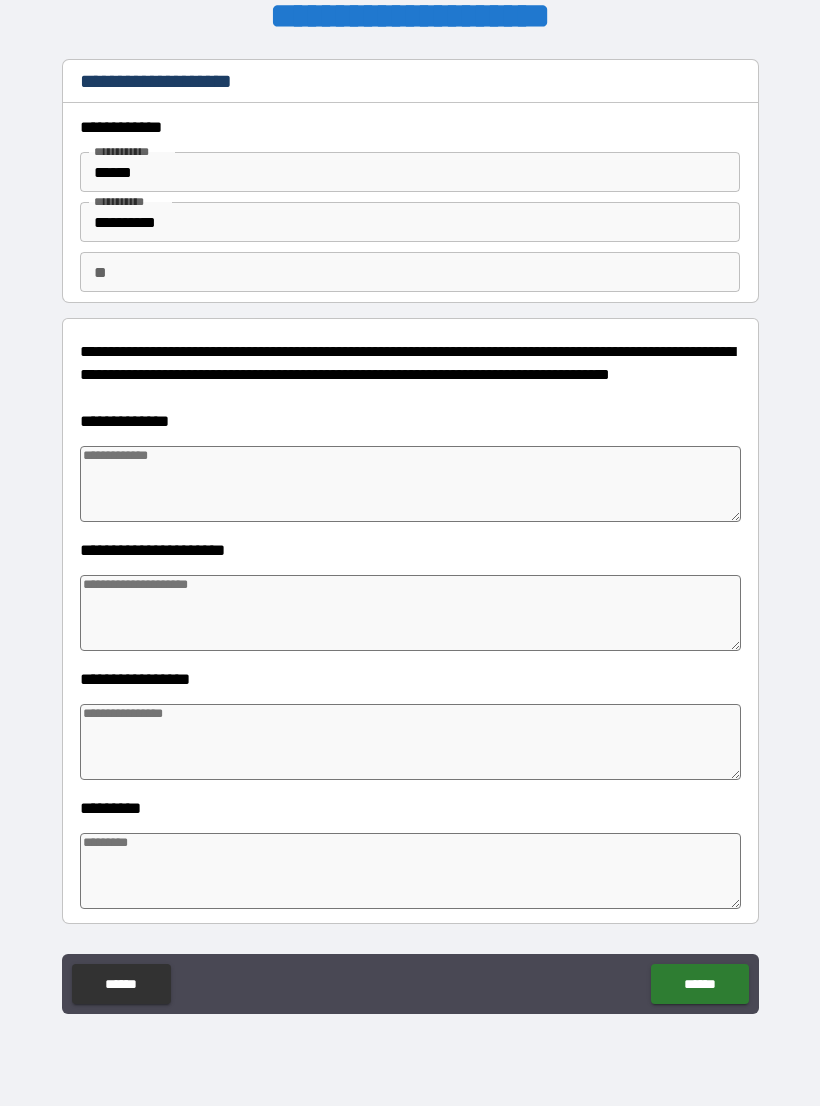 type on "*" 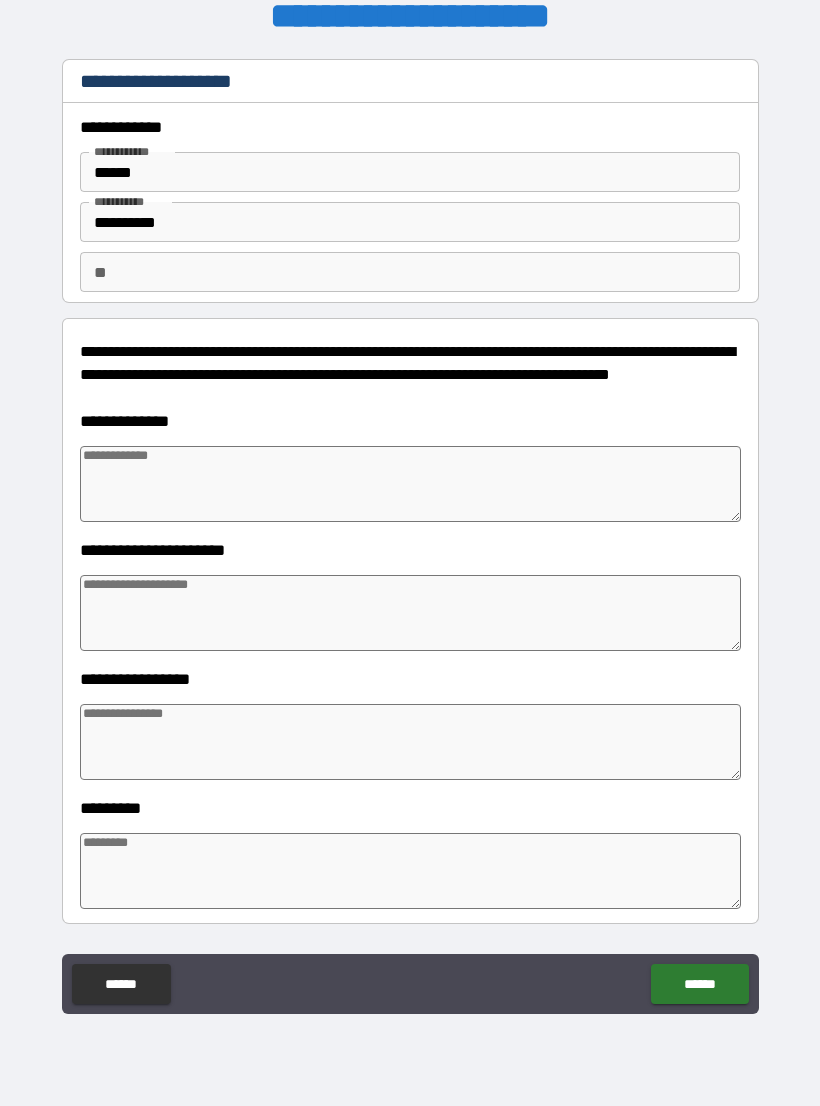 type on "*" 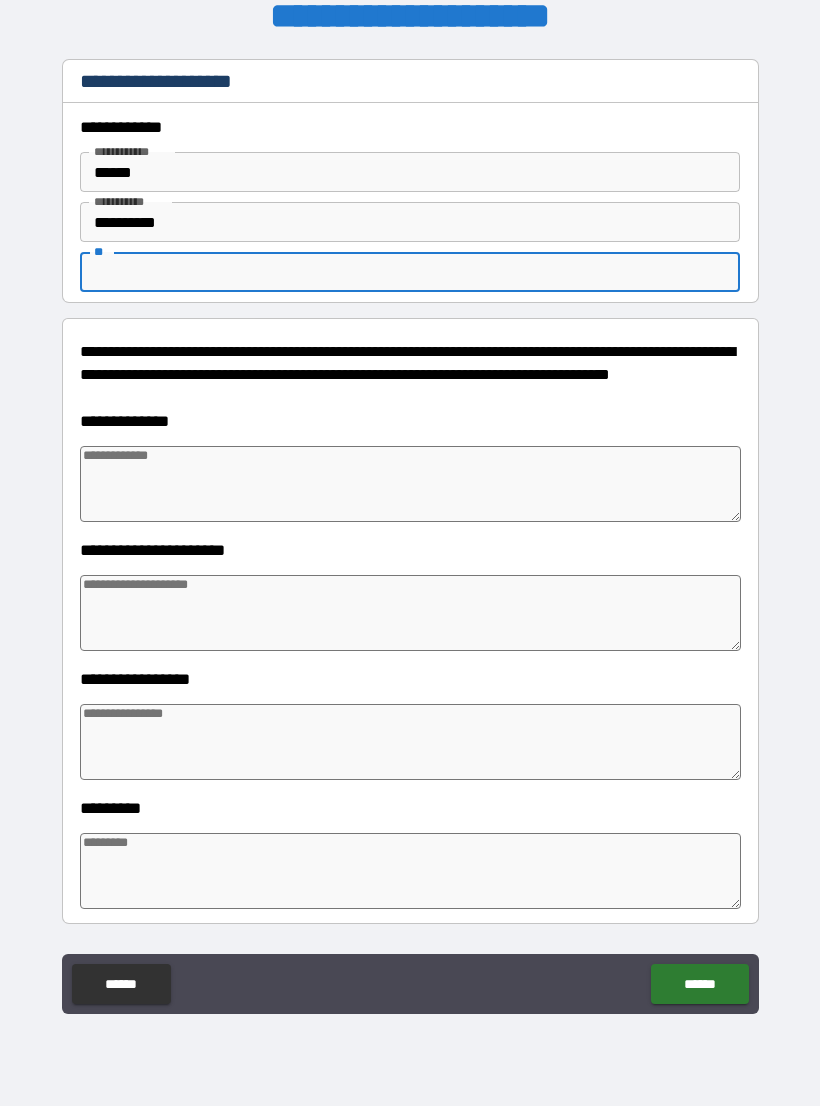 type on "*" 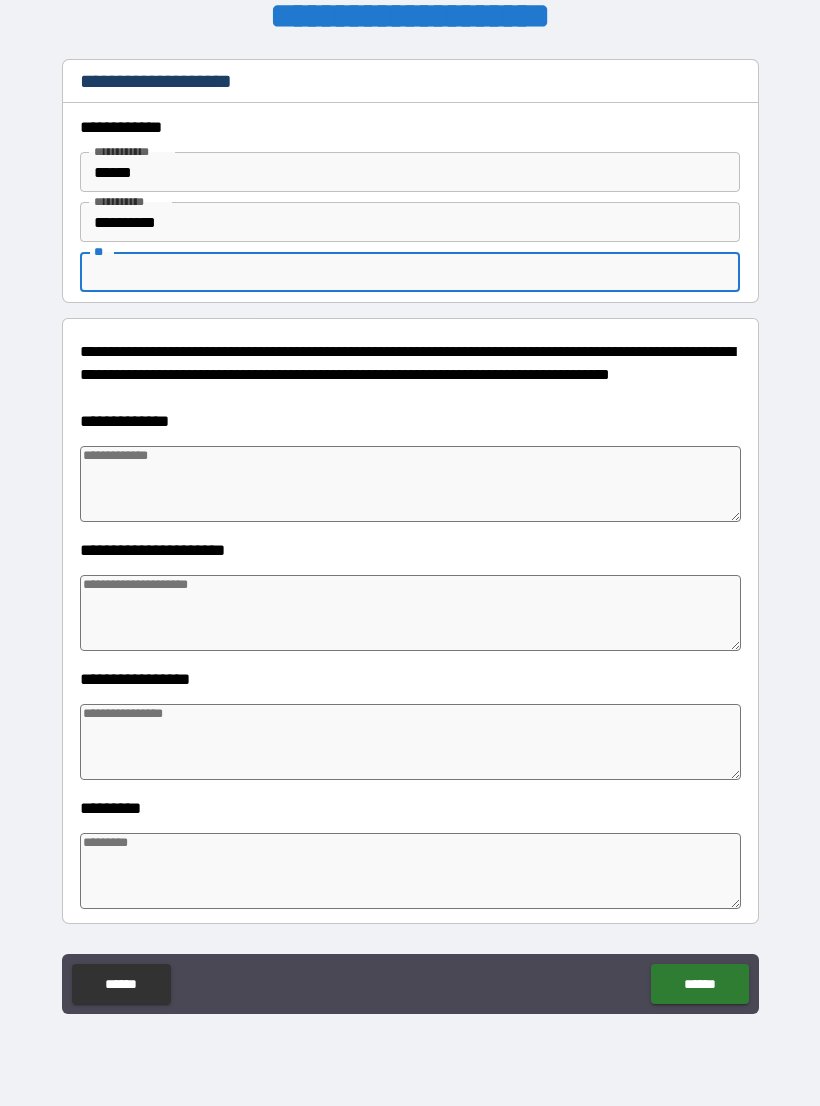 type on "*" 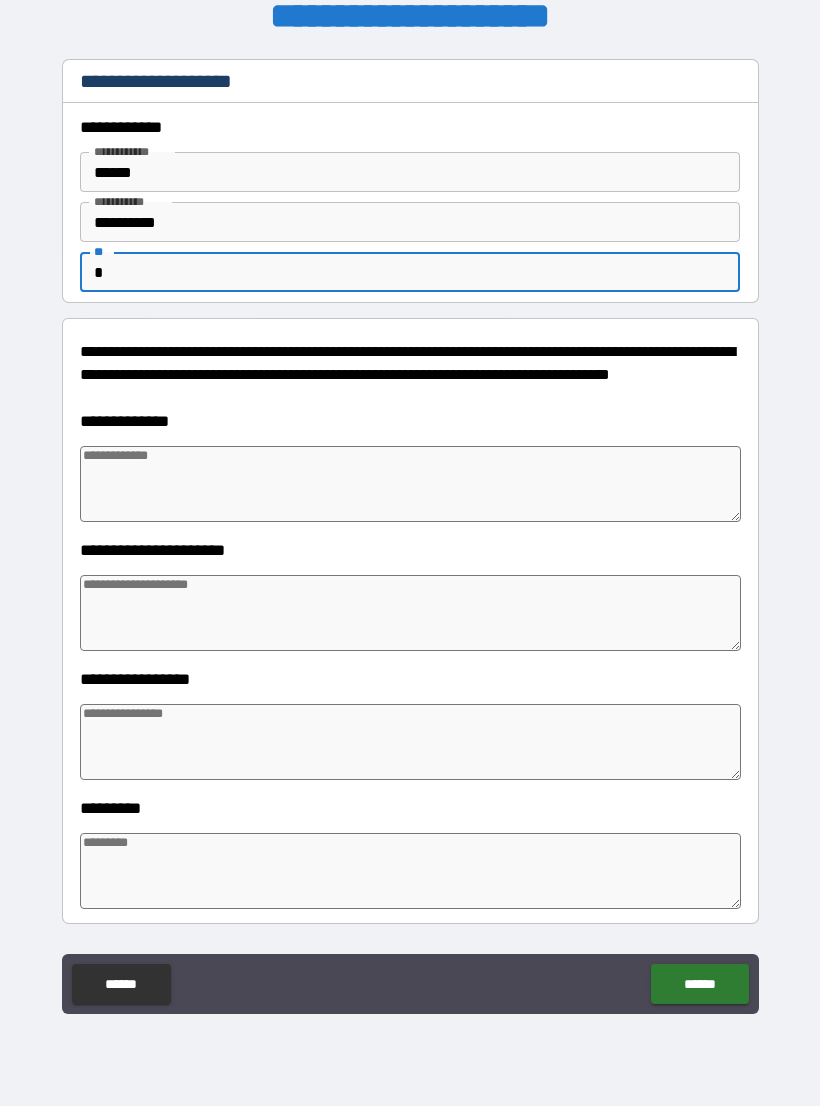 type on "*" 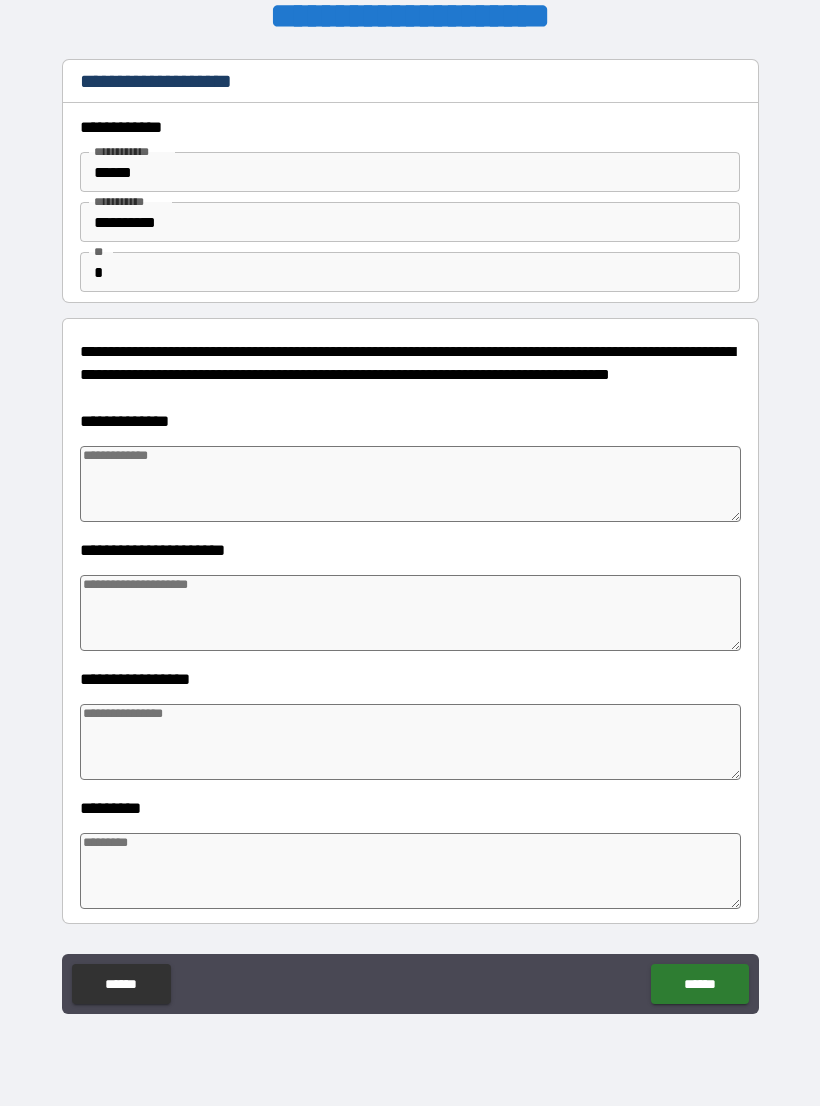 type on "*" 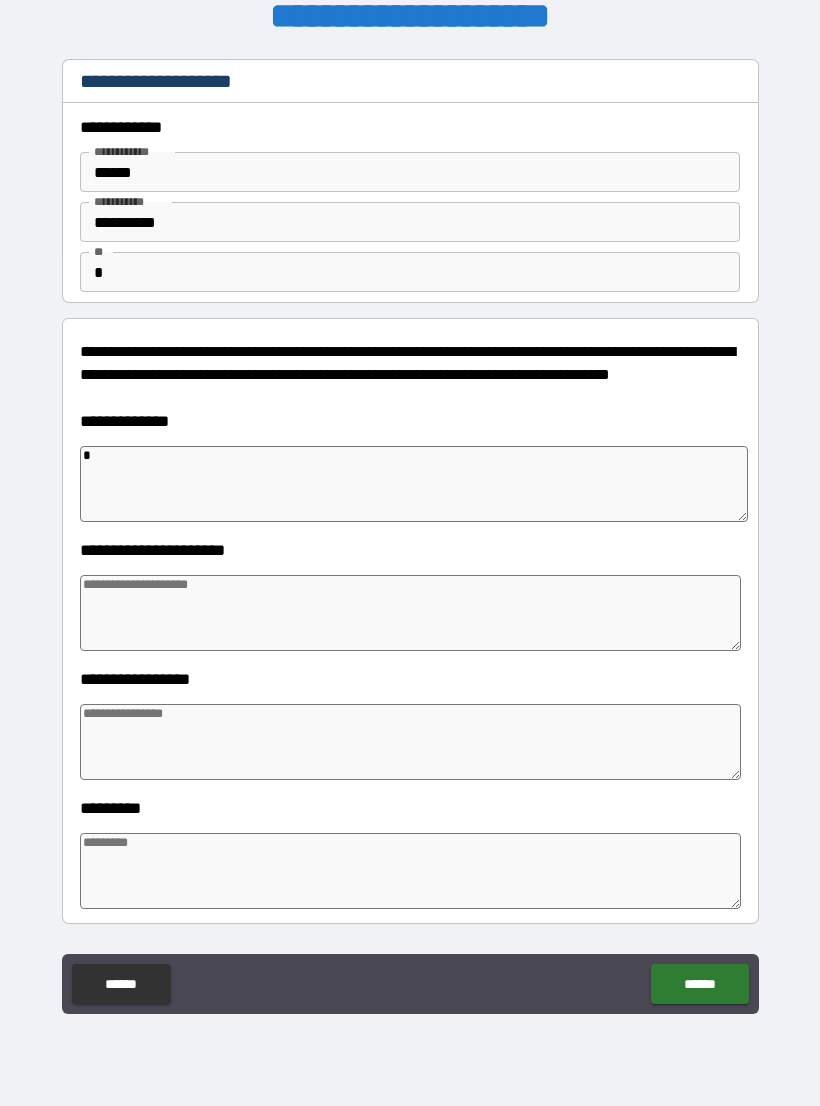 type on "**" 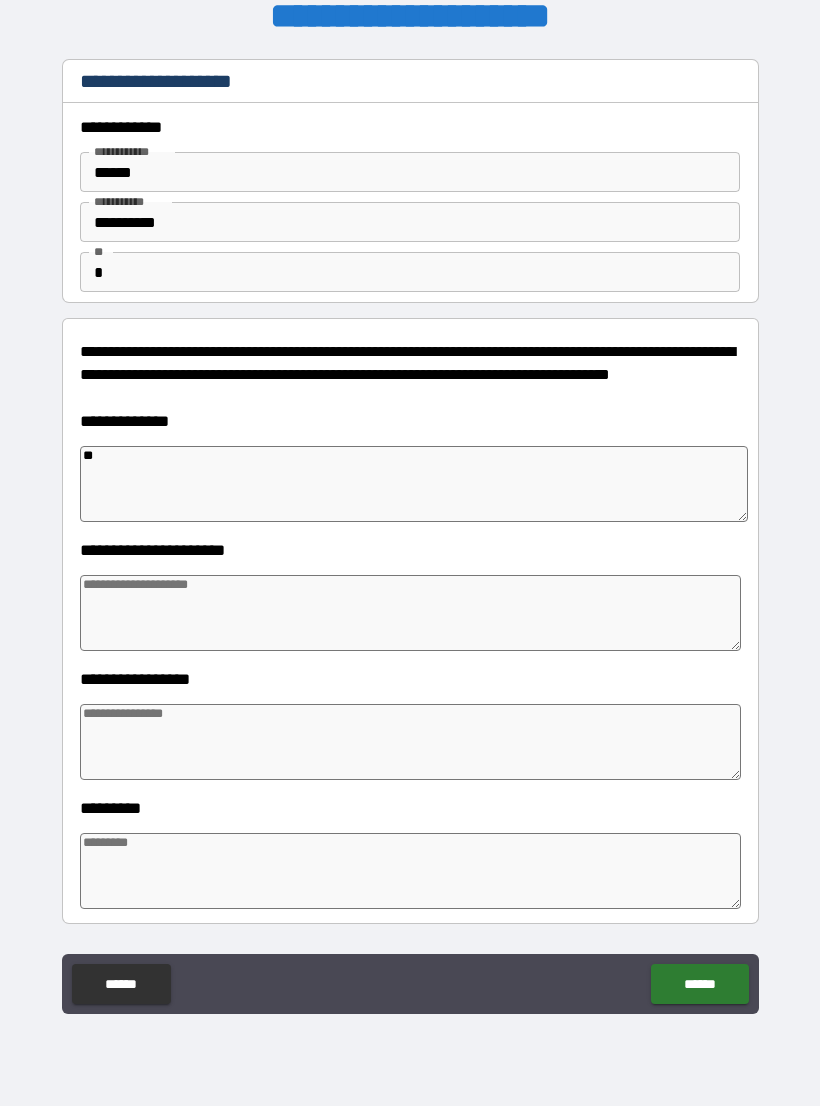 type on "*" 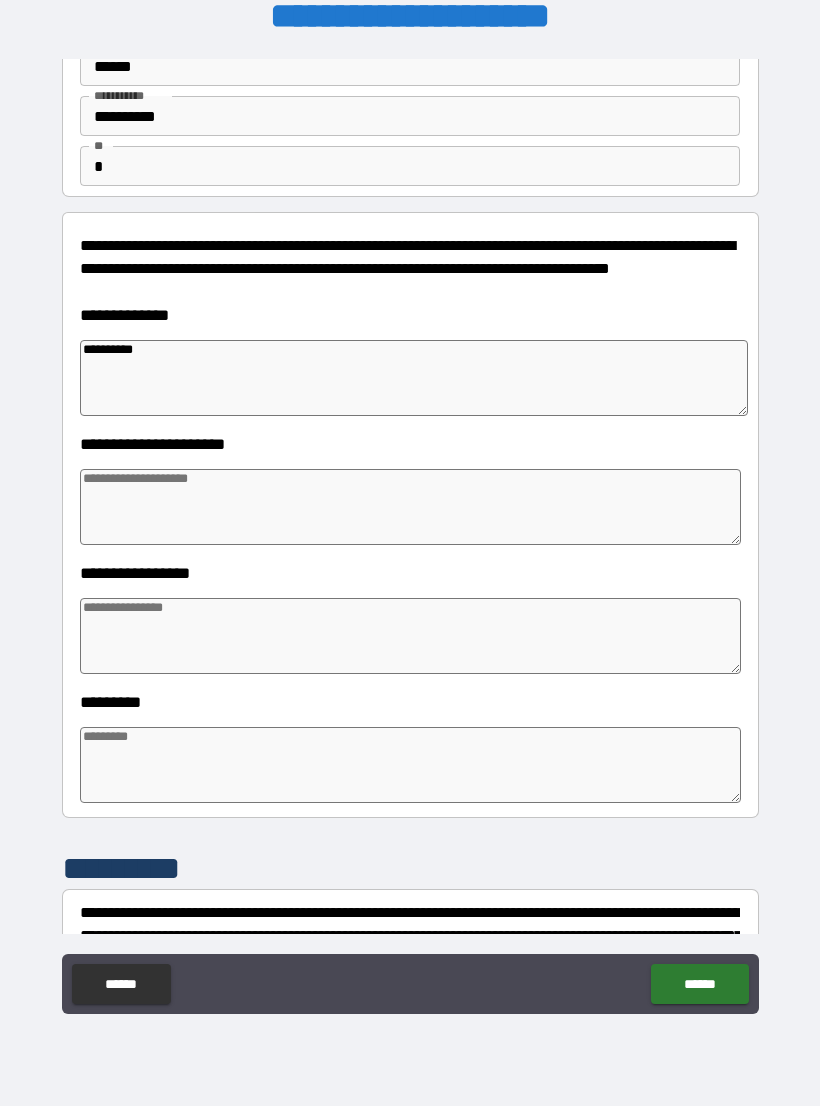 scroll, scrollTop: 109, scrollLeft: 0, axis: vertical 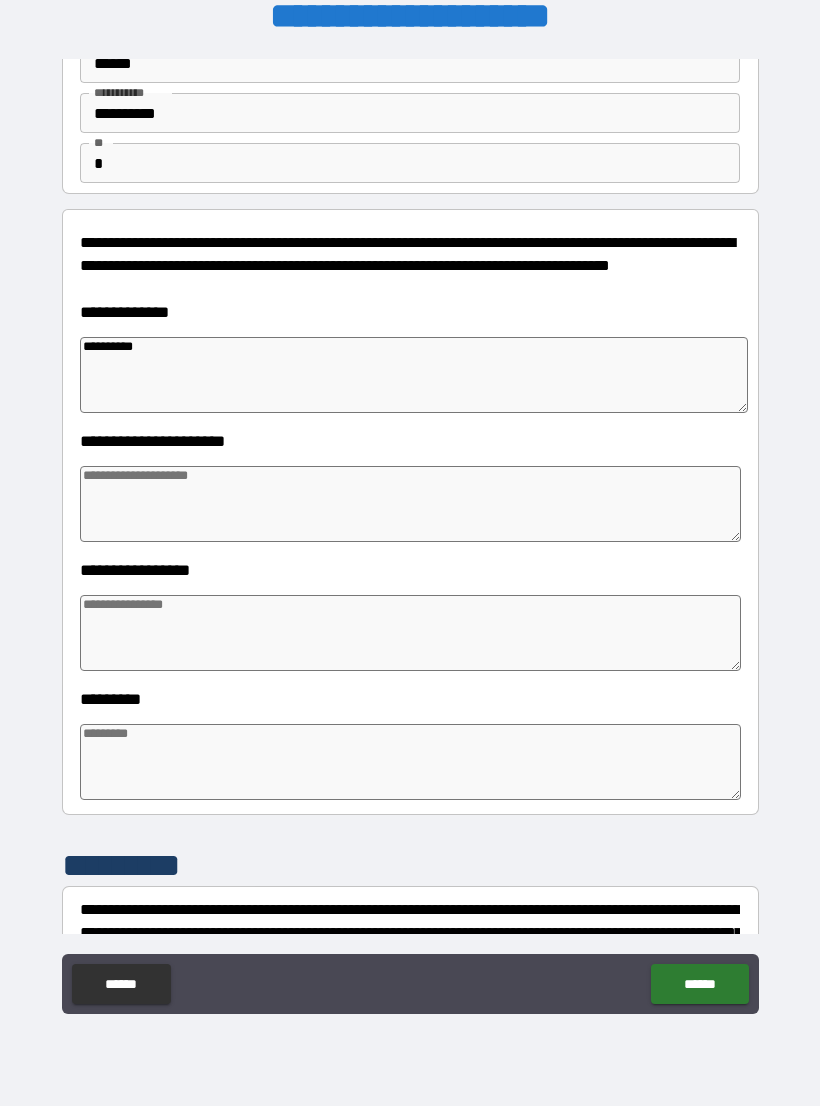 click at bounding box center (410, 633) 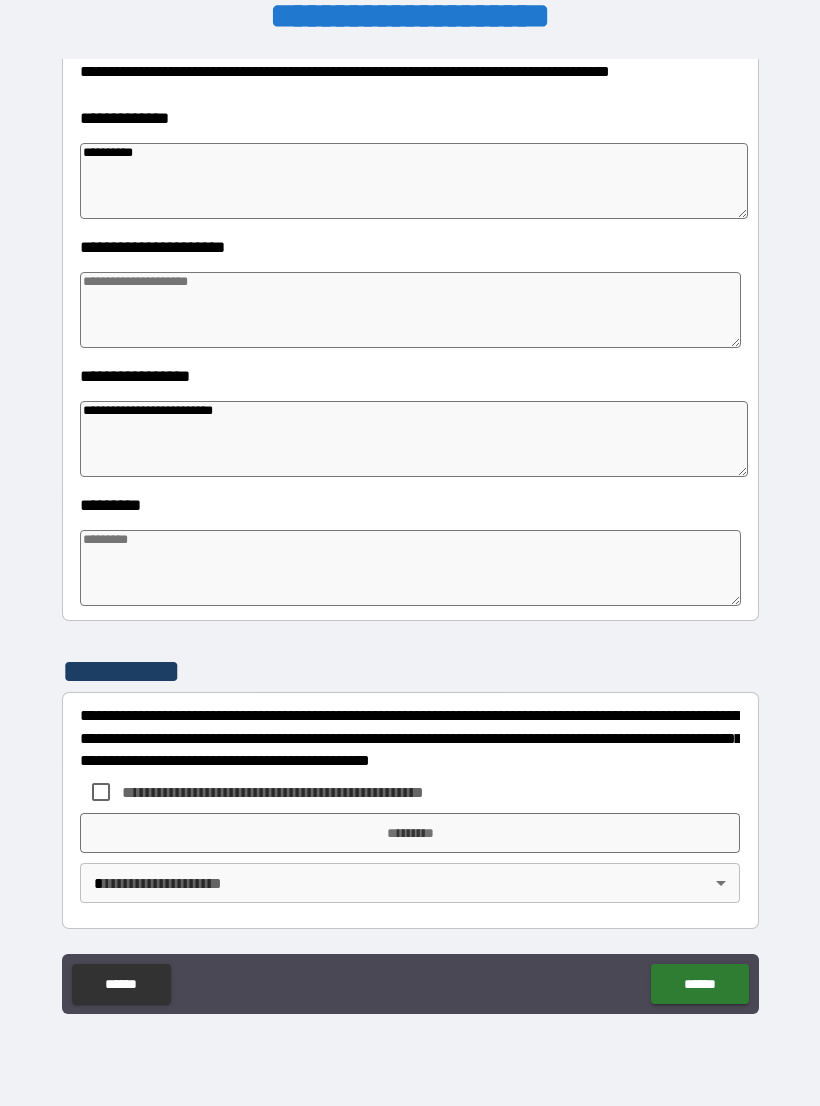 scroll, scrollTop: 303, scrollLeft: 0, axis: vertical 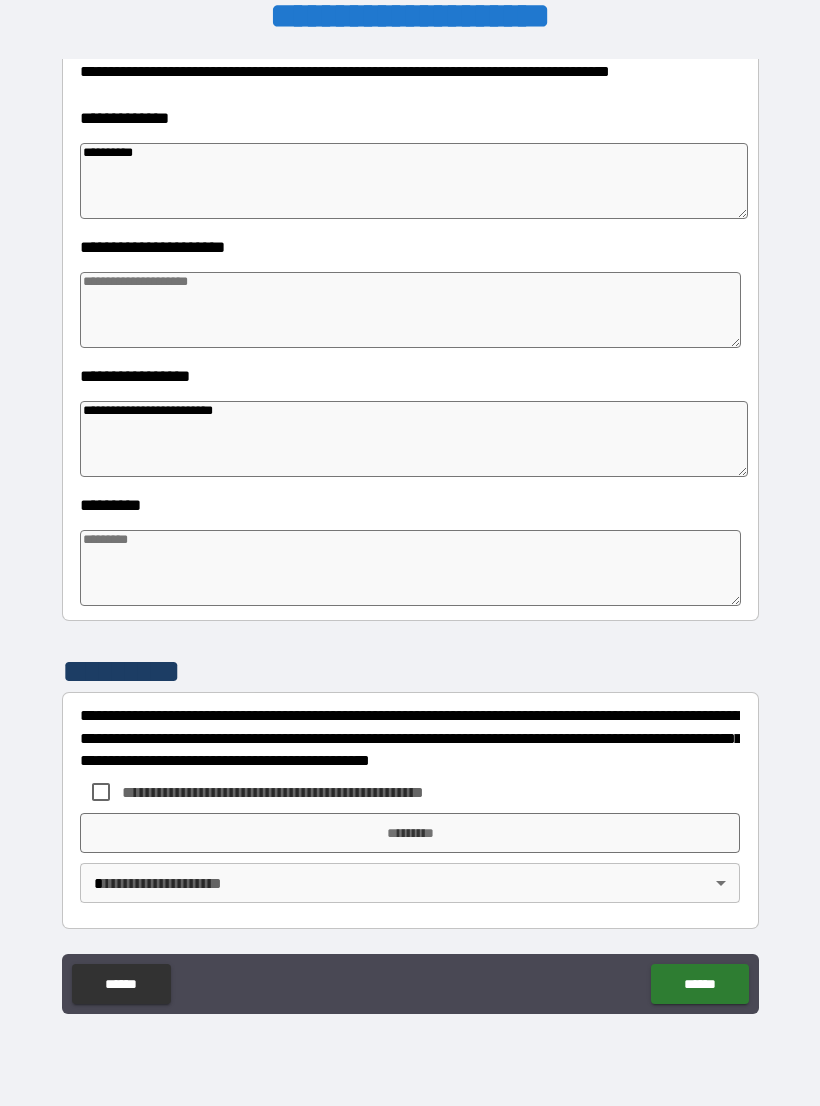 click at bounding box center (410, 568) 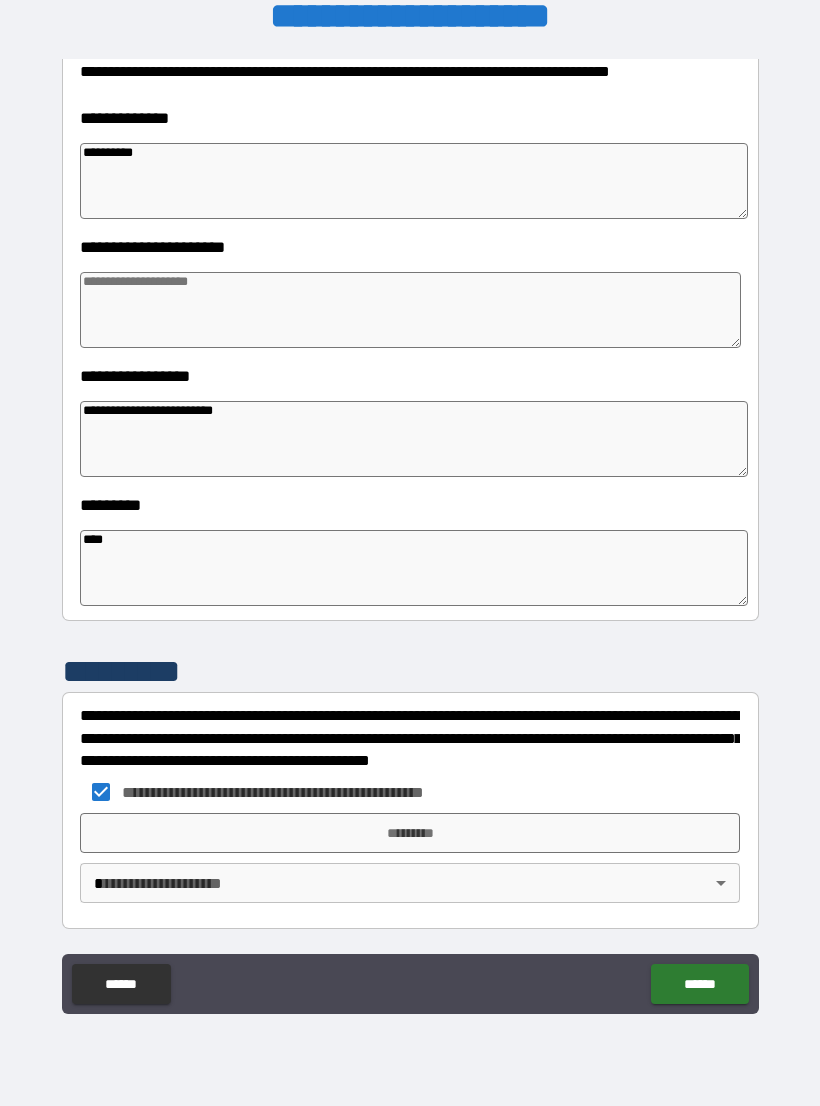 click on "*********" at bounding box center (410, 833) 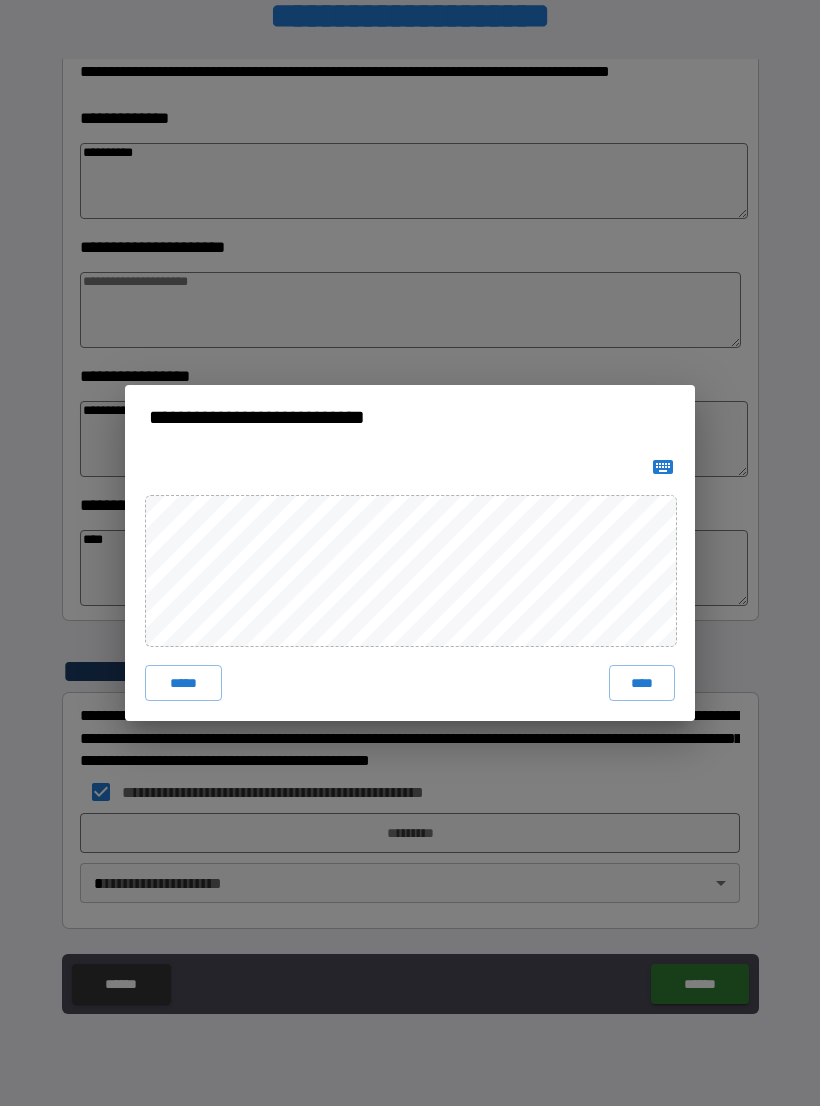 click on "****" at bounding box center [642, 683] 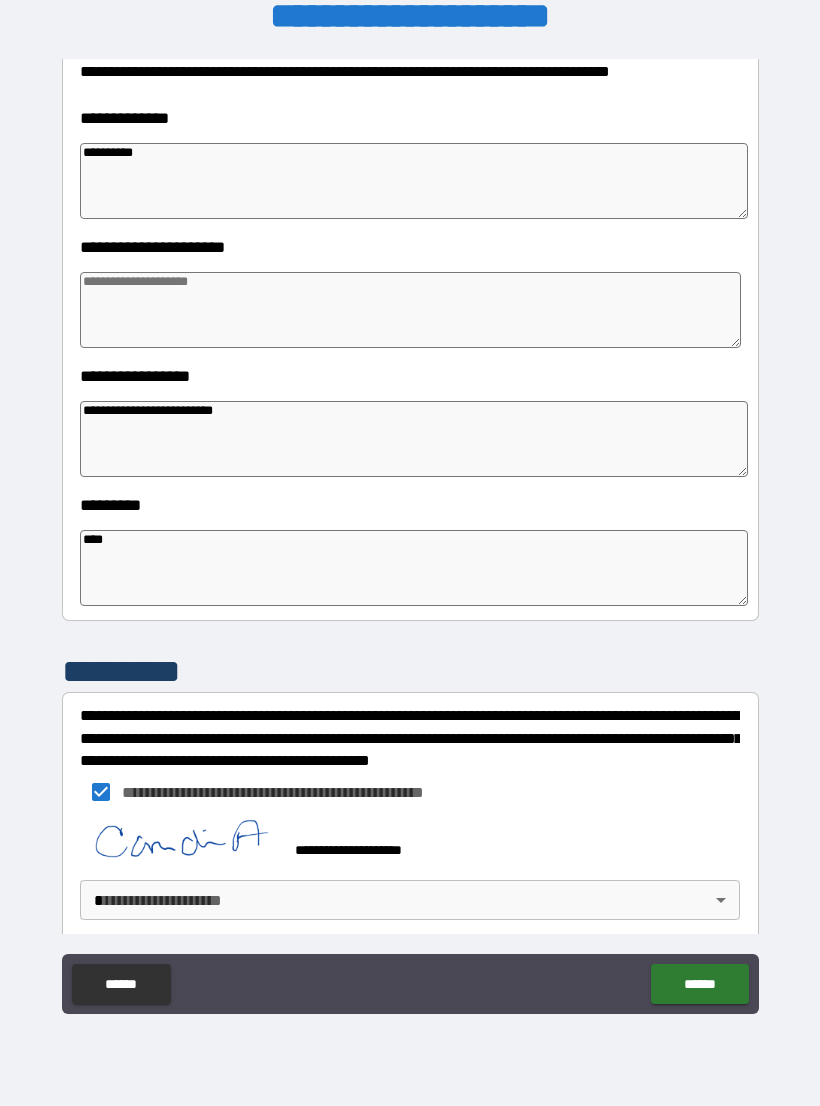 scroll, scrollTop: 293, scrollLeft: 0, axis: vertical 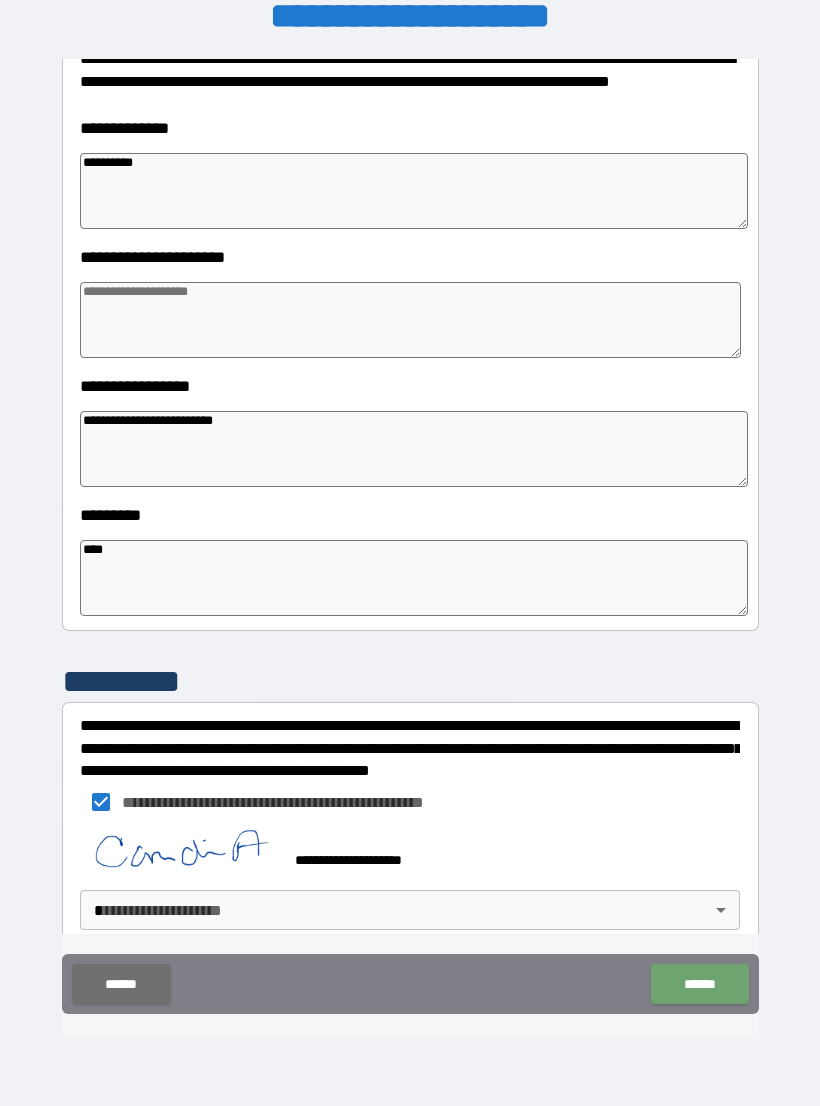click on "******" at bounding box center [699, 984] 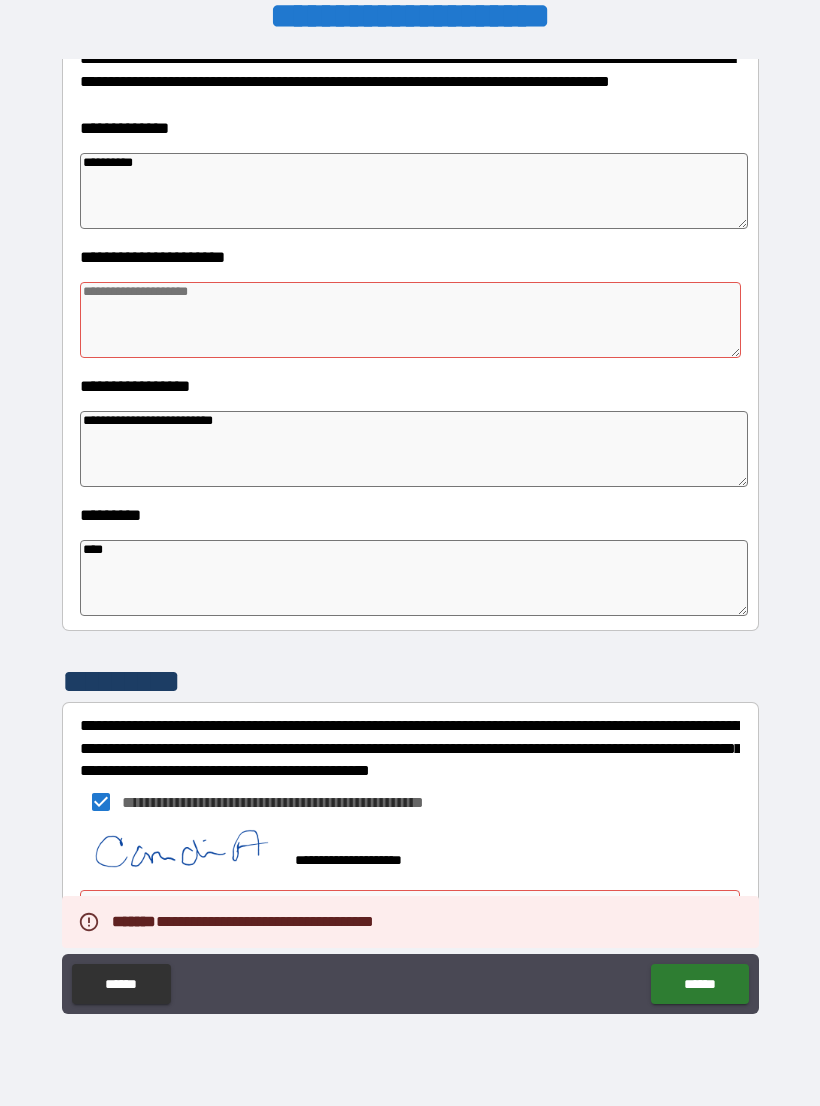 click on "**********" at bounding box center [410, 537] 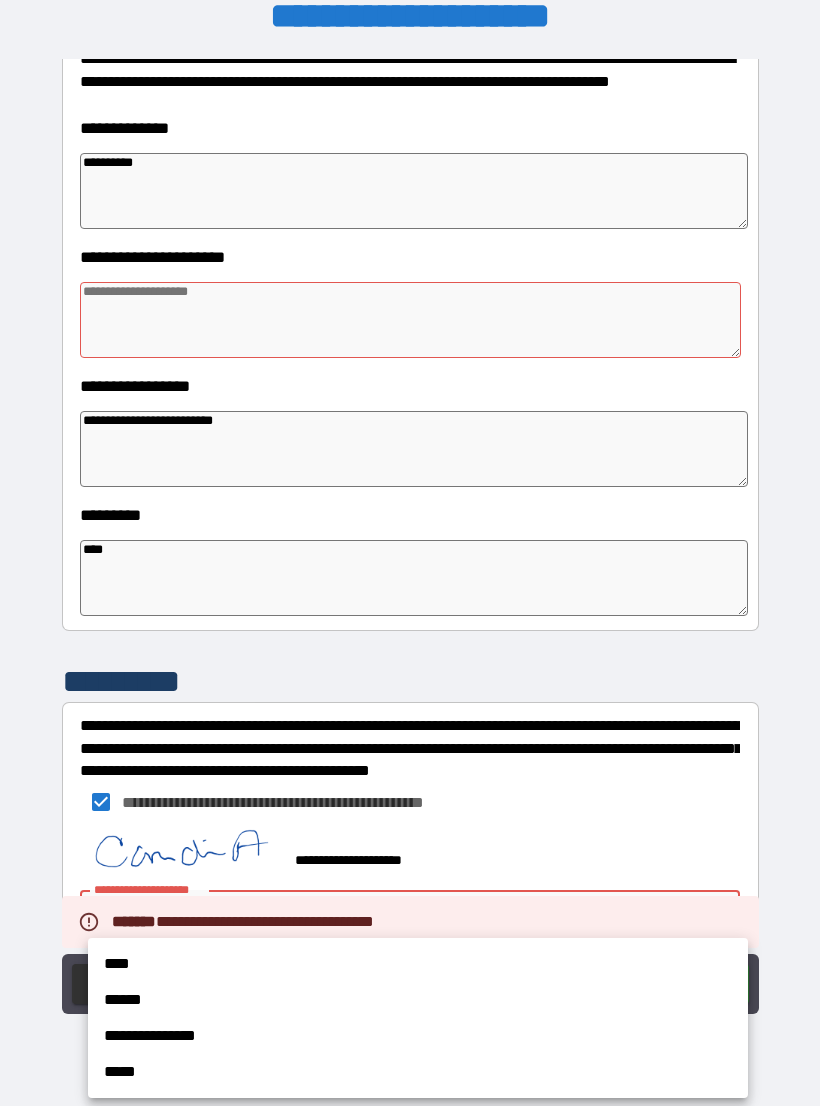 click on "**********" at bounding box center [418, 1036] 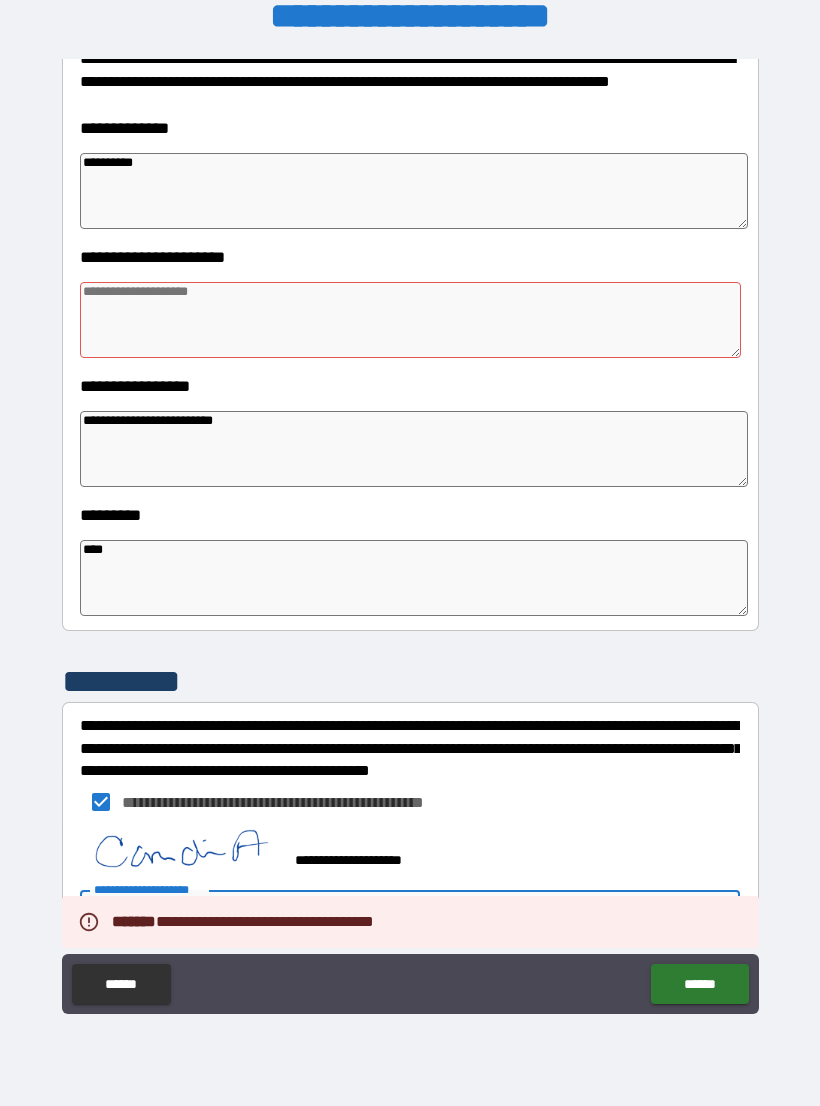 click on "******" at bounding box center [699, 984] 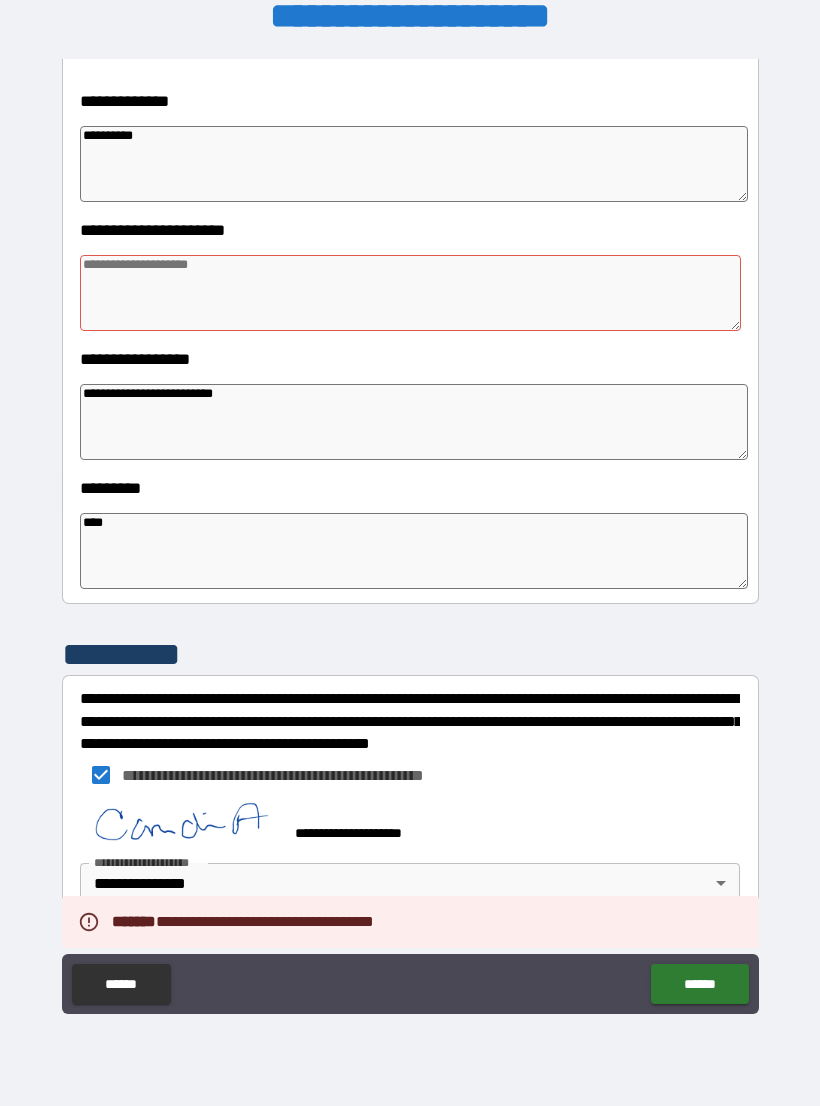 scroll, scrollTop: 320, scrollLeft: 0, axis: vertical 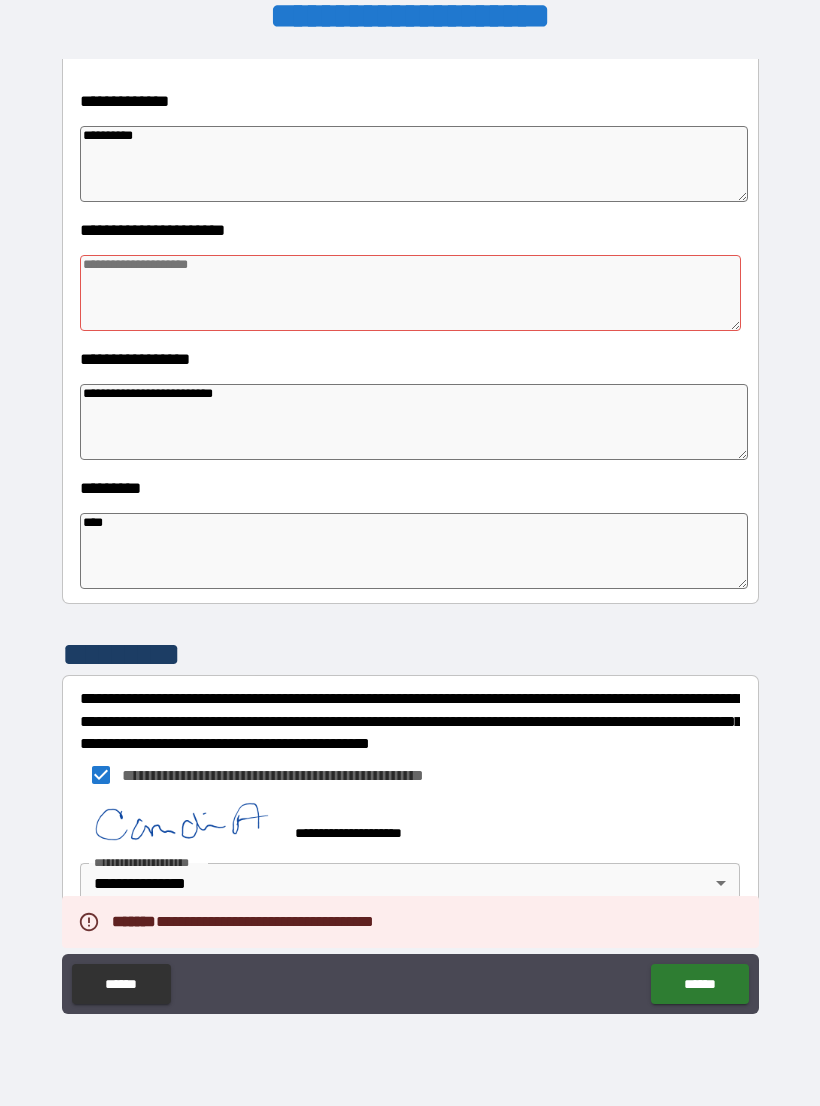 click on "**********" at bounding box center [410, 537] 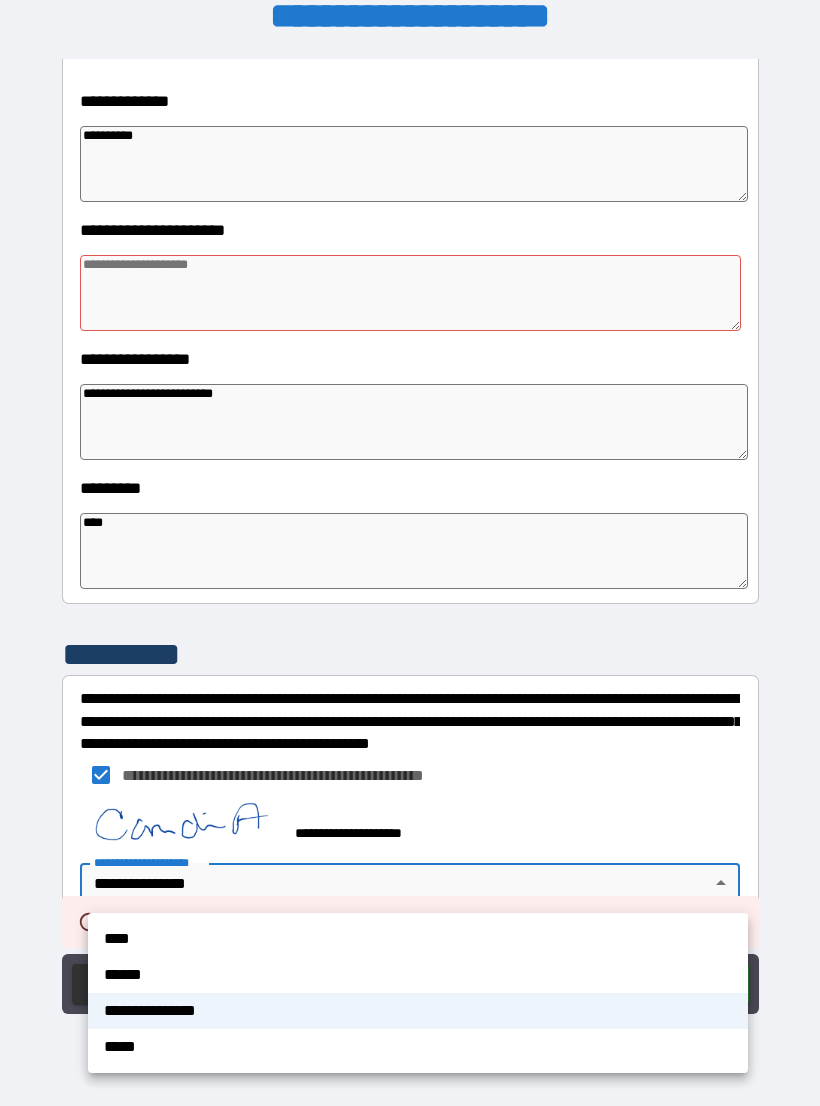 click at bounding box center [410, 553] 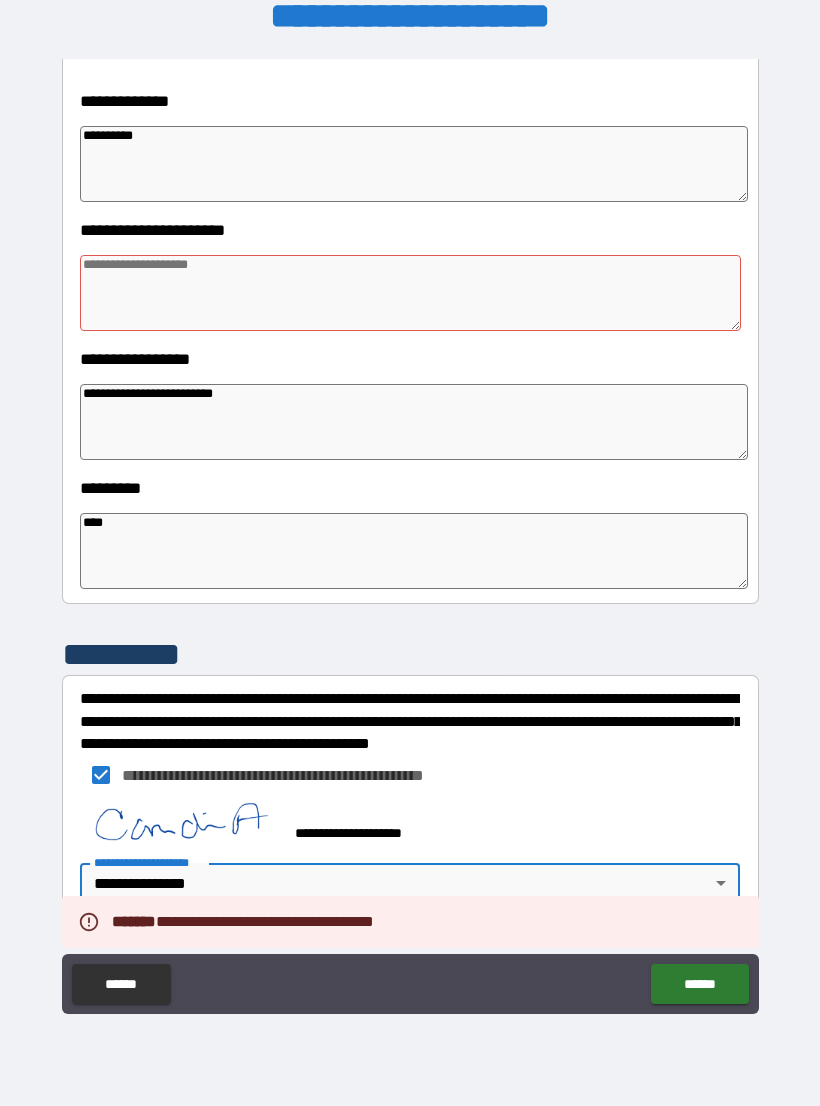 click on "******" at bounding box center [699, 984] 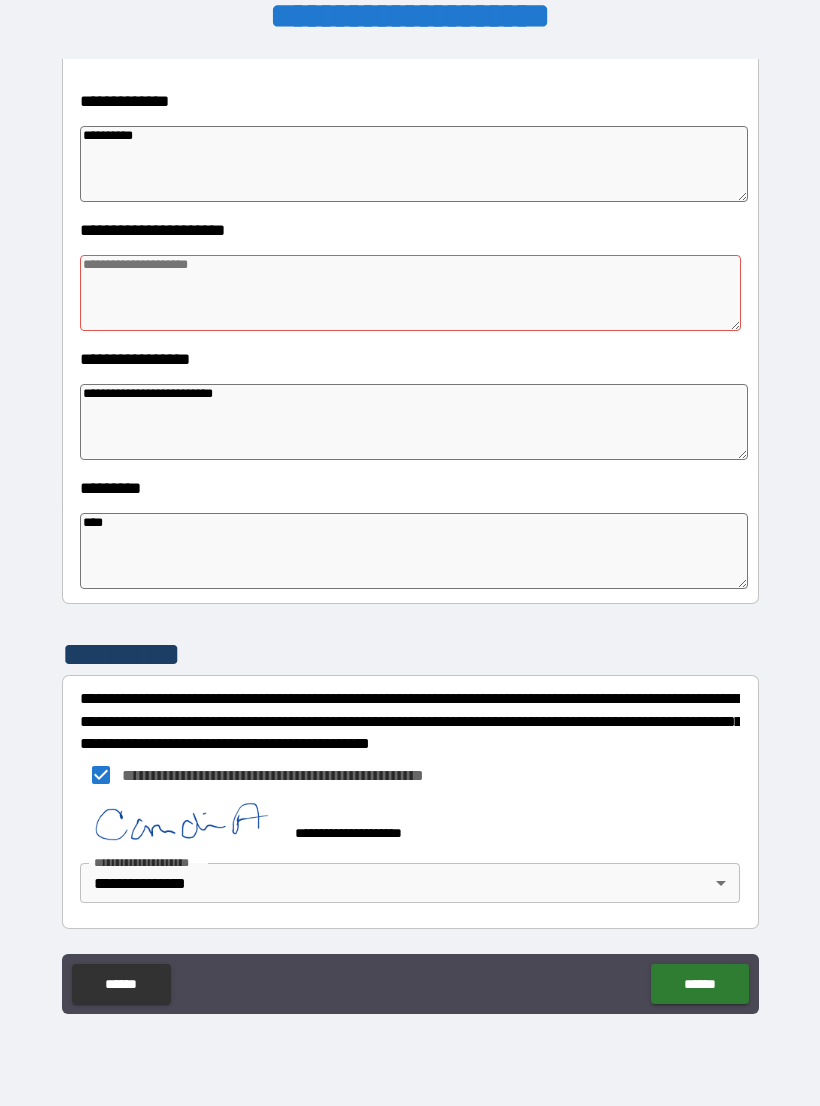 click at bounding box center [410, 293] 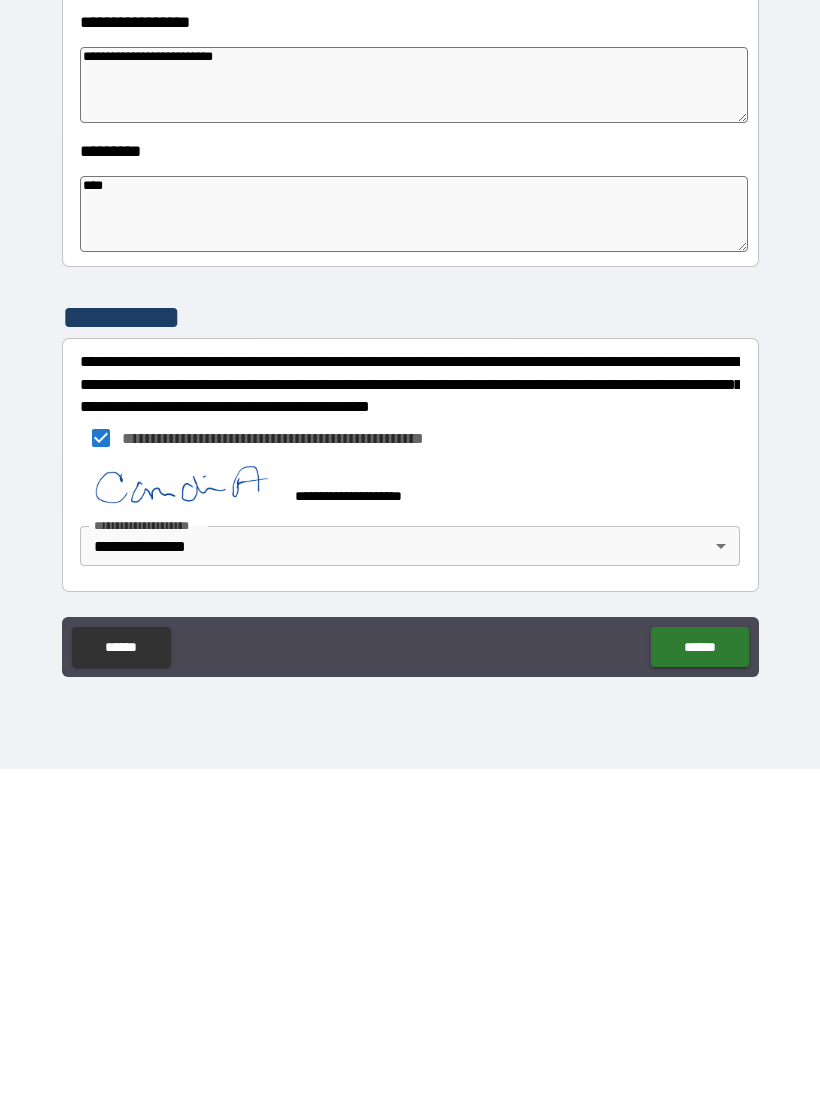 click on "******" at bounding box center [699, 984] 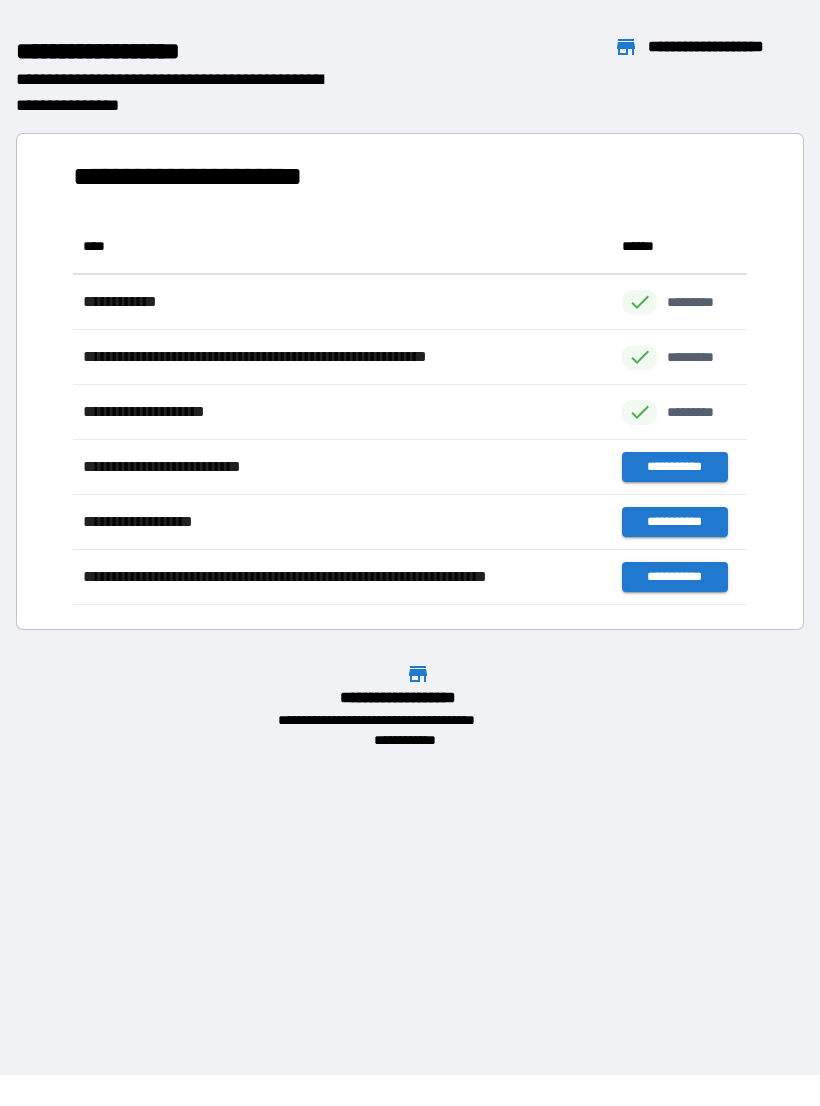 scroll, scrollTop: 1, scrollLeft: 1, axis: both 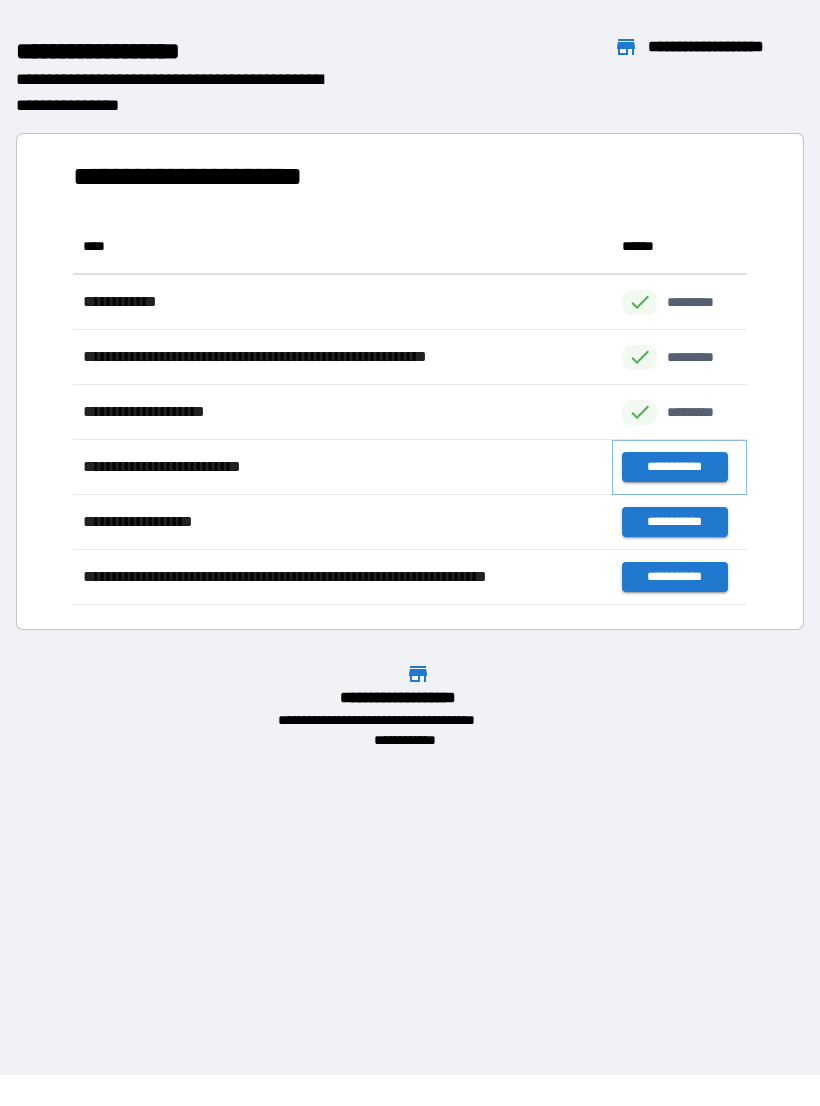 click on "**********" at bounding box center [674, 467] 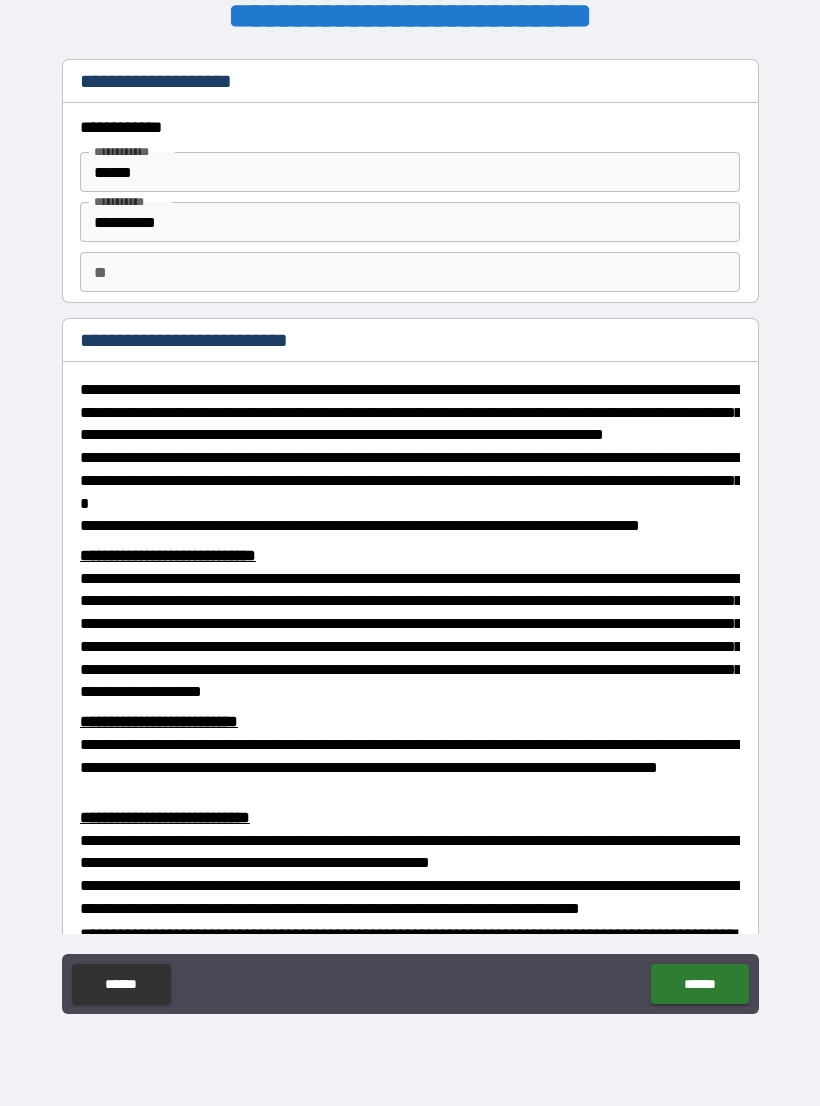 click on "**" at bounding box center (410, 272) 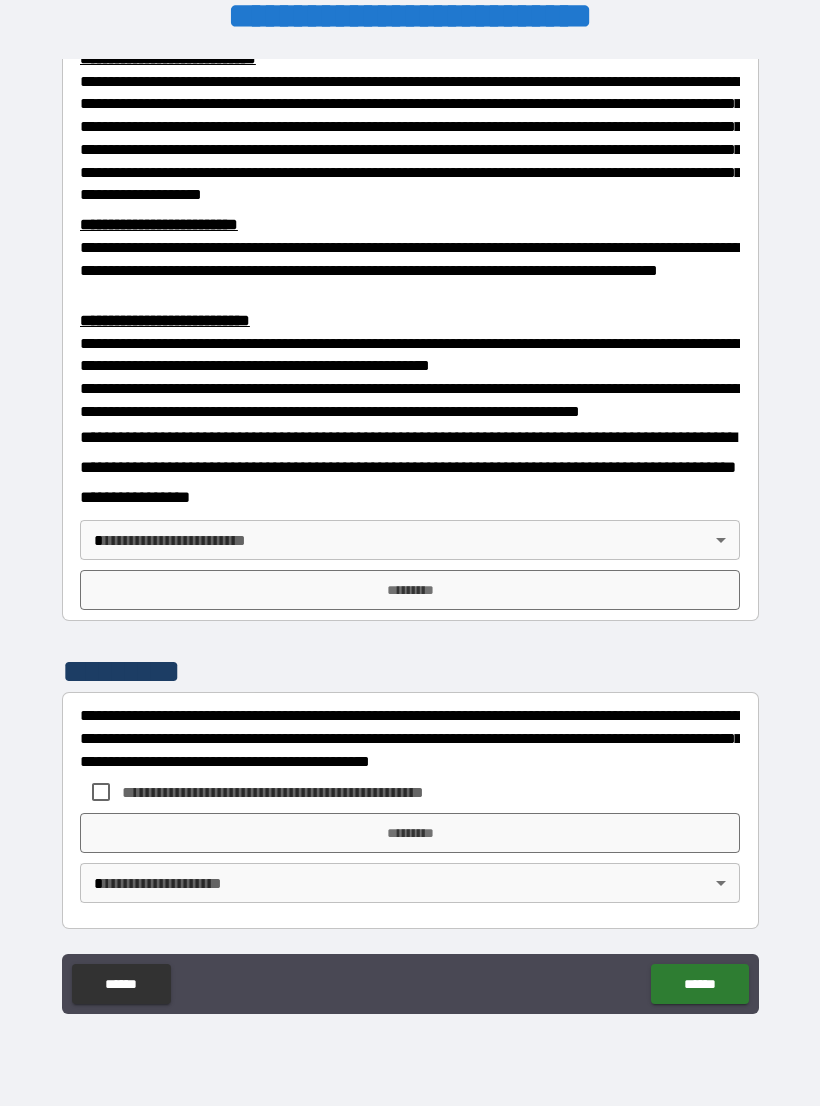 scroll, scrollTop: 549, scrollLeft: 0, axis: vertical 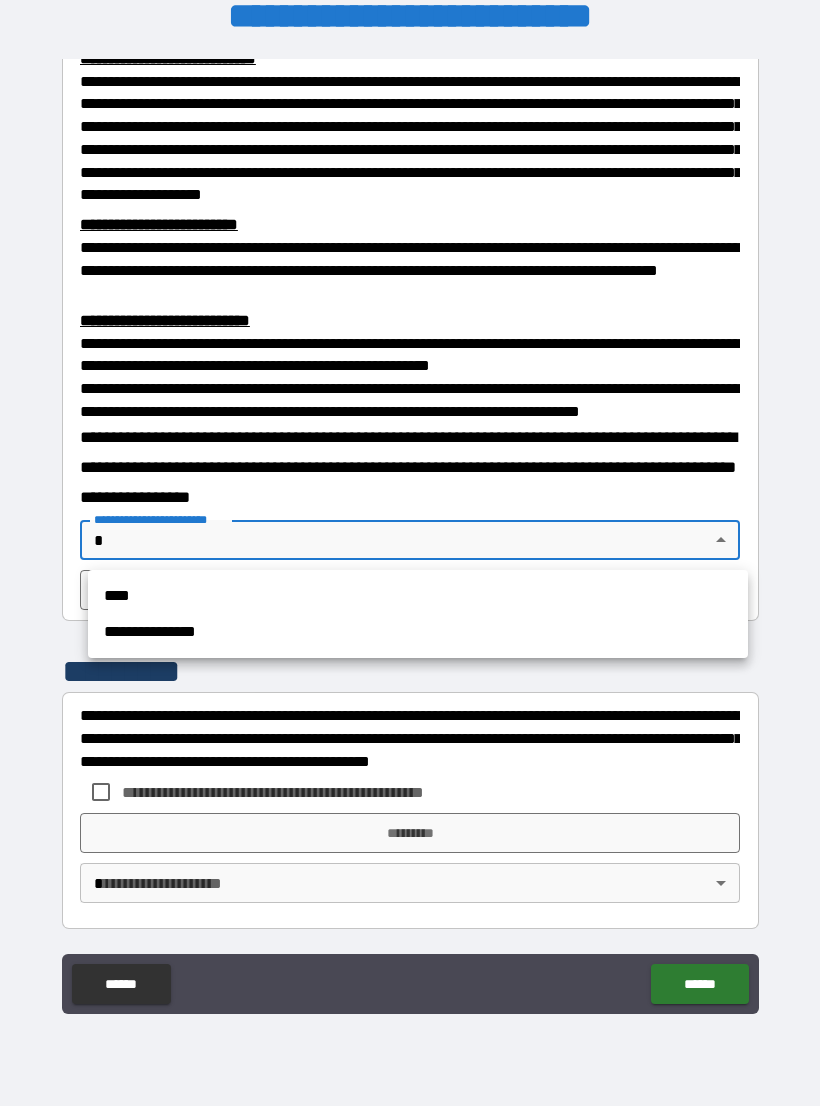 click on "**********" at bounding box center (418, 632) 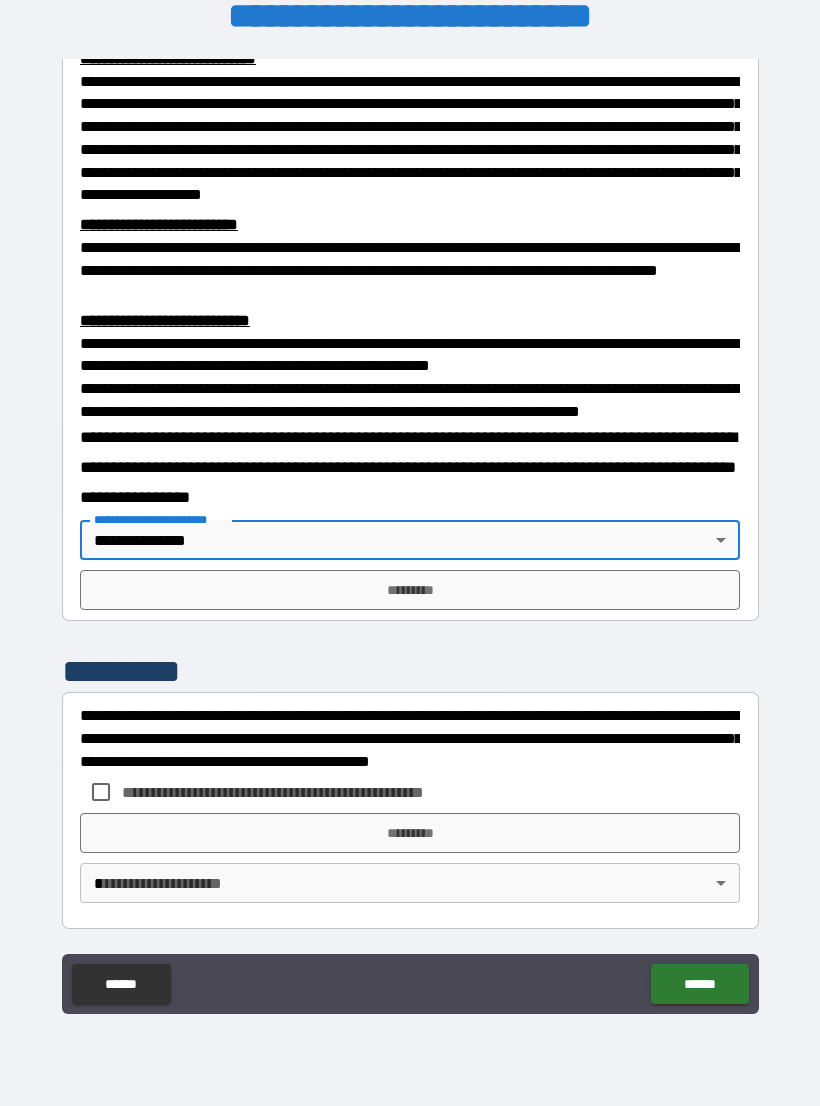 click on "*********" at bounding box center [410, 590] 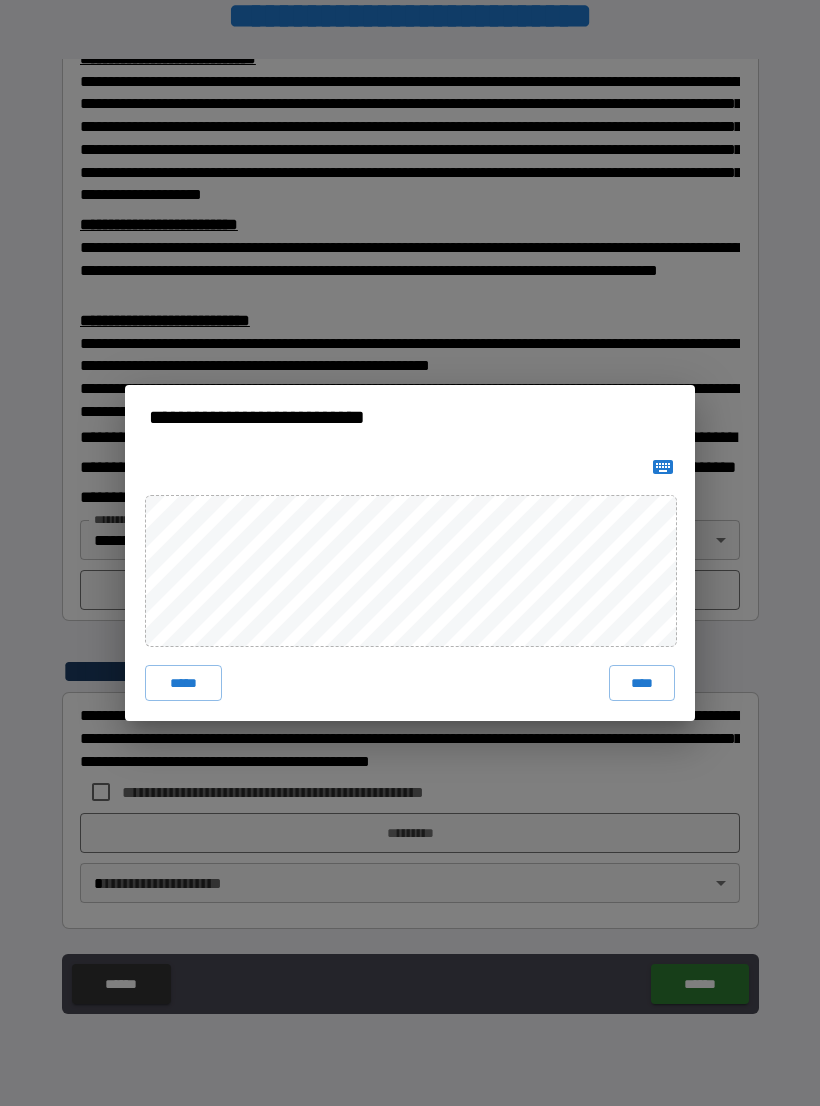 click on "****" at bounding box center [642, 683] 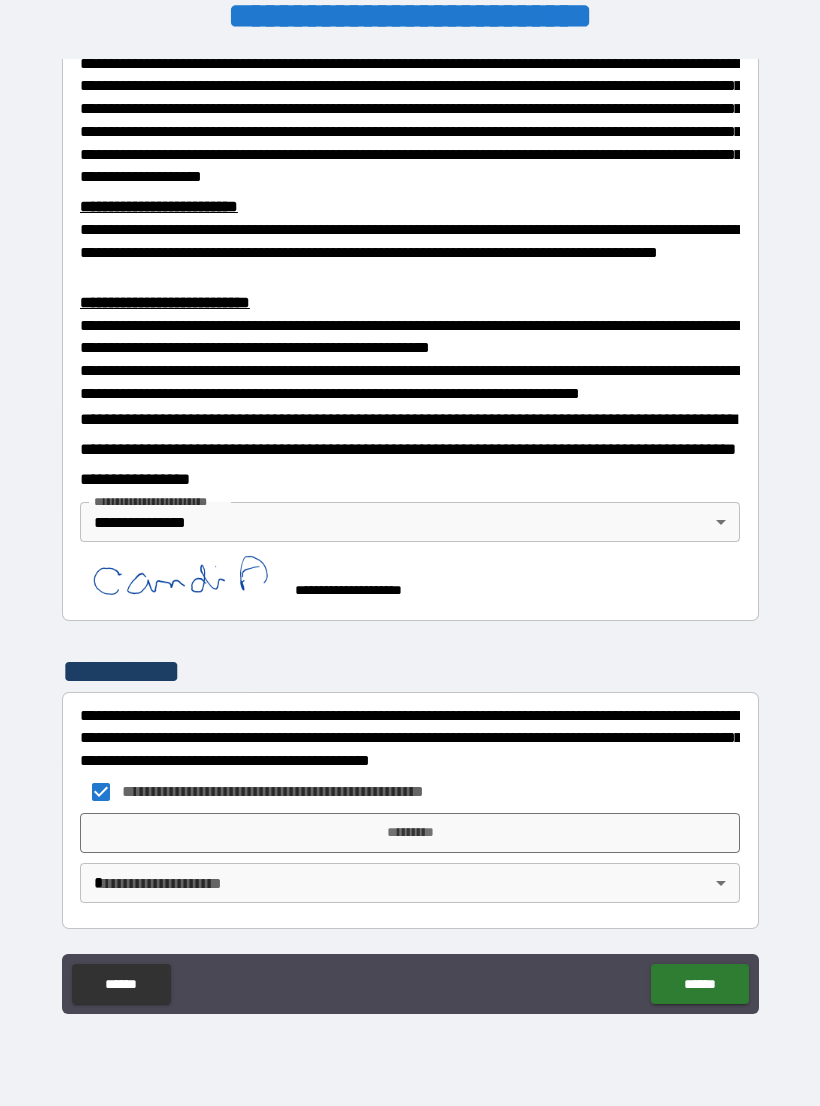 click on "*********" at bounding box center [410, 833] 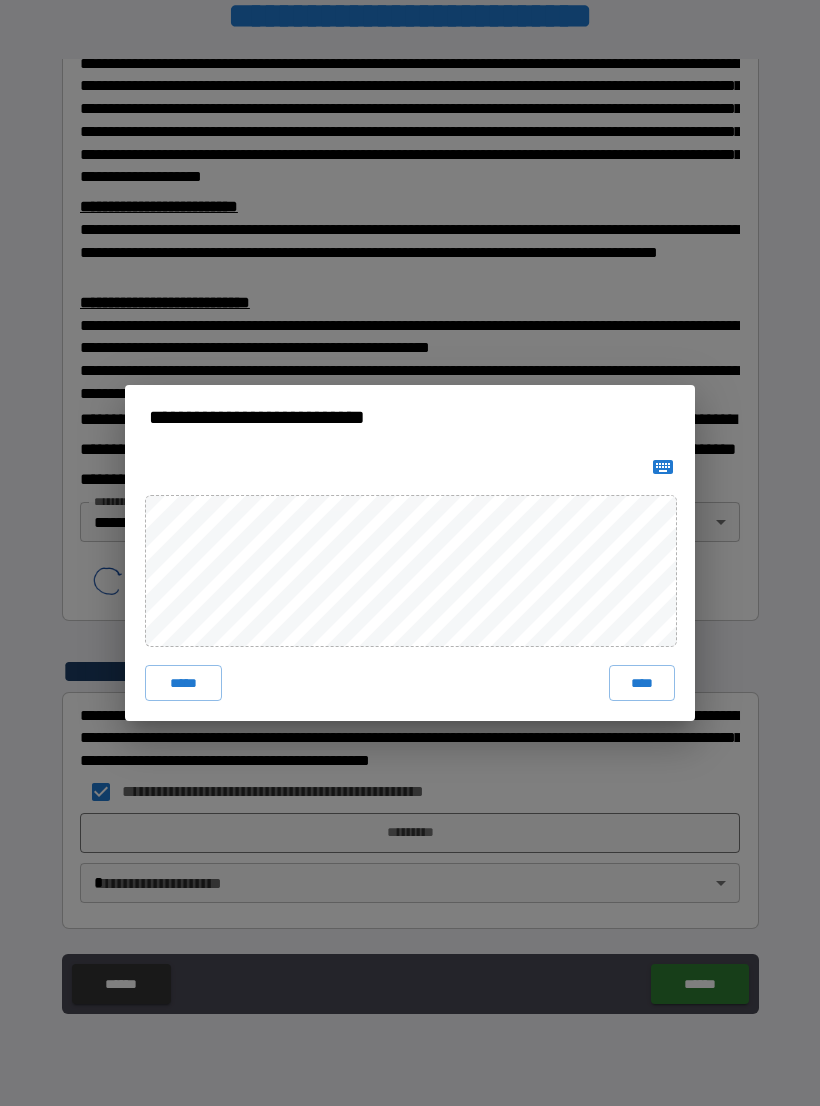 click on "****" at bounding box center [642, 683] 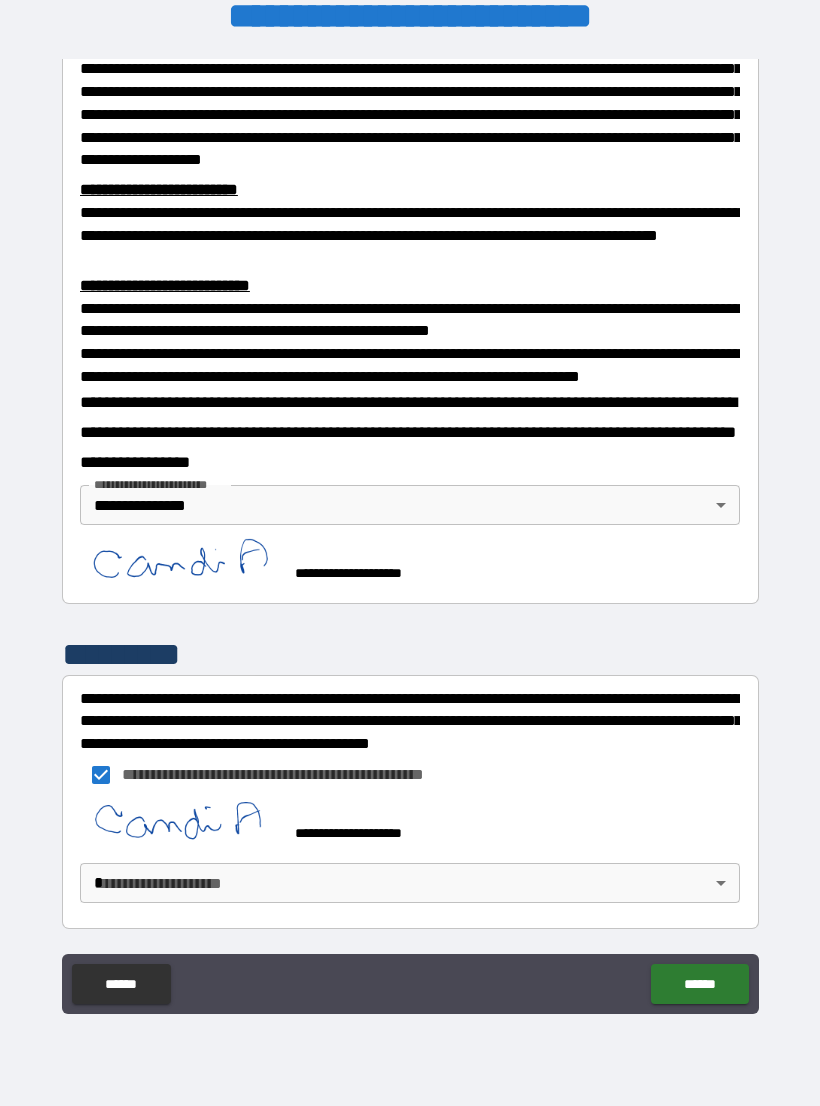 click on "******" 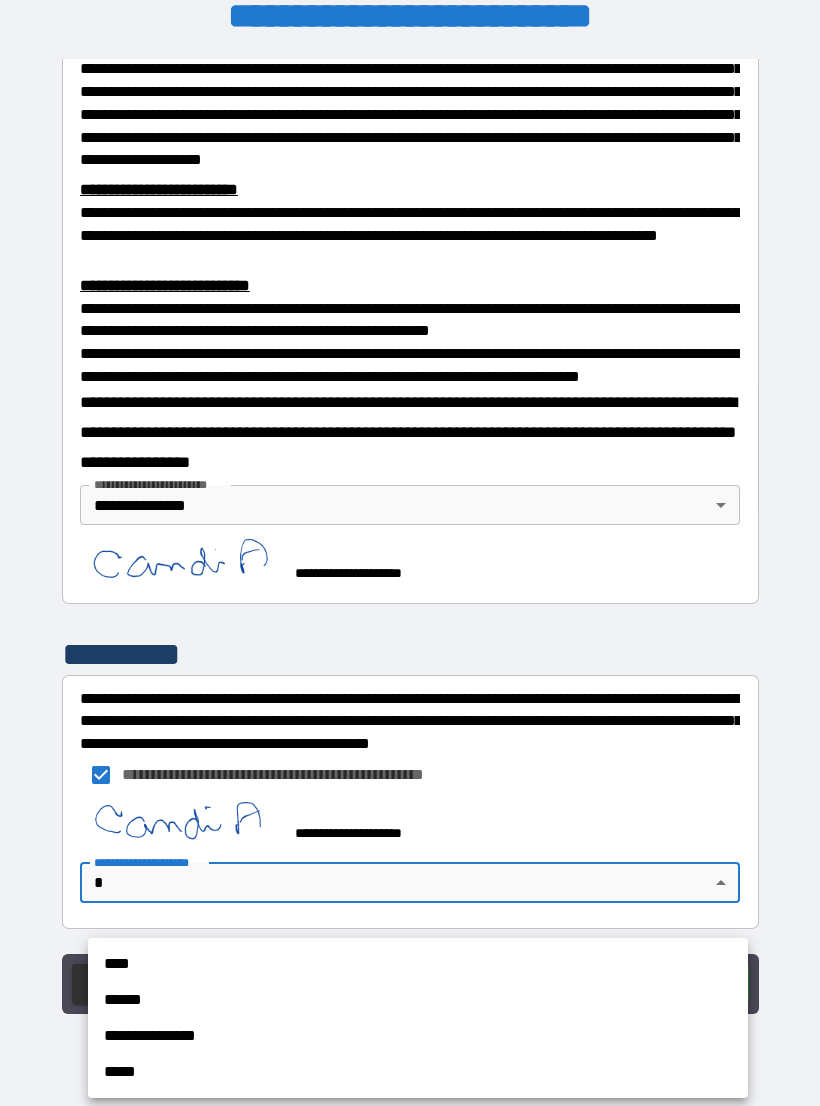 click on "**********" at bounding box center (418, 1036) 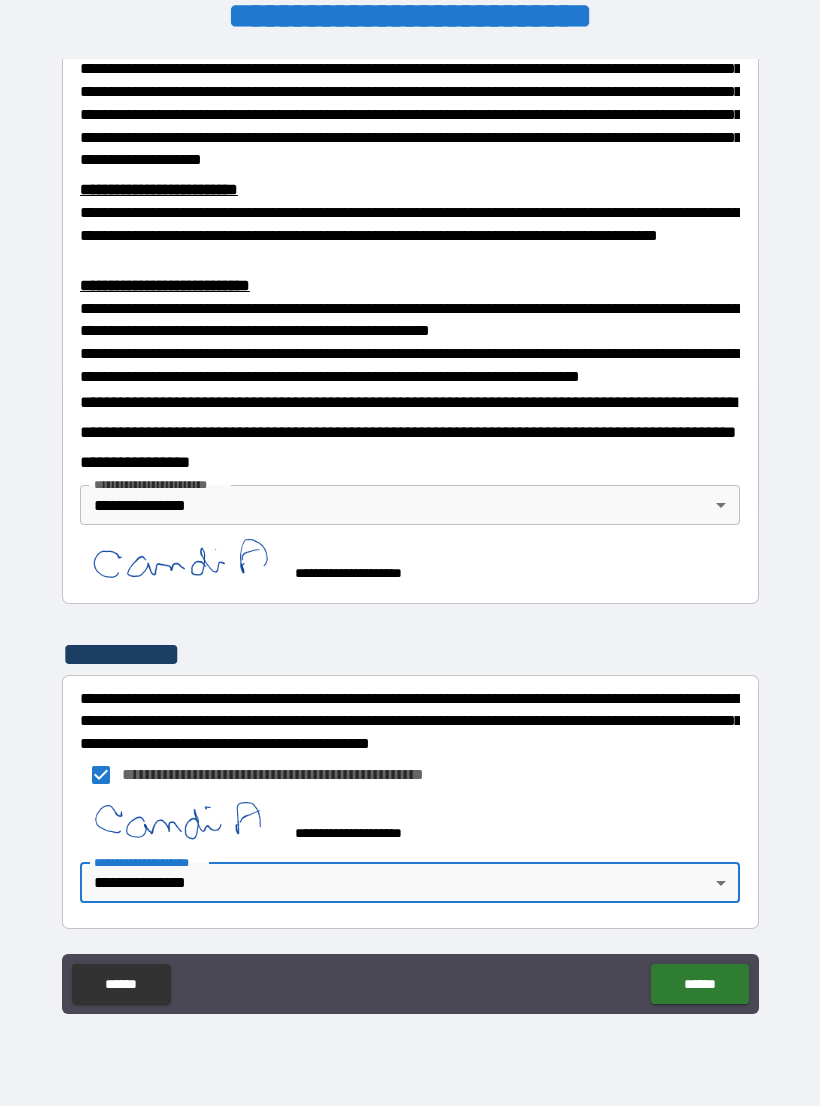 scroll, scrollTop: 552, scrollLeft: 0, axis: vertical 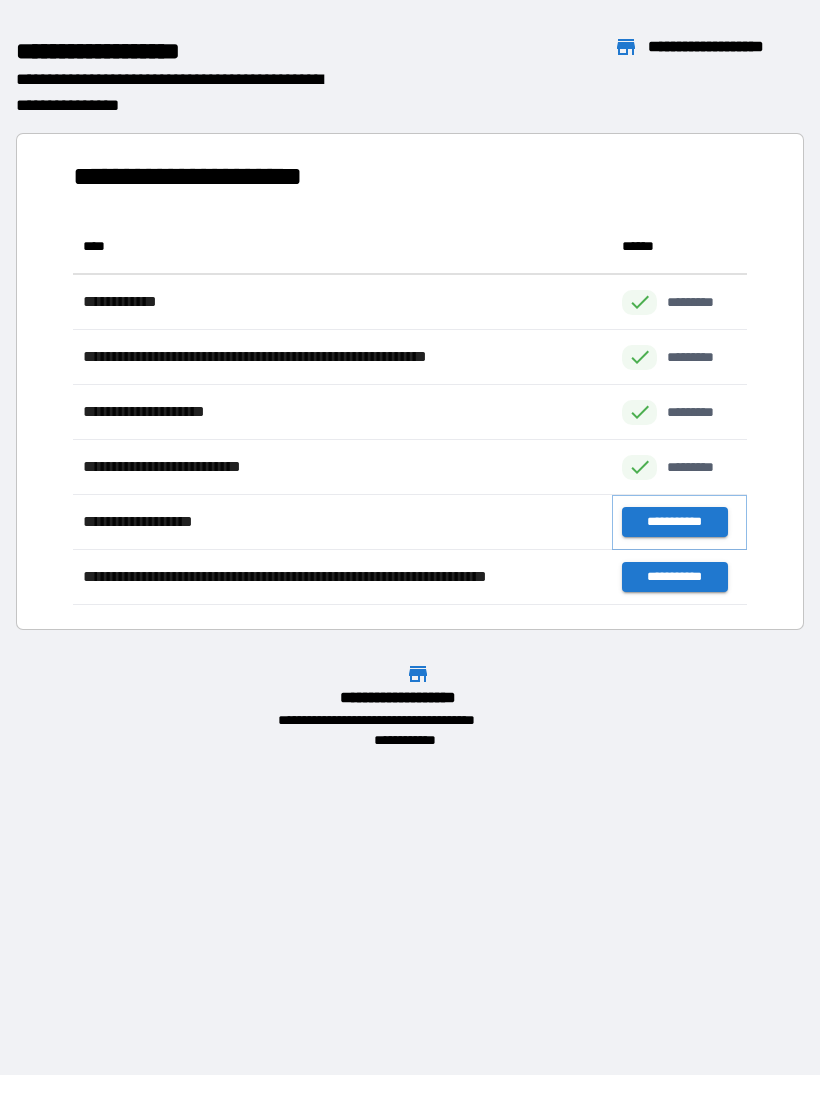 click on "**********" at bounding box center (674, 522) 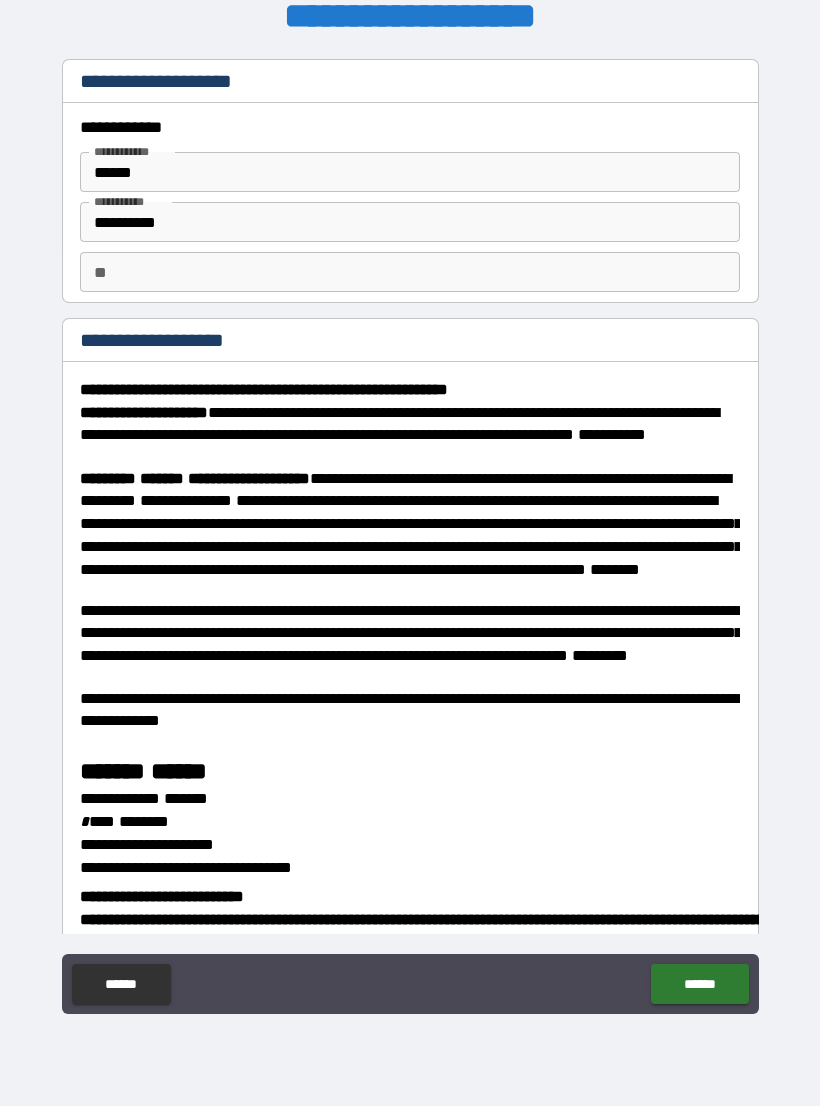 click on "**" at bounding box center (410, 272) 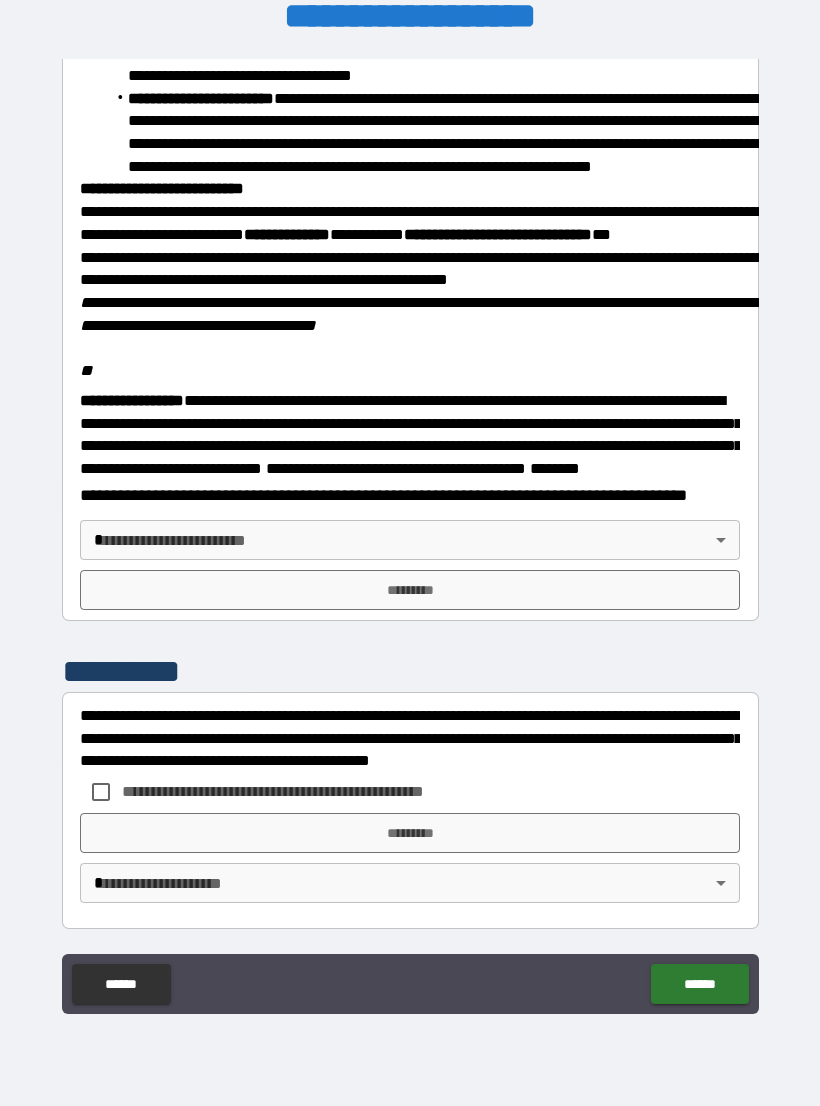scroll, scrollTop: 2234, scrollLeft: 0, axis: vertical 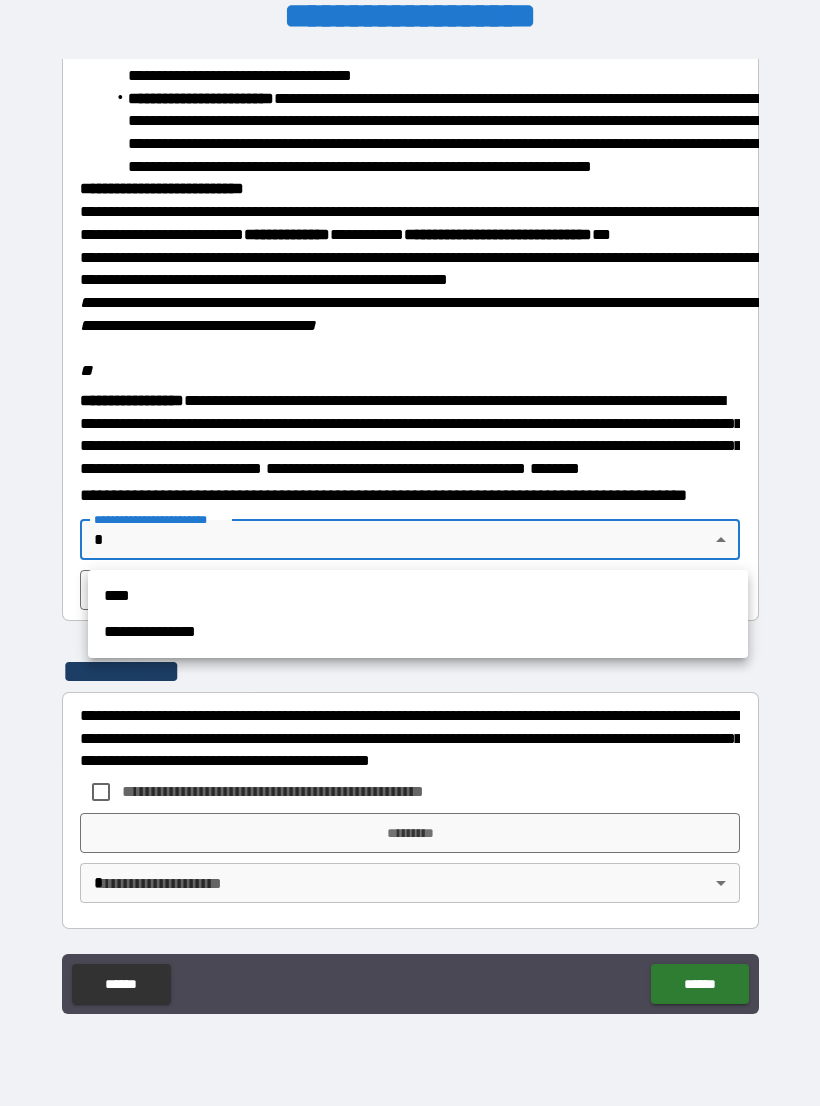click on "**********" at bounding box center [418, 632] 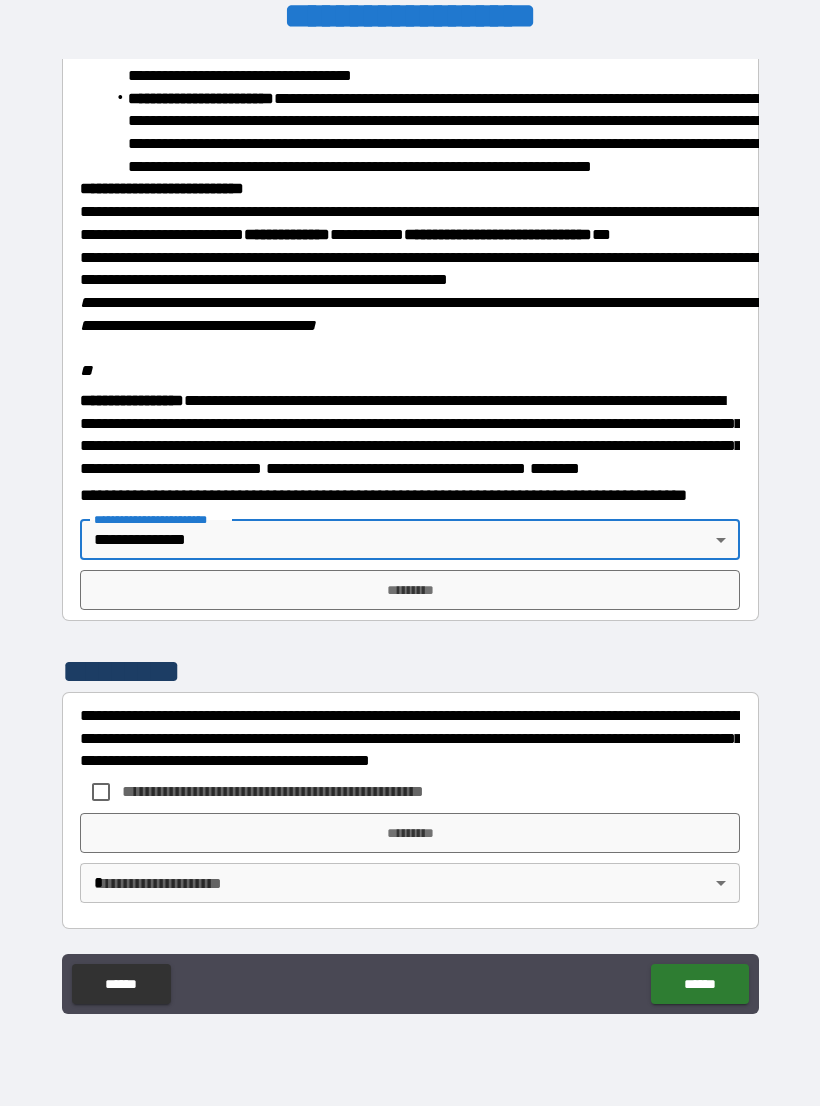 click on "*********" at bounding box center [410, 590] 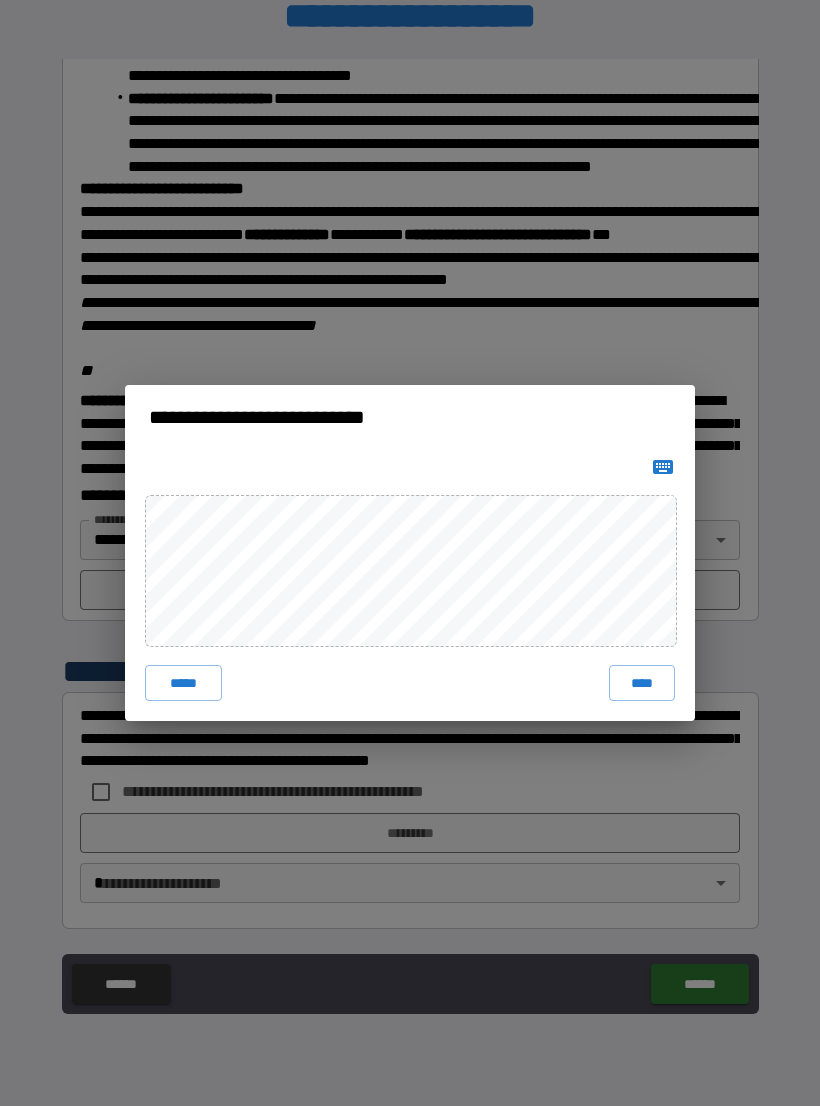 click on "****" at bounding box center [642, 683] 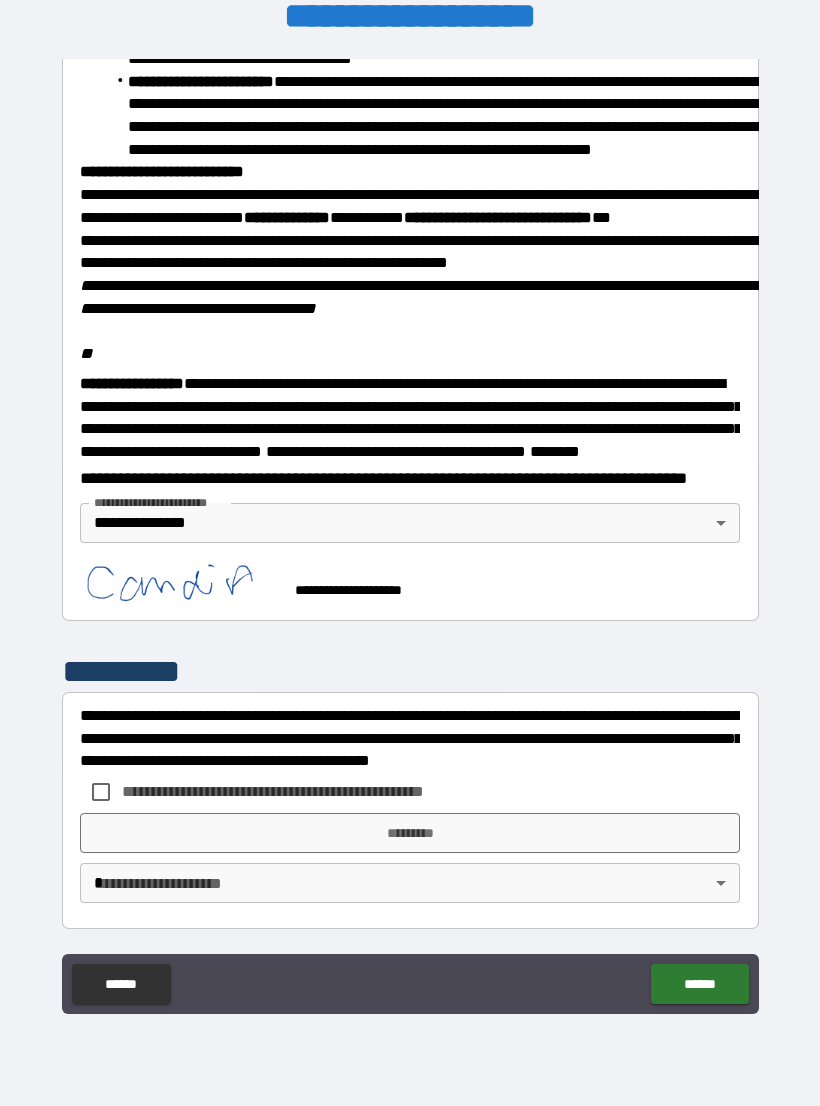 scroll, scrollTop: 2224, scrollLeft: 0, axis: vertical 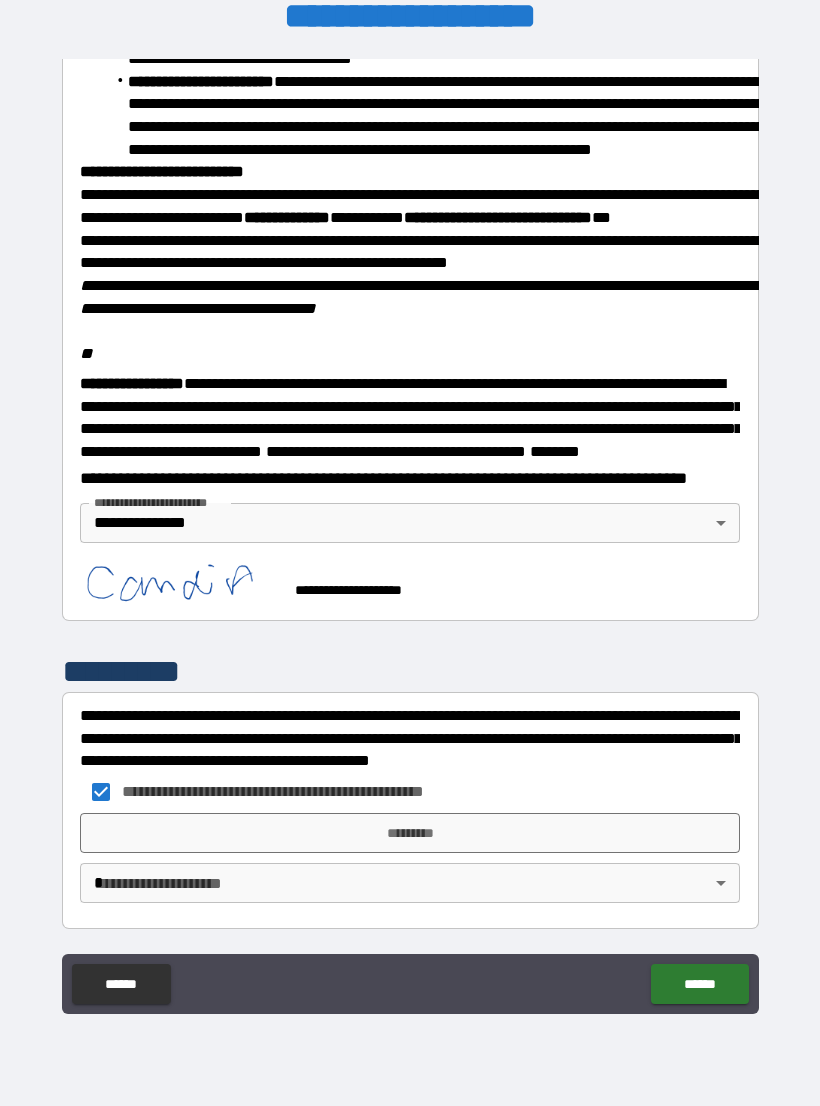 click on "*********" at bounding box center [410, 833] 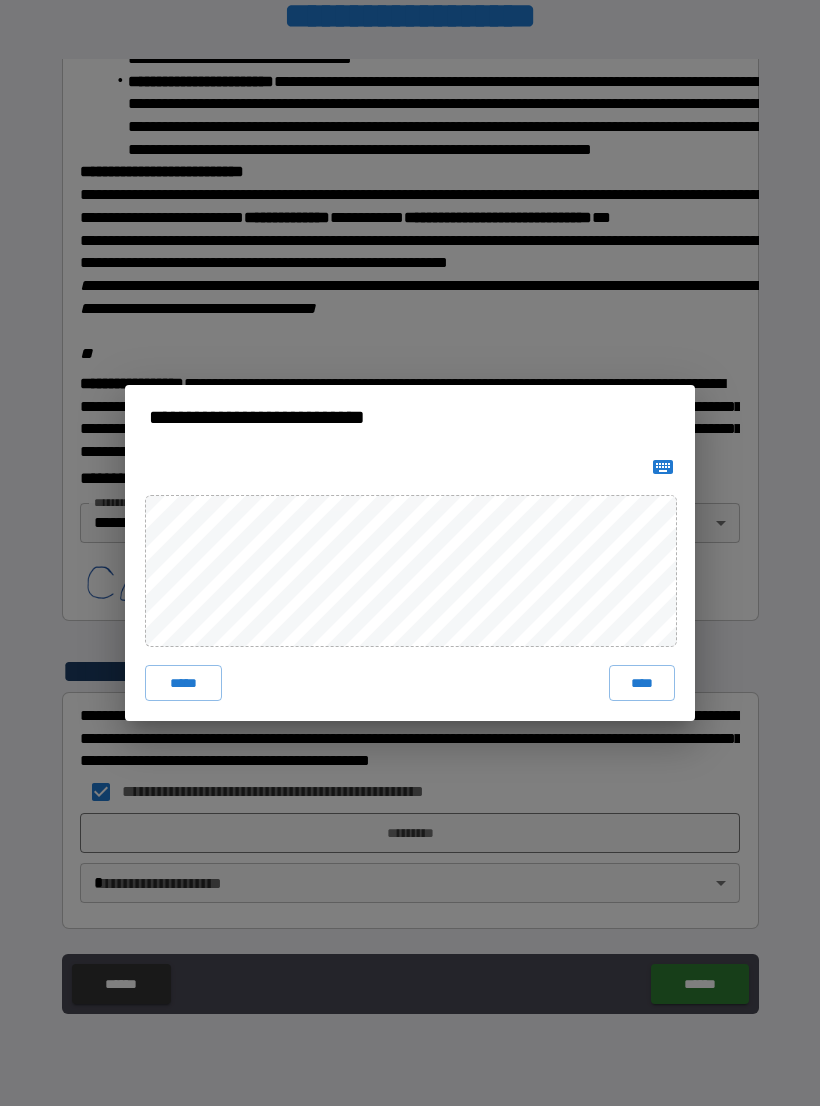 click on "****" at bounding box center (642, 683) 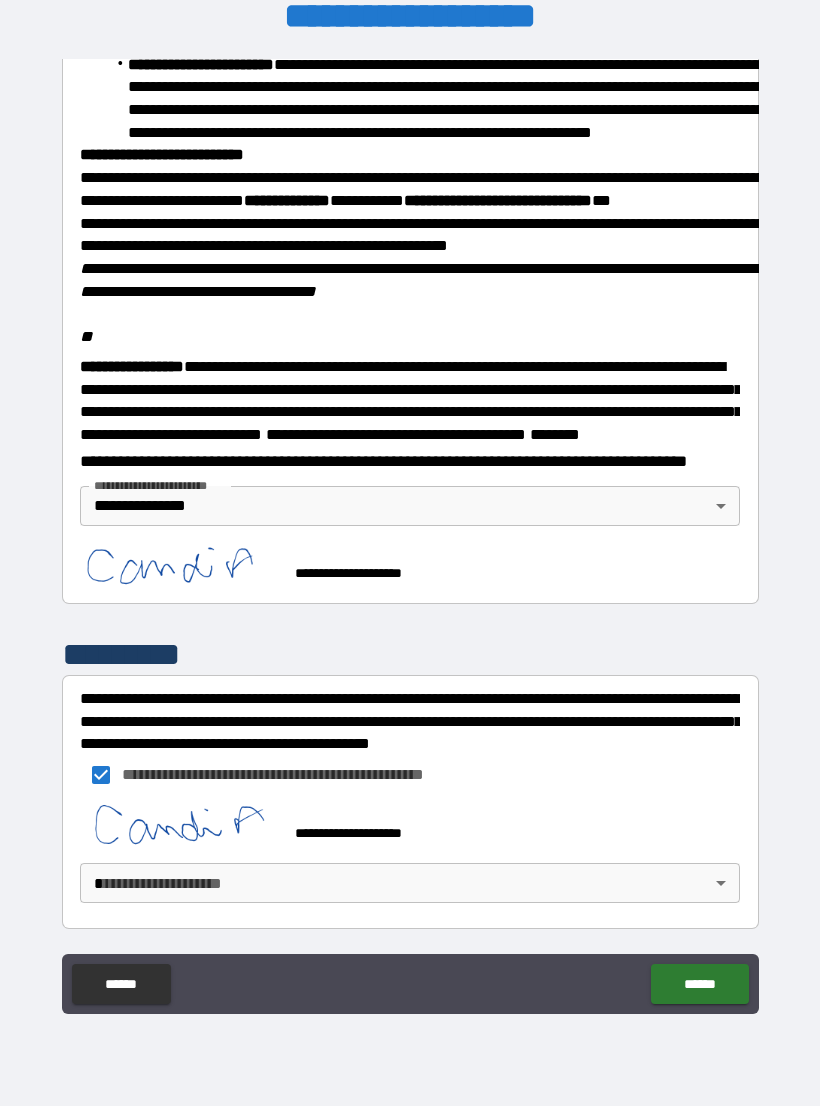 click on "**********" at bounding box center [410, 537] 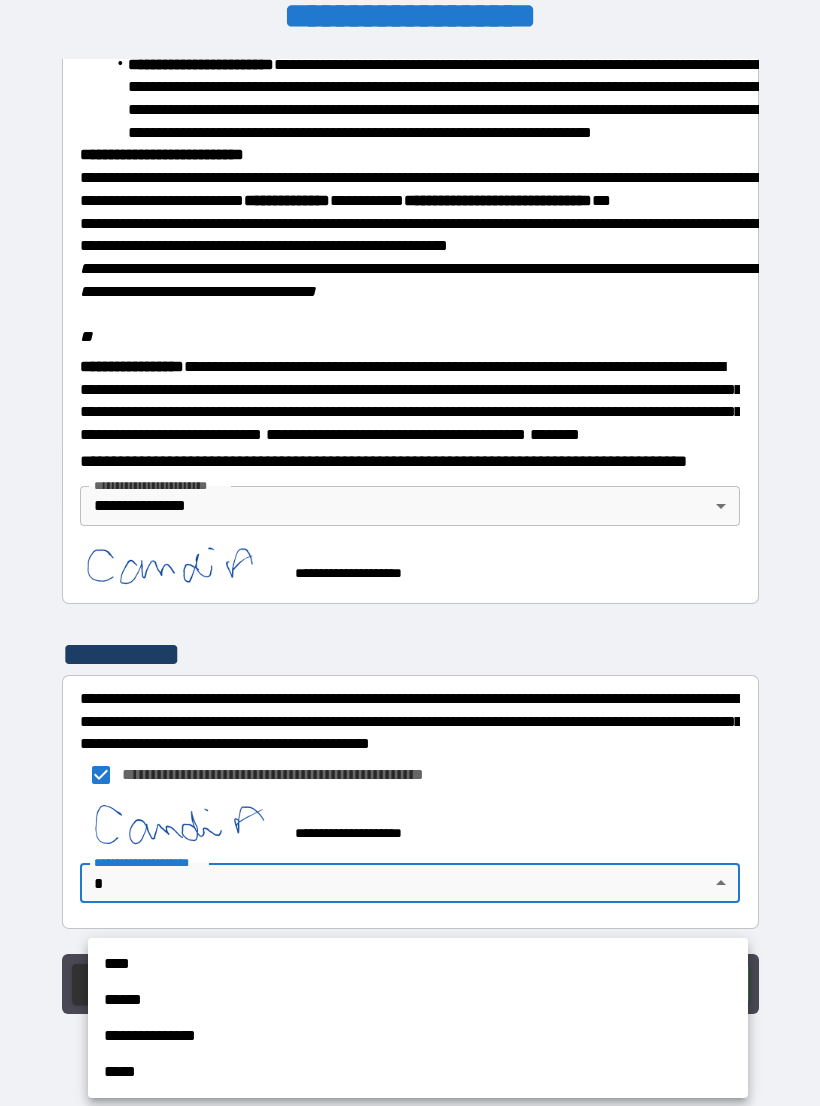 click on "**********" at bounding box center [418, 1036] 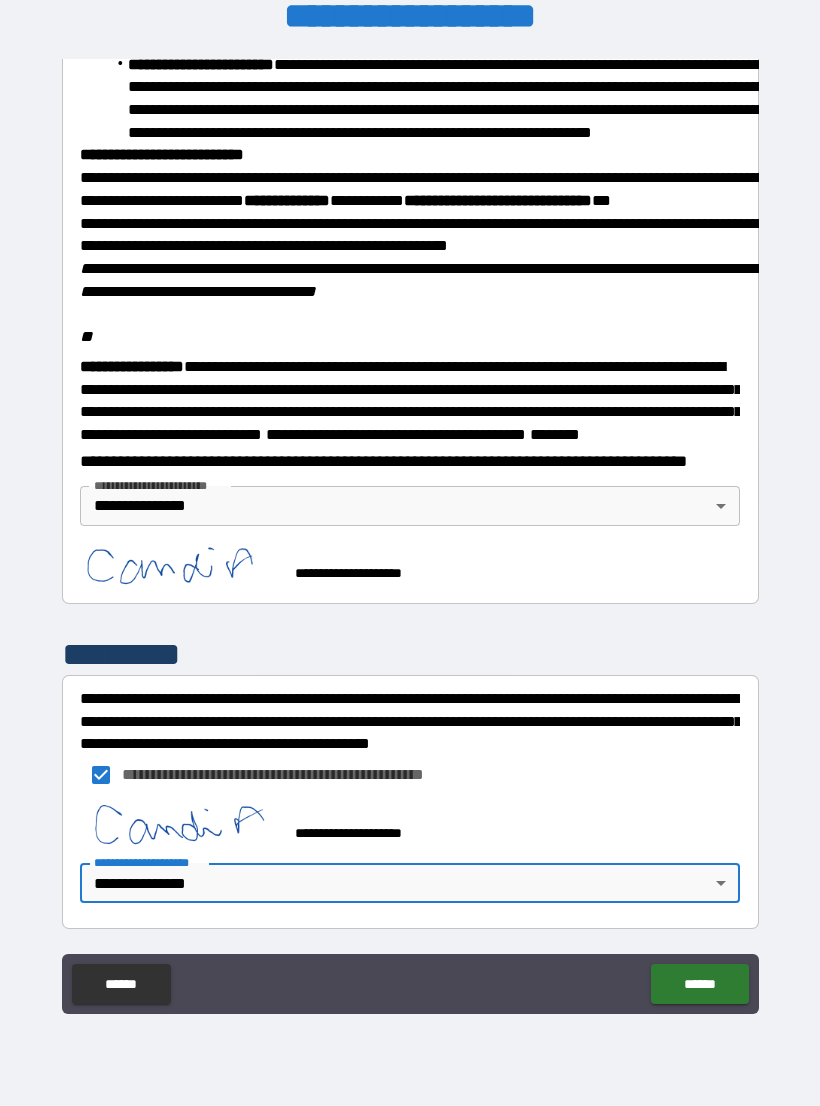 click on "******" at bounding box center (699, 984) 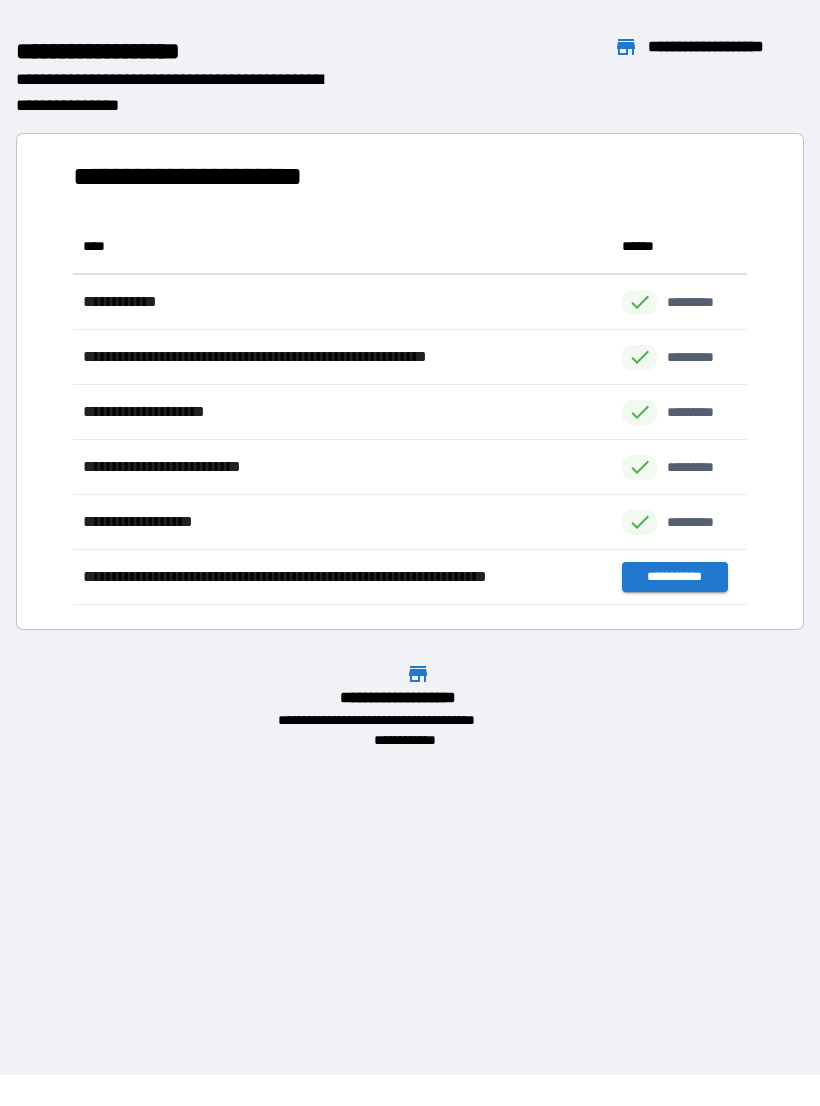 scroll, scrollTop: 1, scrollLeft: 1, axis: both 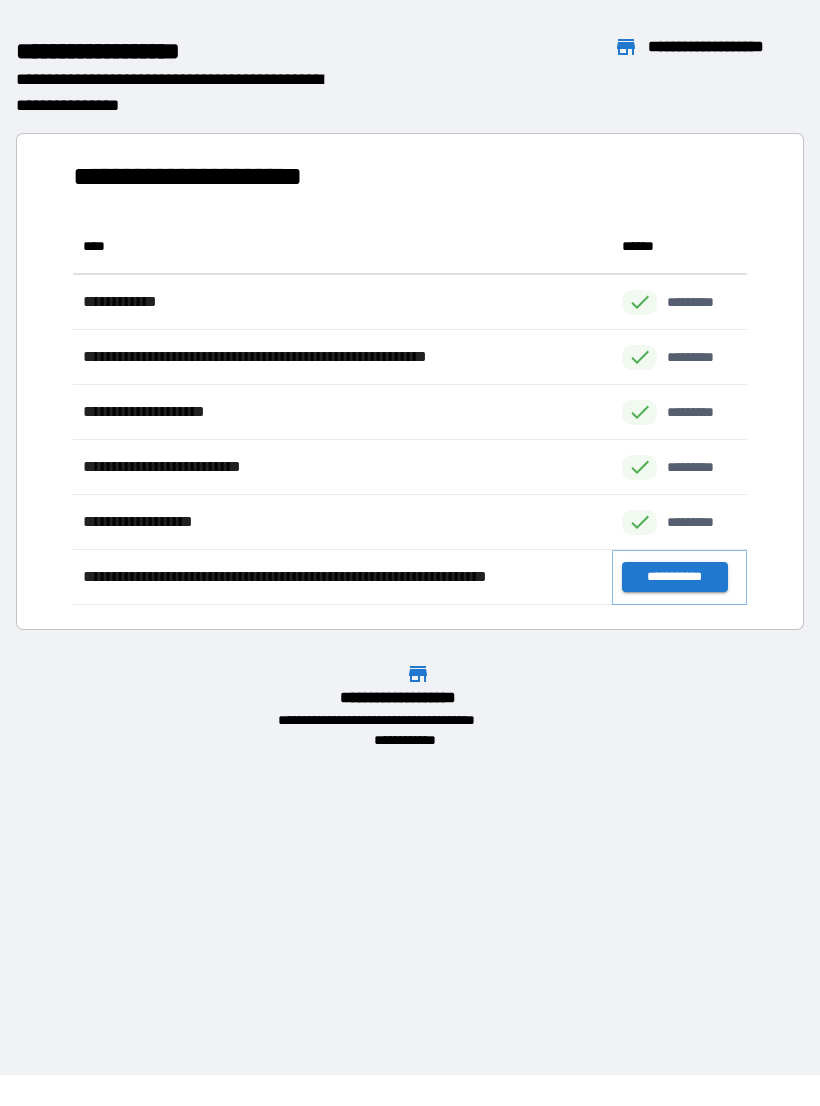 click on "**********" at bounding box center (674, 577) 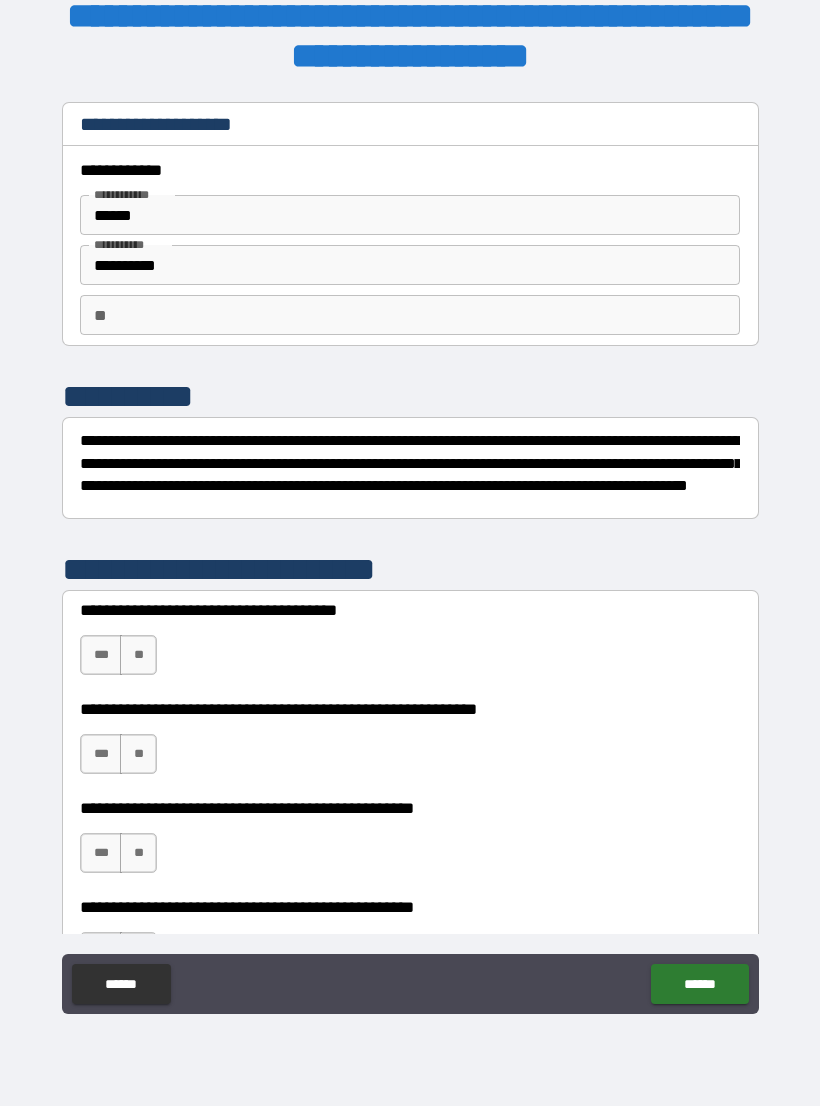 click on "**" at bounding box center (410, 315) 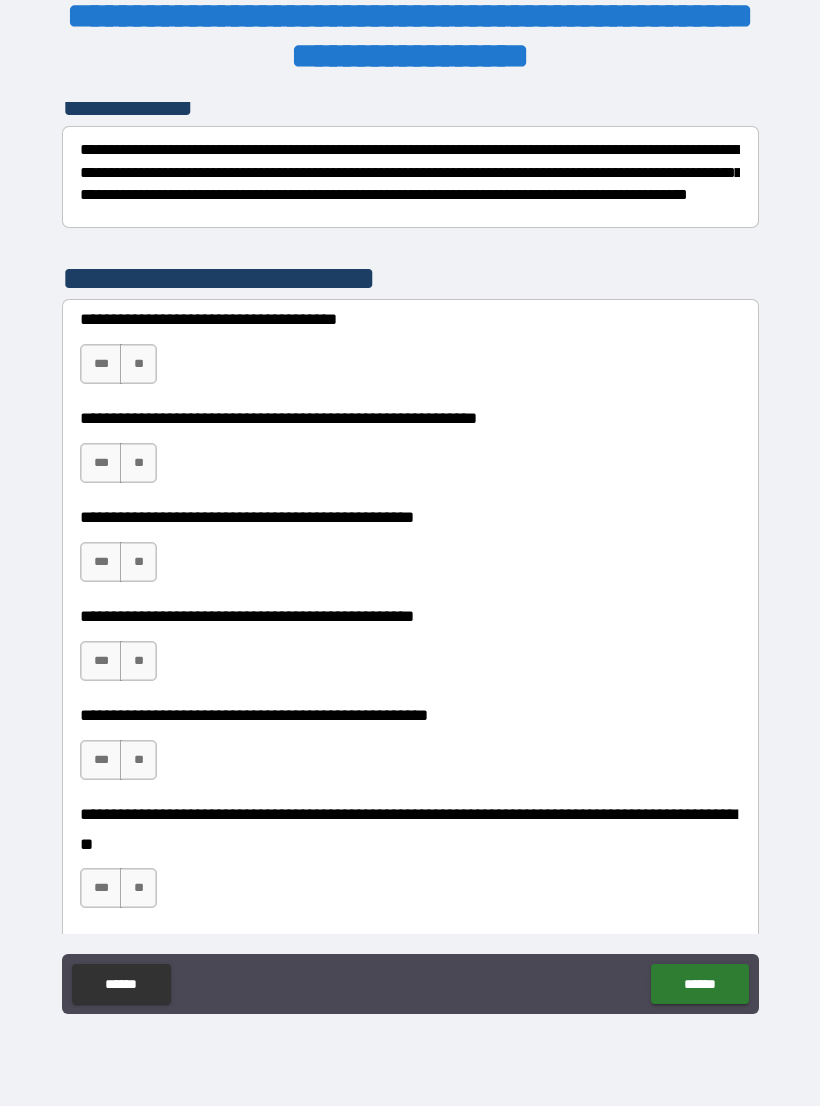 scroll, scrollTop: 290, scrollLeft: 0, axis: vertical 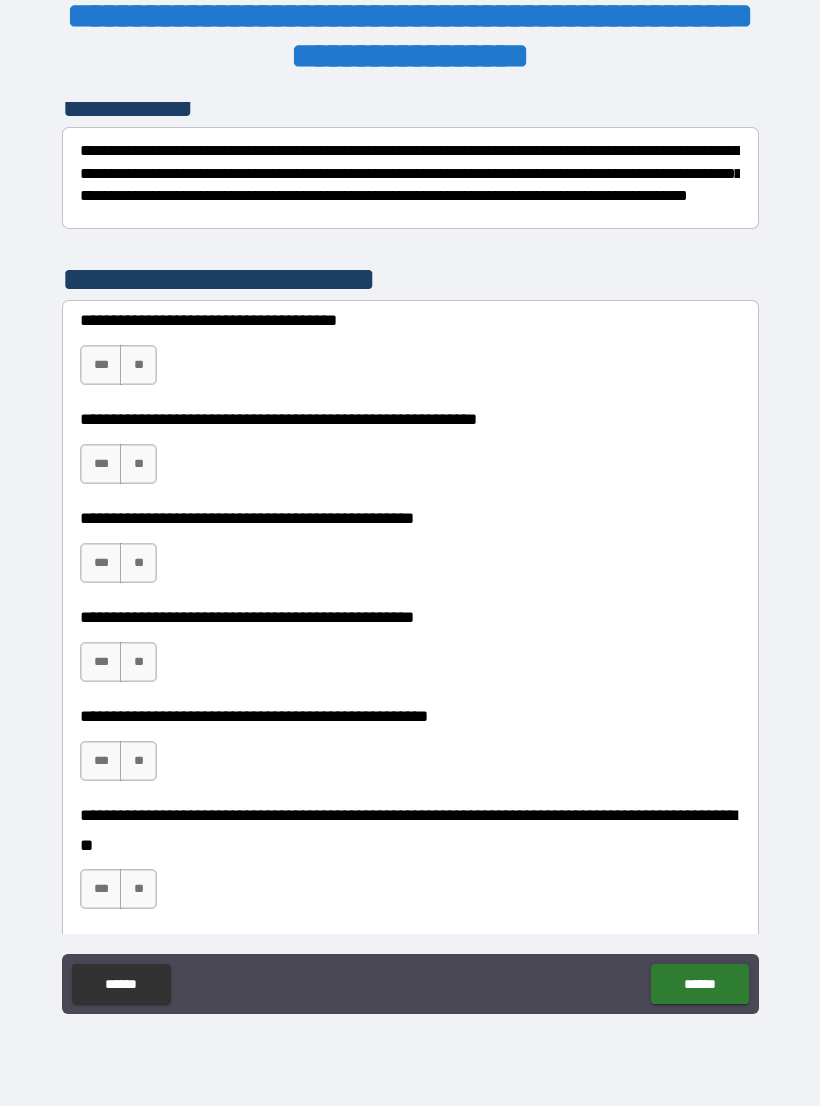 click on "***" at bounding box center (101, 365) 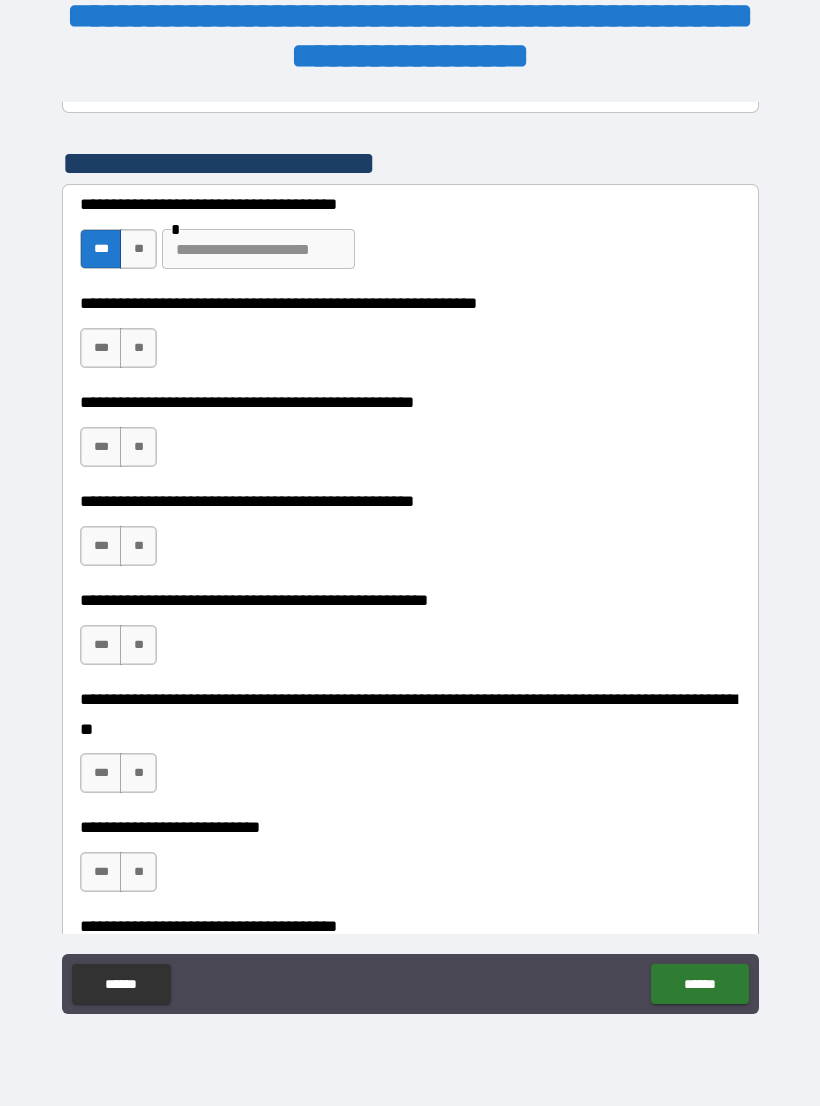 scroll, scrollTop: 411, scrollLeft: 0, axis: vertical 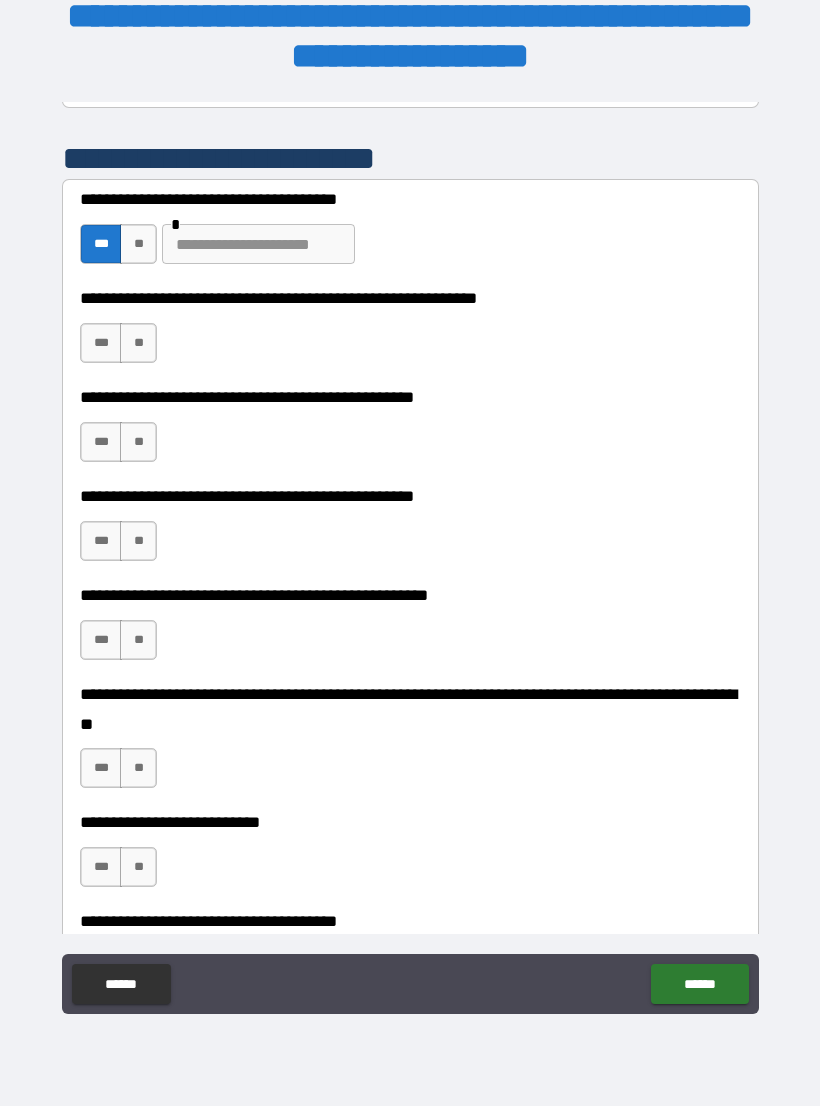 click on "***" at bounding box center [101, 343] 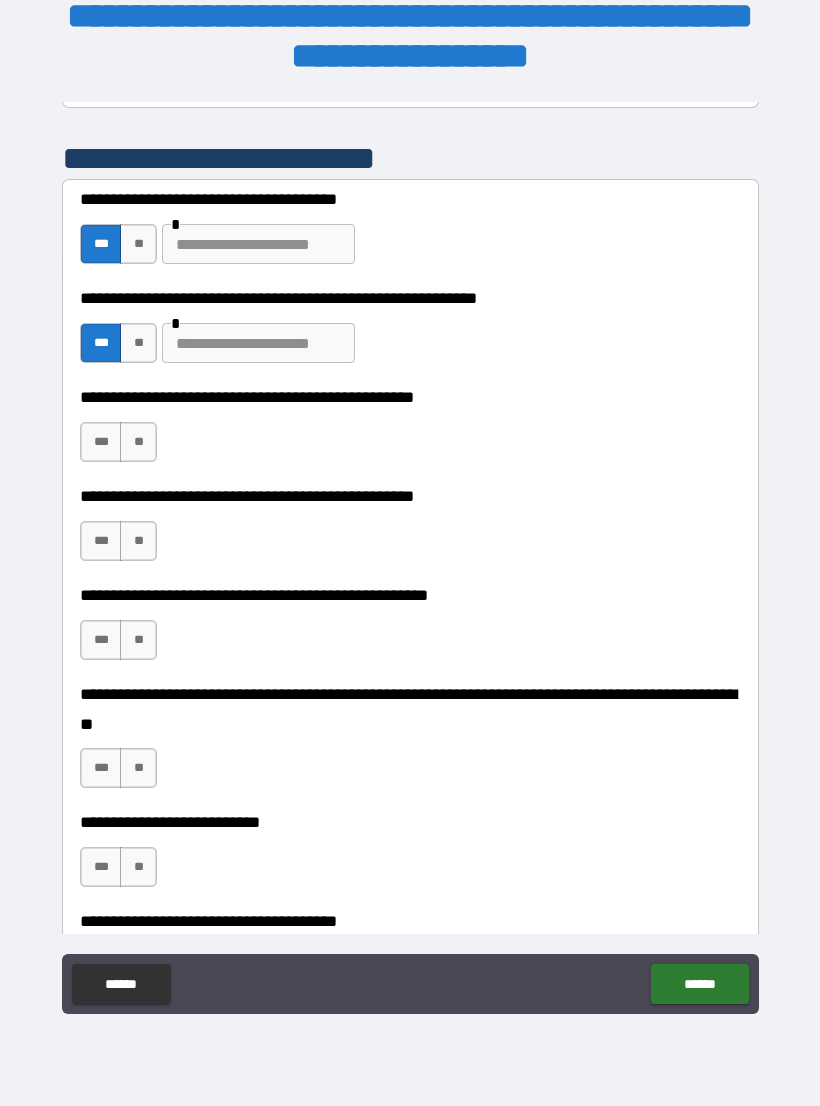 click at bounding box center [258, 343] 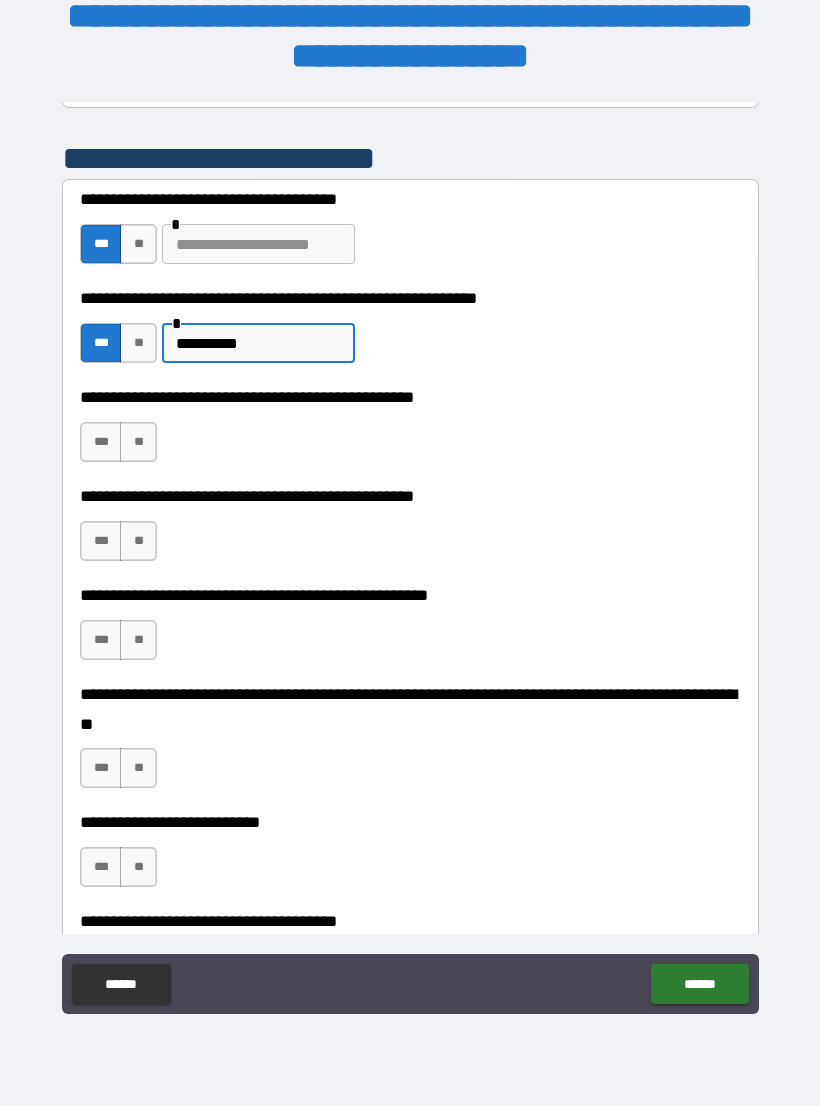 click on "**" at bounding box center [138, 442] 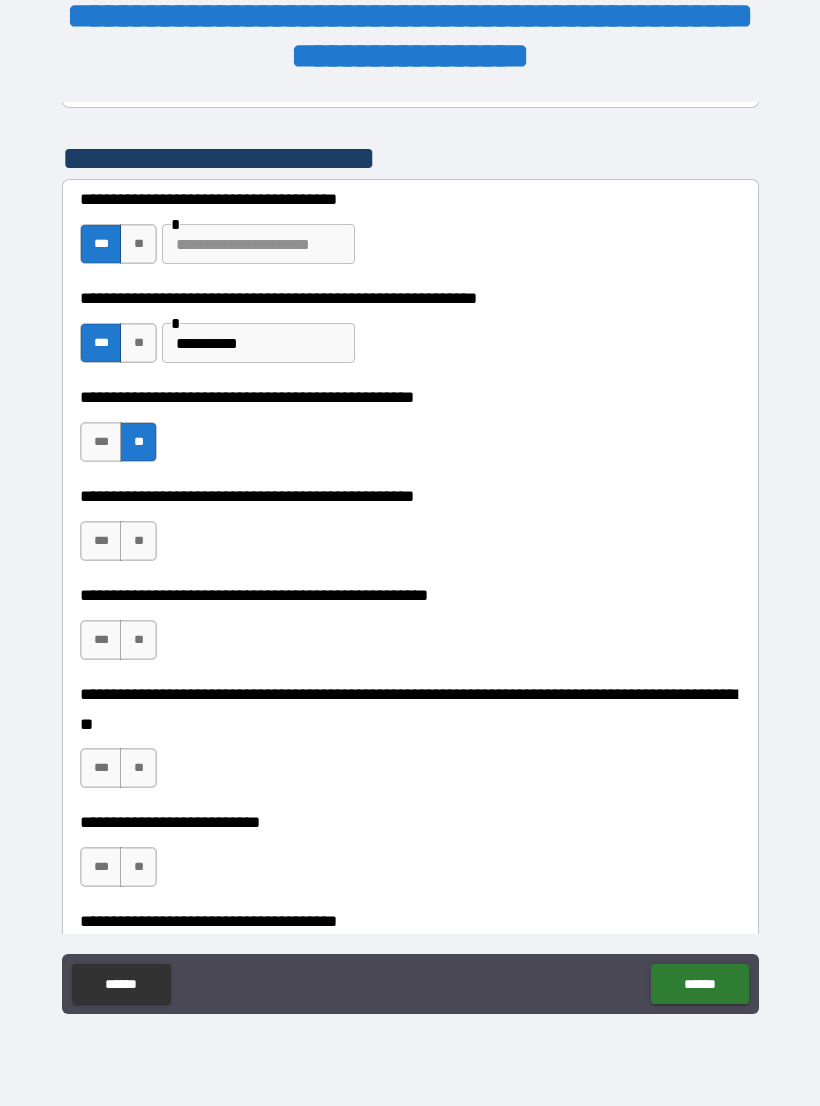 click on "***" at bounding box center (101, 541) 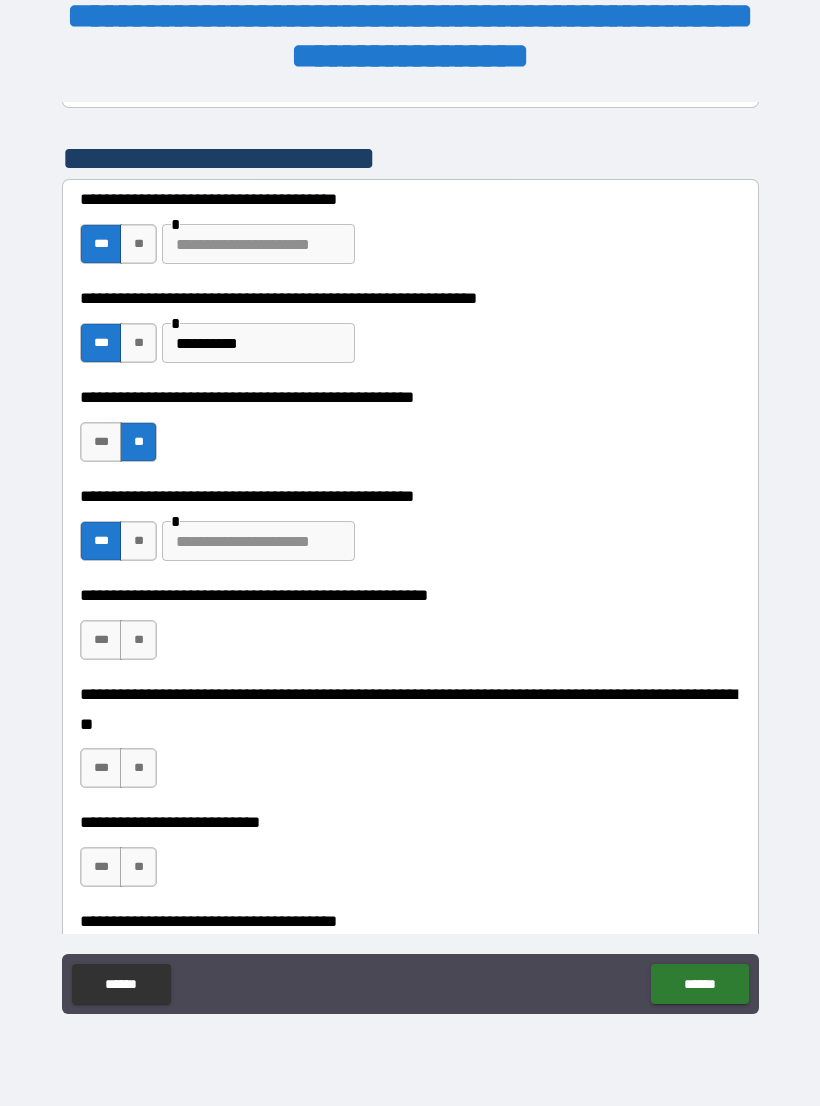 click at bounding box center [258, 541] 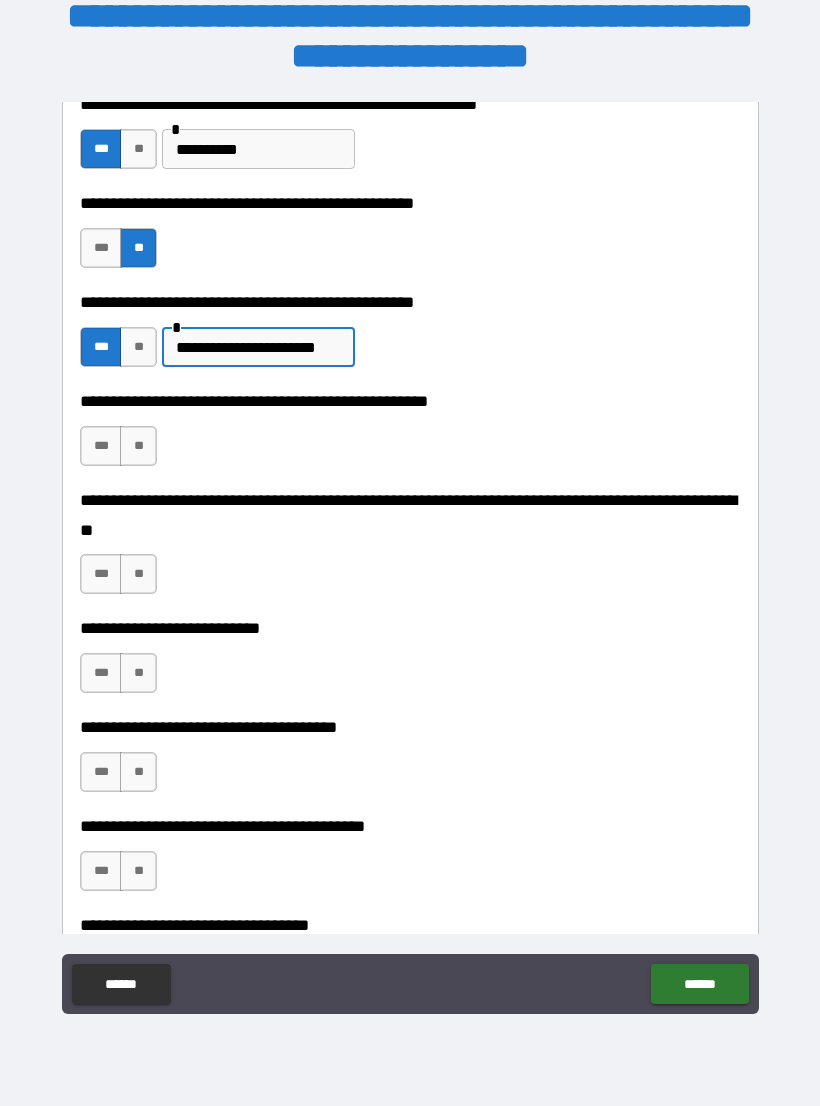 scroll, scrollTop: 630, scrollLeft: 0, axis: vertical 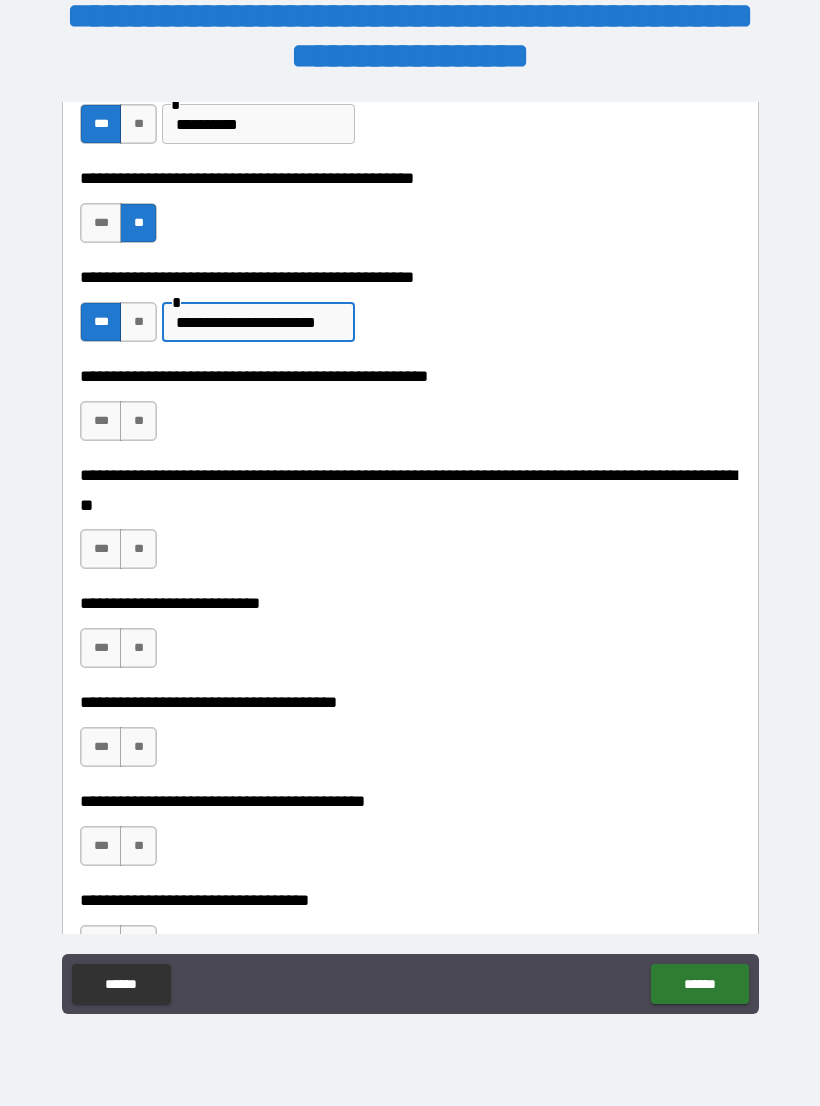 click on "**" at bounding box center [138, 421] 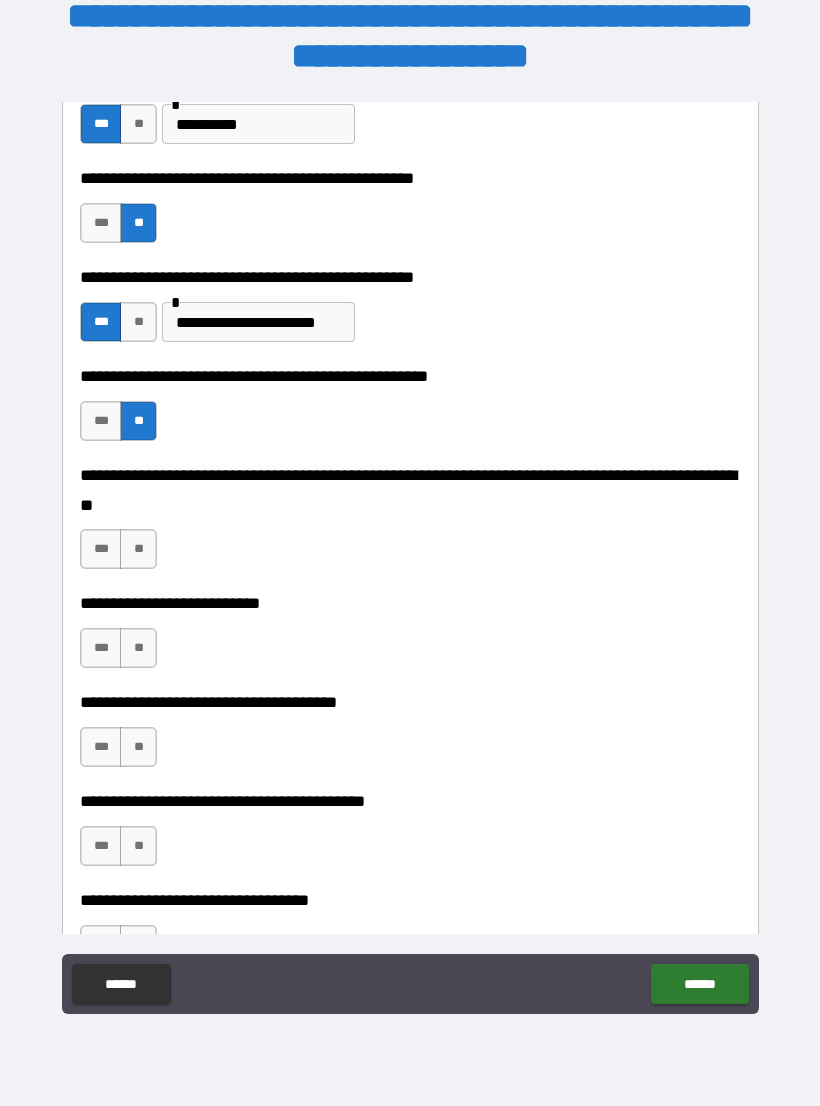 click on "**" at bounding box center [138, 549] 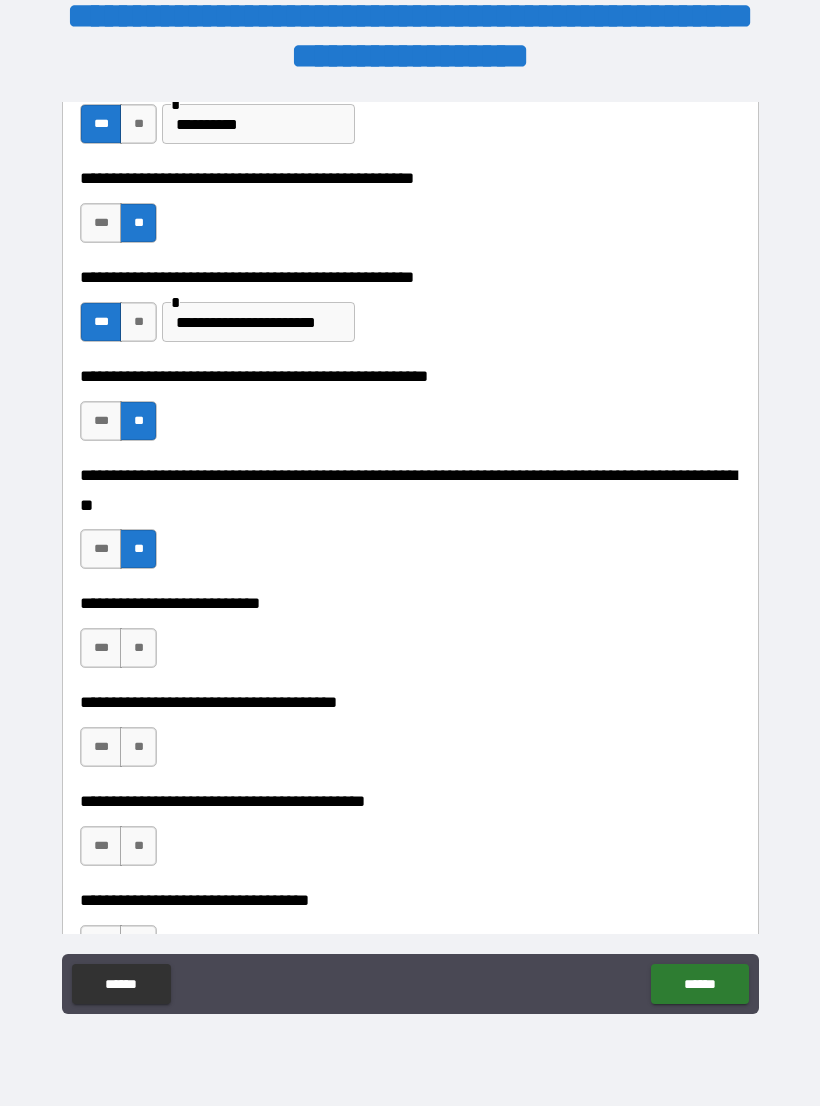 click on "**" at bounding box center (138, 648) 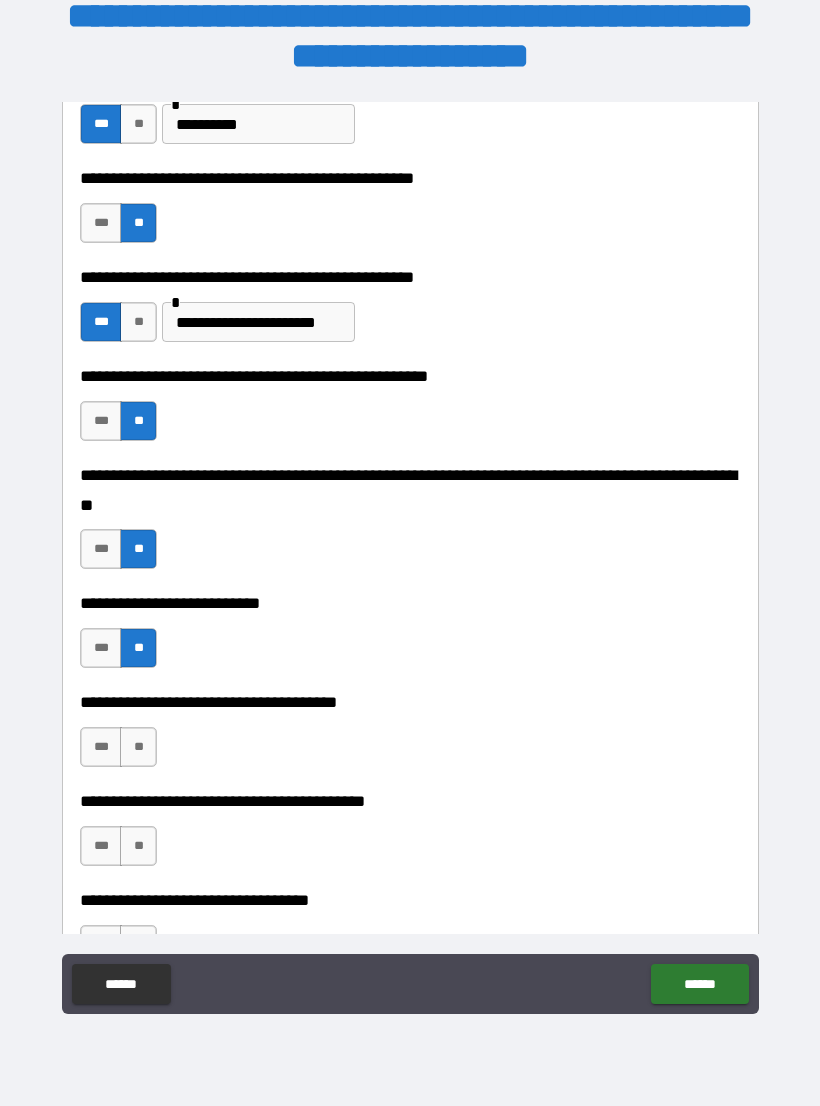 click on "**" at bounding box center (138, 747) 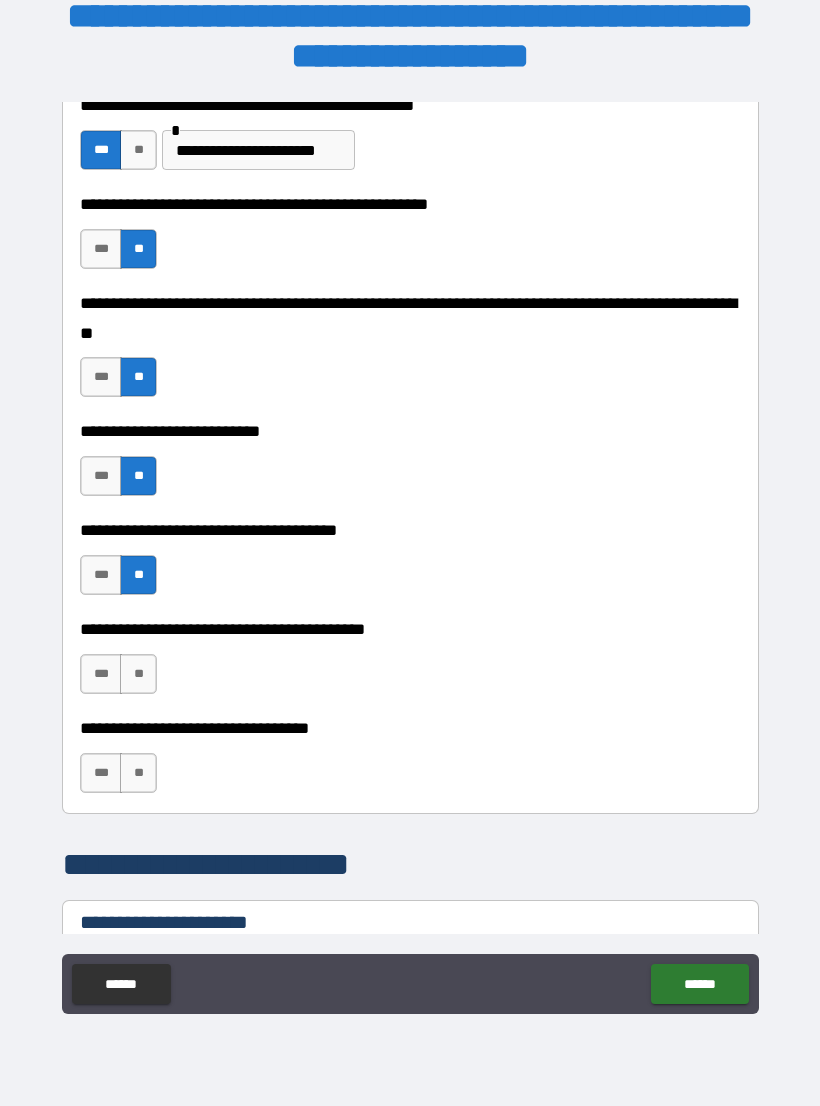 scroll, scrollTop: 814, scrollLeft: 0, axis: vertical 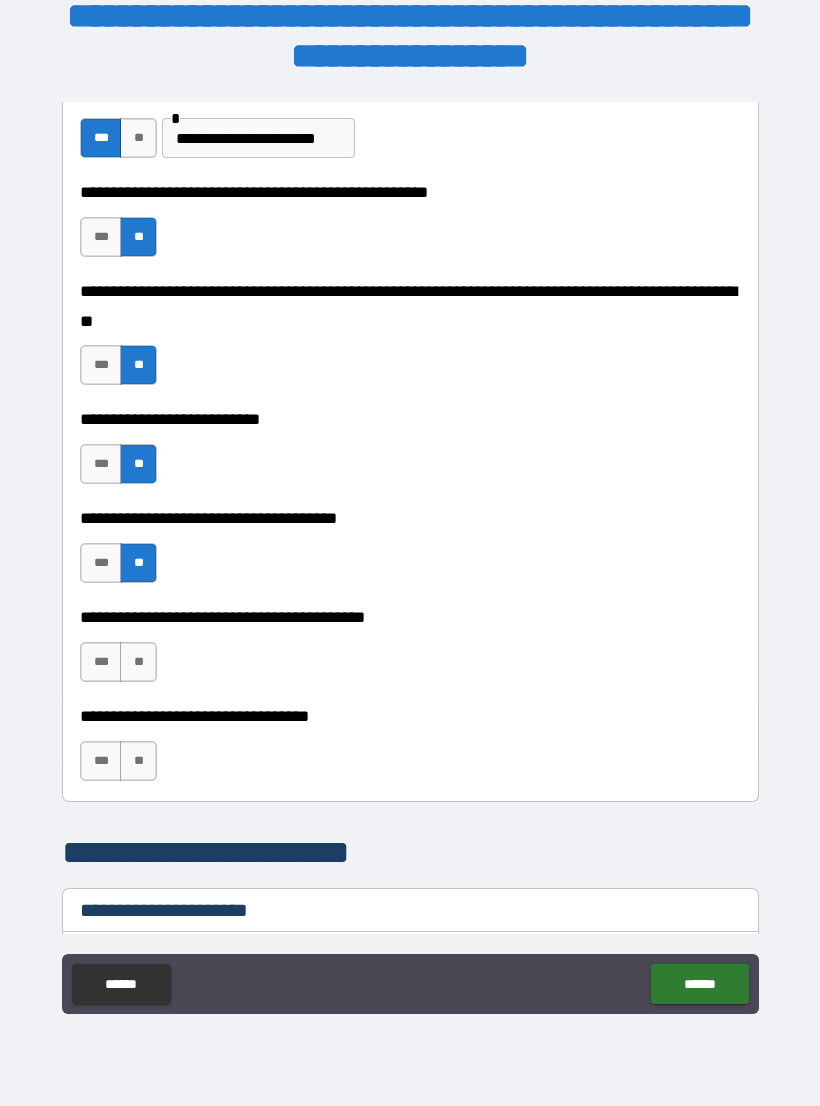 click on "**" at bounding box center (138, 662) 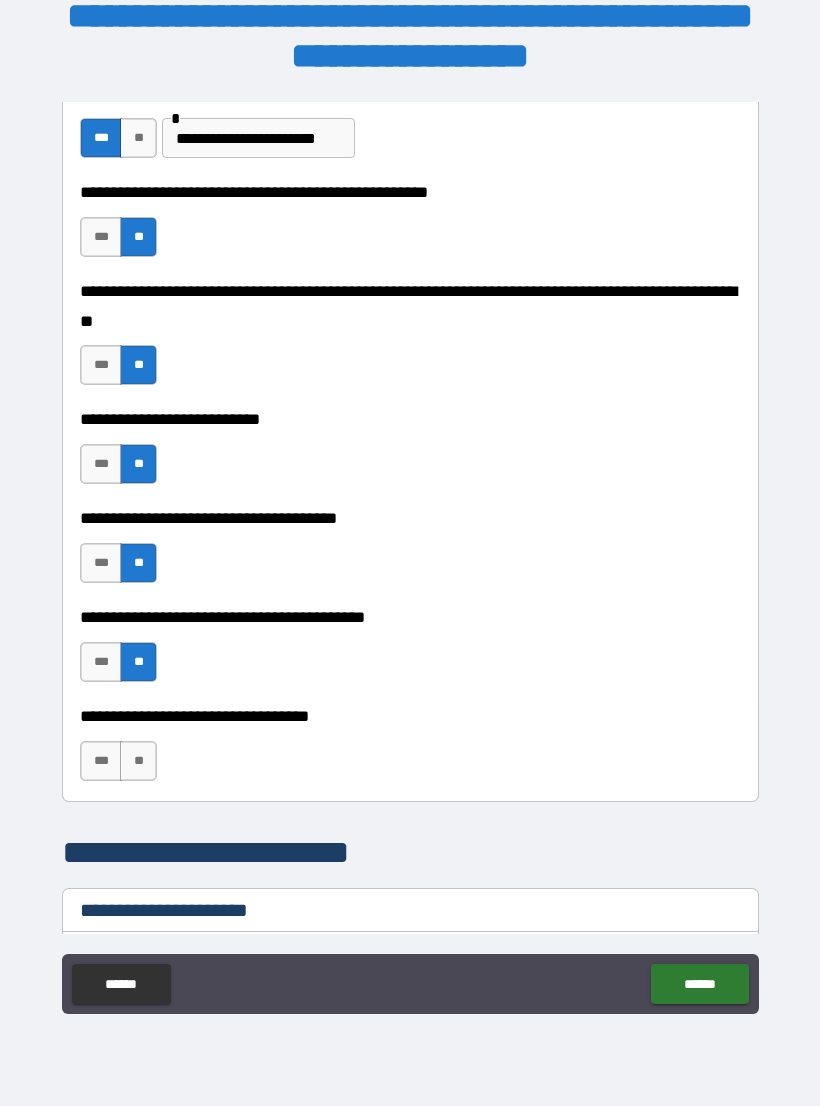 click on "**" at bounding box center [138, 761] 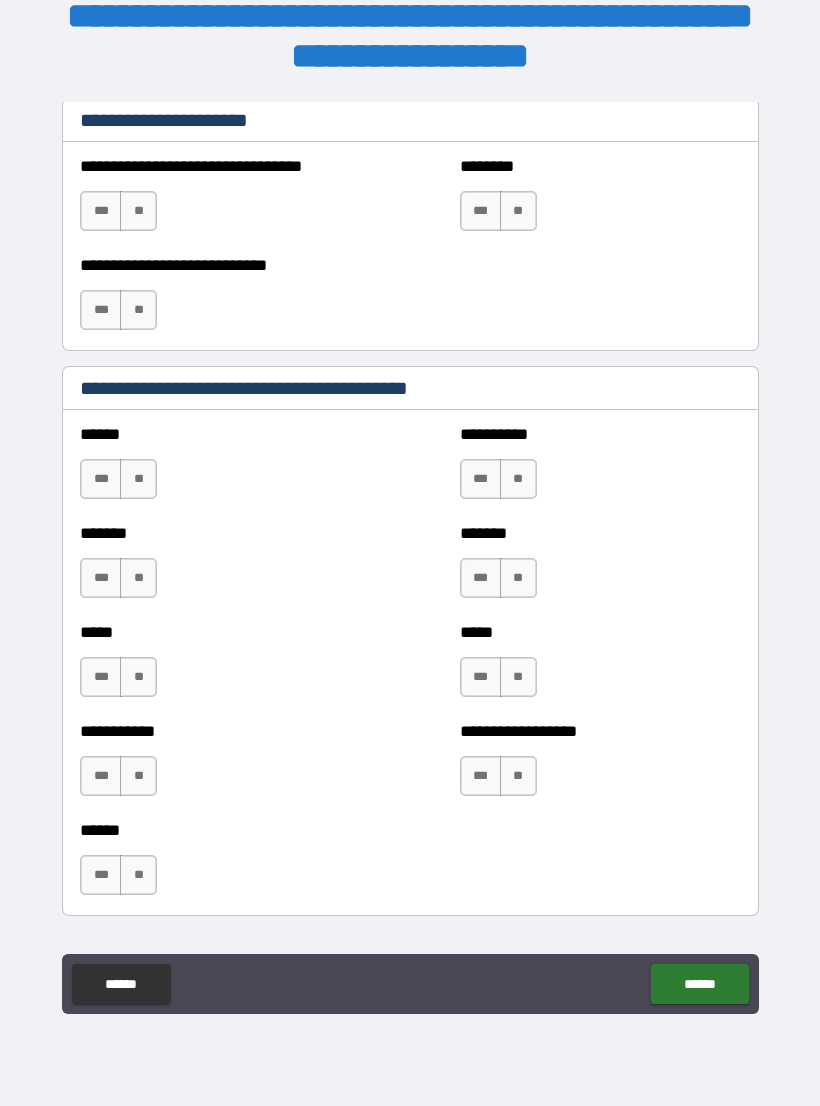 scroll, scrollTop: 1604, scrollLeft: 0, axis: vertical 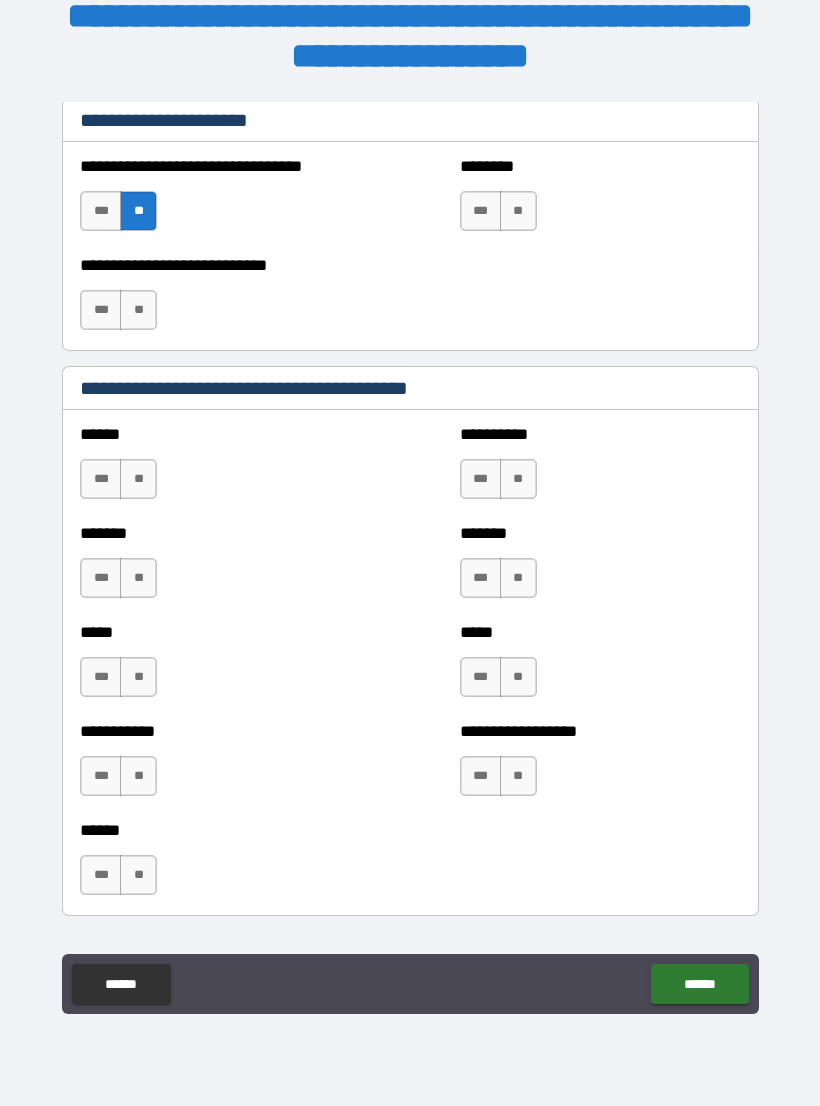 click on "**" at bounding box center [138, 310] 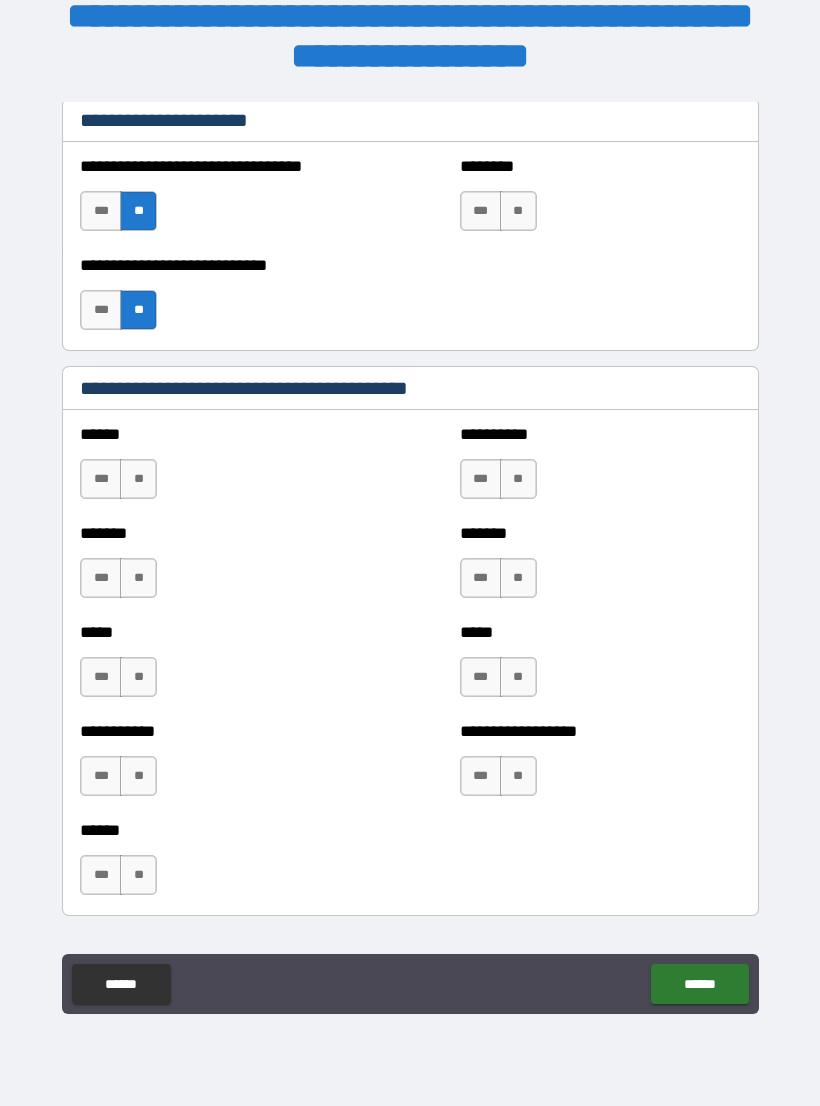 click on "**" at bounding box center (518, 211) 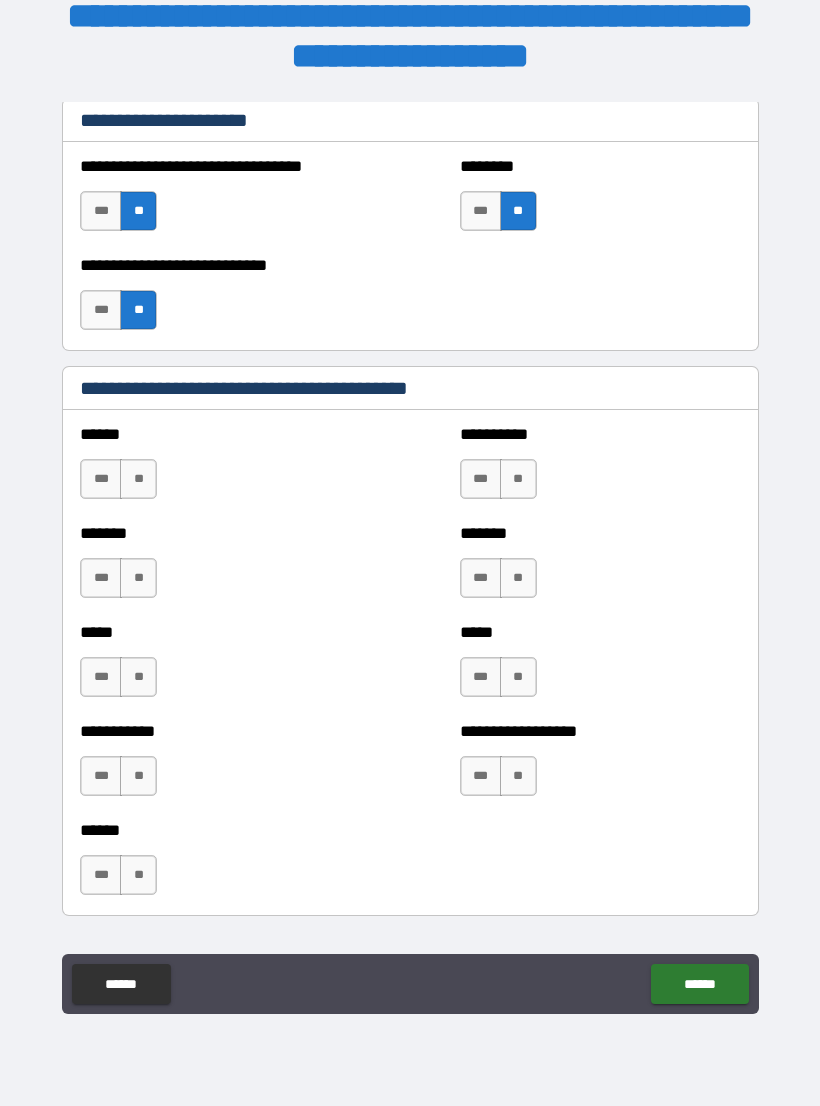 click on "**" at bounding box center [138, 479] 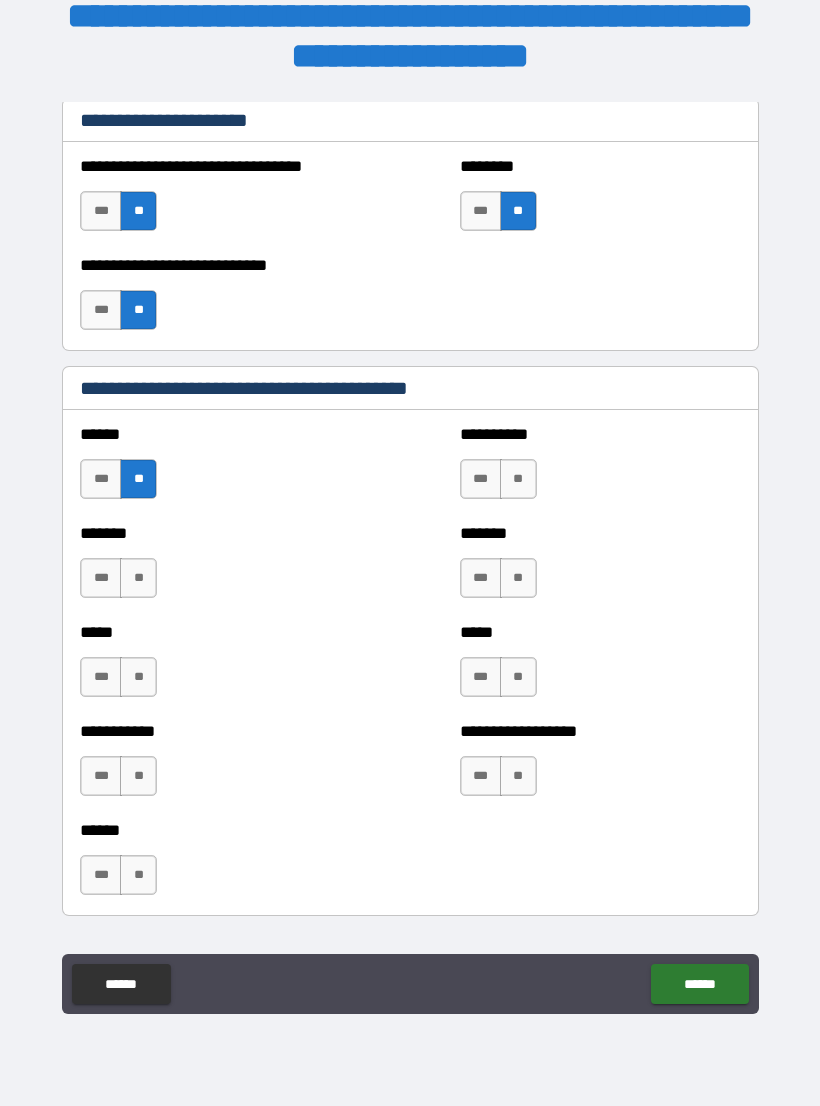 click on "**" at bounding box center (138, 578) 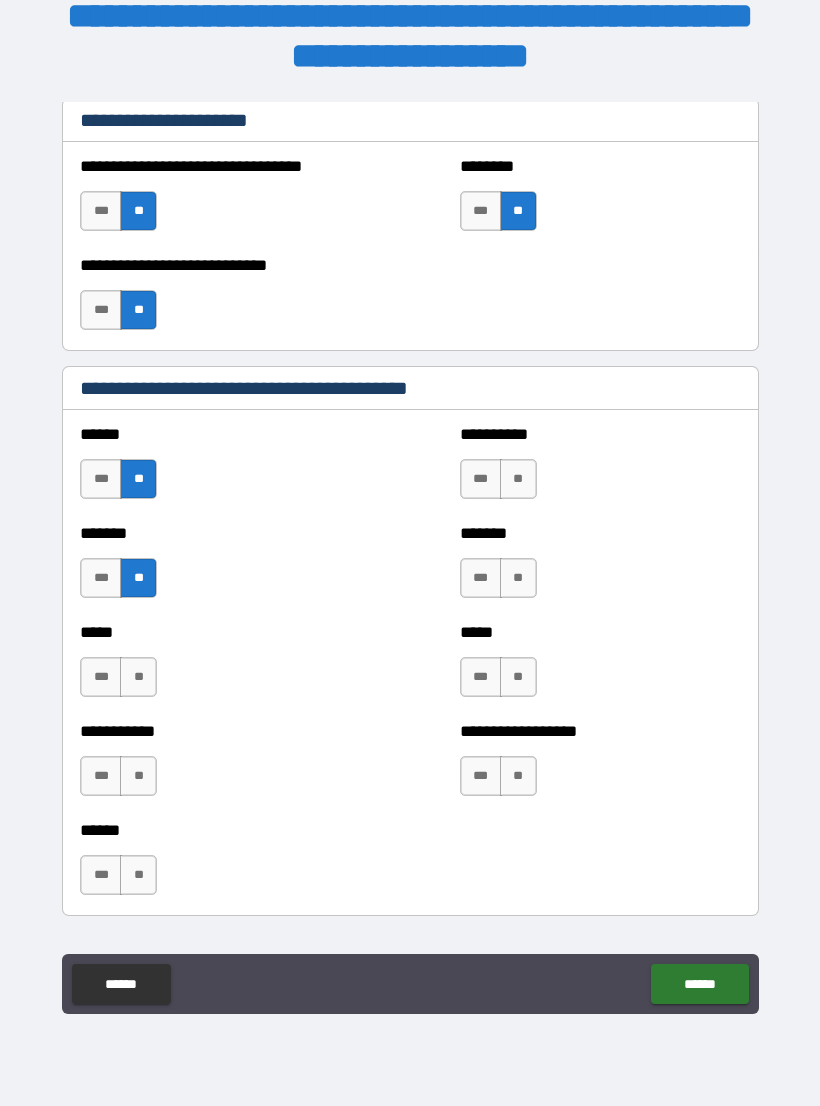 click on "**" at bounding box center (138, 677) 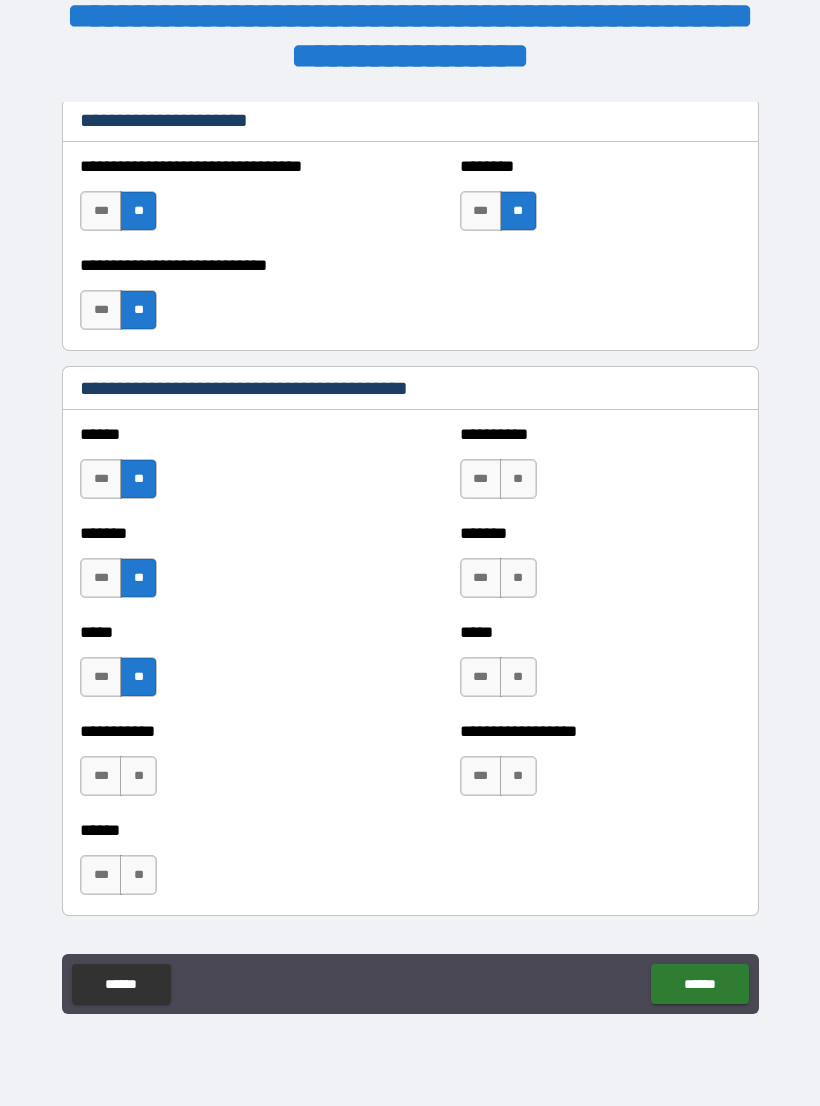 click on "**" at bounding box center (138, 776) 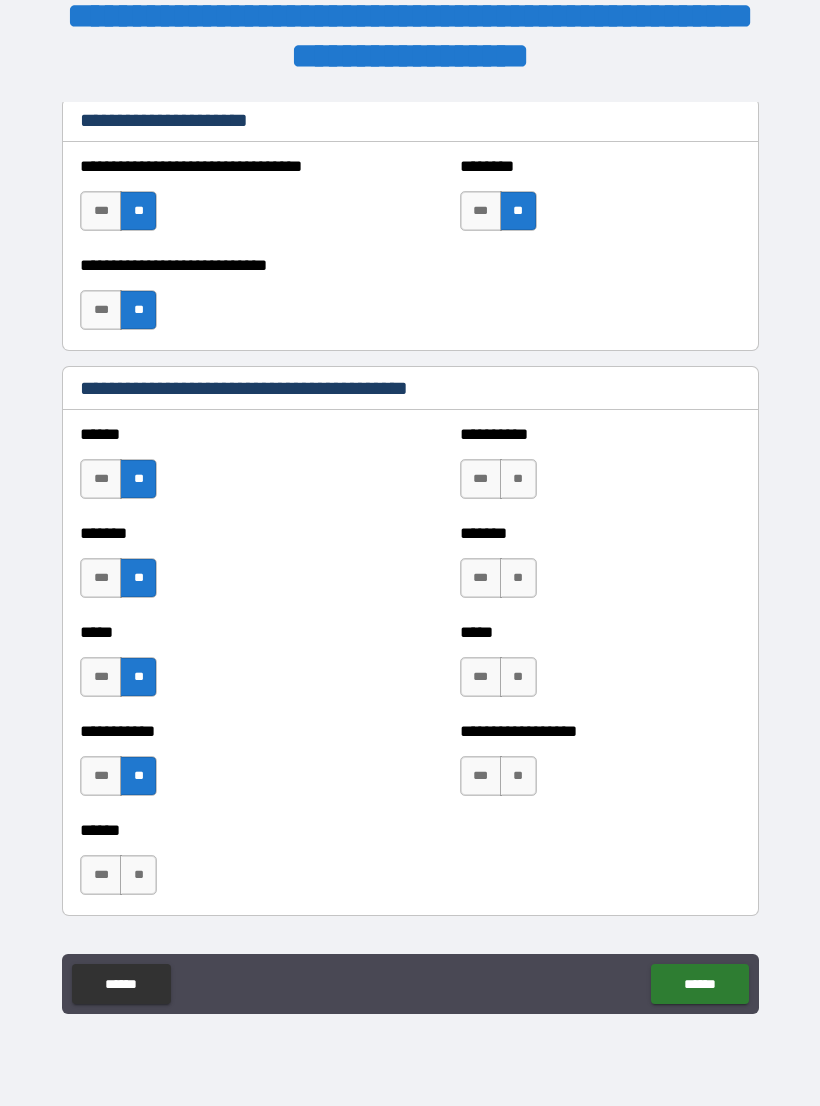 click on "**" at bounding box center [138, 875] 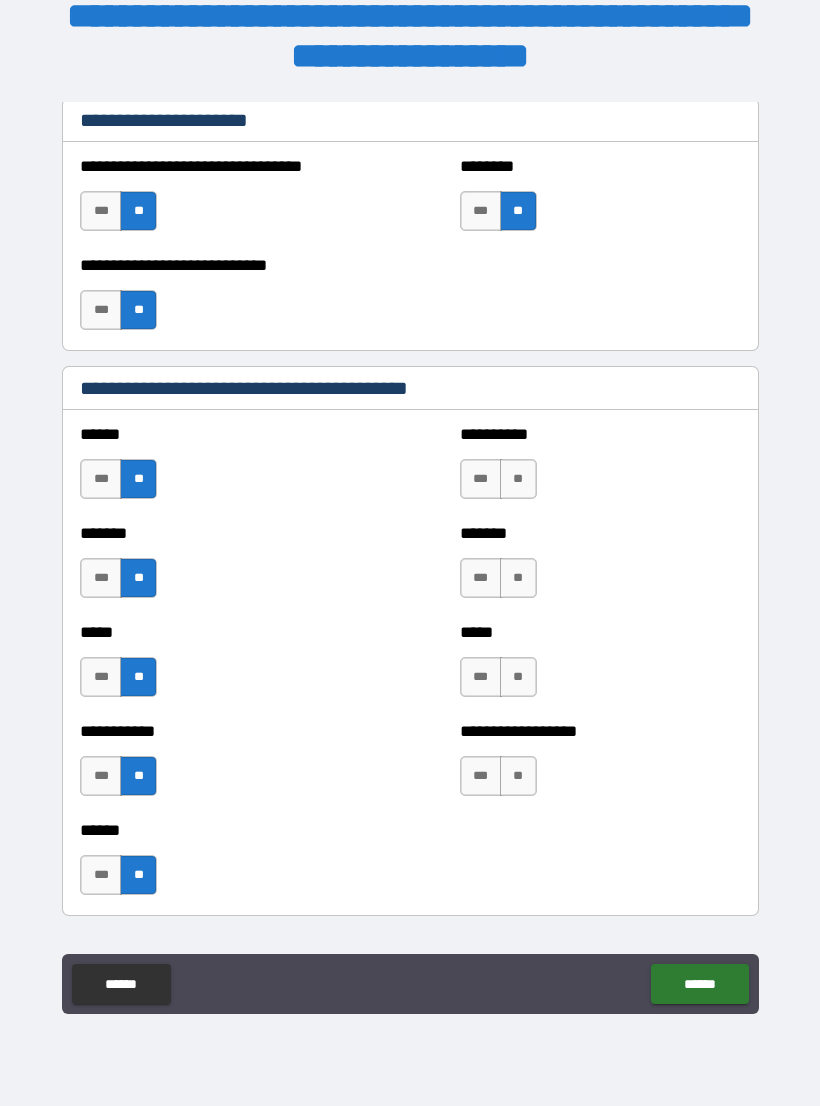 click on "**" at bounding box center [518, 776] 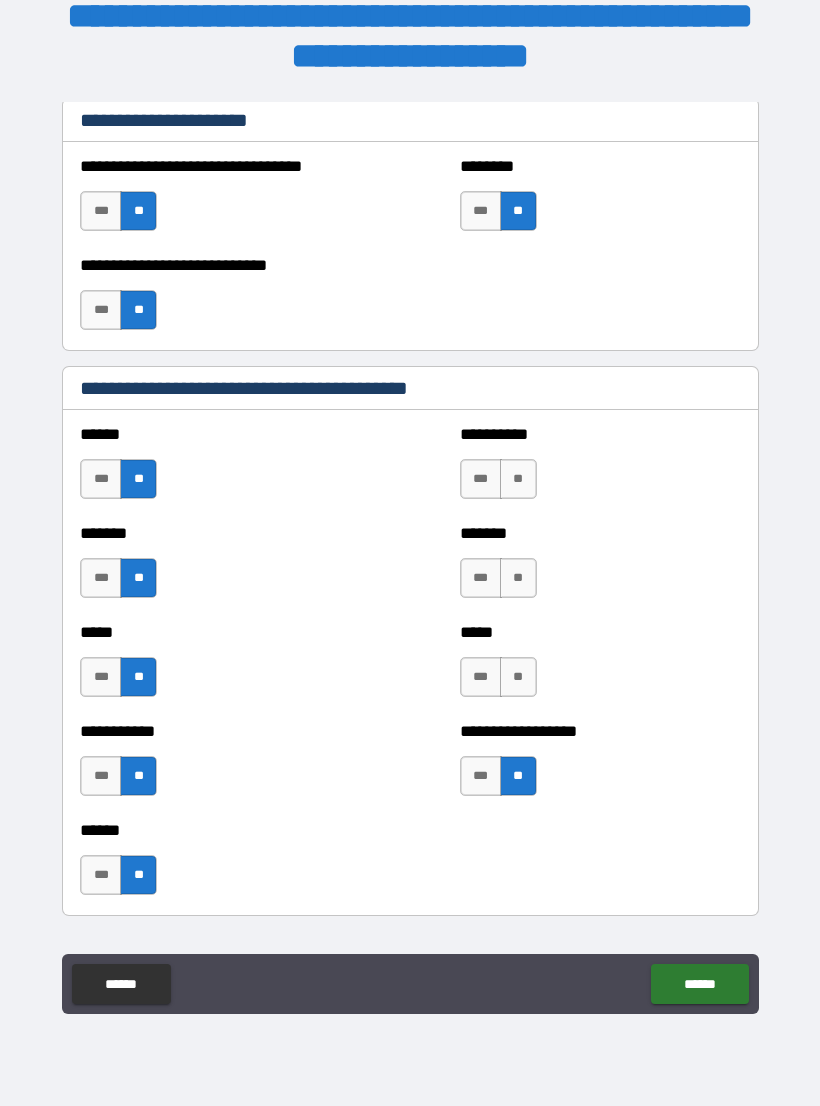 click on "**" at bounding box center [518, 677] 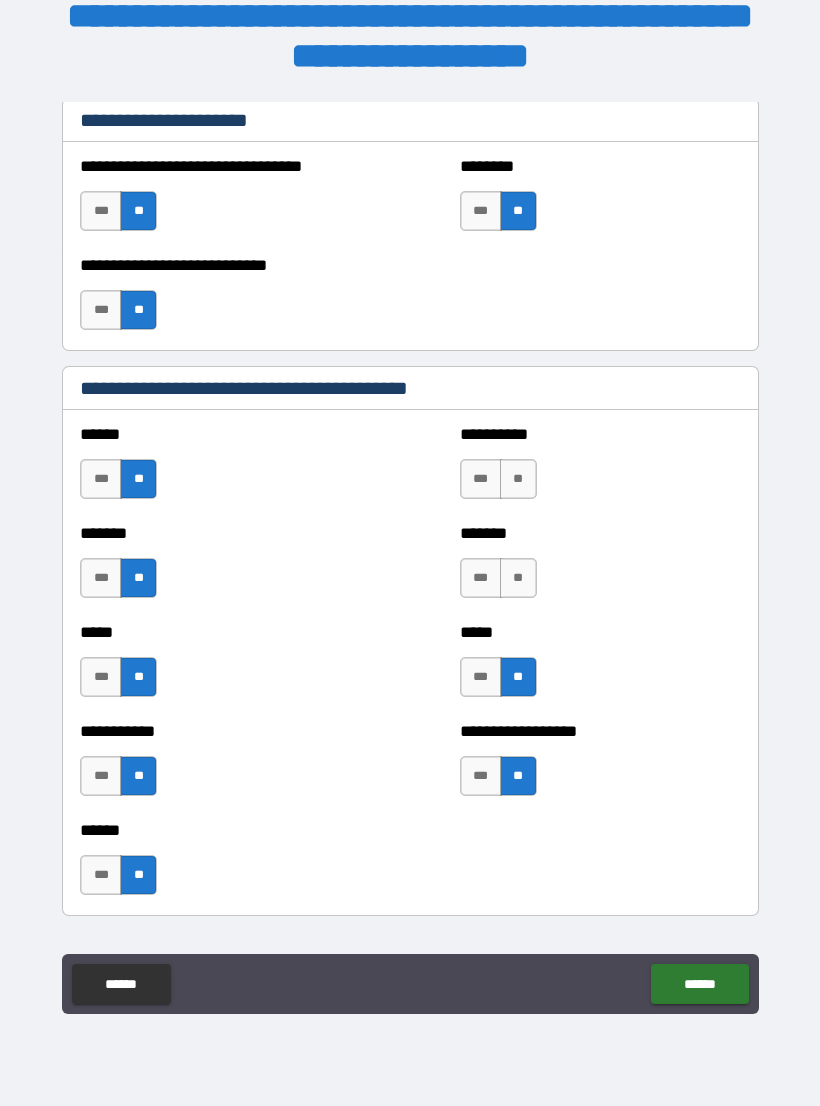 click on "**" at bounding box center [518, 578] 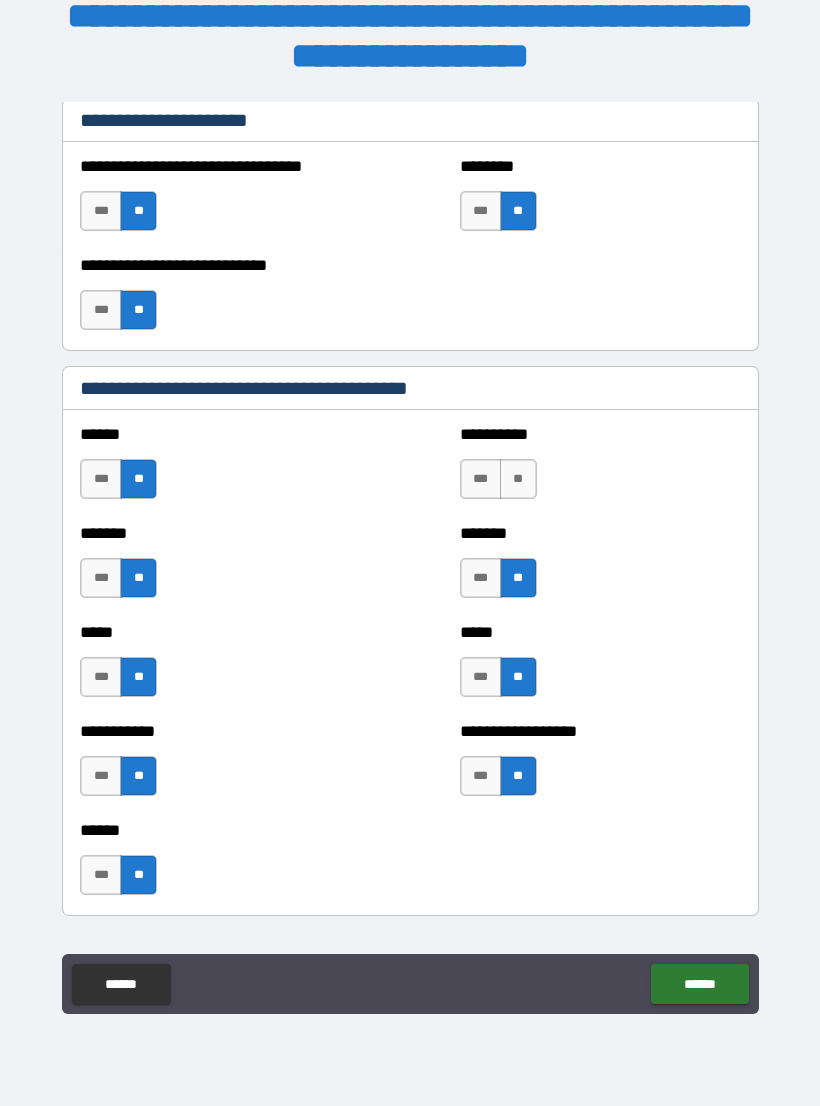 click on "**" at bounding box center (518, 479) 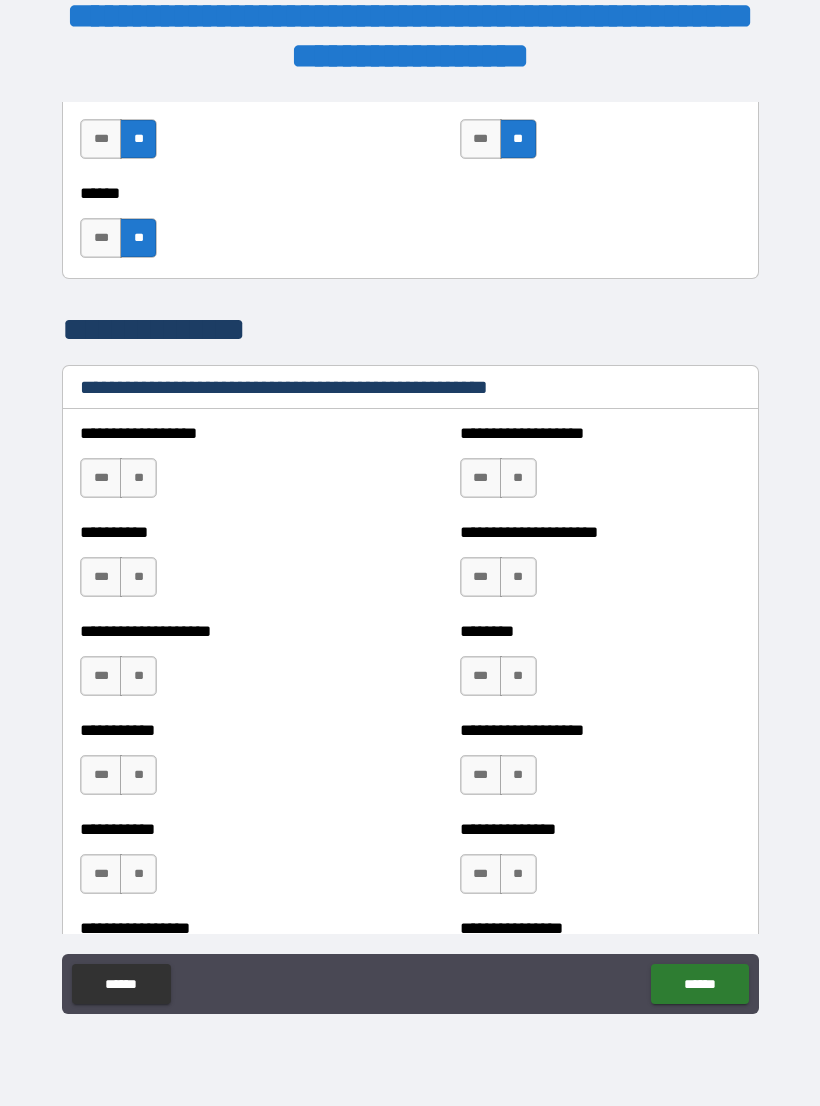 scroll, scrollTop: 2262, scrollLeft: 0, axis: vertical 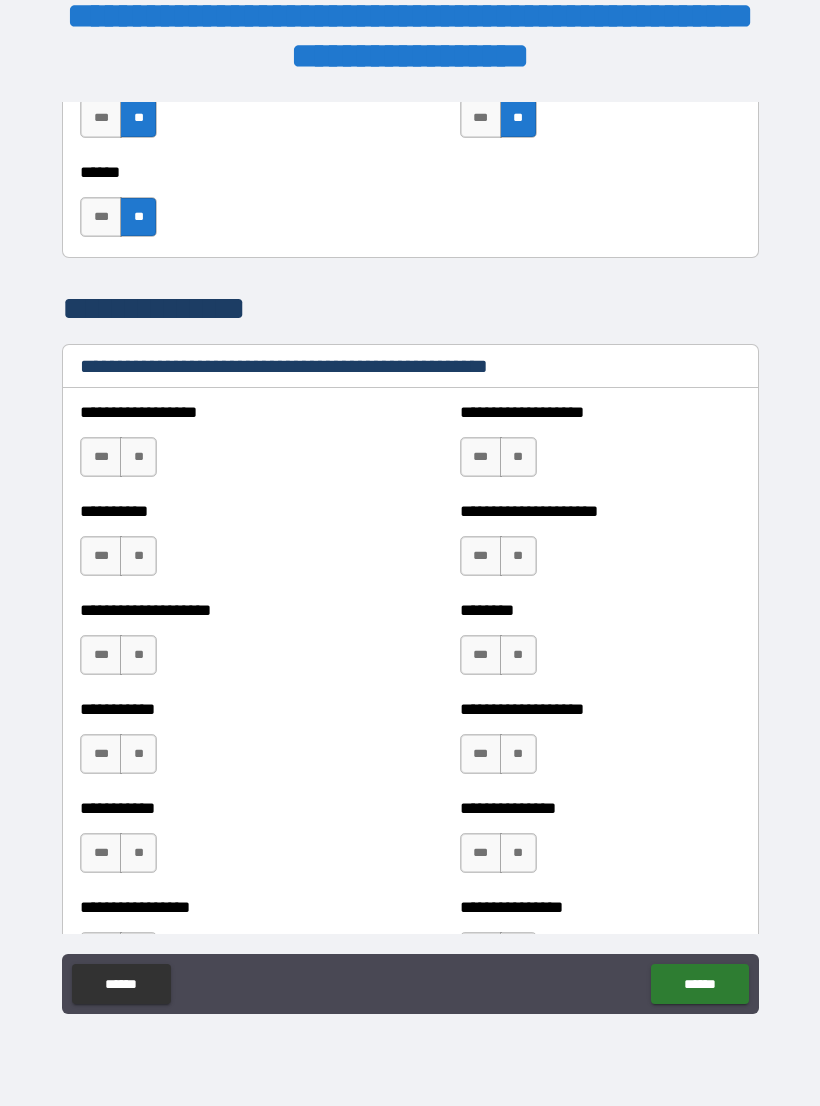 click on "**" at bounding box center [138, 457] 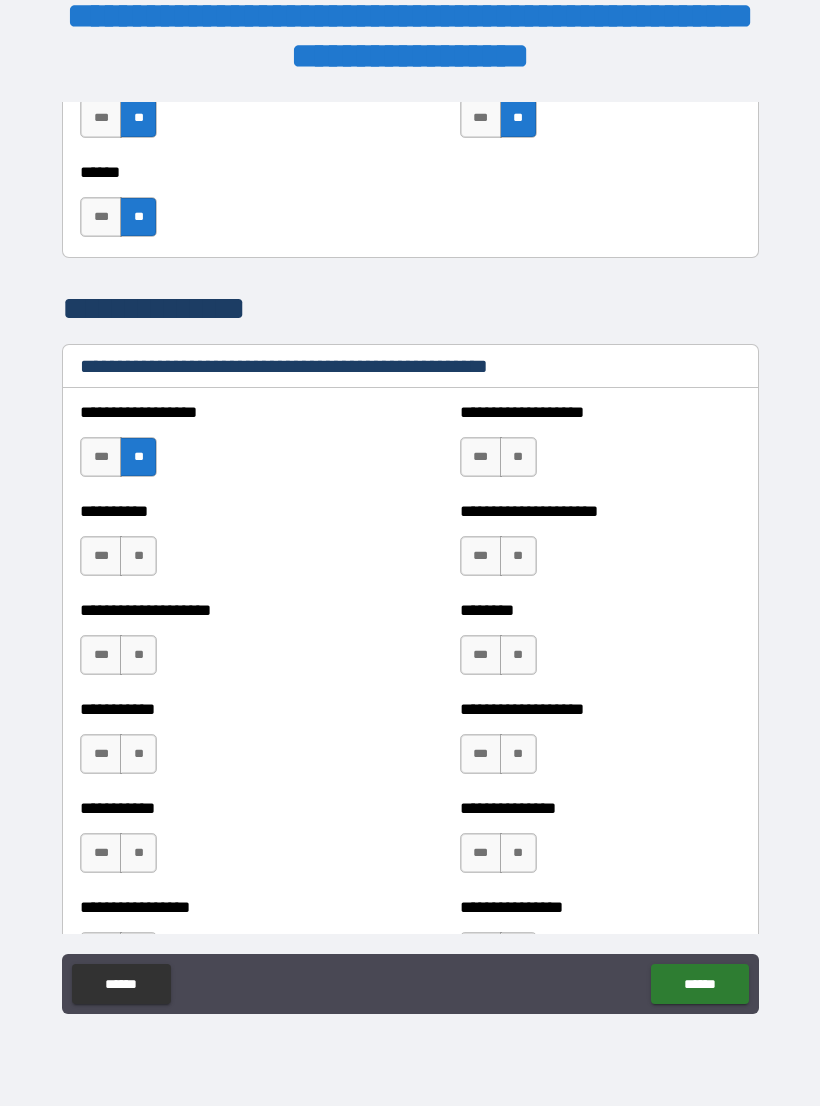 click on "**" at bounding box center (138, 556) 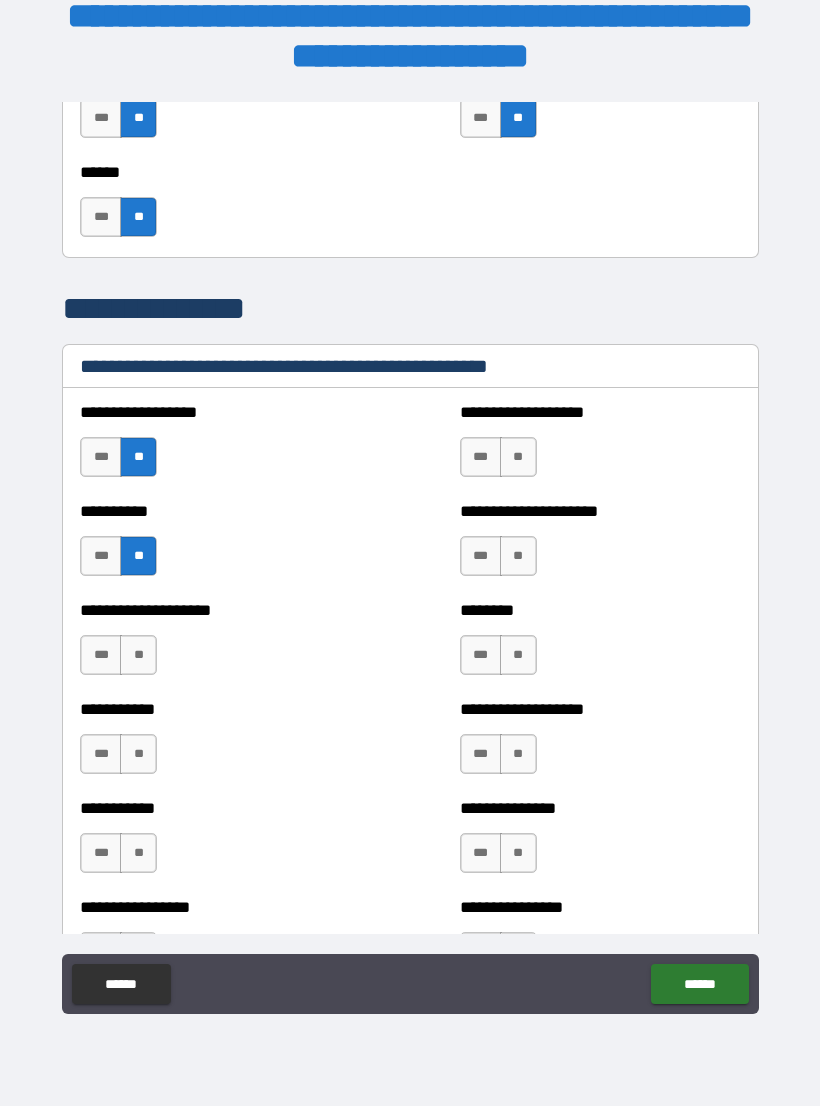 click on "**" at bounding box center (138, 655) 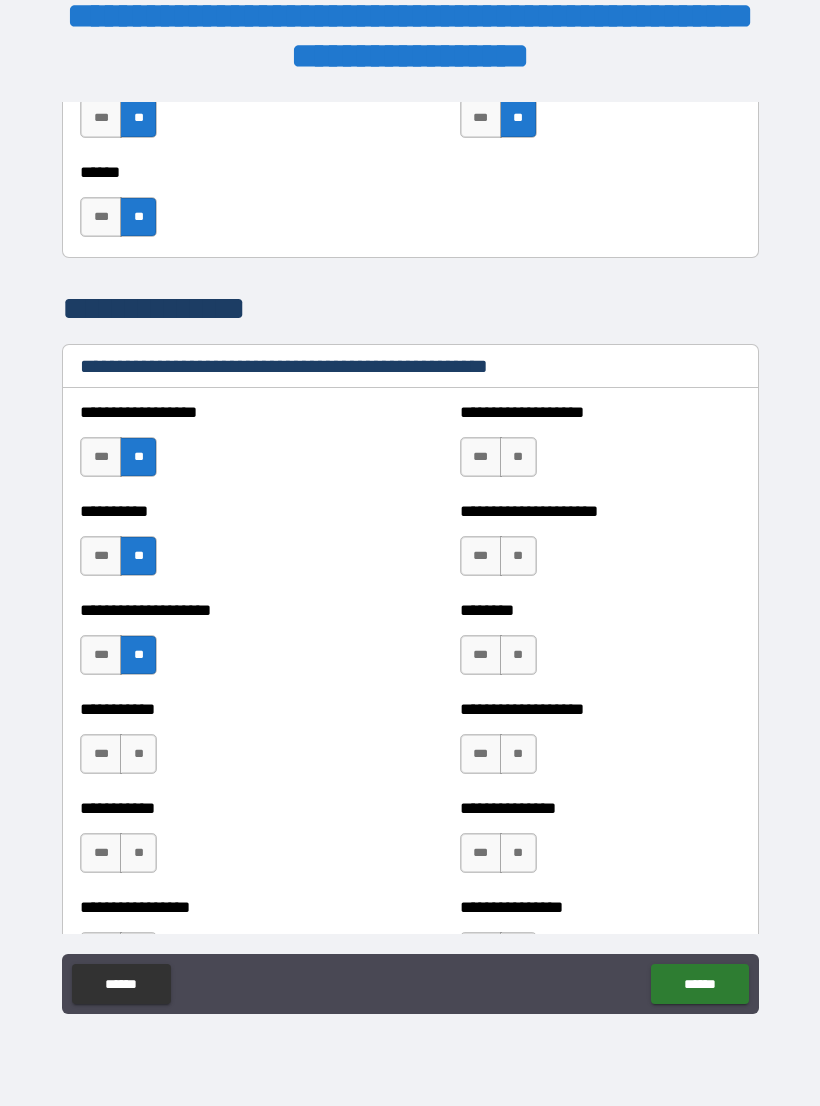 click on "**" at bounding box center (138, 754) 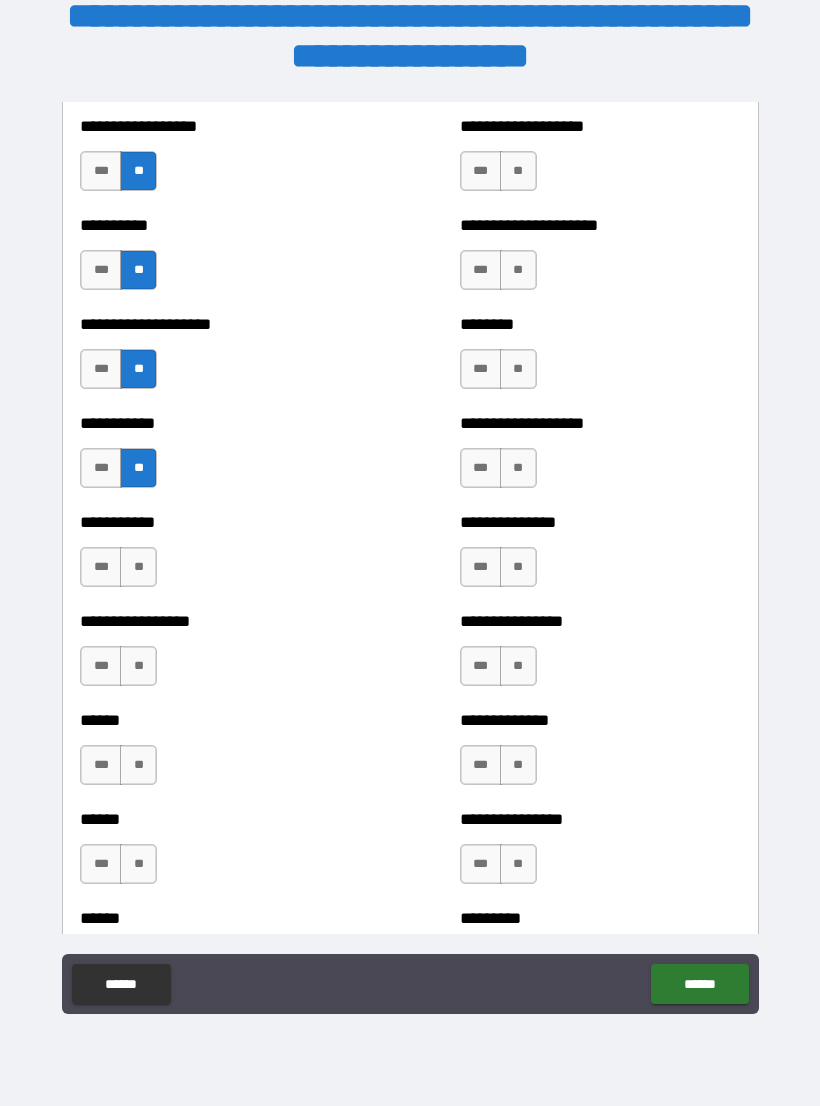scroll, scrollTop: 2574, scrollLeft: 0, axis: vertical 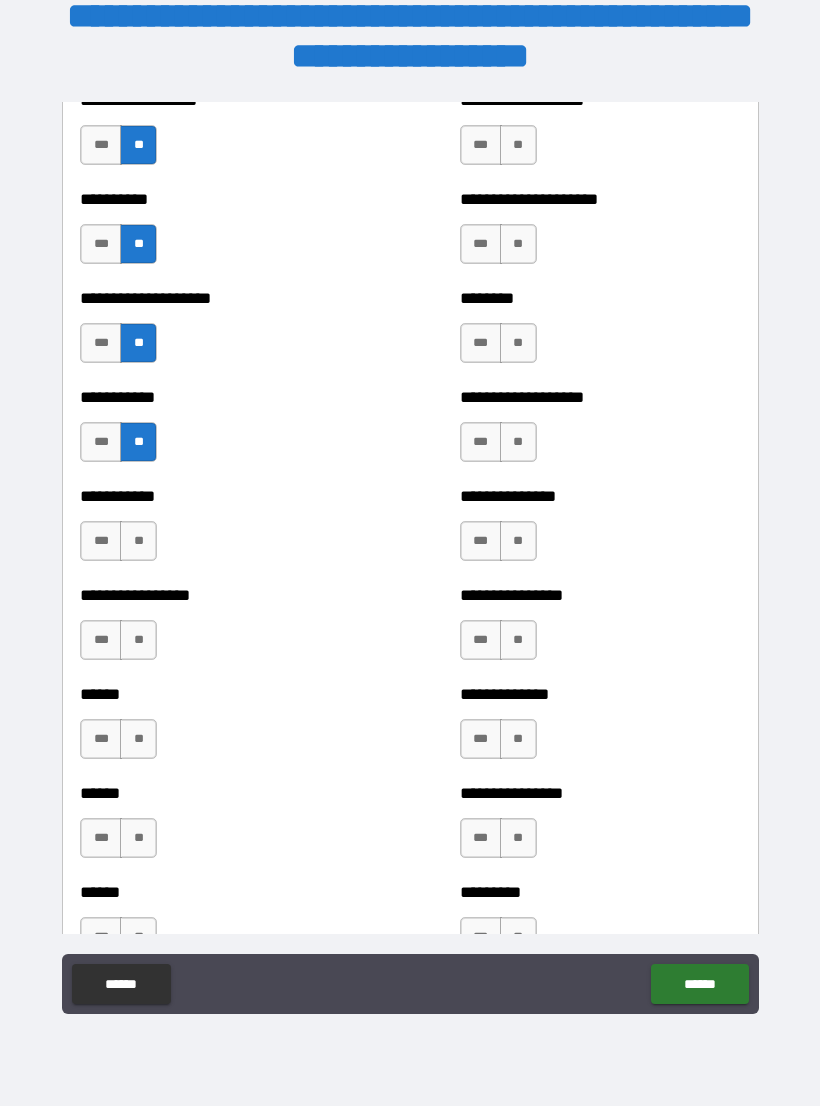click on "**" at bounding box center [138, 541] 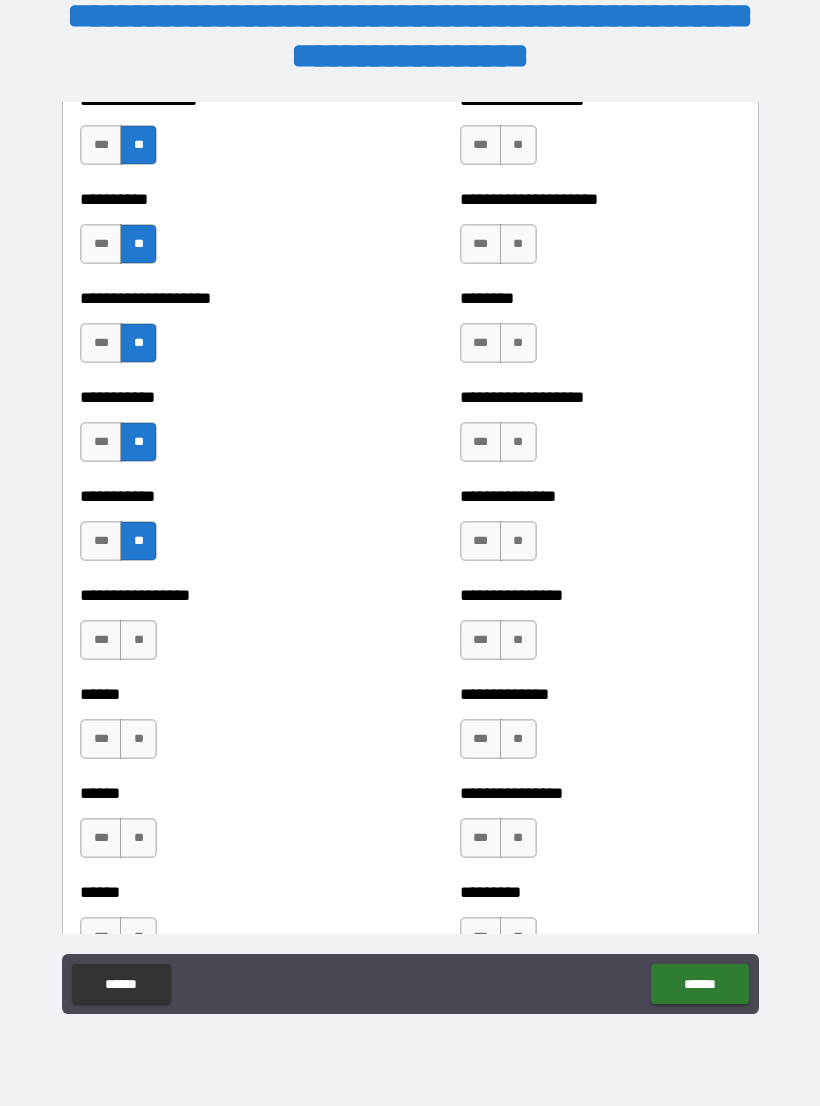 click on "**" at bounding box center (138, 640) 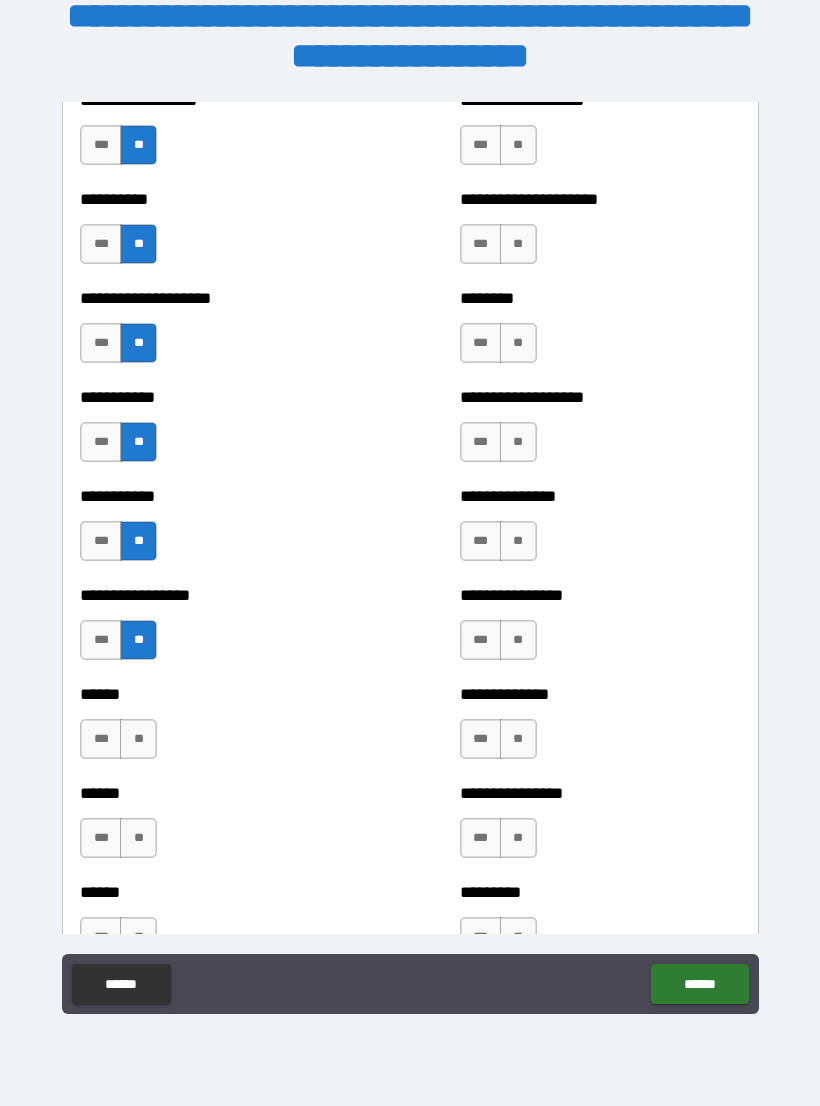 click on "**" at bounding box center (138, 739) 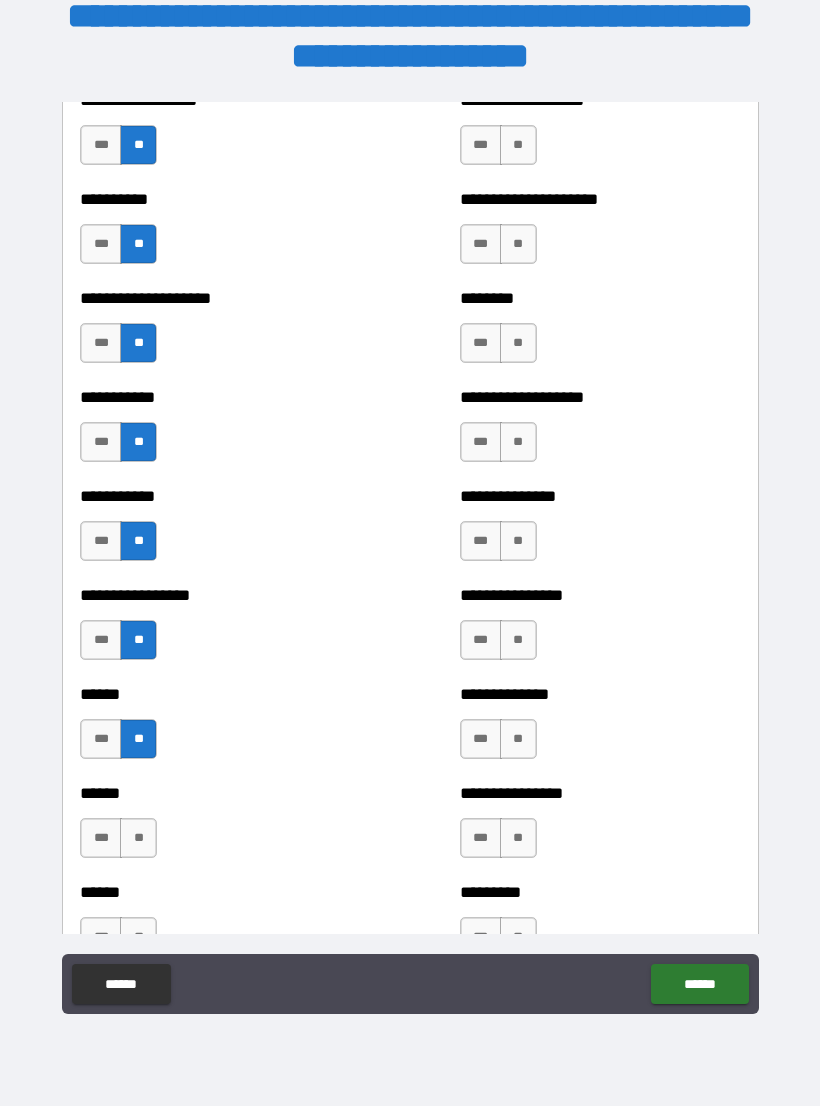 click on "**" at bounding box center (138, 838) 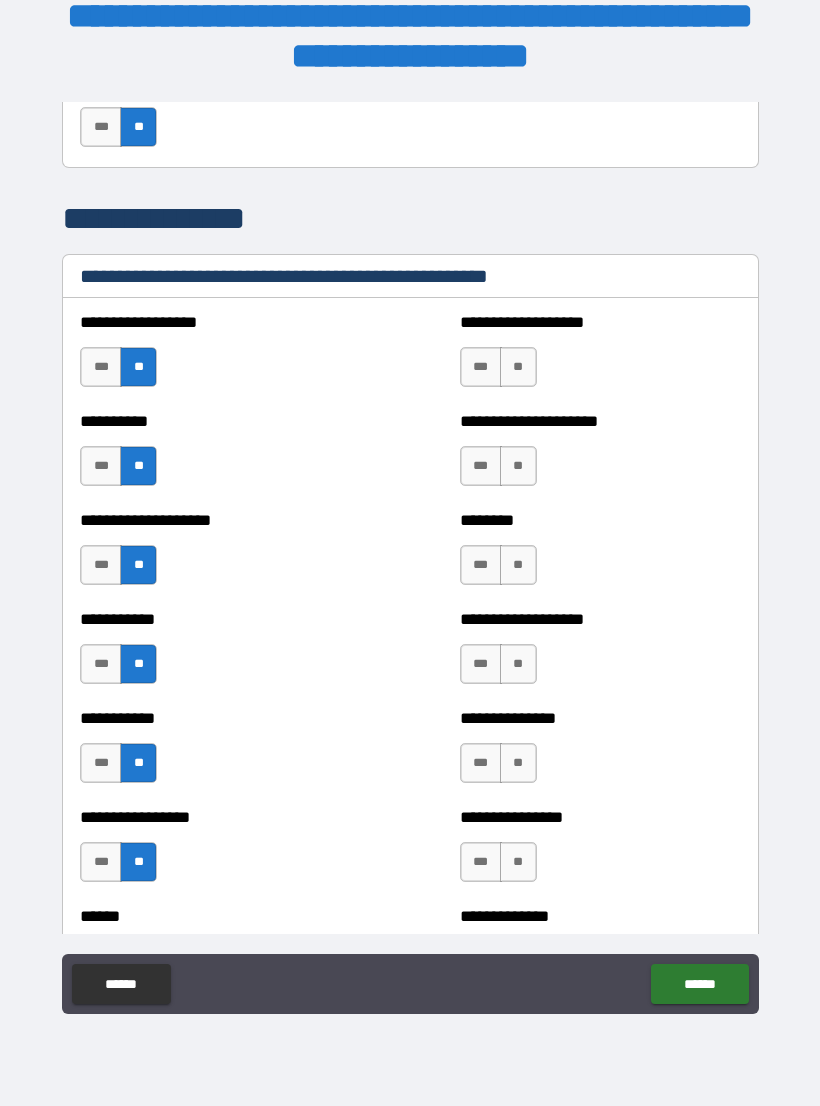 scroll, scrollTop: 2356, scrollLeft: 0, axis: vertical 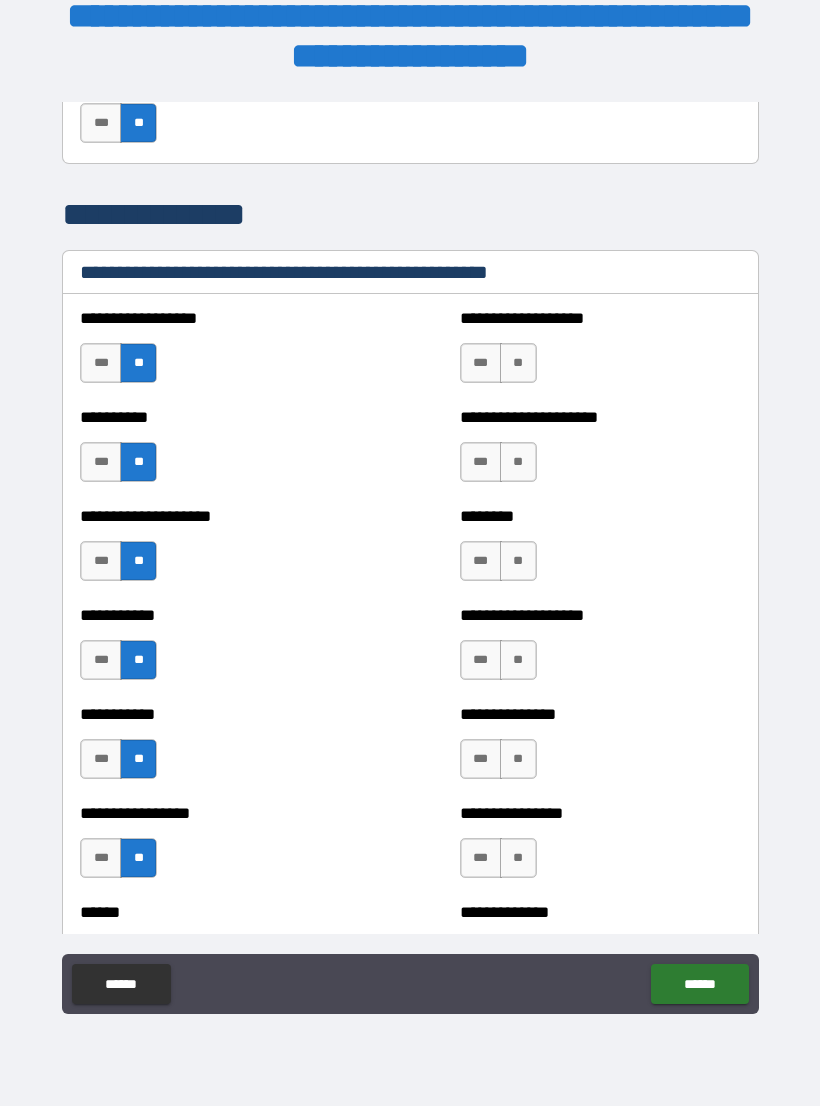 click on "**" at bounding box center [518, 363] 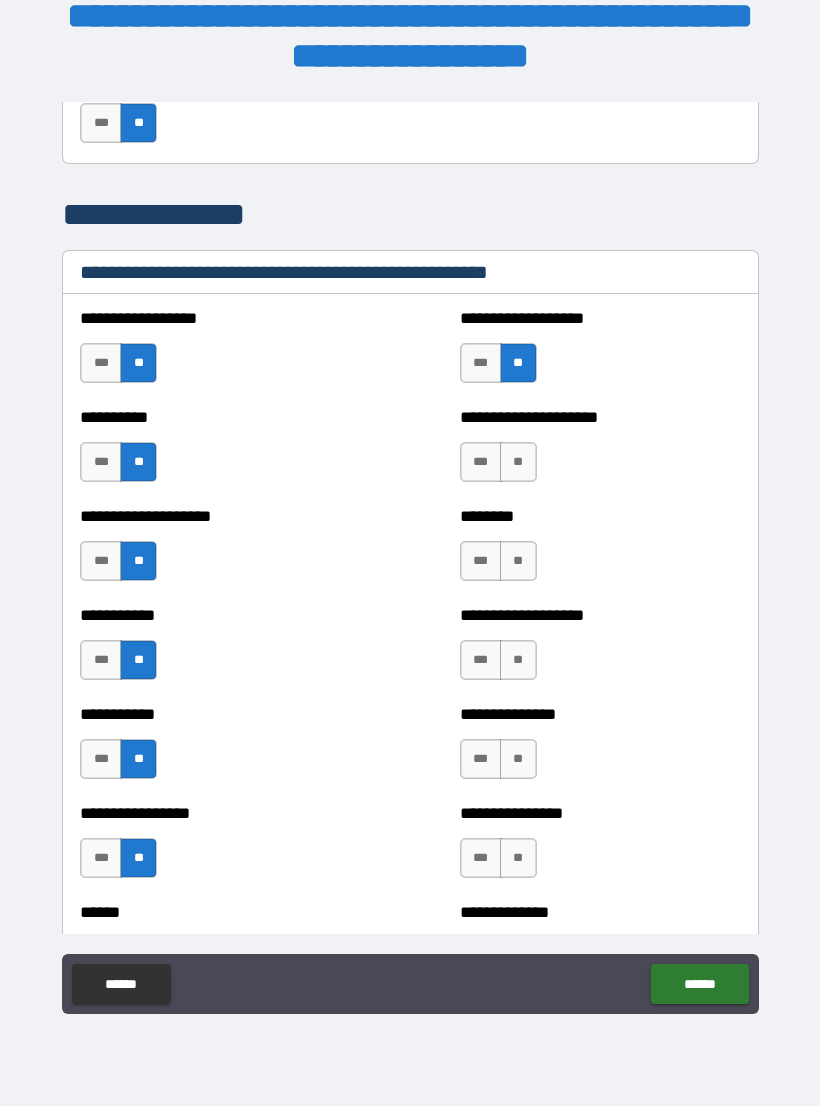 click on "**" at bounding box center (518, 462) 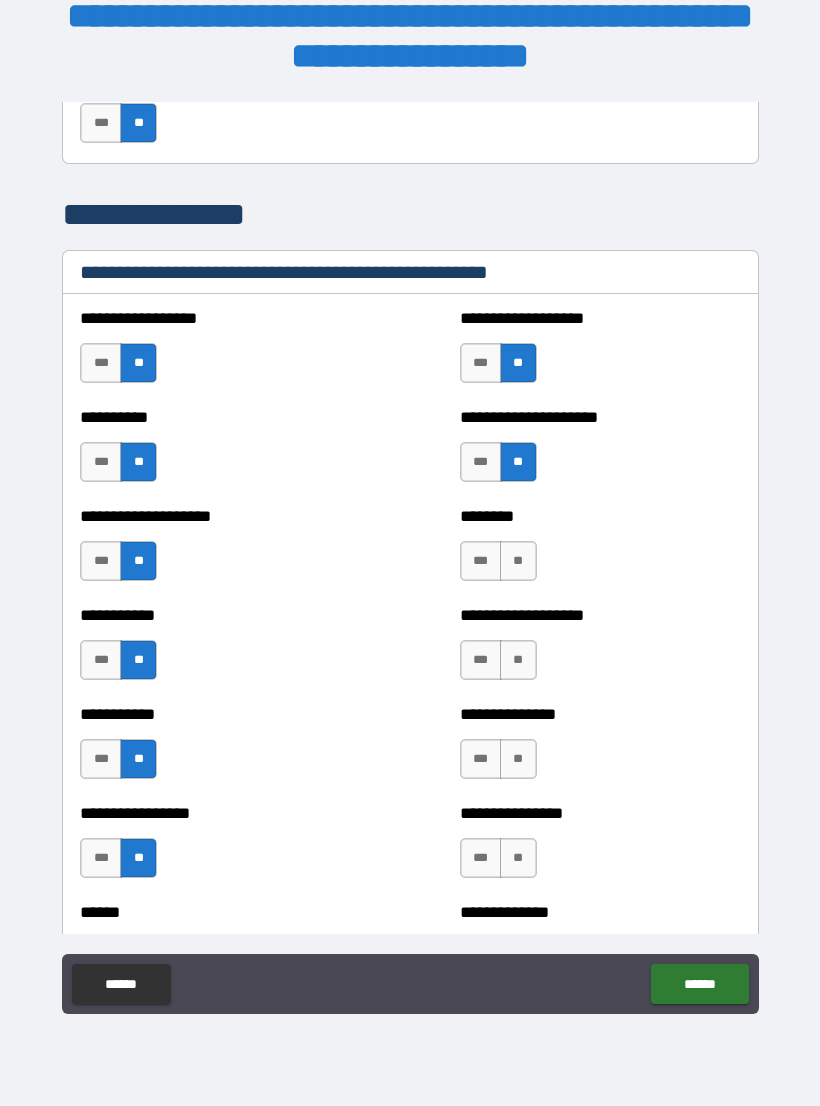 click on "**" at bounding box center [518, 561] 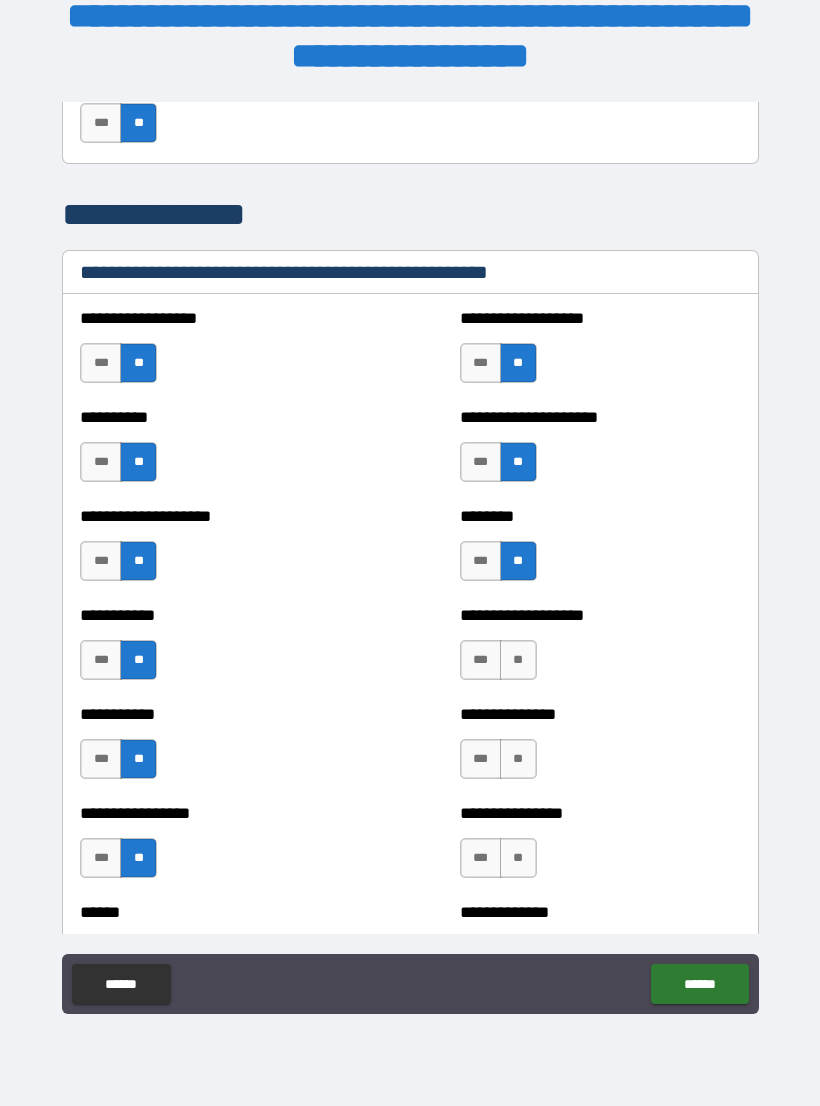 click on "**" at bounding box center [518, 660] 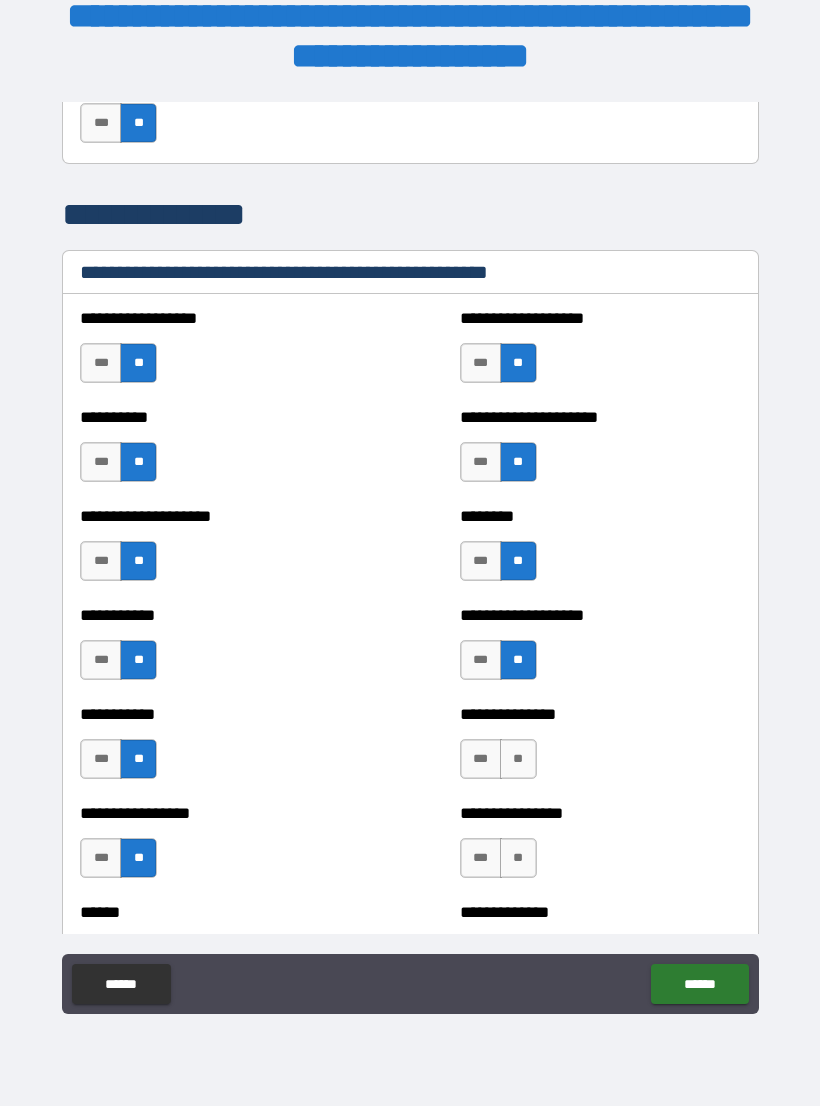 click on "**" at bounding box center [518, 759] 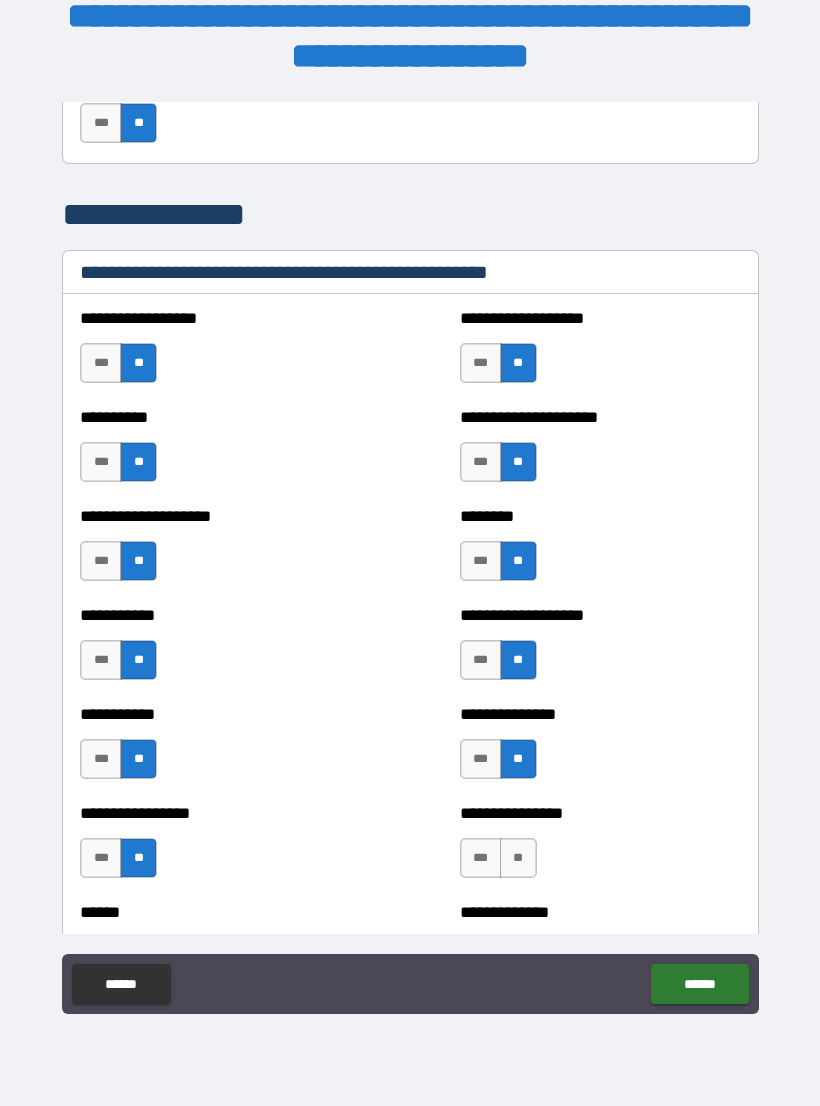 click on "**" at bounding box center [518, 858] 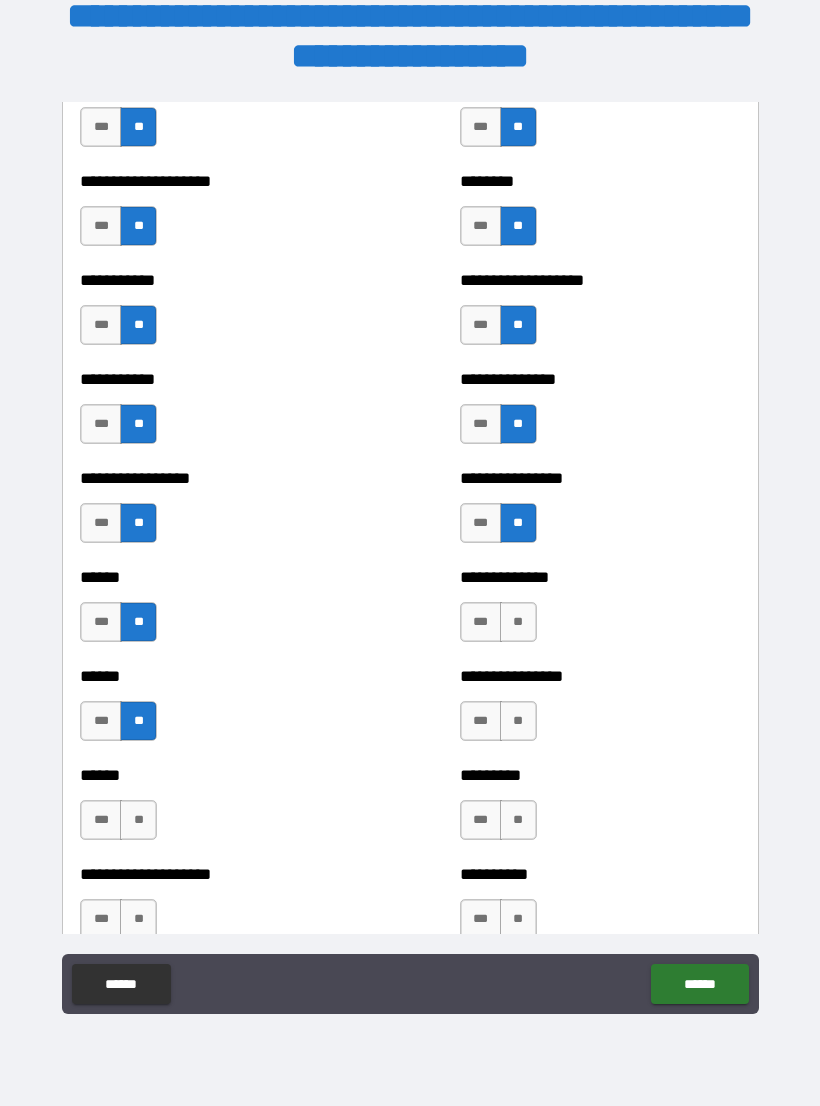 scroll, scrollTop: 2700, scrollLeft: 0, axis: vertical 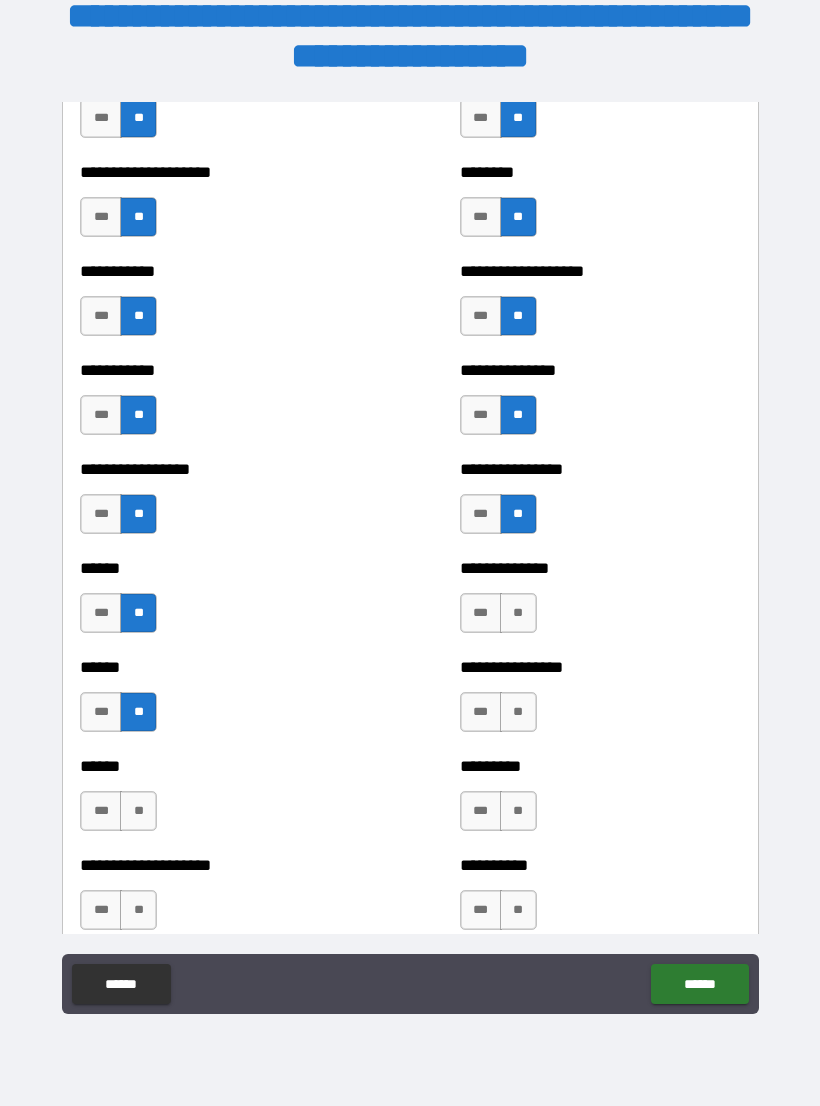 click on "**" at bounding box center [518, 613] 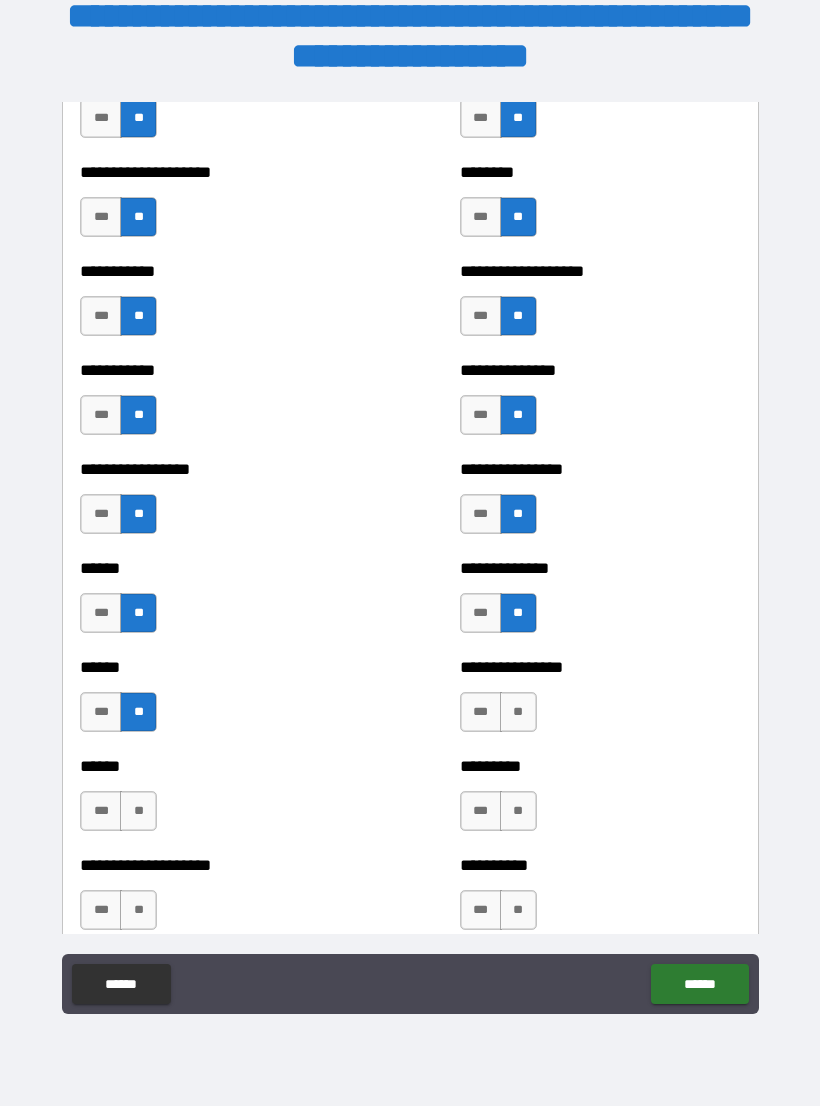 click on "**" at bounding box center (518, 712) 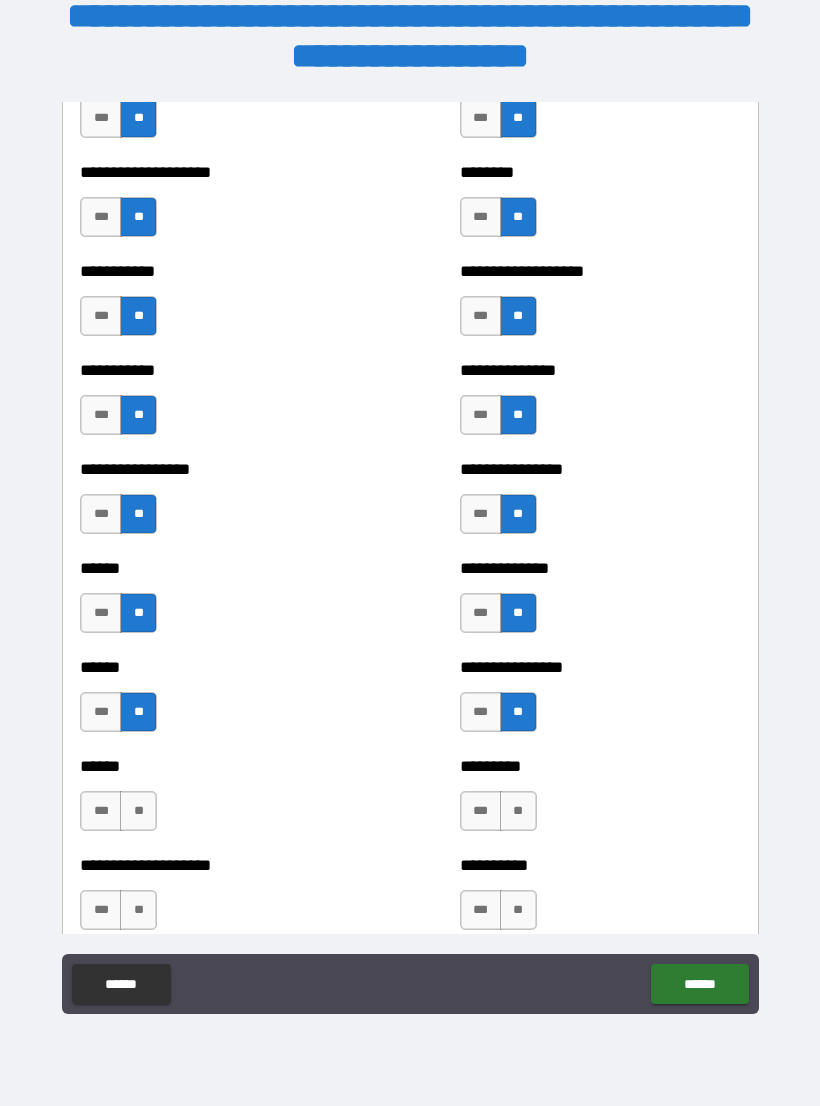 click on "**" at bounding box center [518, 811] 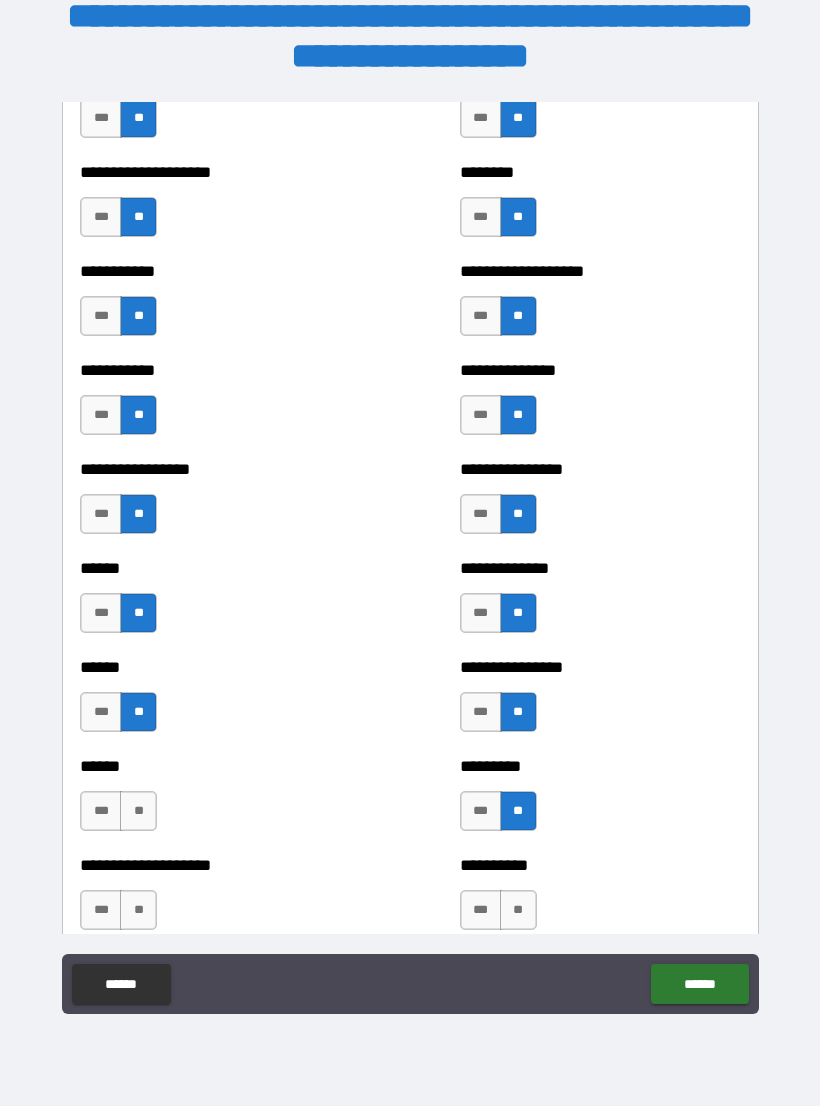 click on "**" at bounding box center (518, 910) 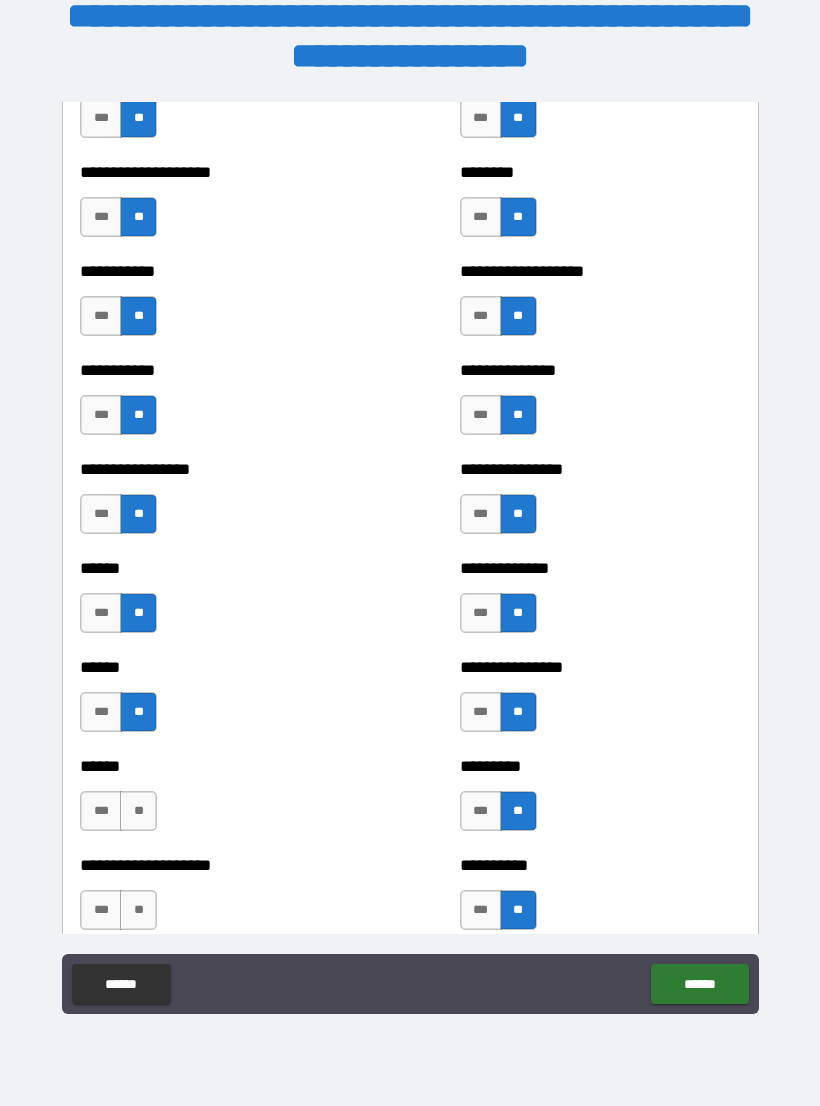 click on "**" at bounding box center [138, 811] 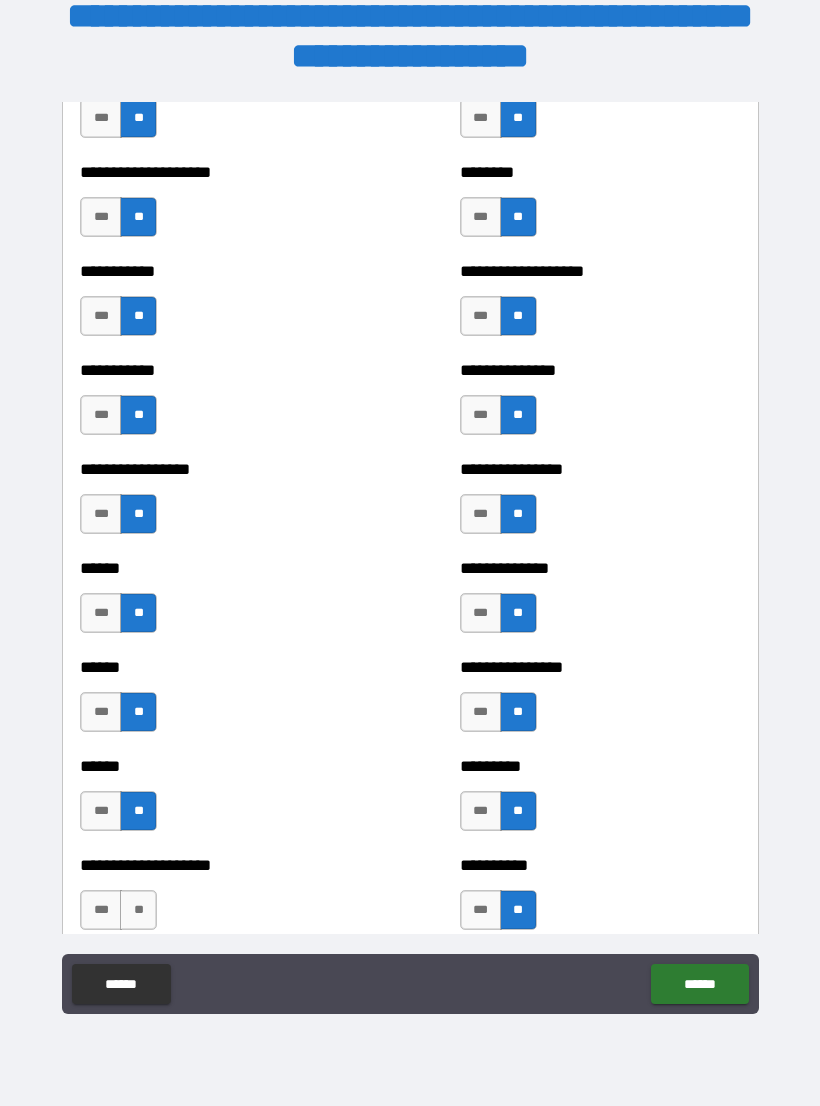 click on "**" at bounding box center [138, 910] 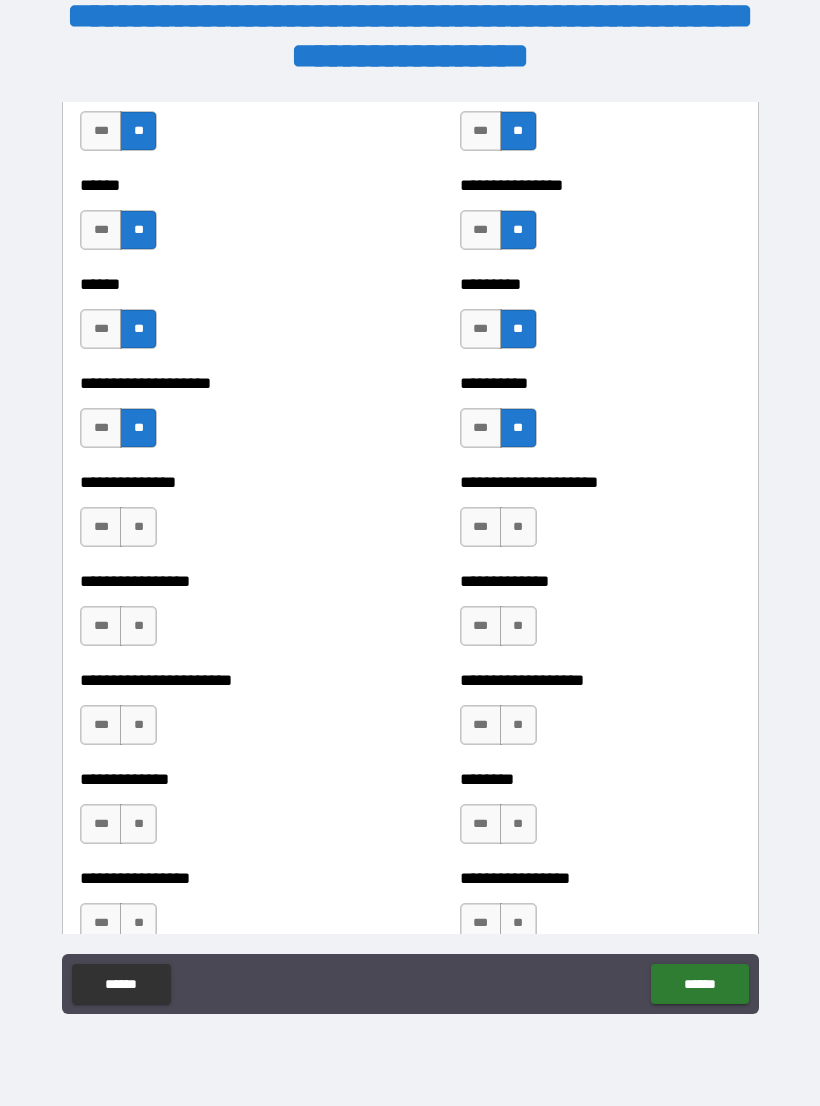 scroll, scrollTop: 3184, scrollLeft: 0, axis: vertical 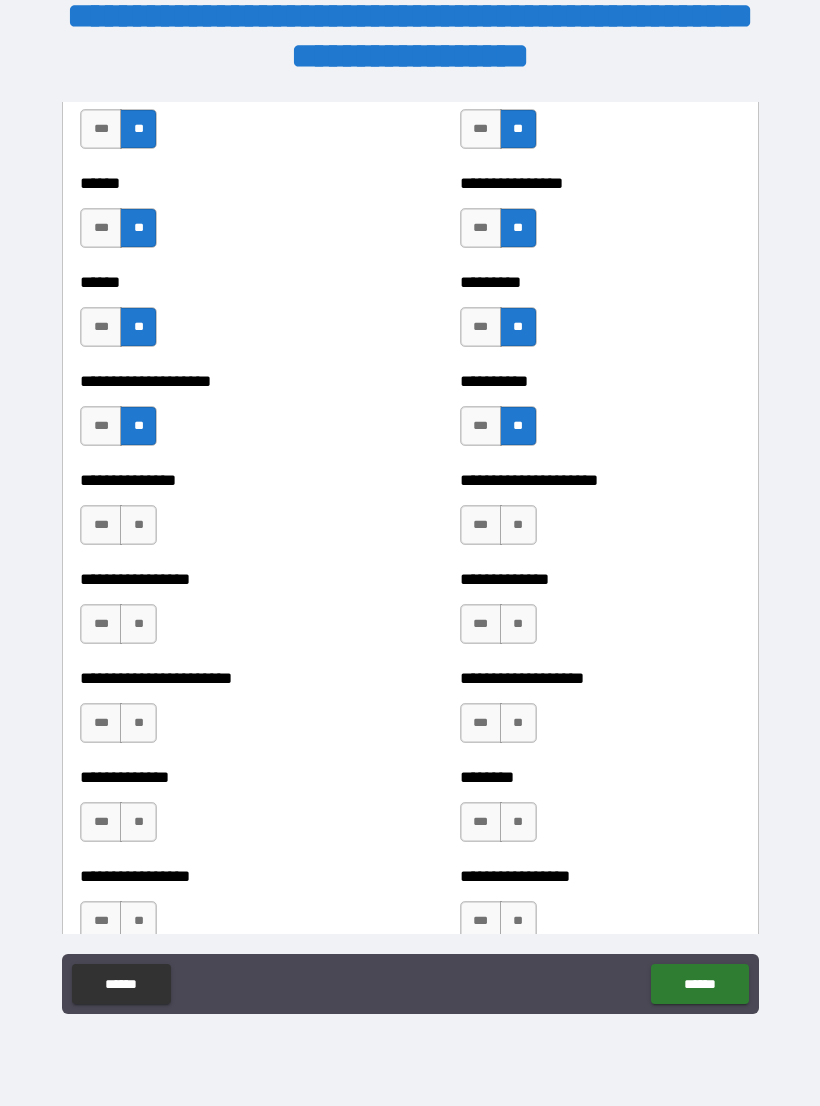 click on "**" at bounding box center [138, 525] 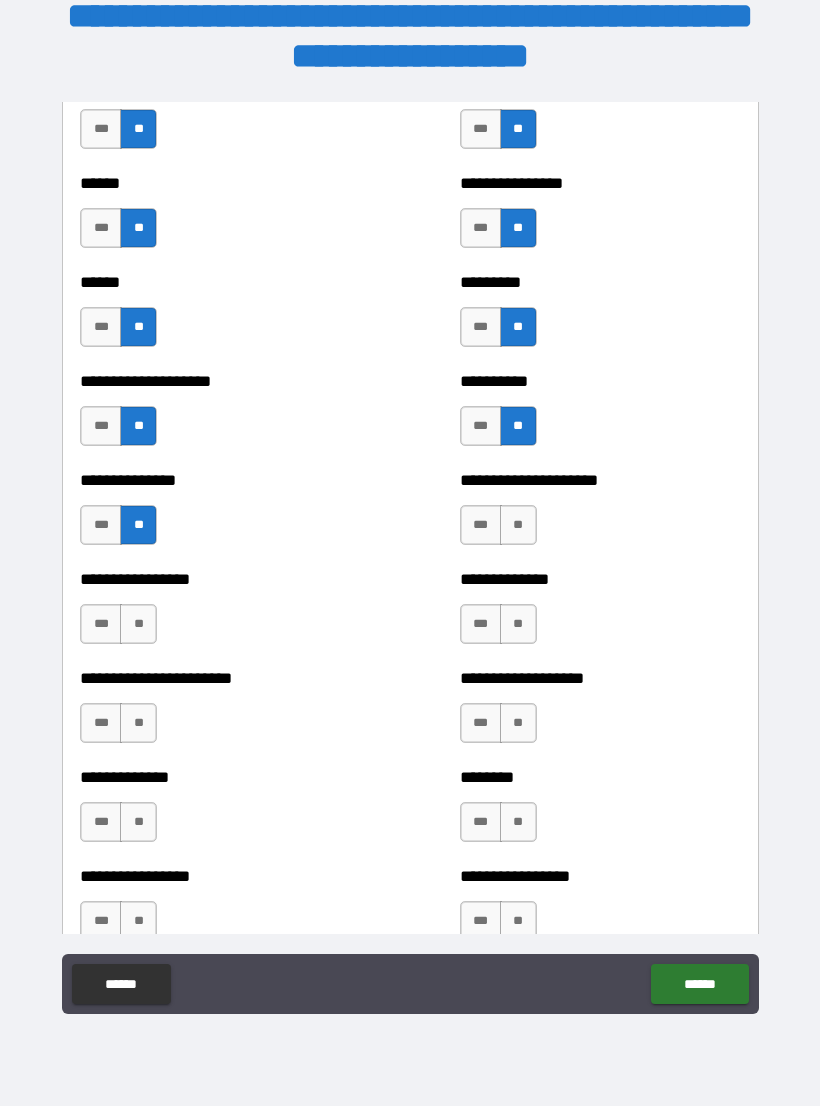 click on "**" at bounding box center [518, 525] 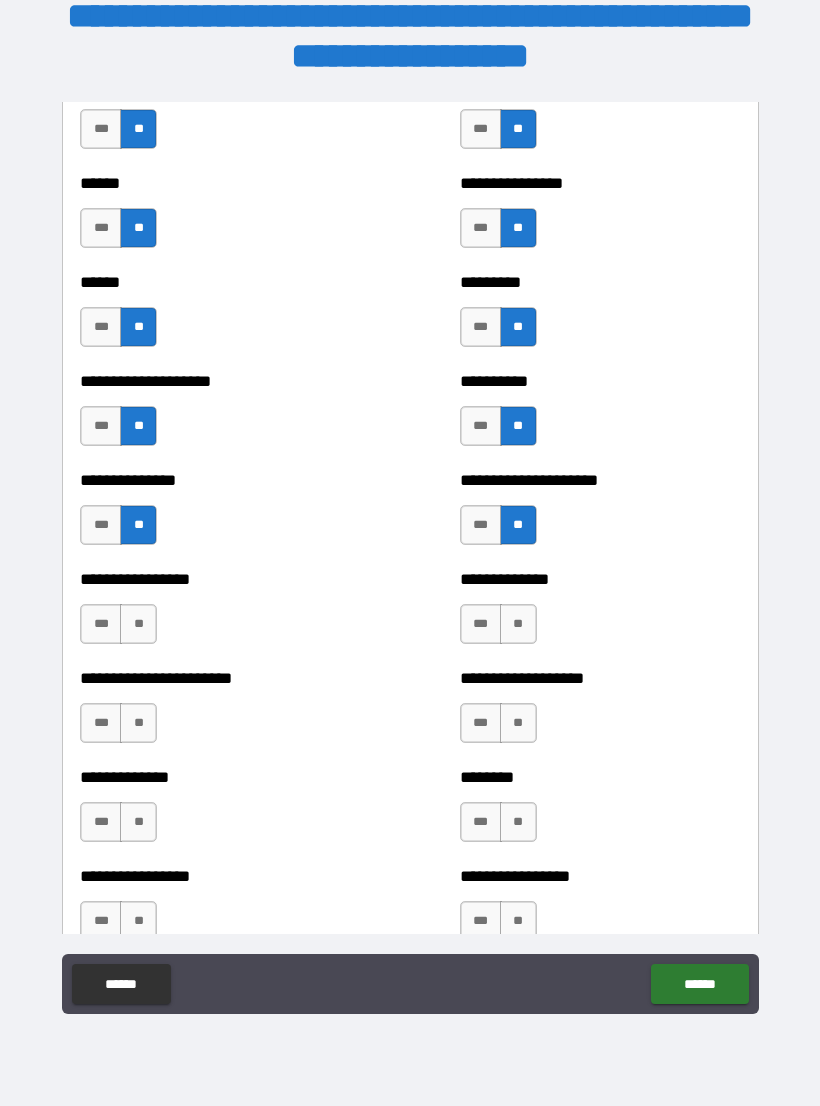 click on "**" at bounding box center (518, 624) 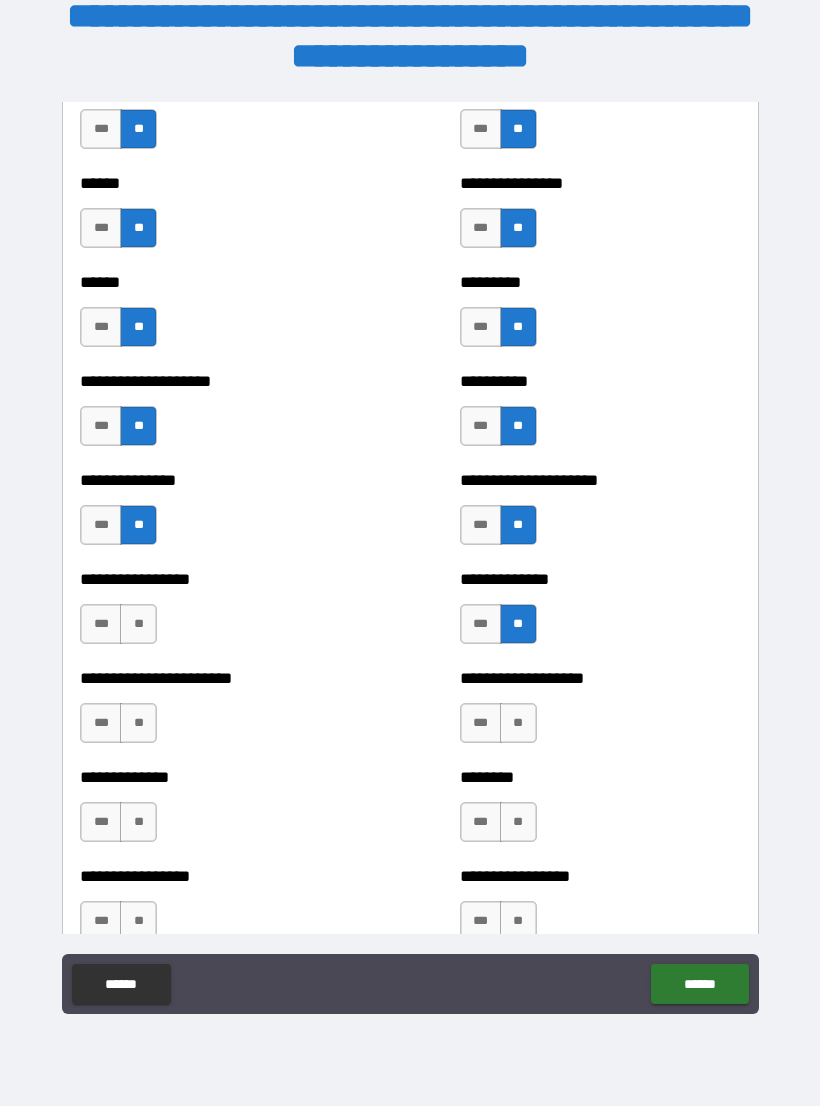 click on "**" at bounding box center [138, 624] 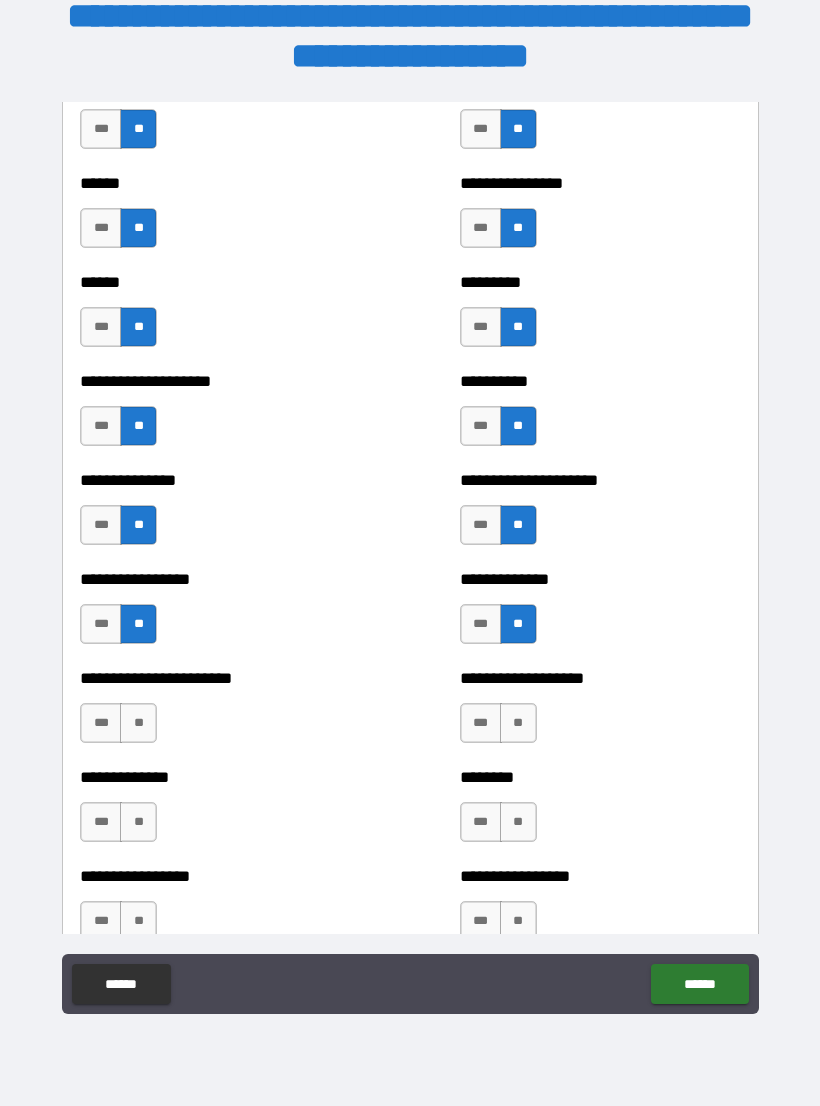 click on "**" at bounding box center [138, 723] 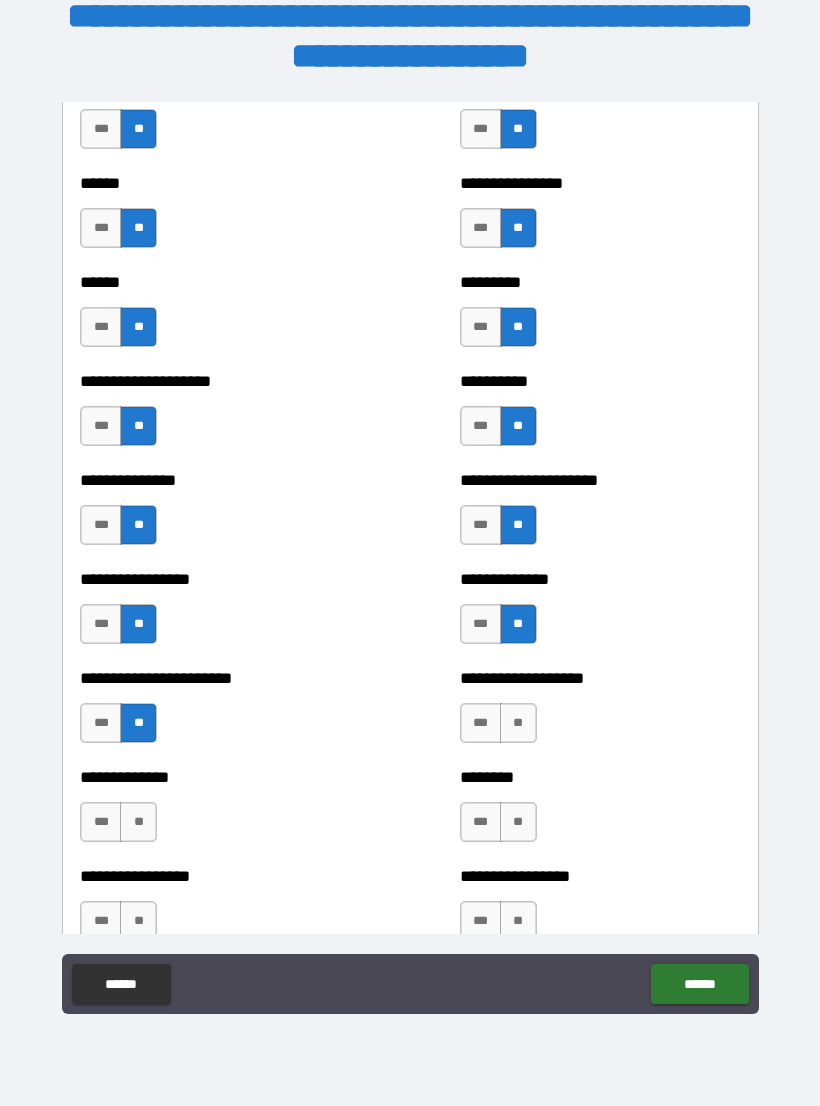 click on "**" at bounding box center (518, 723) 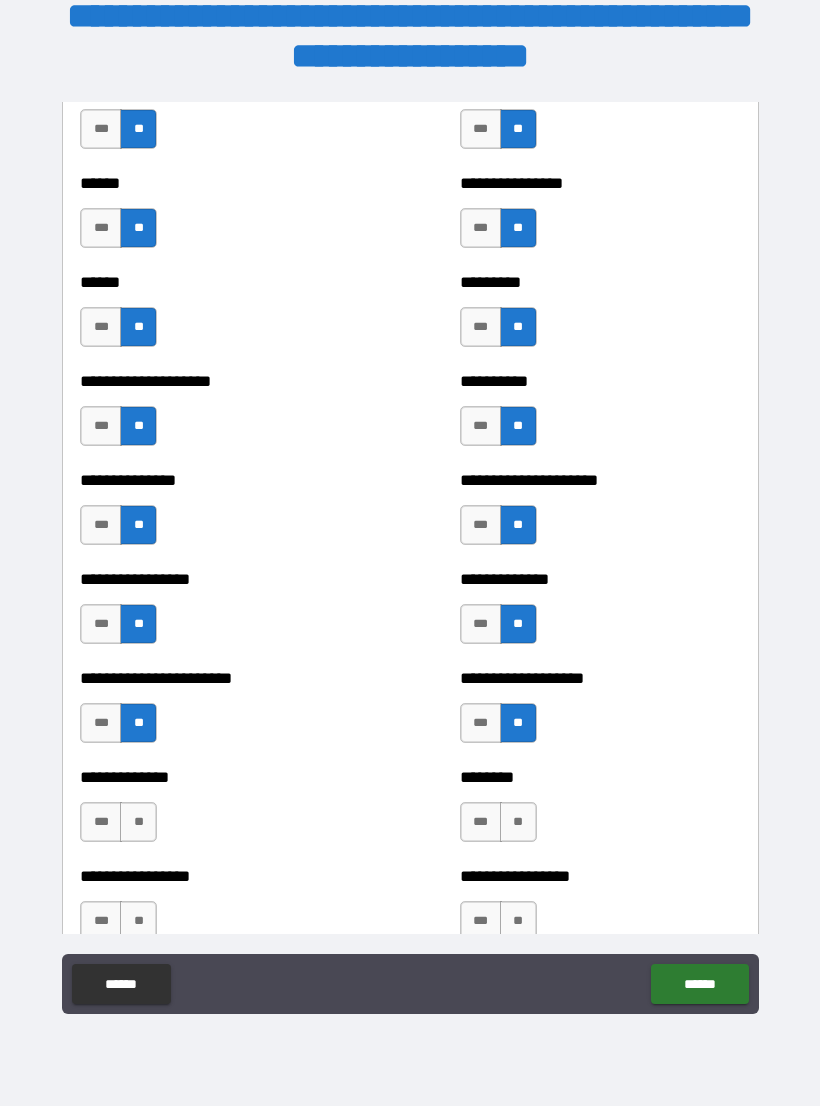 click on "**" at bounding box center (518, 822) 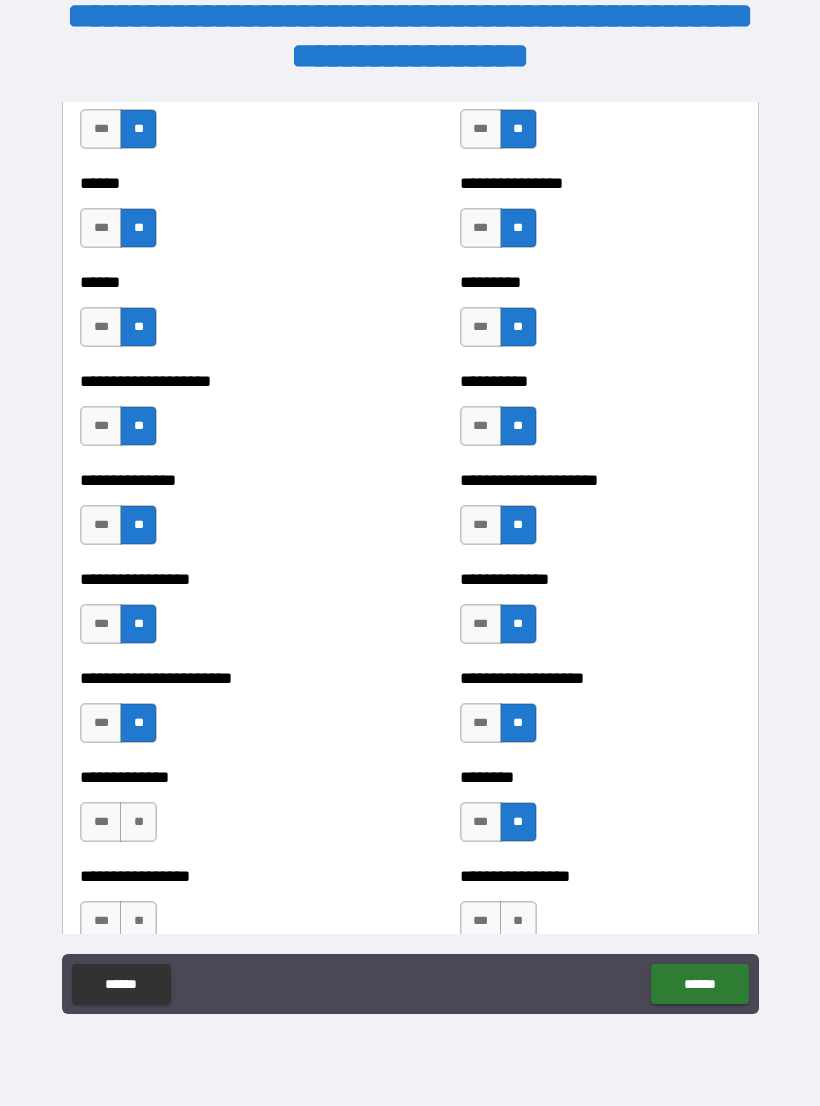 click on "**" at bounding box center (138, 822) 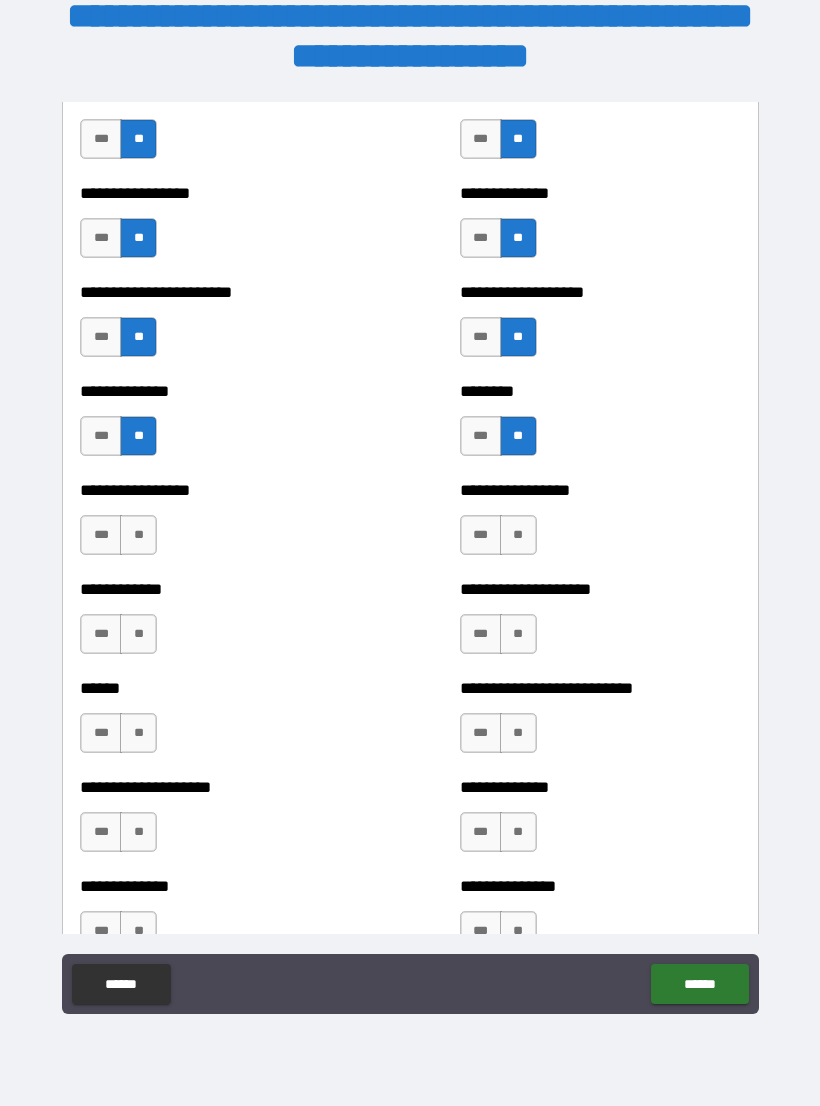 scroll, scrollTop: 3569, scrollLeft: 0, axis: vertical 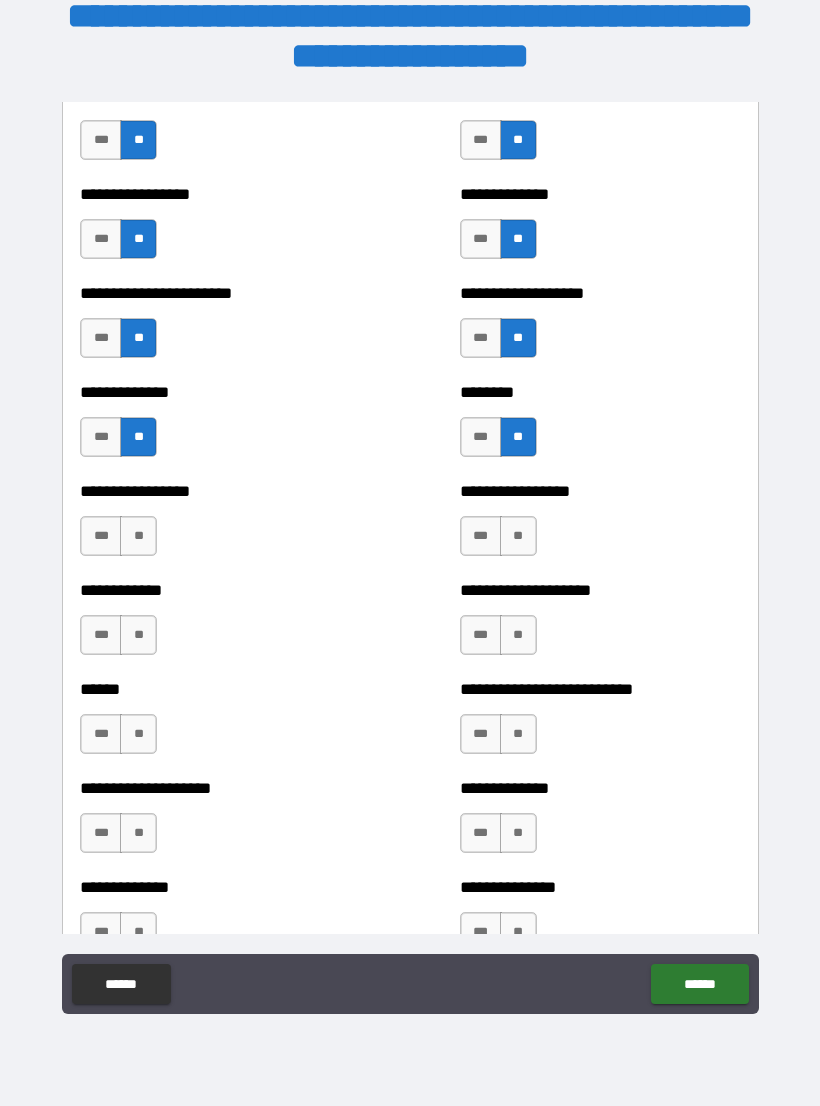 click on "**" at bounding box center (138, 536) 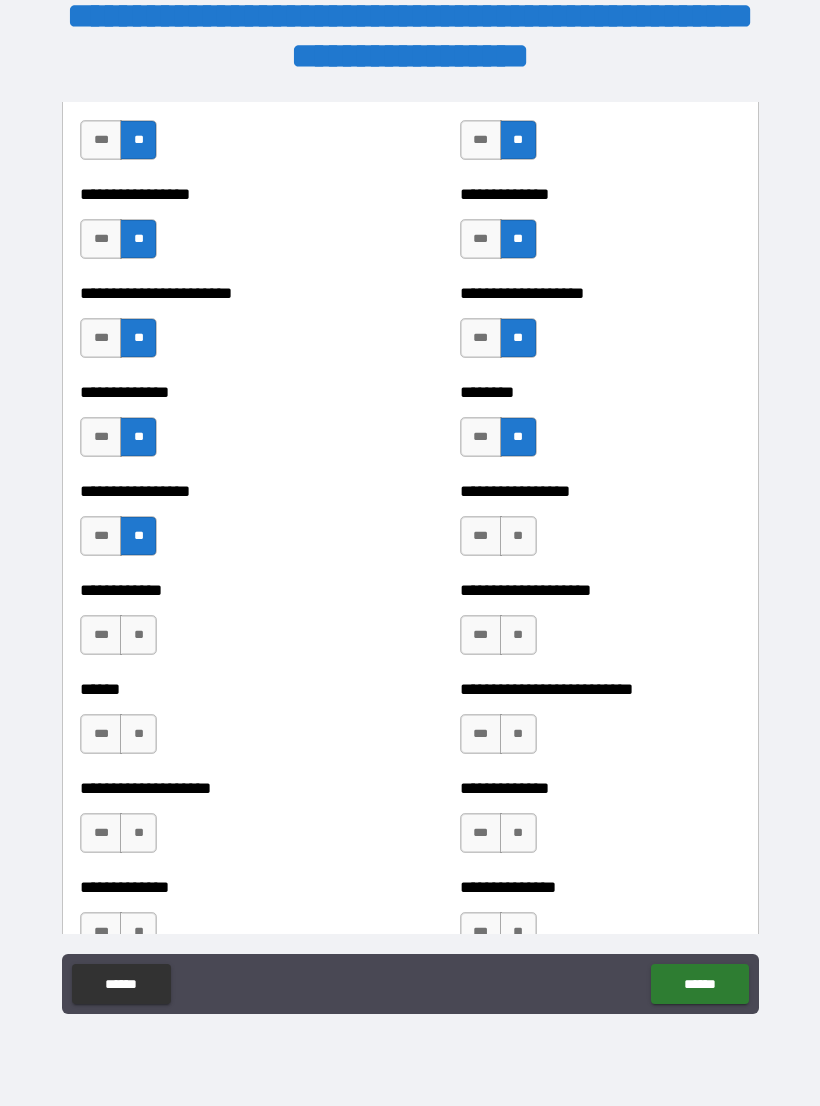 click on "**" at bounding box center [518, 536] 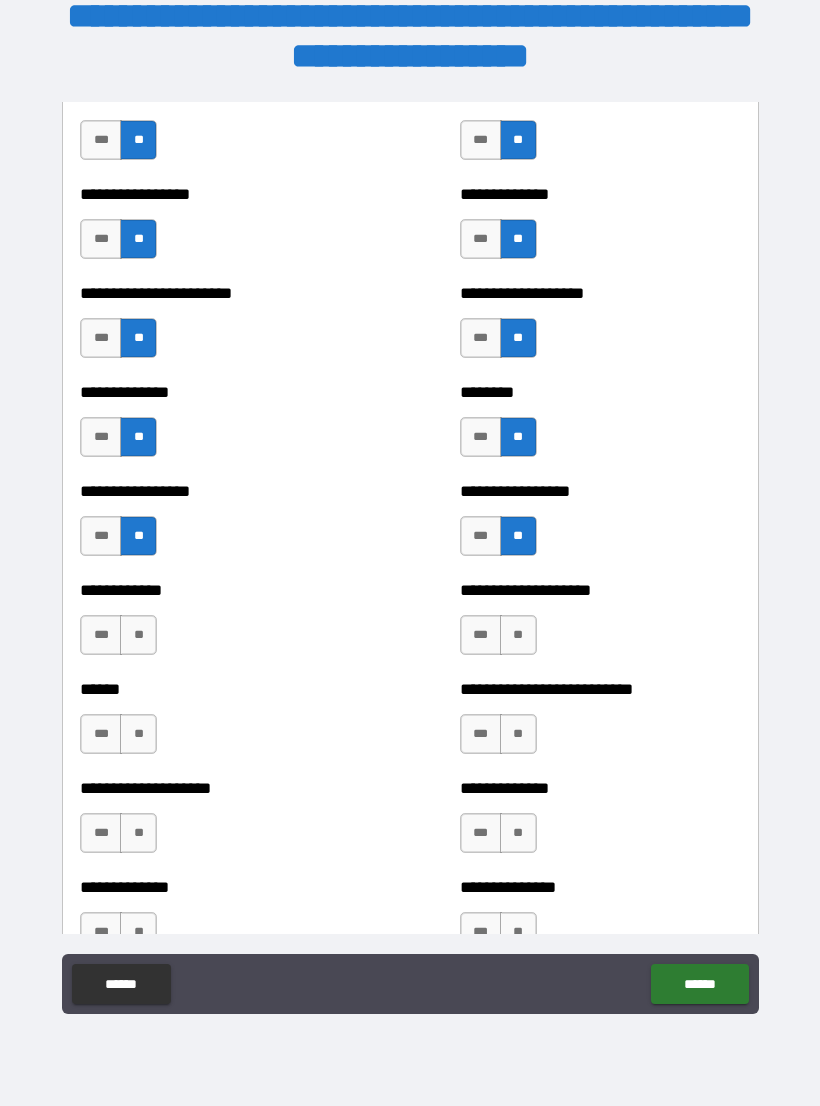 click on "**" at bounding box center (518, 635) 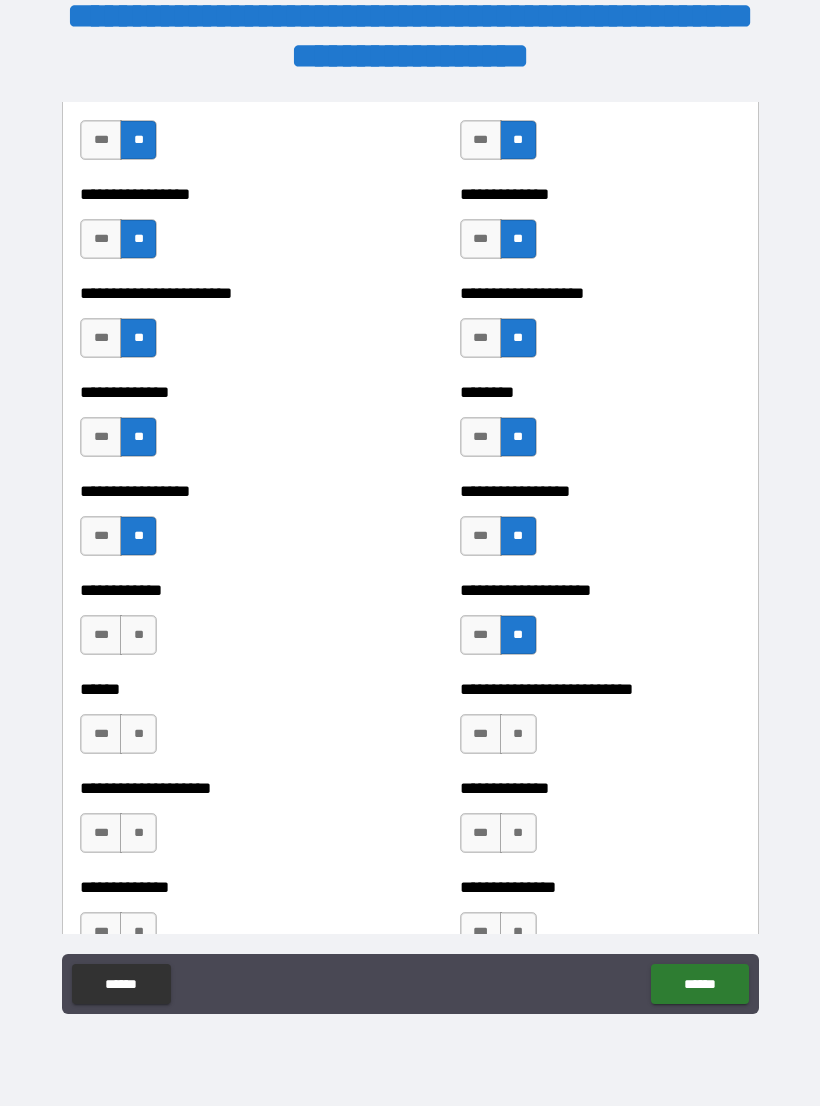 click on "**" at bounding box center [138, 635] 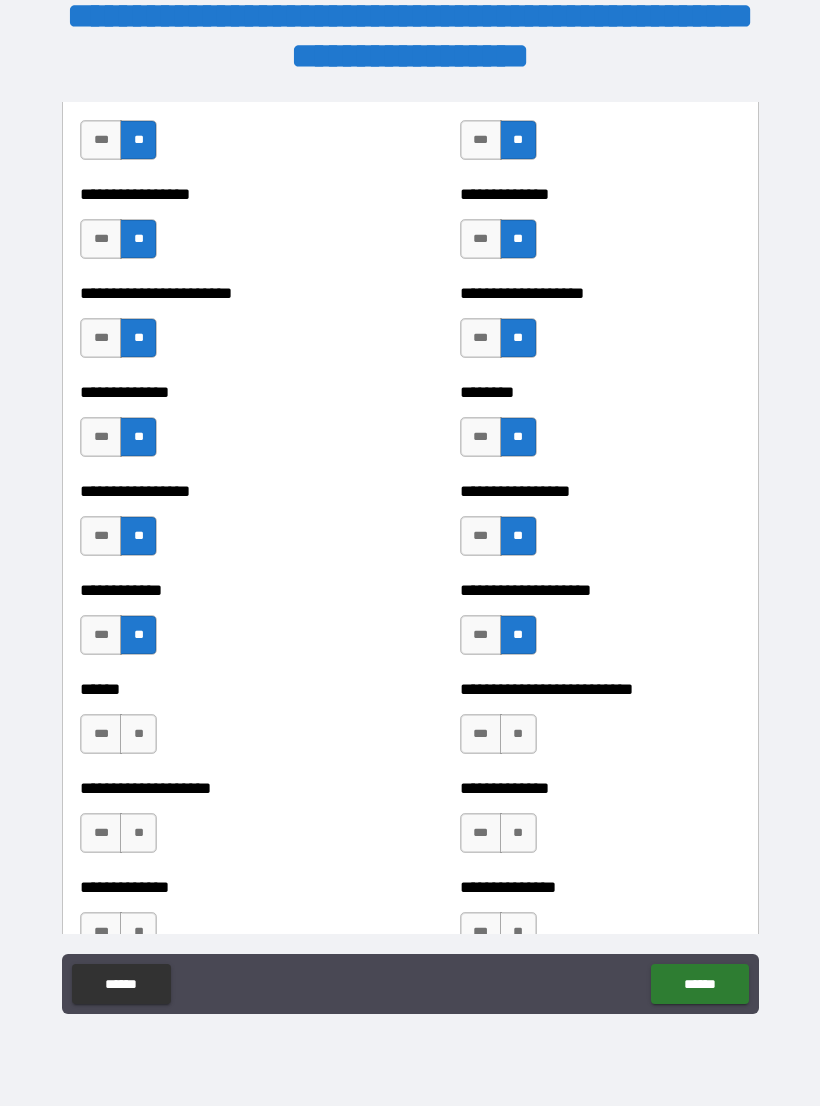 click on "***" at bounding box center (101, 734) 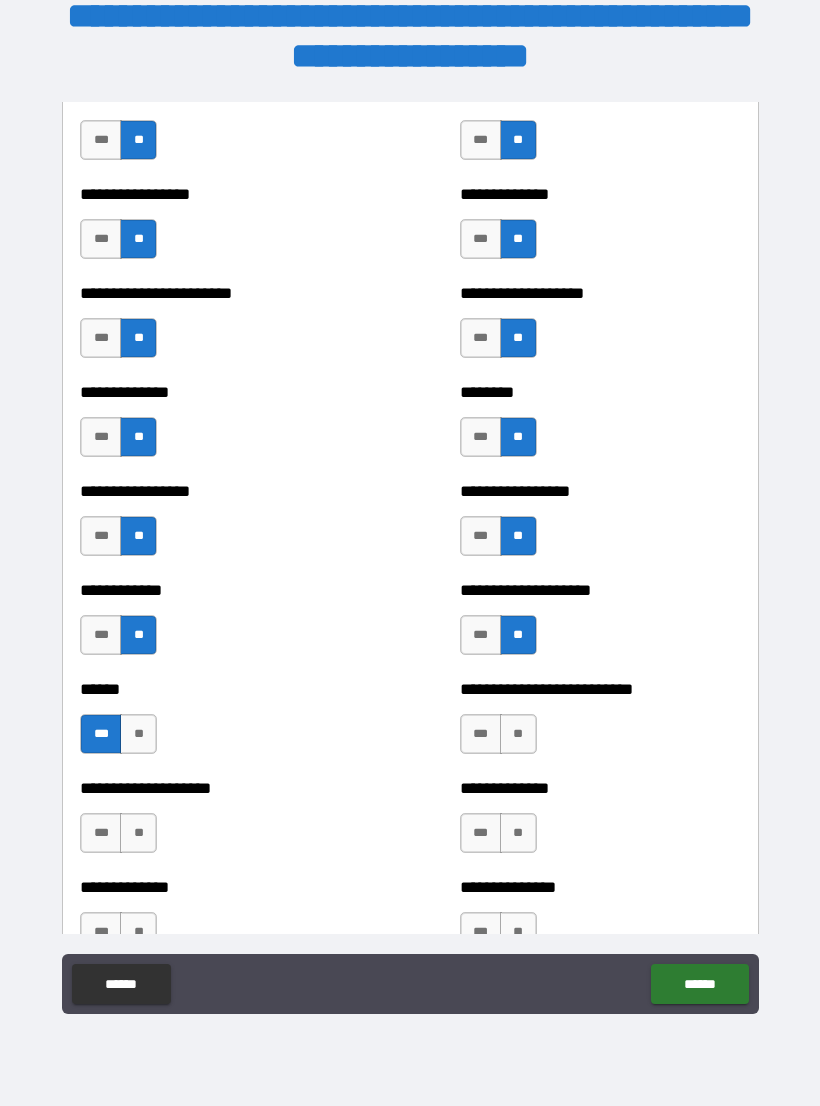 click on "**" at bounding box center [518, 734] 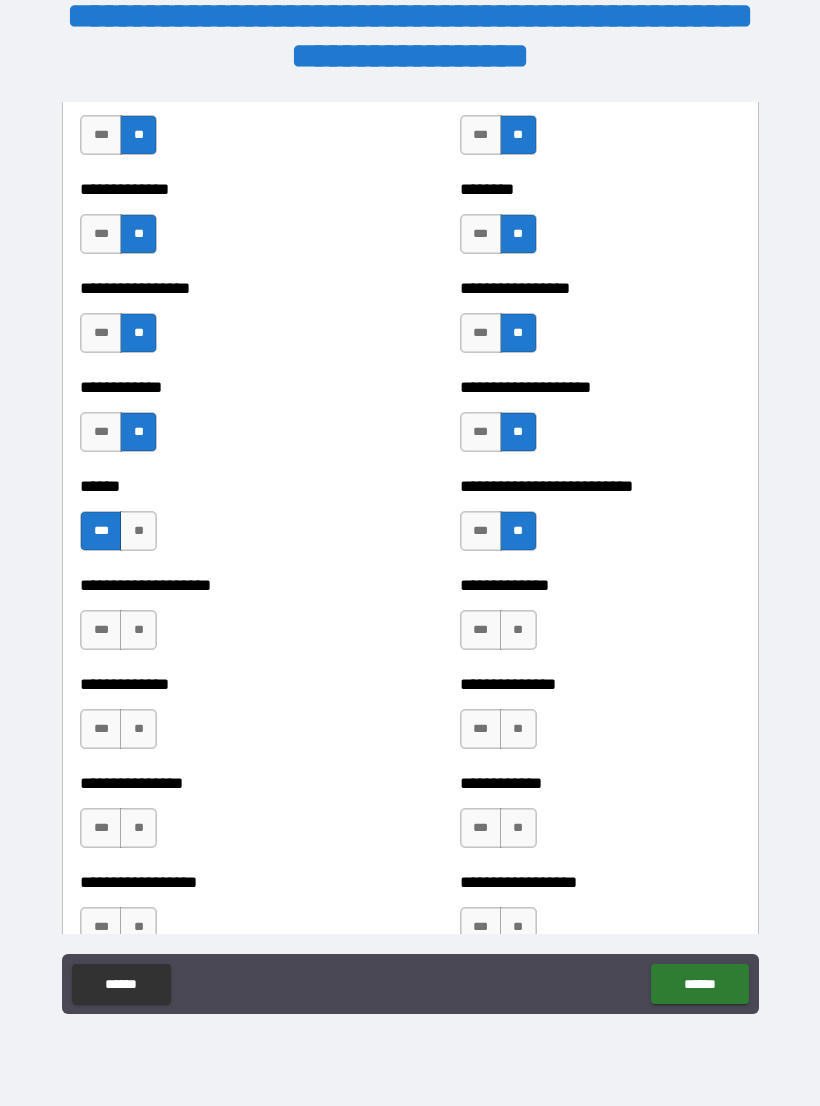 scroll, scrollTop: 3785, scrollLeft: 0, axis: vertical 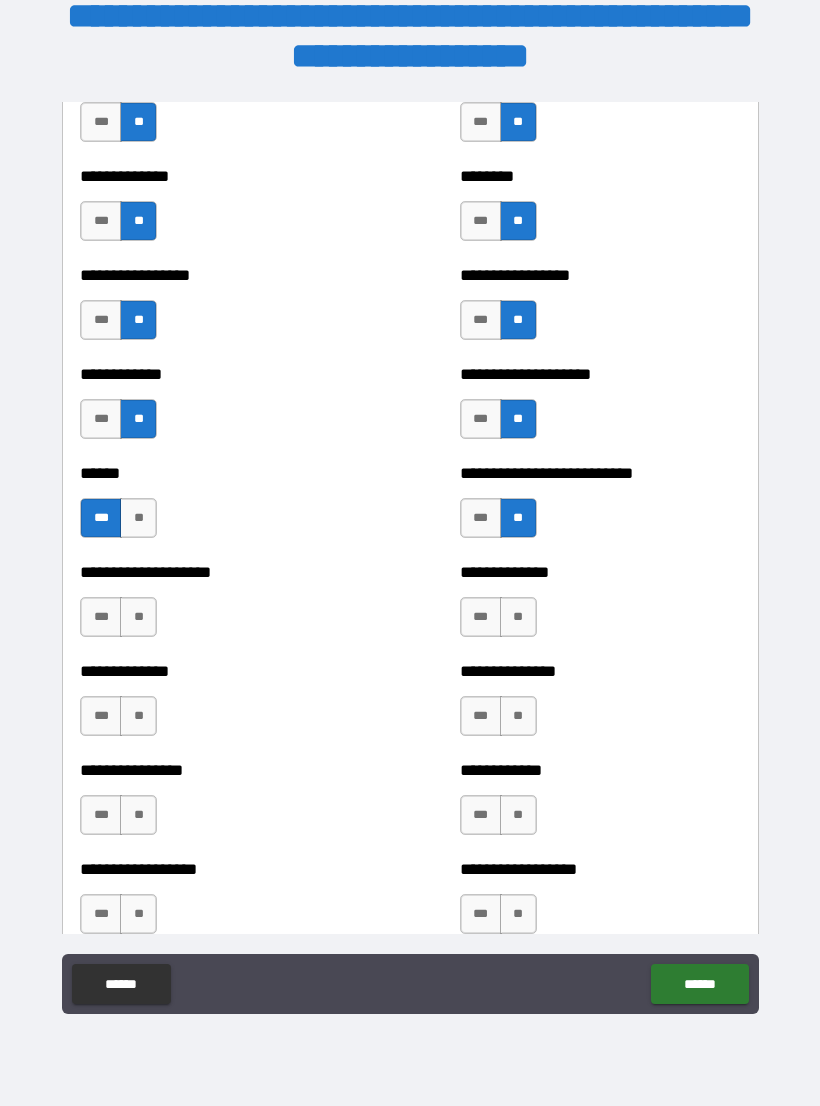 click on "**" at bounding box center [518, 617] 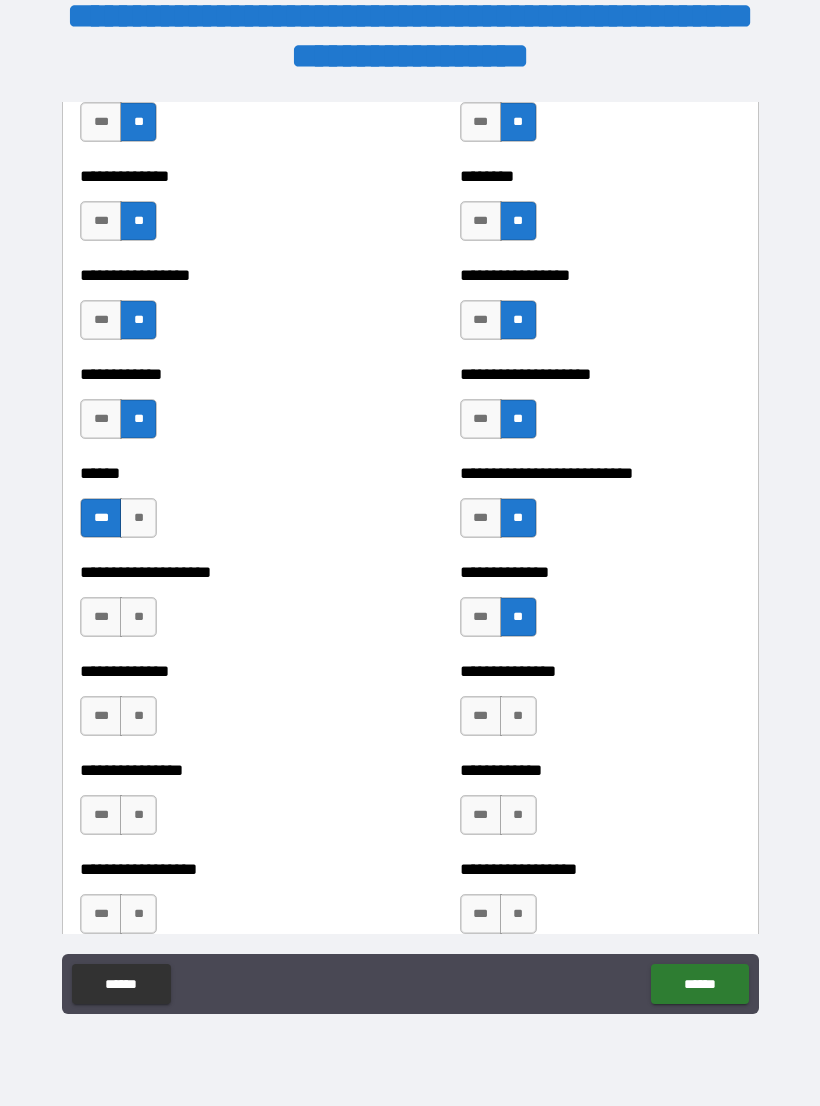 click on "**" at bounding box center [518, 716] 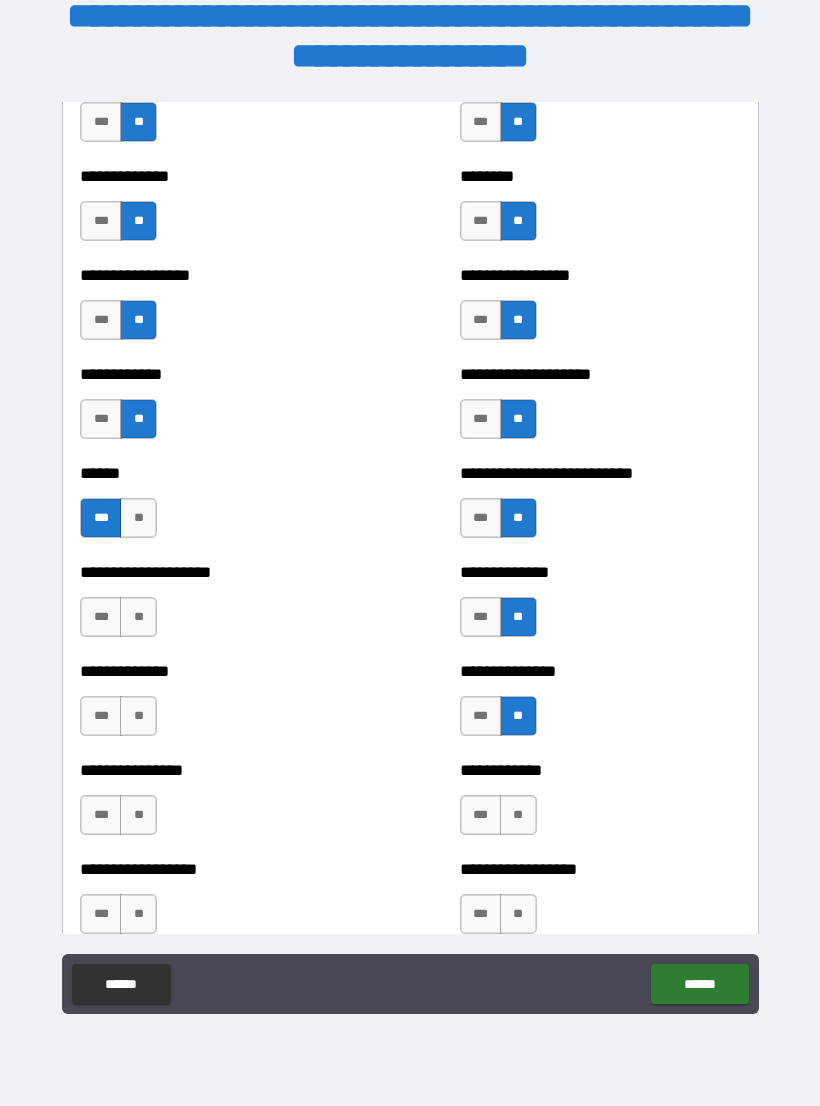 click on "**" at bounding box center [518, 815] 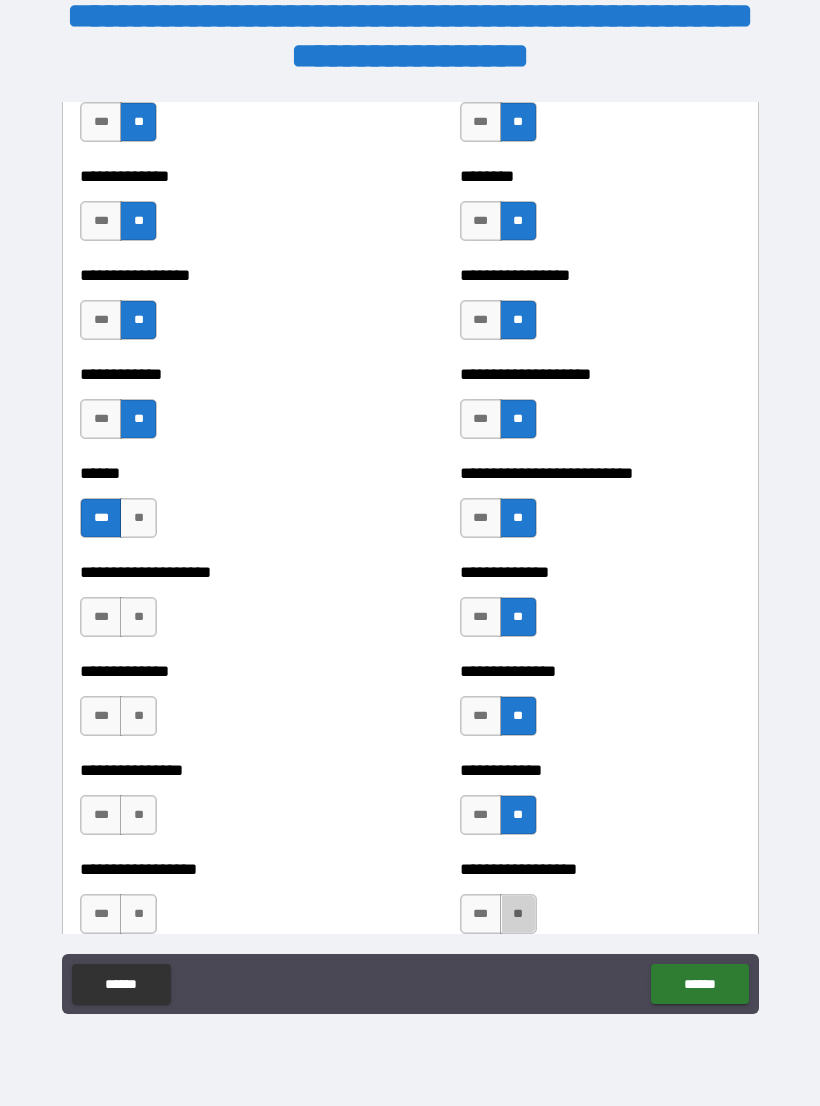 click on "**" at bounding box center (518, 914) 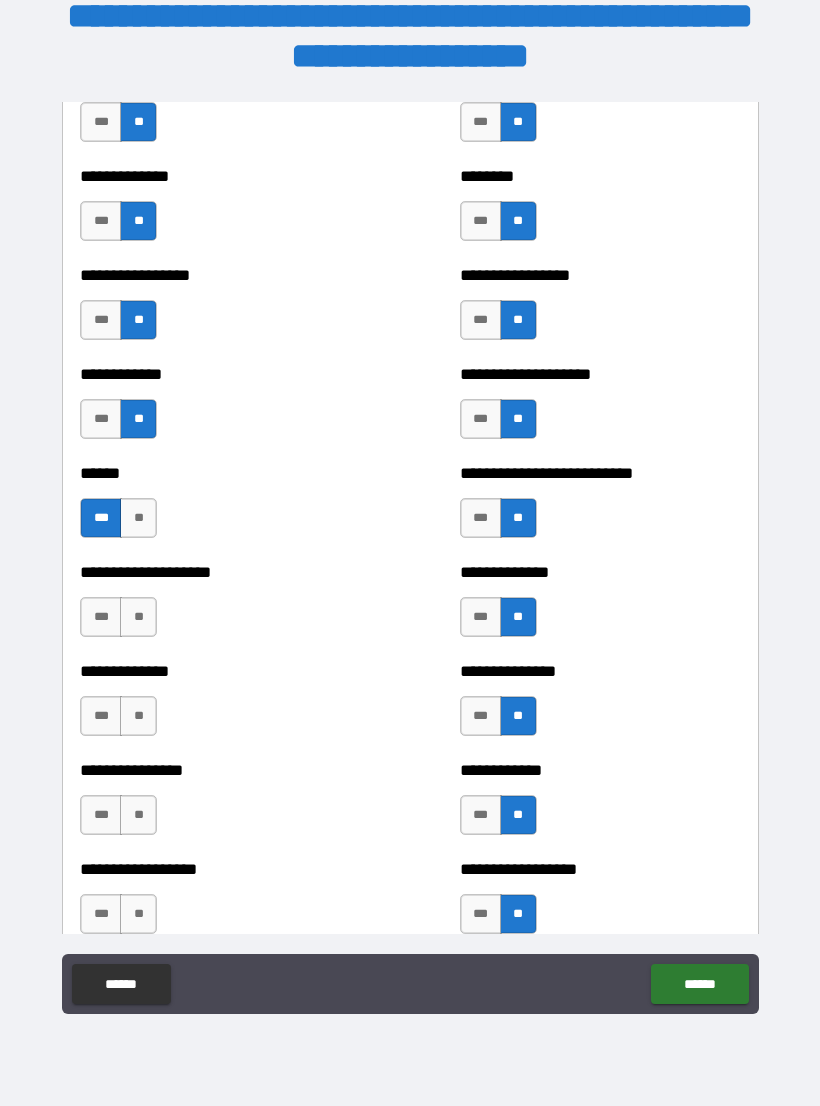 click on "*** **" at bounding box center [118, 914] 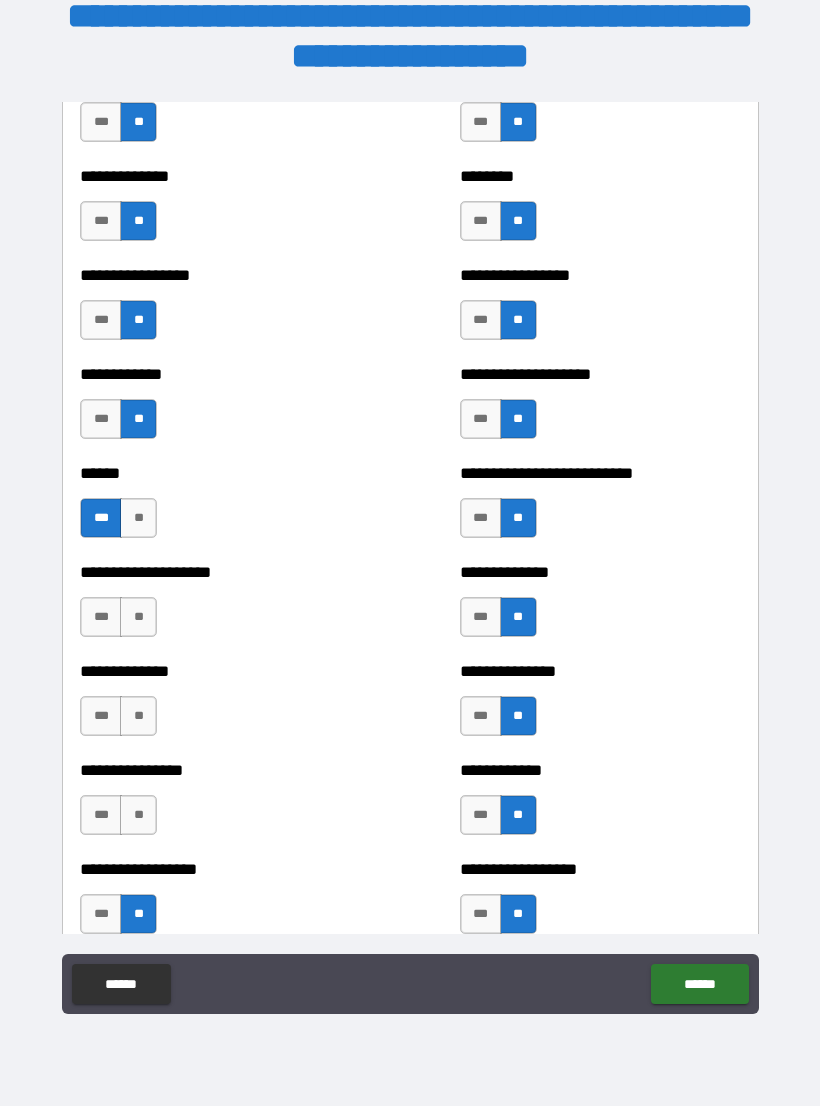 click on "***" at bounding box center [101, 815] 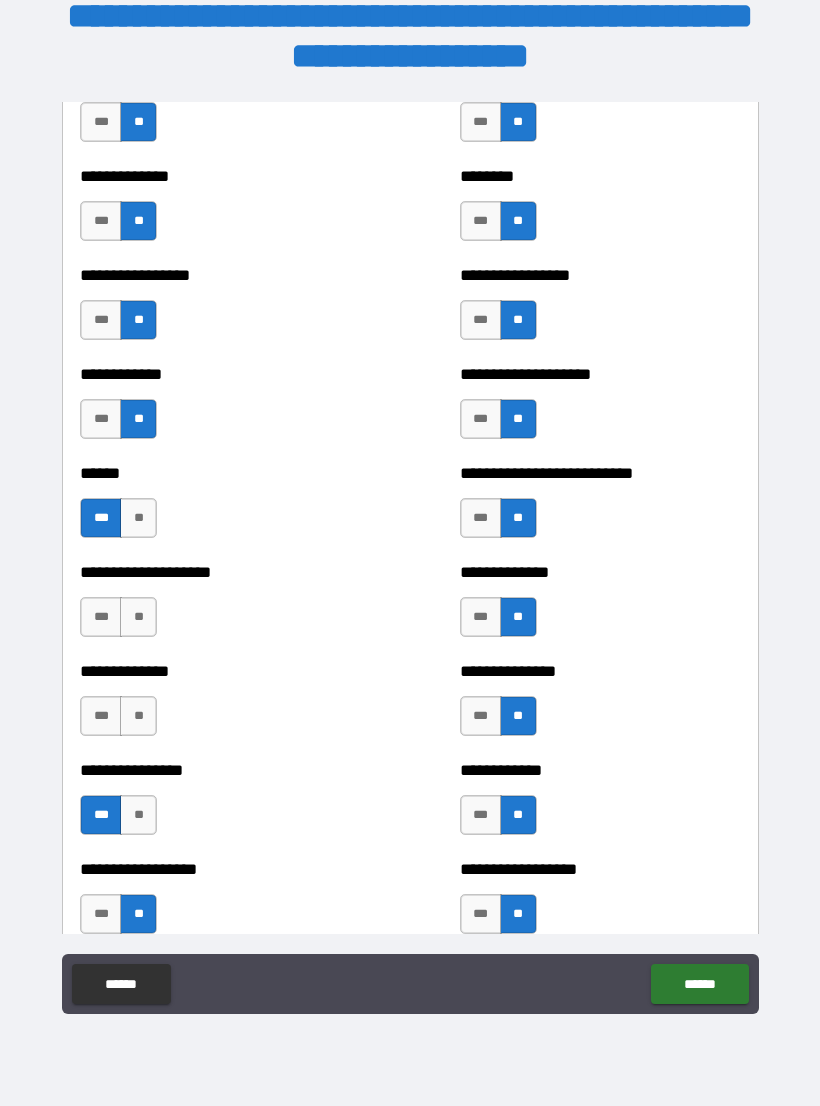 click on "**" at bounding box center [138, 716] 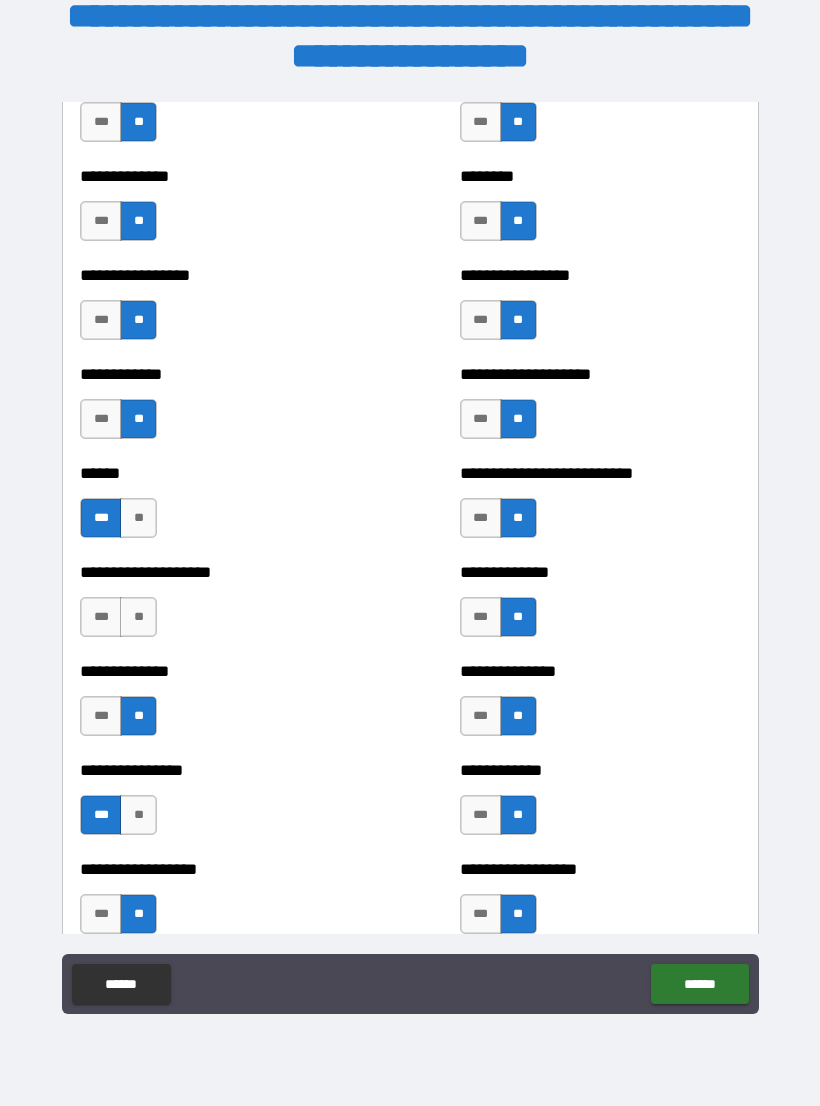 click on "**" at bounding box center (138, 617) 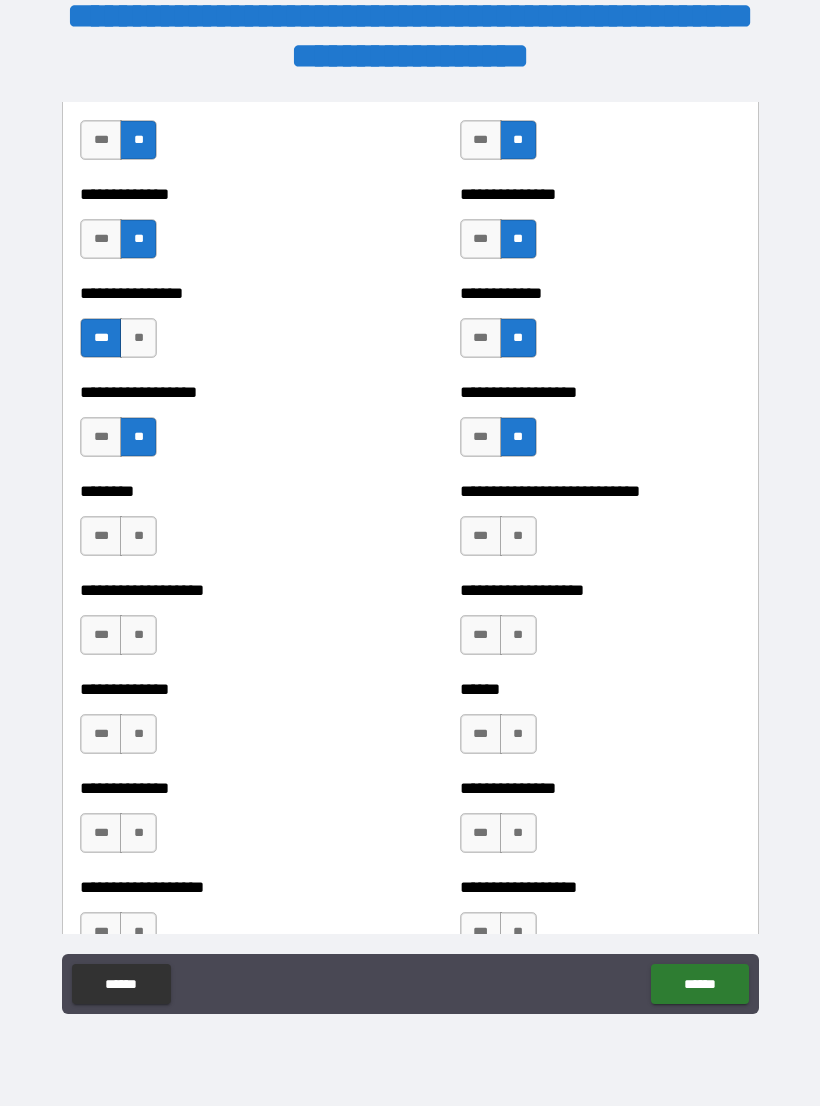 scroll, scrollTop: 4260, scrollLeft: 0, axis: vertical 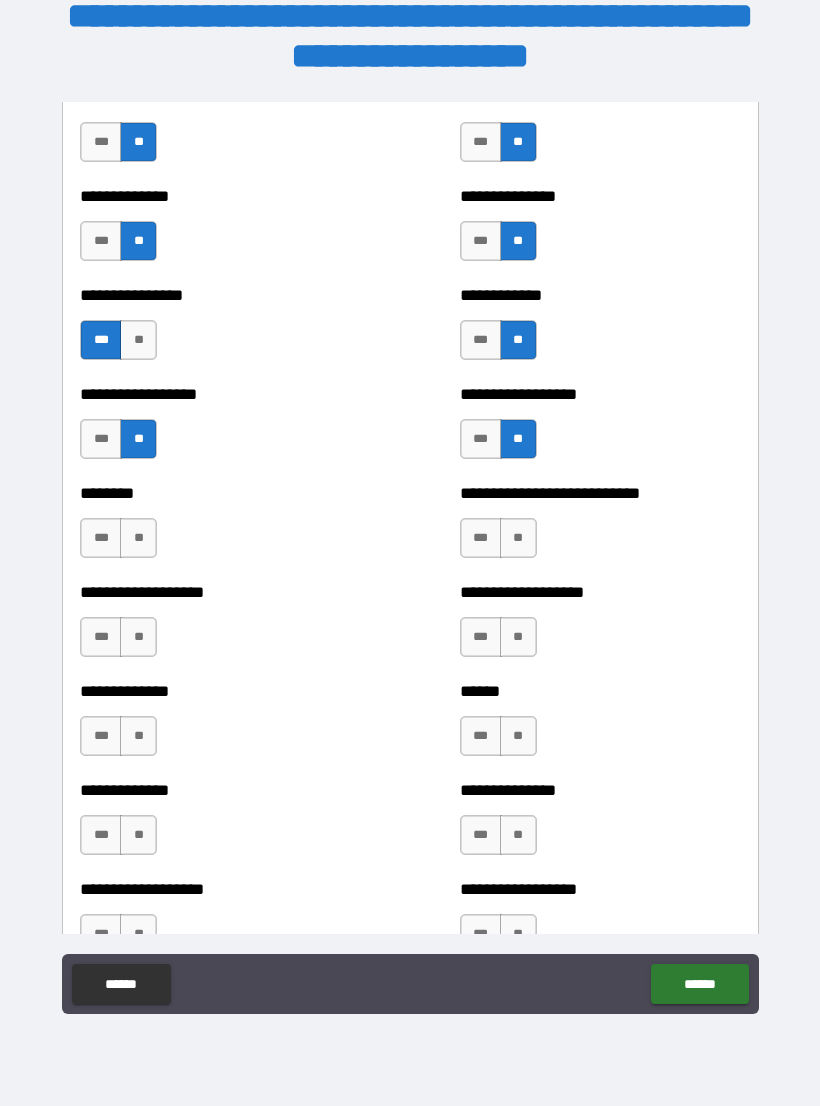 click on "**" at bounding box center [138, 538] 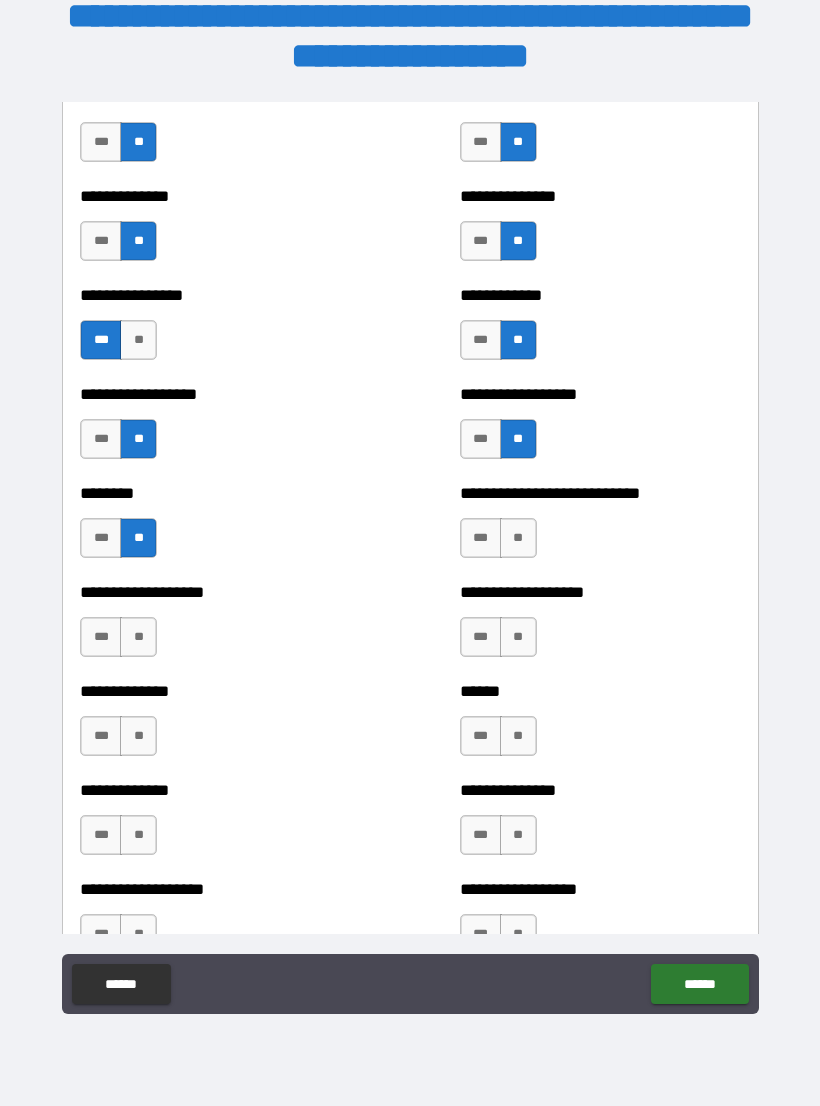 click on "***" at bounding box center [101, 637] 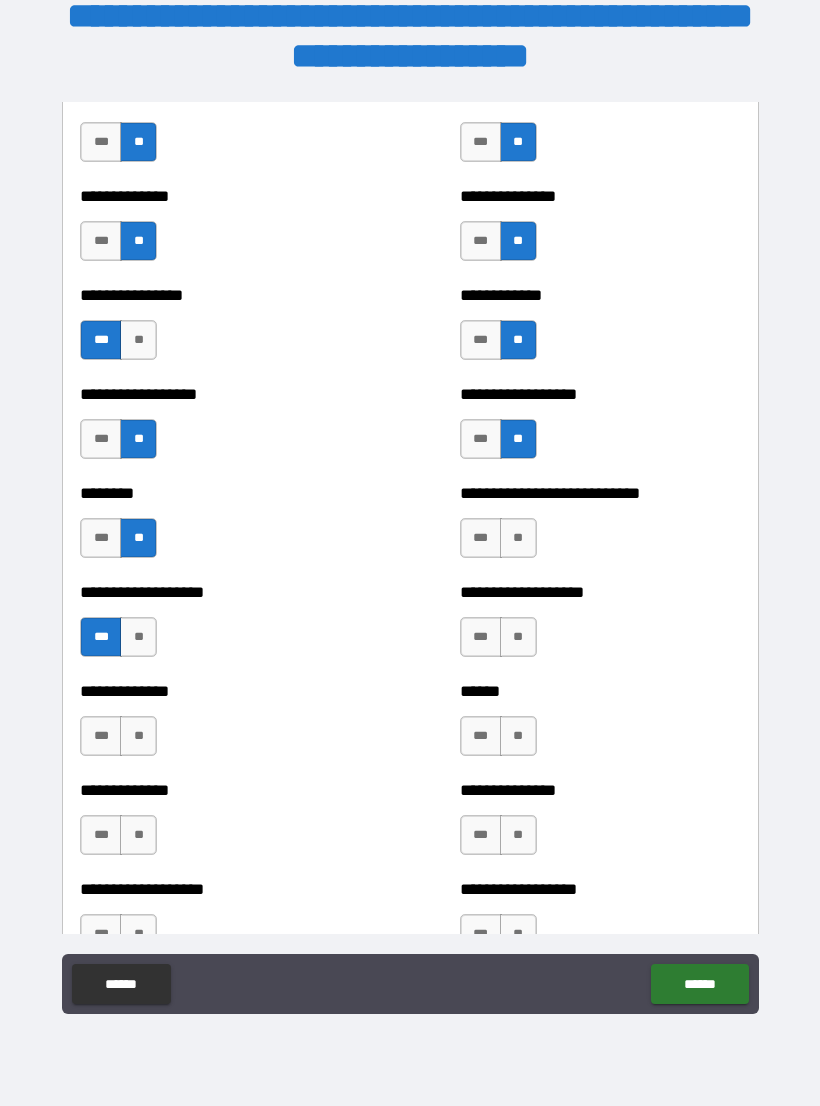 click on "**" at bounding box center (138, 736) 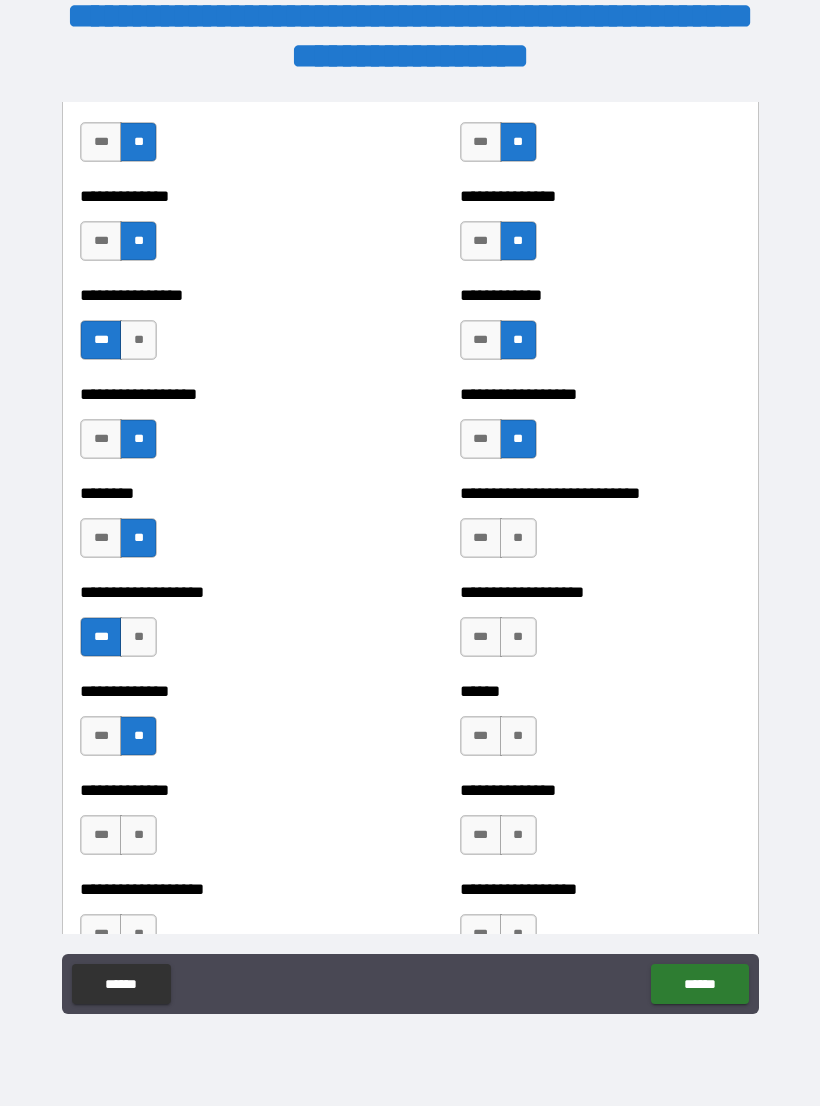 click on "**" at bounding box center [138, 835] 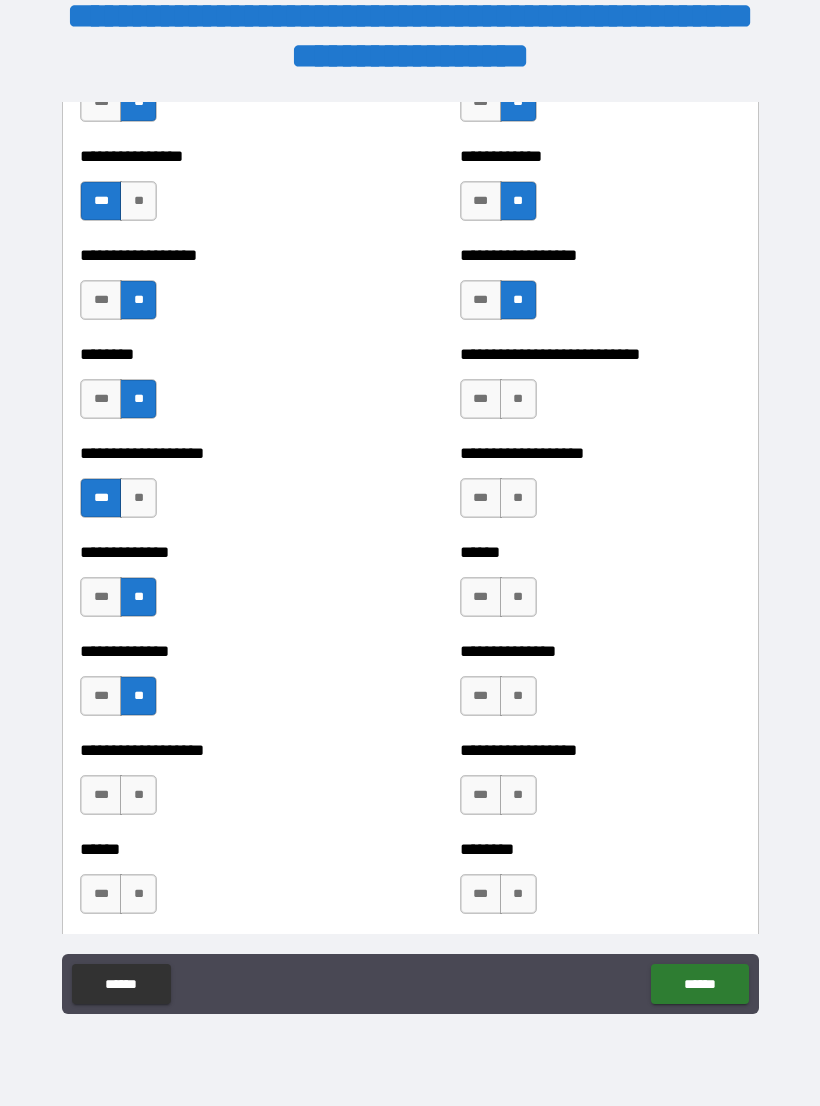 scroll, scrollTop: 4387, scrollLeft: 0, axis: vertical 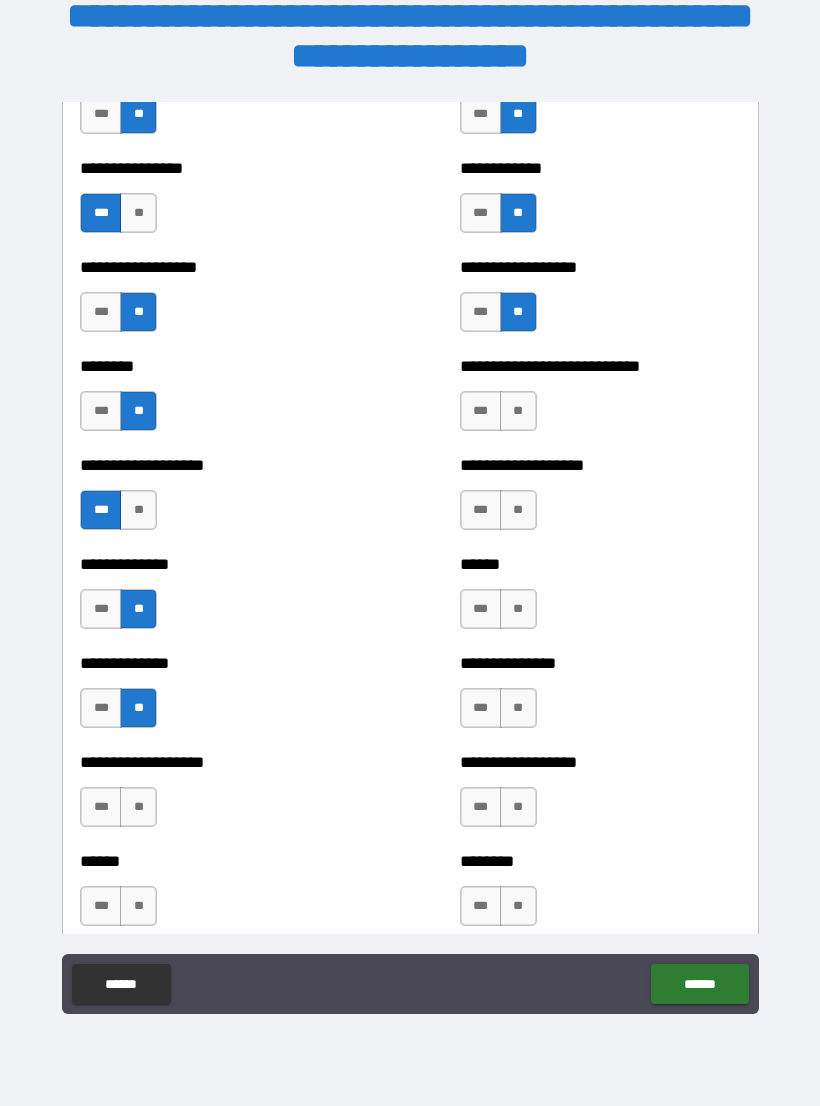 click on "**" at bounding box center (518, 411) 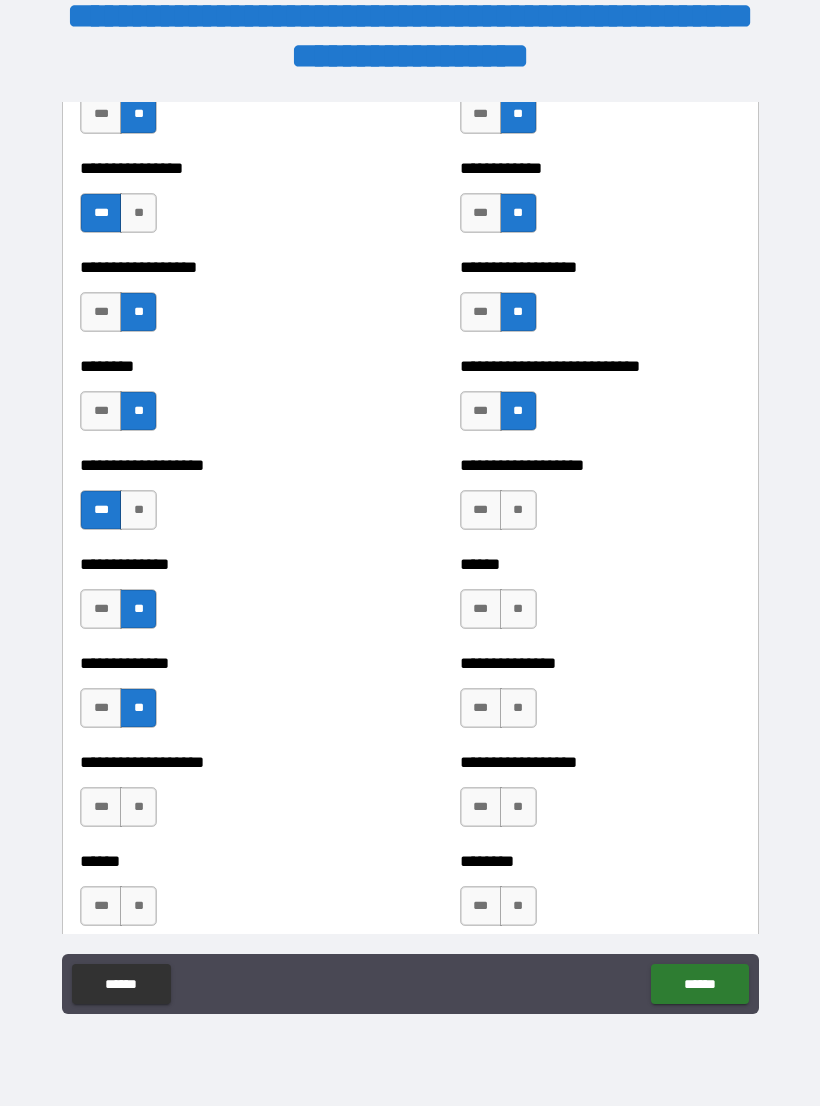 click on "**" at bounding box center (518, 510) 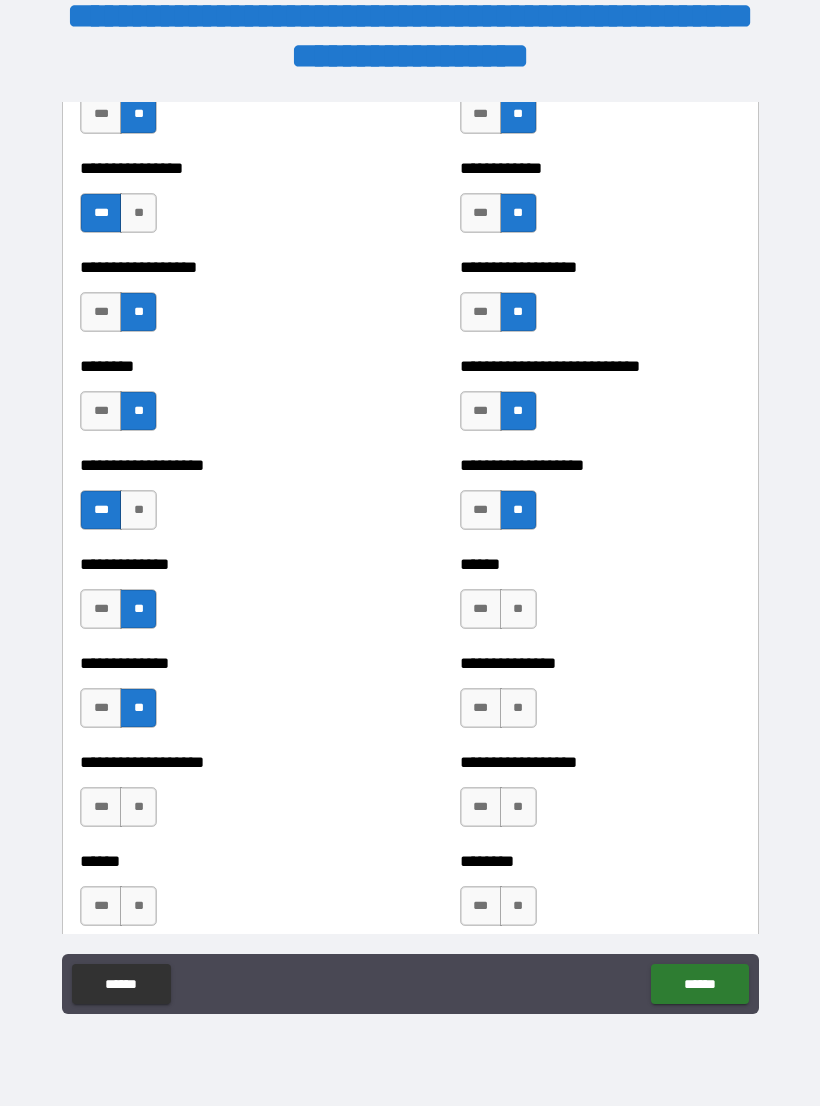click on "**" at bounding box center (518, 609) 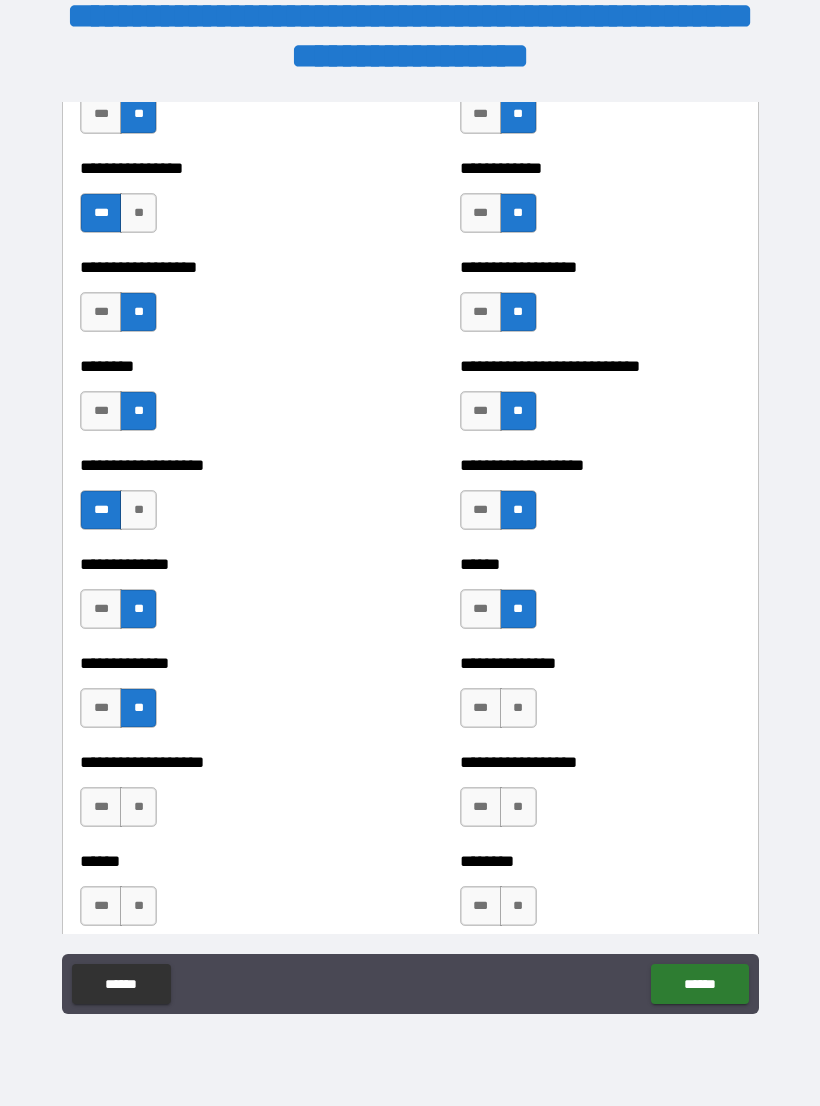 click on "**" at bounding box center [518, 708] 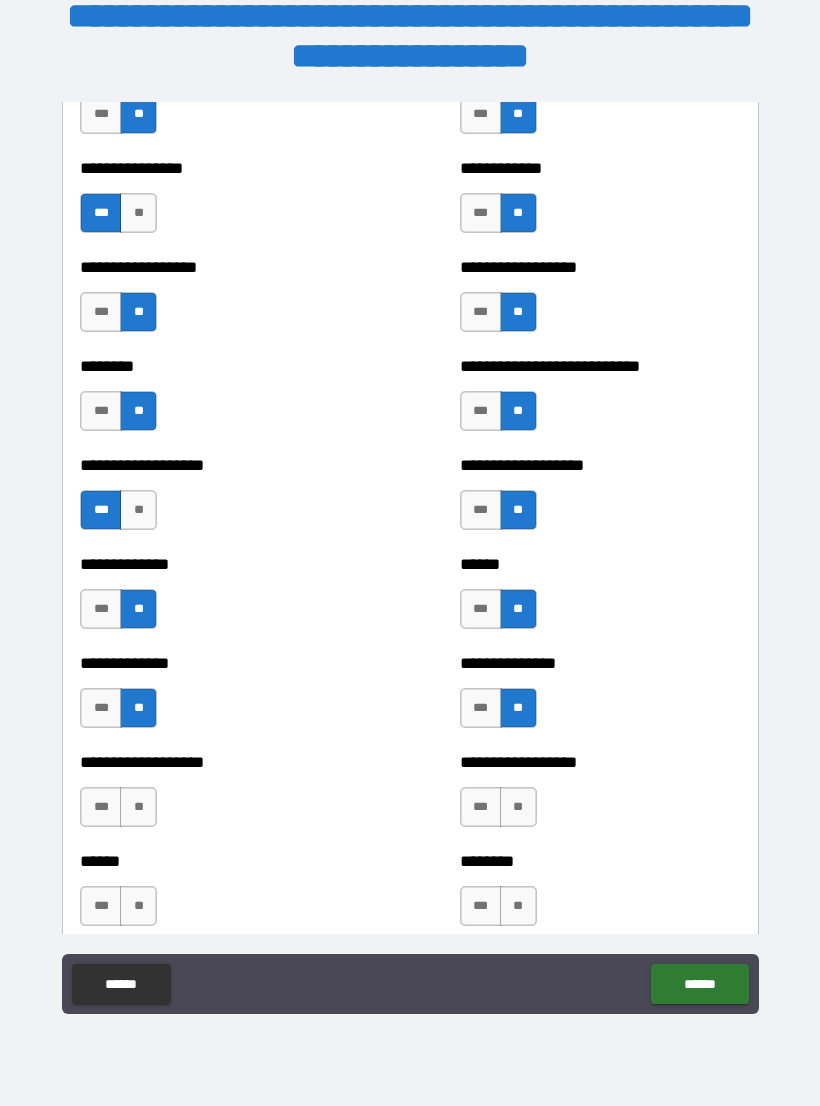 click on "**" at bounding box center (138, 807) 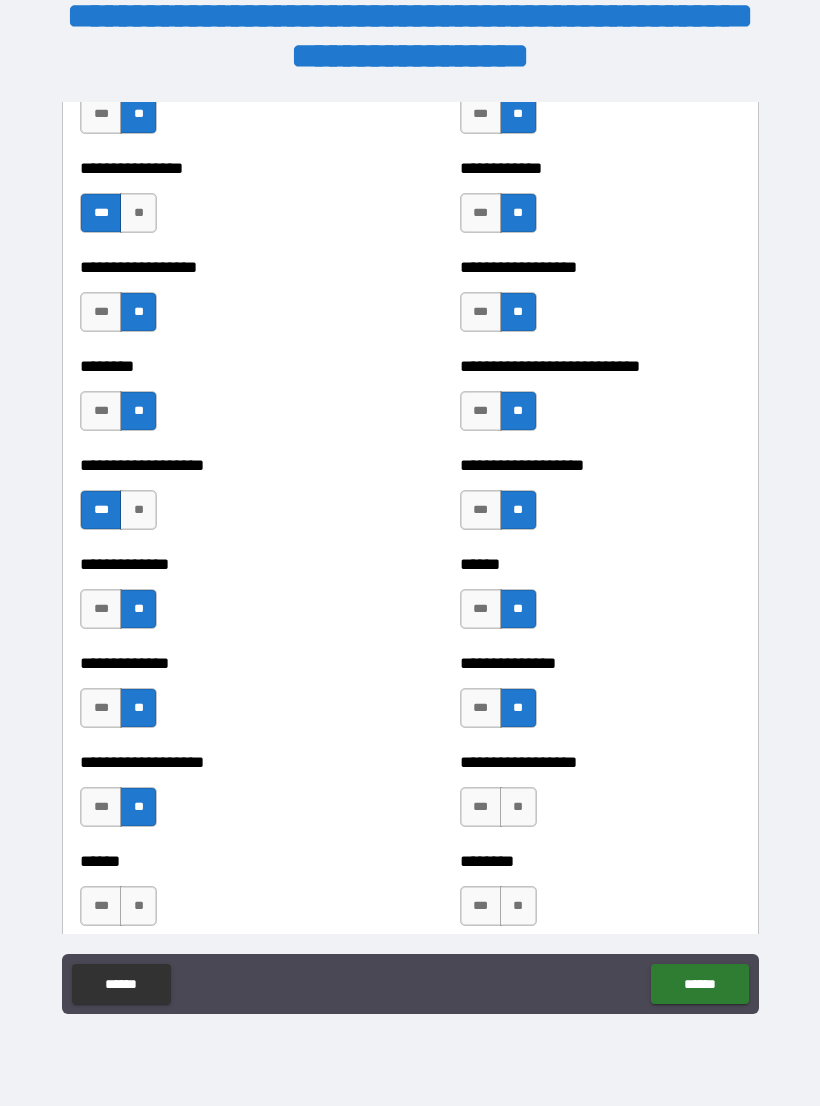 click on "**" at bounding box center [518, 807] 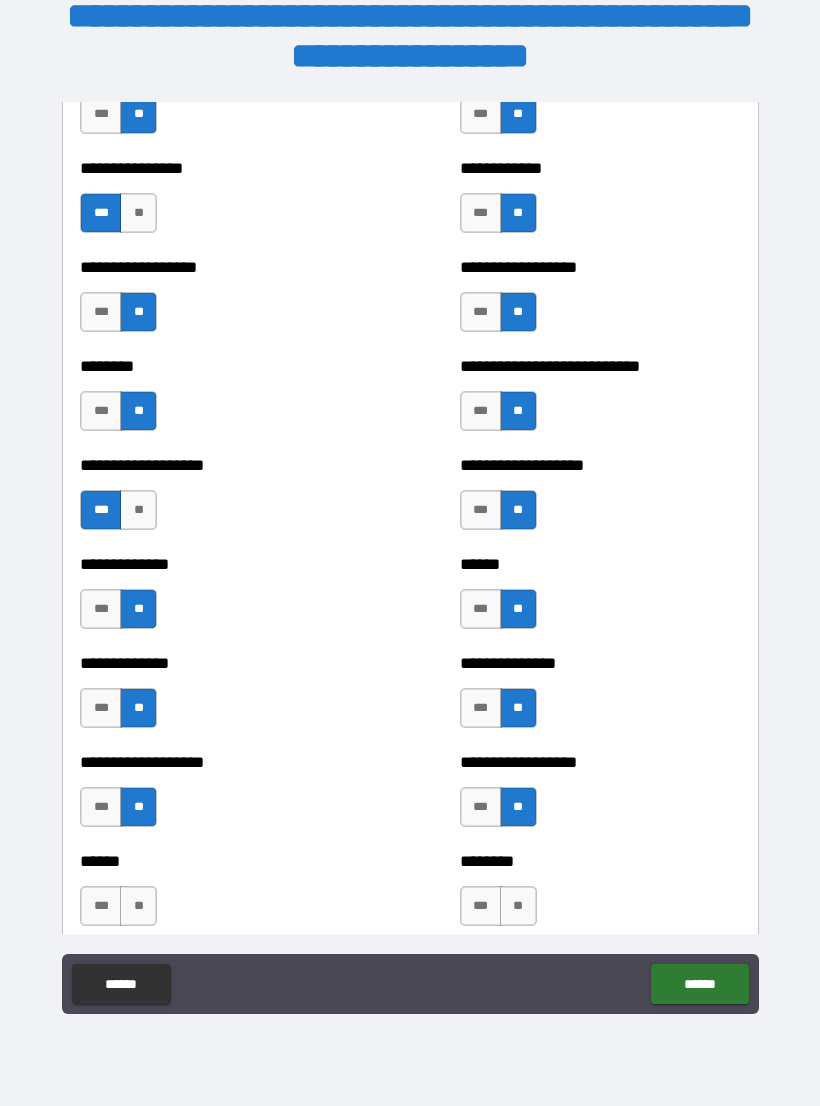 click on "**" at bounding box center (518, 906) 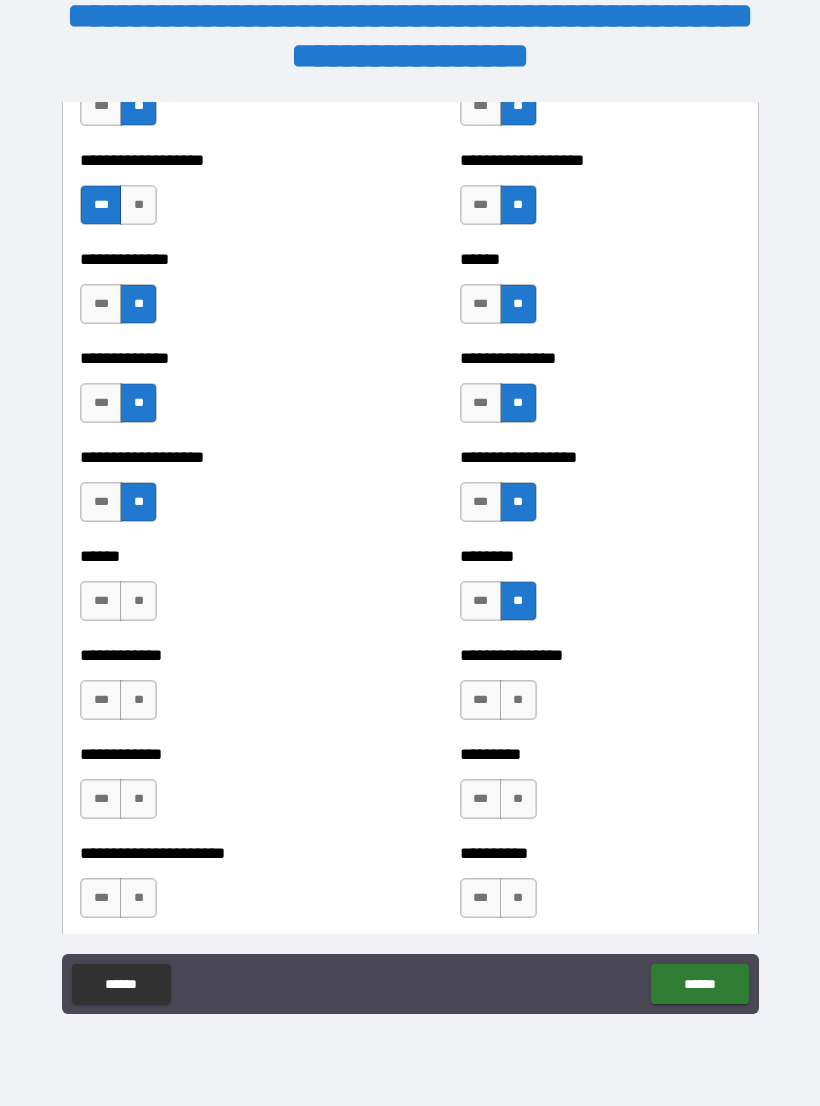 scroll, scrollTop: 4688, scrollLeft: 0, axis: vertical 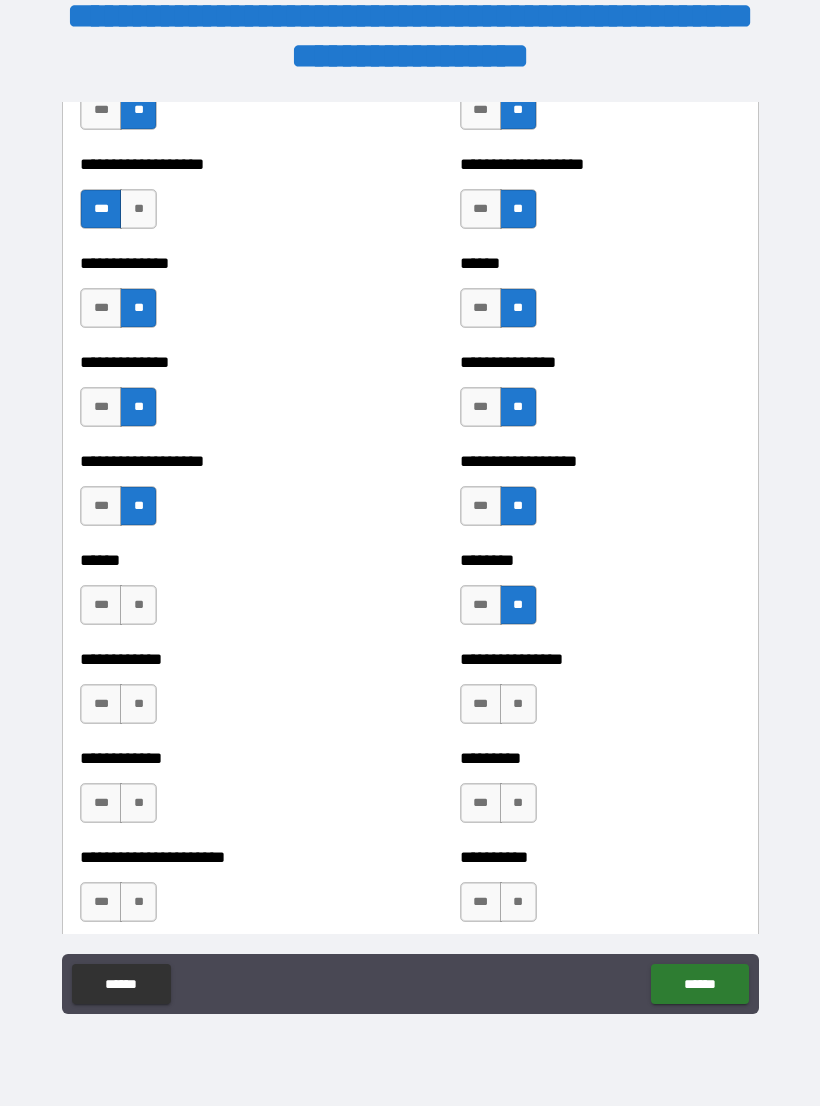click on "**" at bounding box center [138, 605] 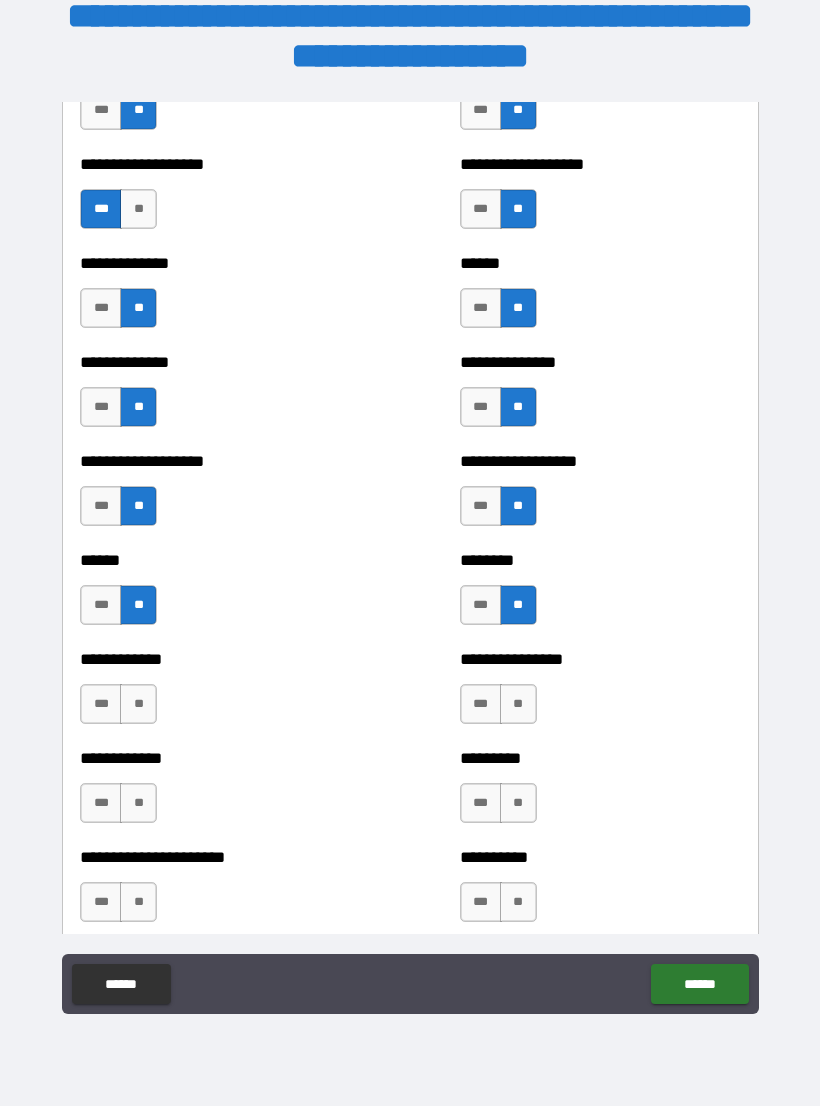 click on "**" at bounding box center (138, 704) 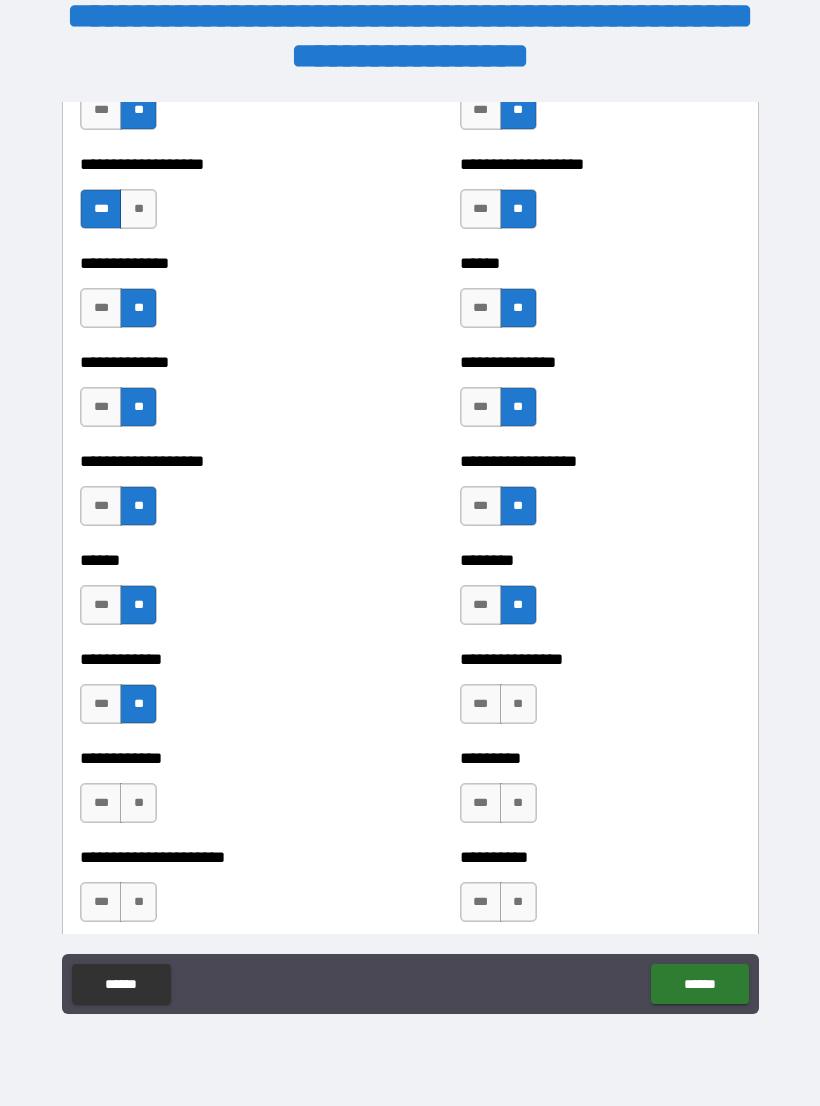 click on "**" at bounding box center (518, 704) 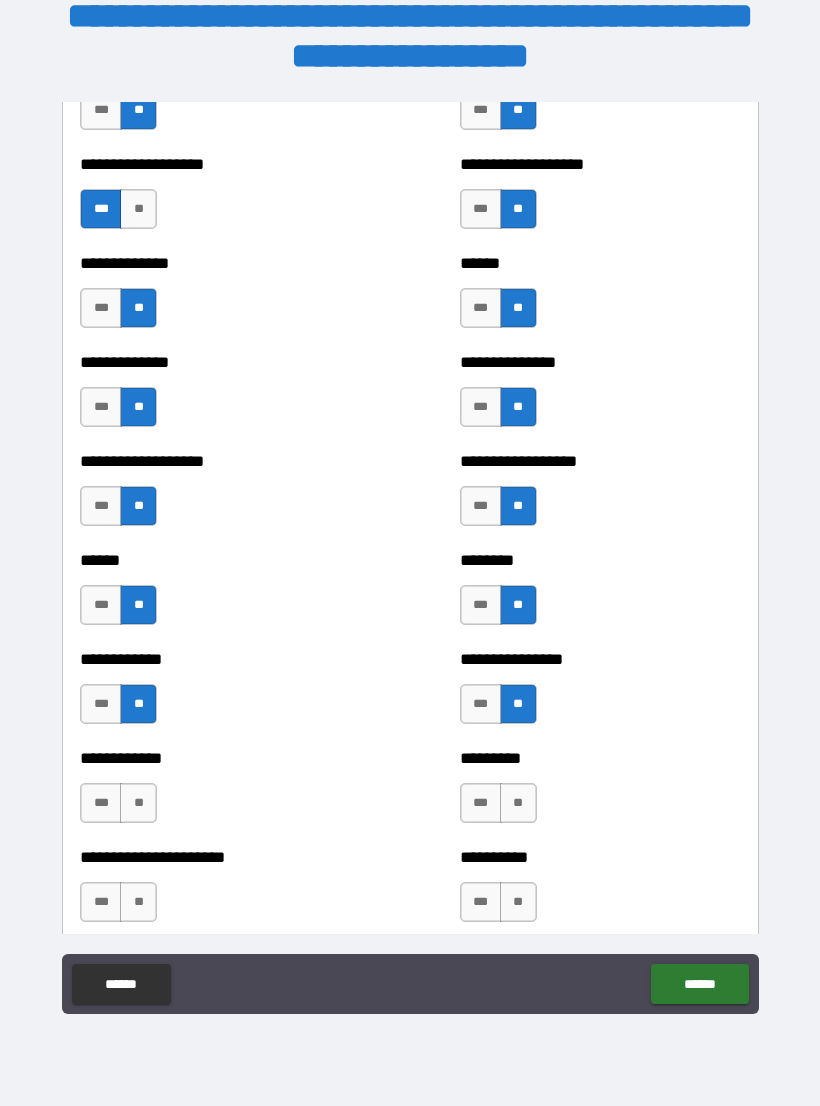 click on "**" at bounding box center [518, 803] 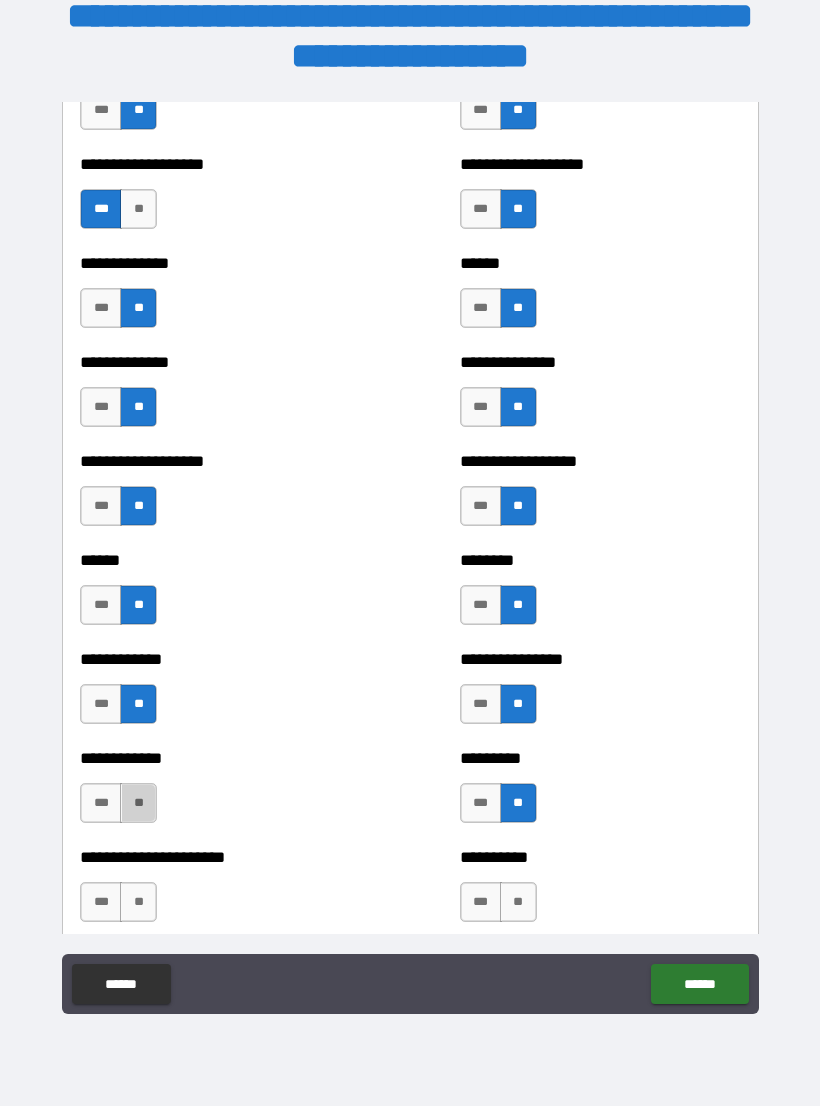 click on "**" at bounding box center [138, 803] 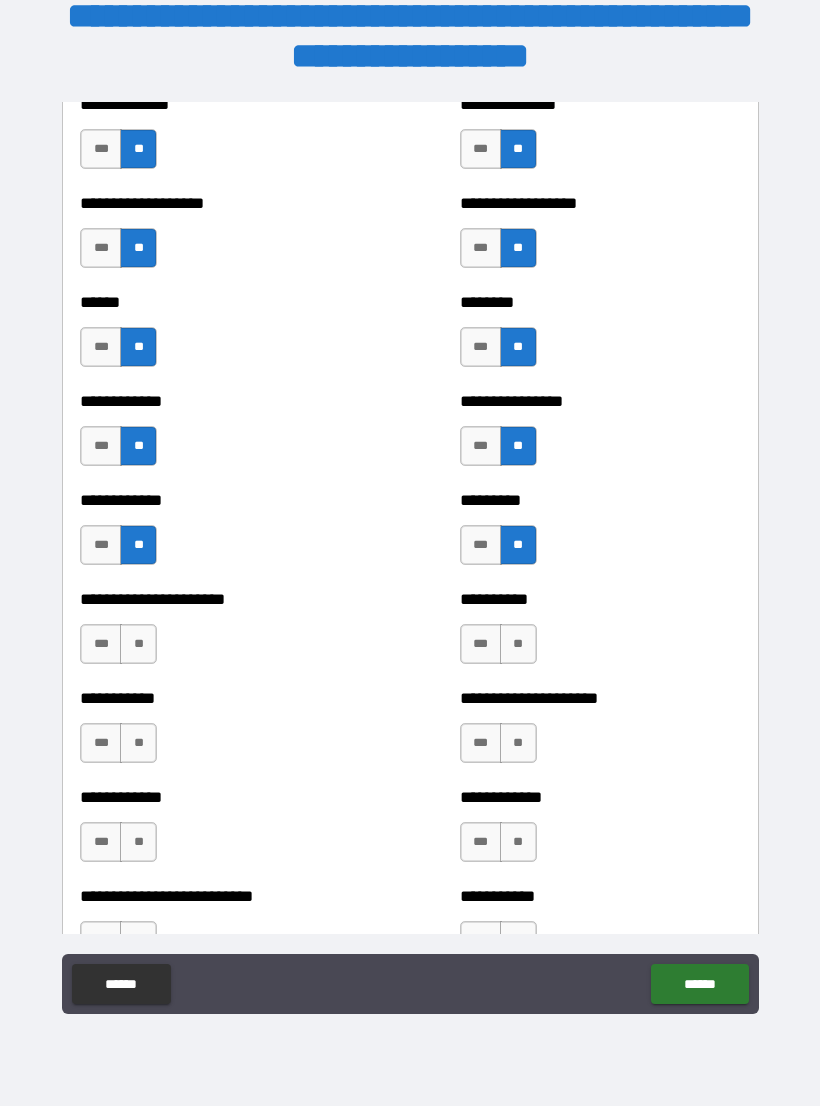scroll, scrollTop: 4963, scrollLeft: 0, axis: vertical 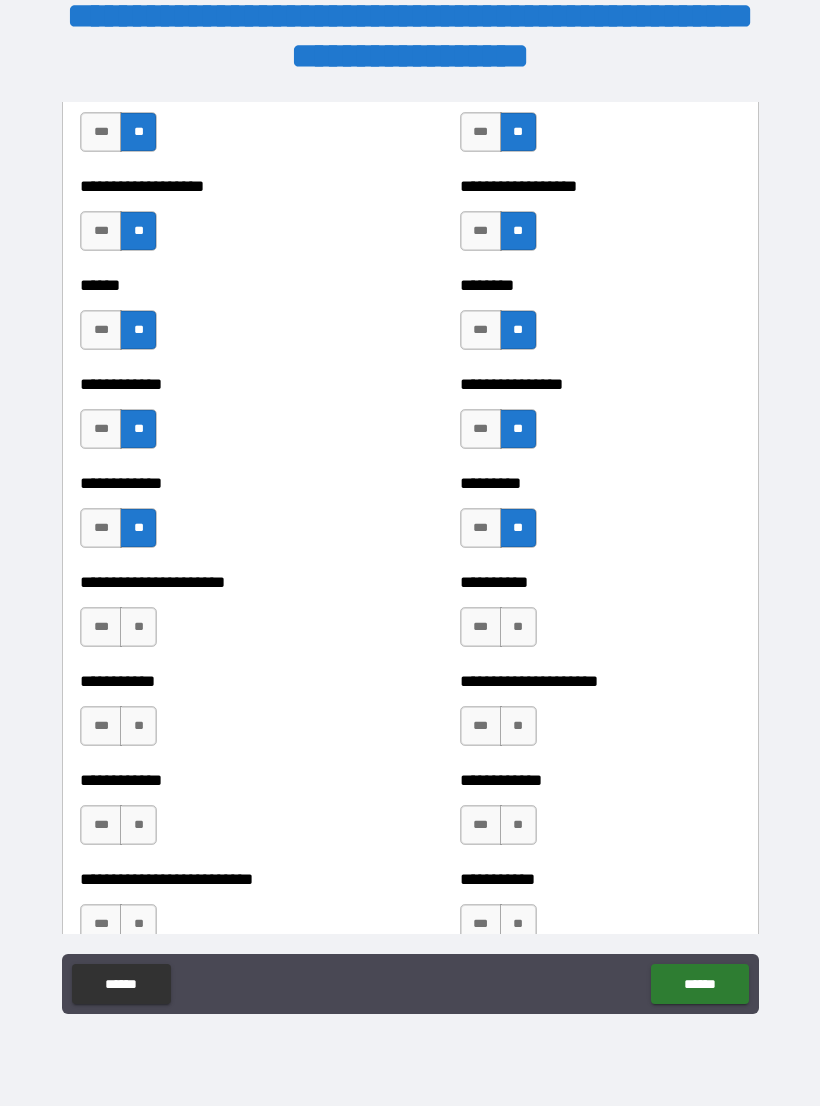 click on "**" at bounding box center (518, 627) 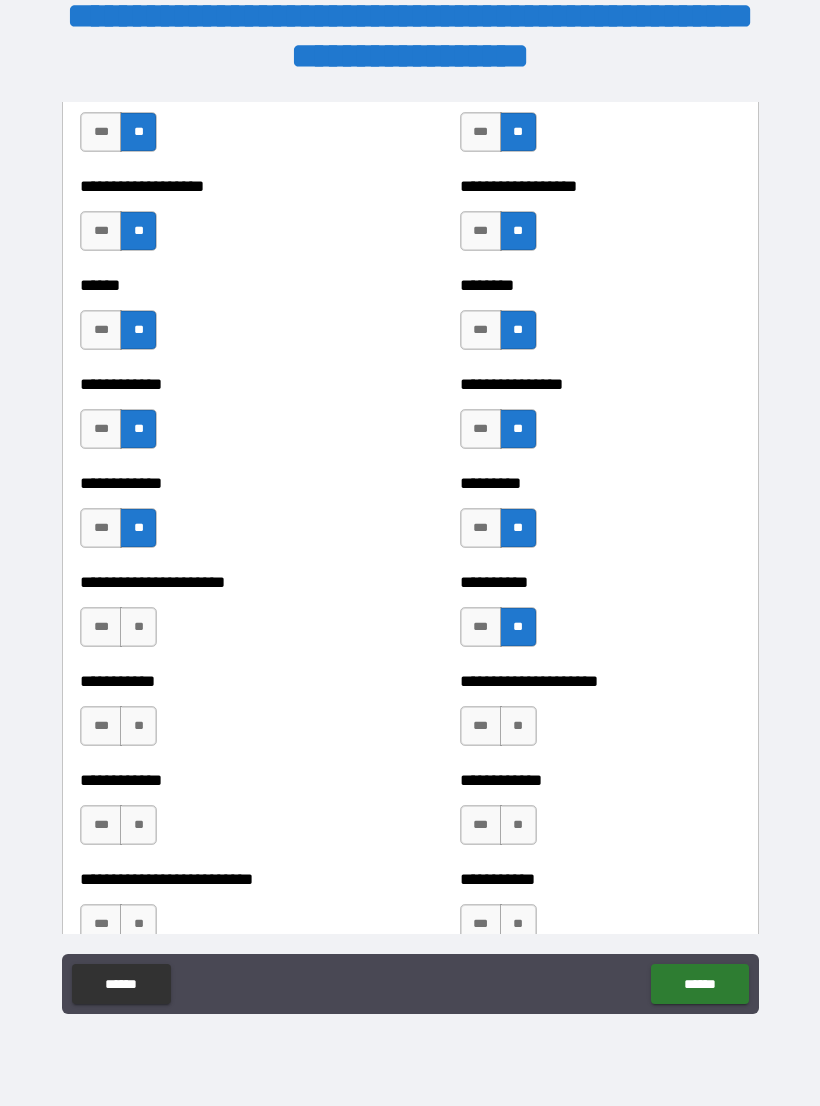 click on "**" at bounding box center (518, 726) 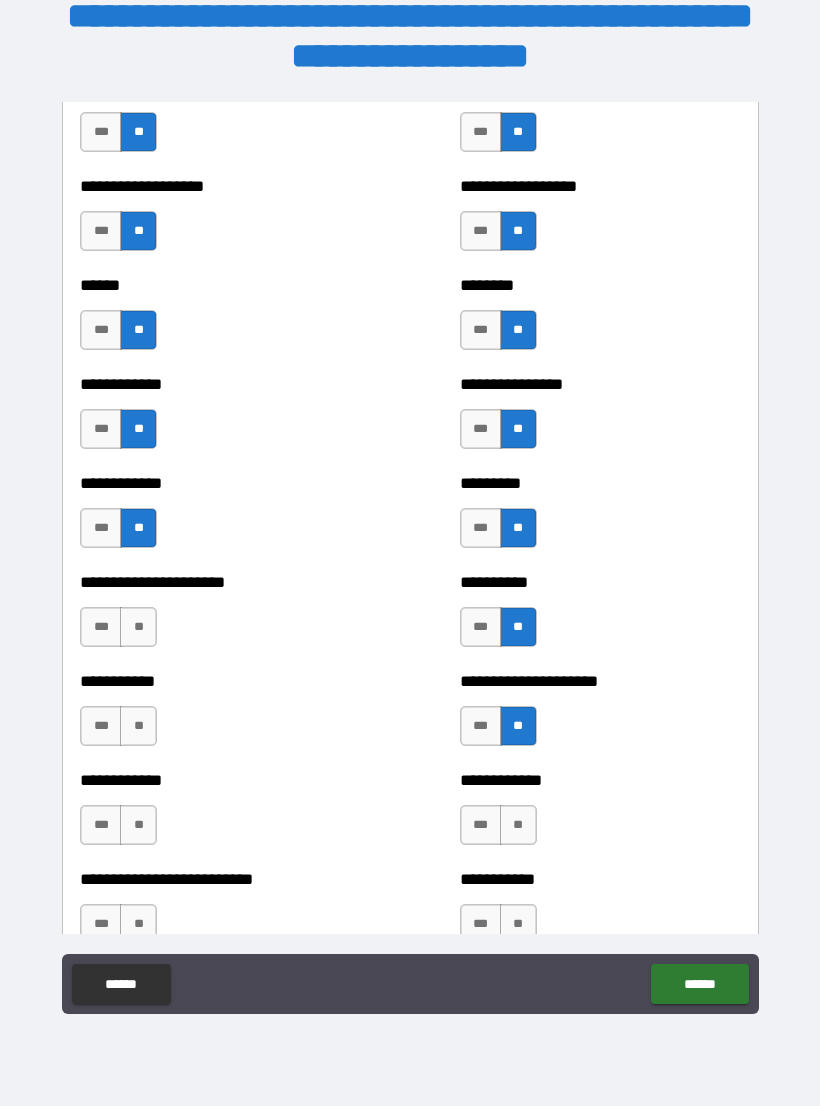 click on "**" at bounding box center [138, 627] 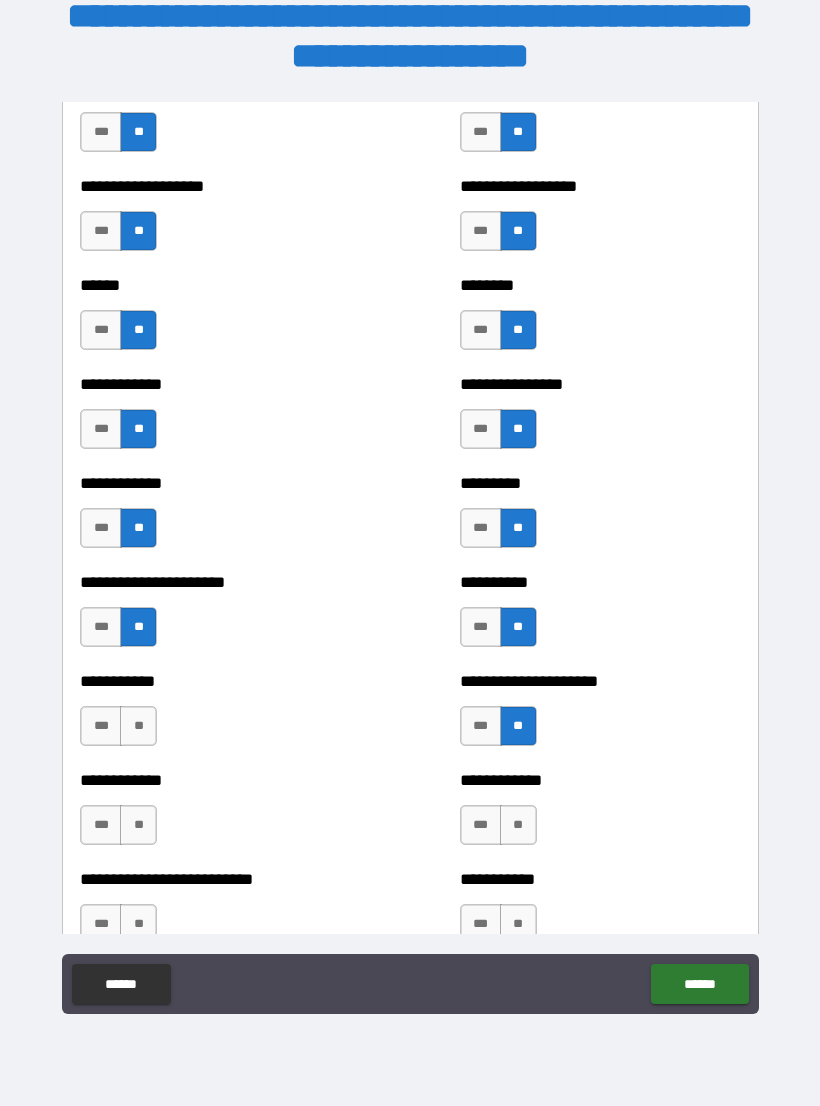 click on "**" at bounding box center (138, 726) 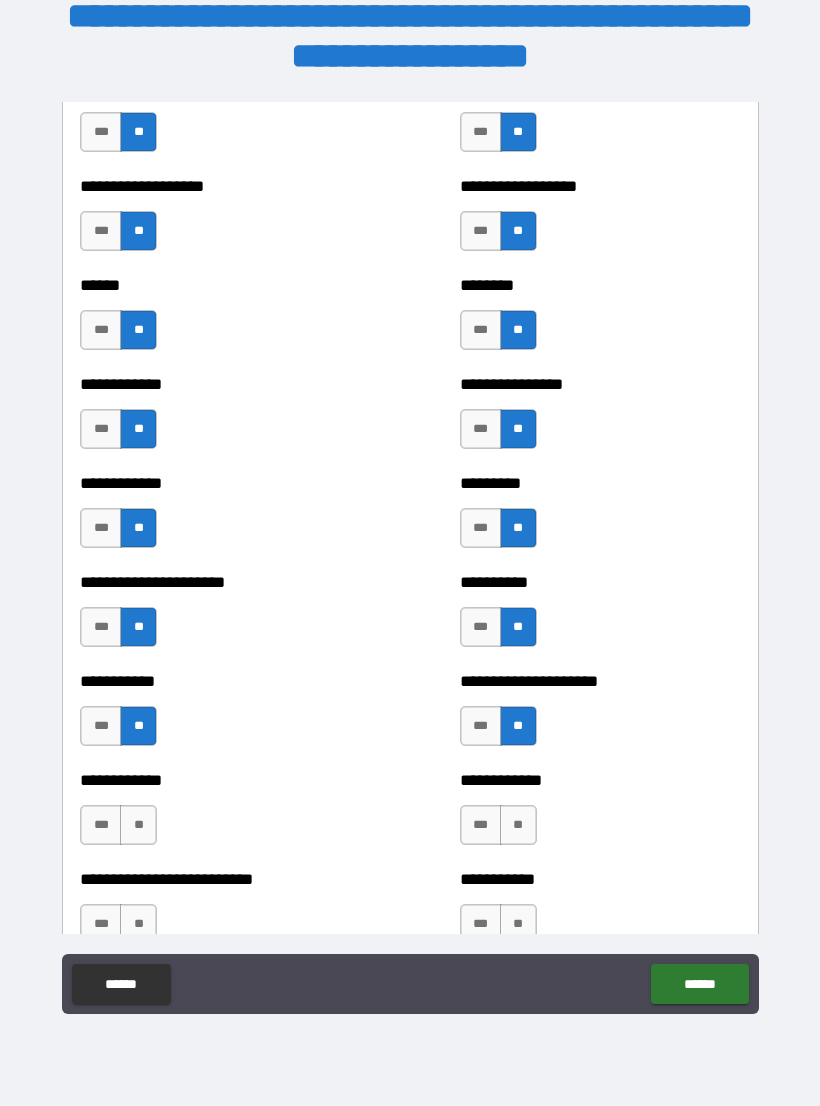 click on "**" at bounding box center [138, 825] 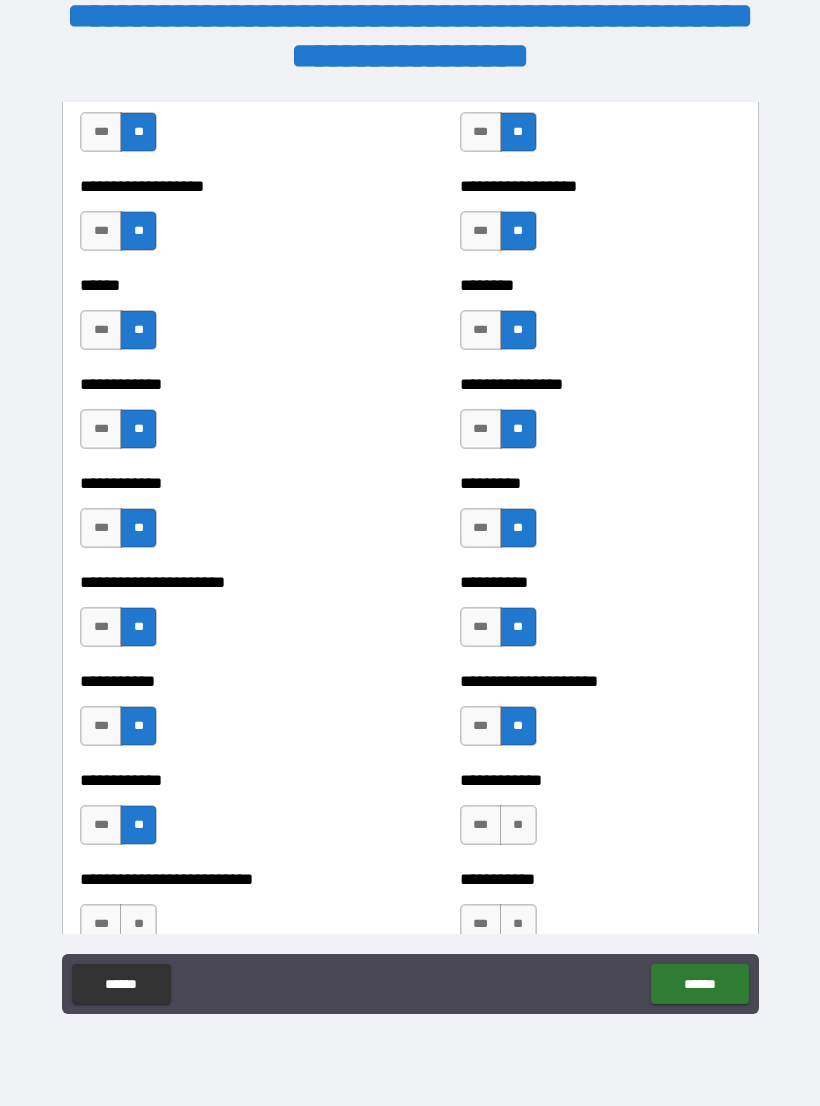 click on "**" at bounding box center [518, 825] 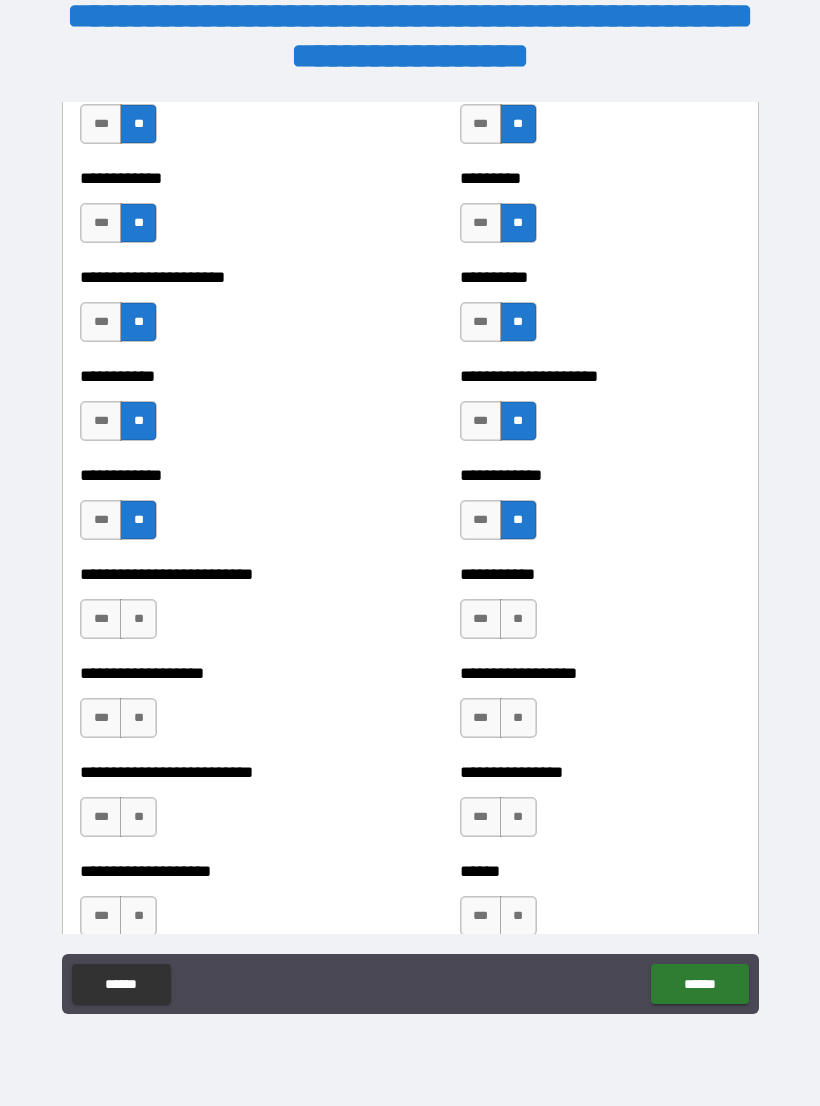 scroll, scrollTop: 5262, scrollLeft: 0, axis: vertical 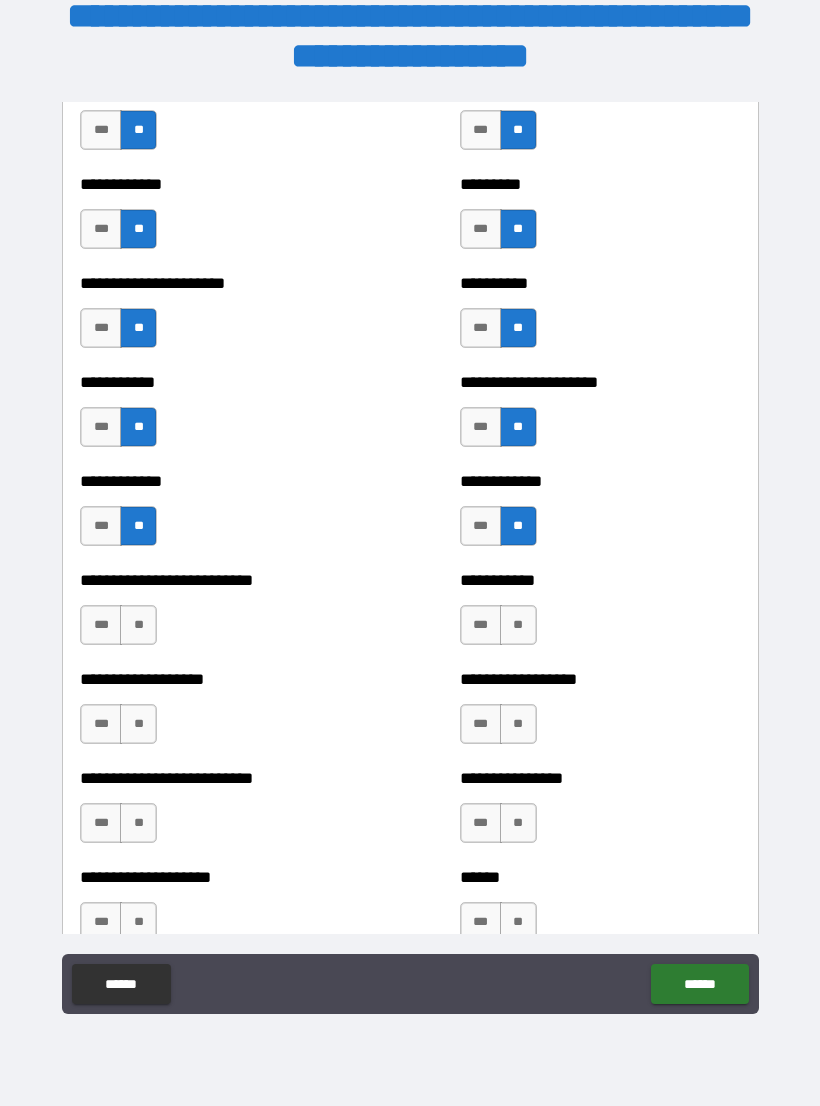 click on "**" at bounding box center (518, 625) 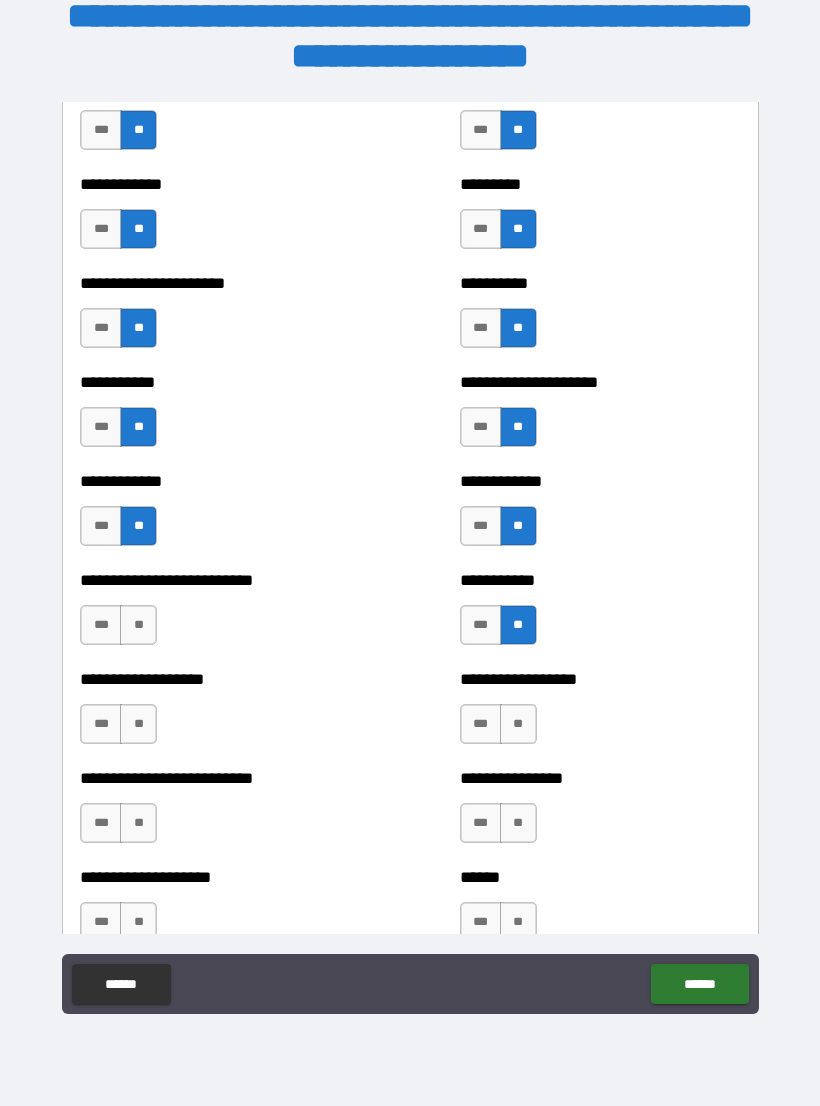 click on "**" at bounding box center [138, 625] 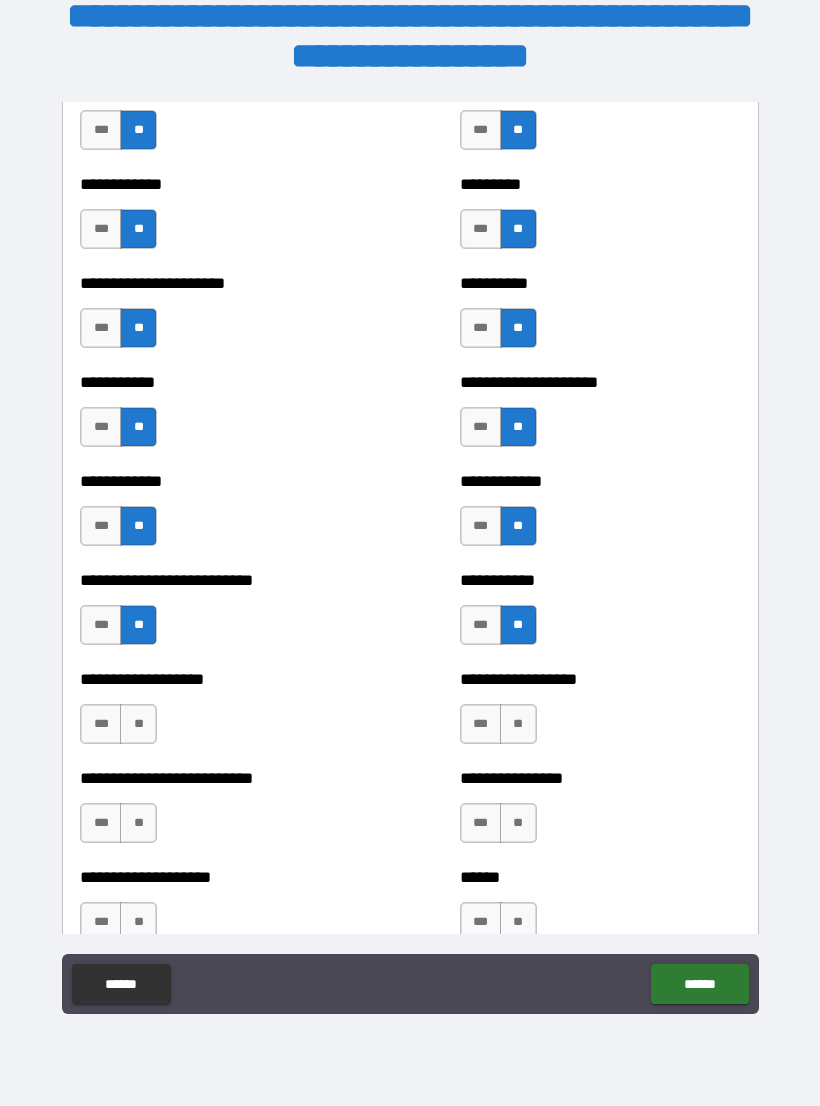 click on "**" at bounding box center [138, 724] 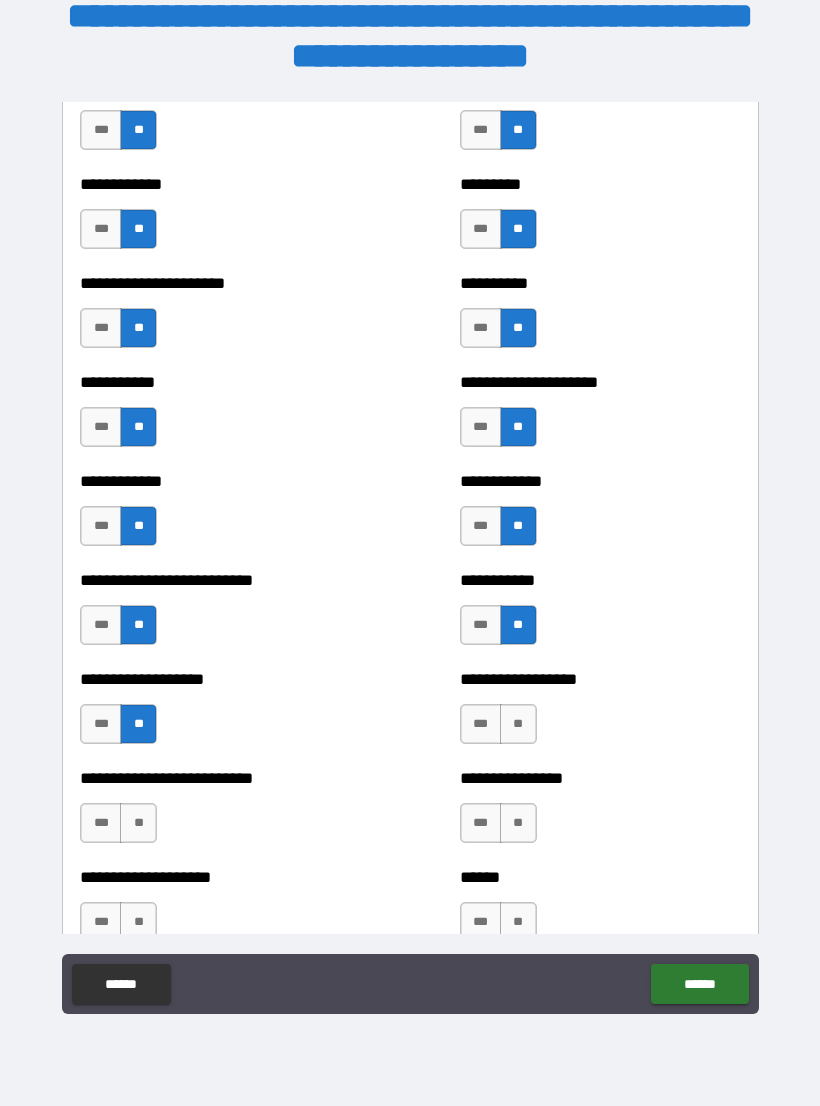 click on "**" at bounding box center [518, 724] 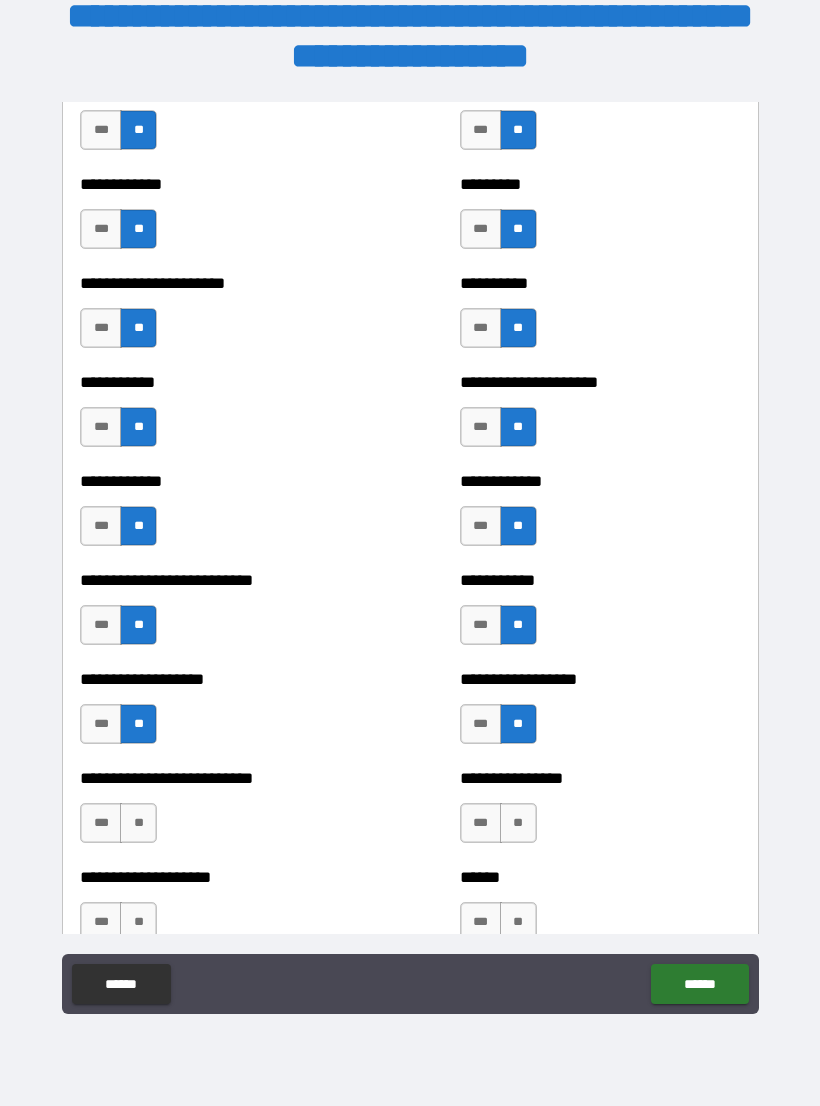 click on "**" at bounding box center (518, 823) 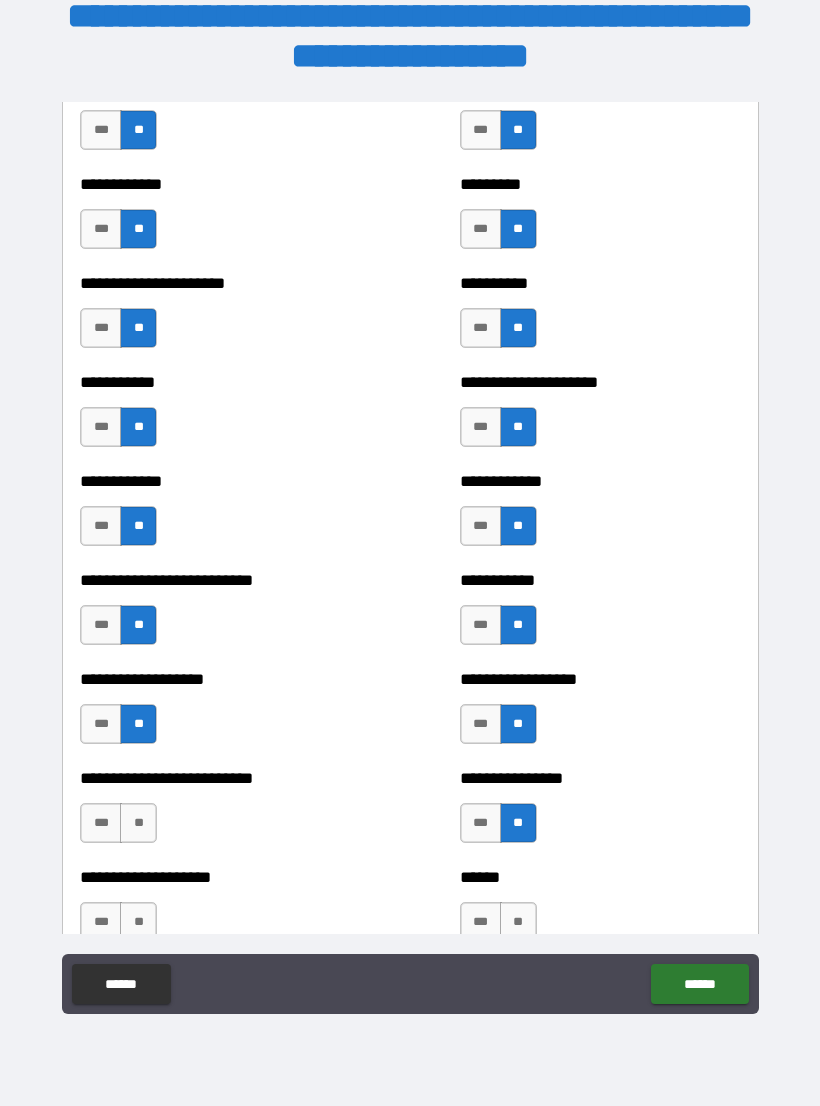 click on "**" at bounding box center [138, 823] 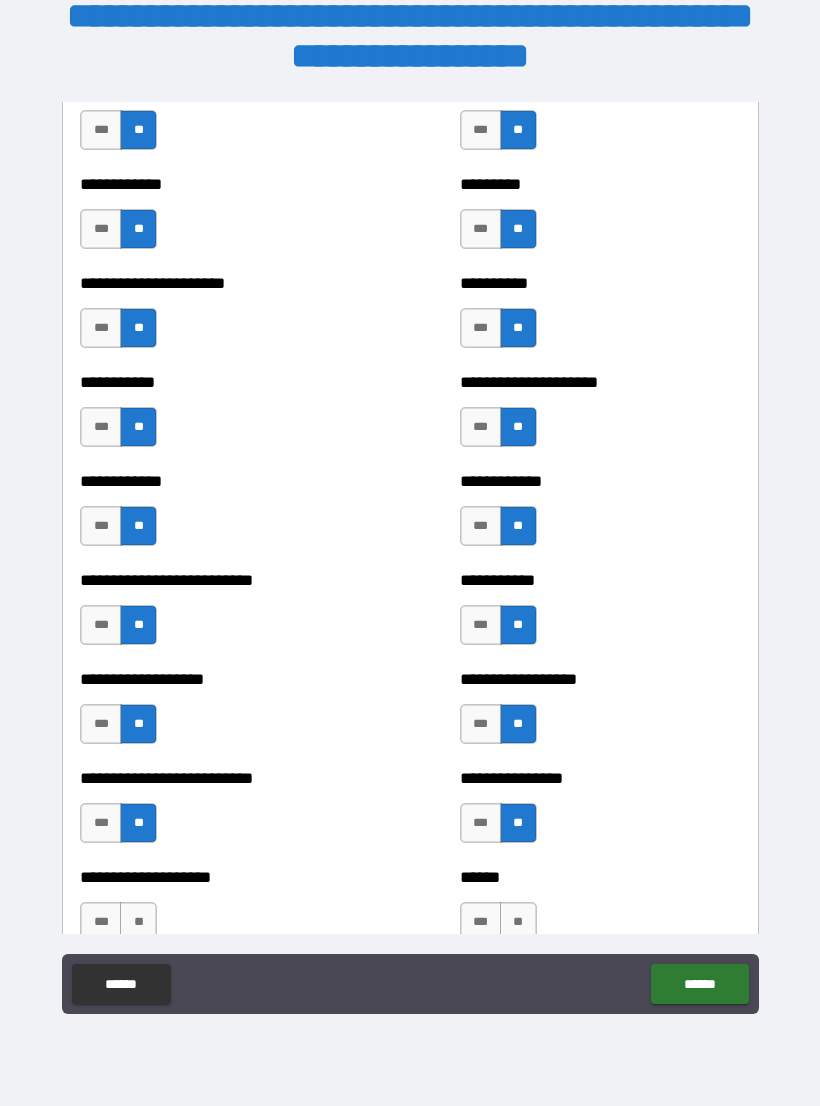 click on "**********" at bounding box center (600, 714) 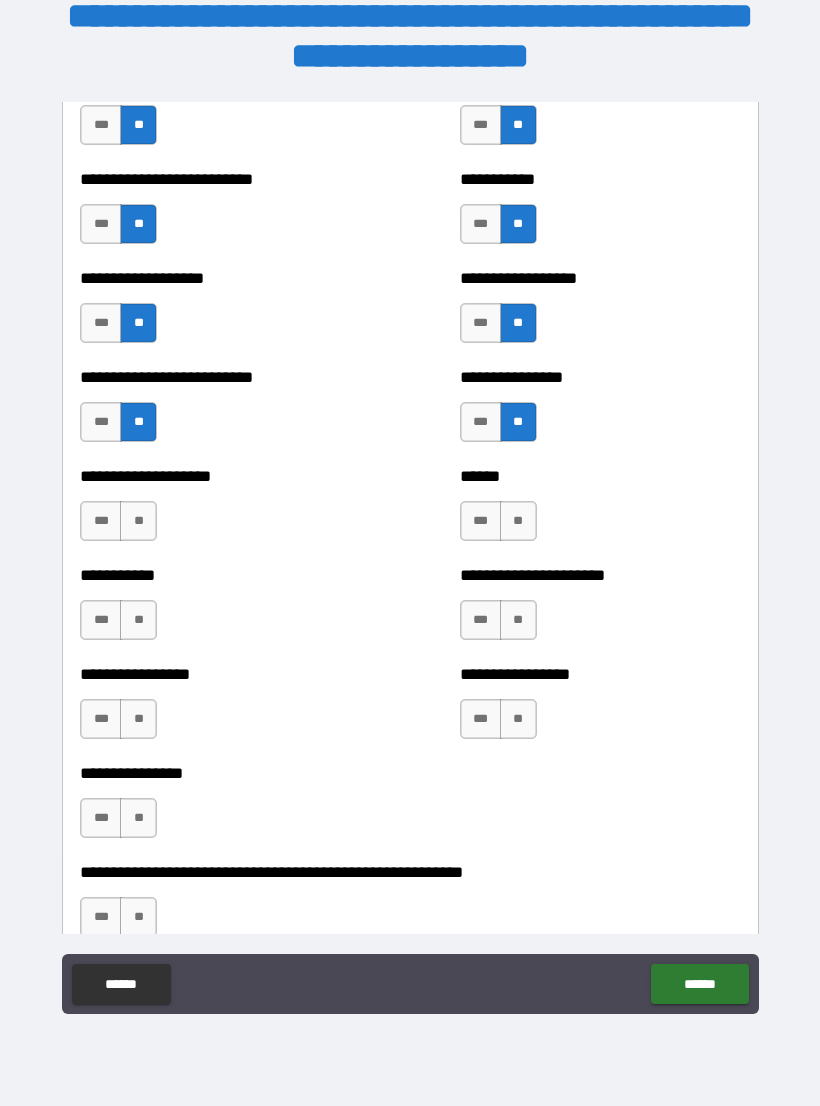 scroll, scrollTop: 5687, scrollLeft: 0, axis: vertical 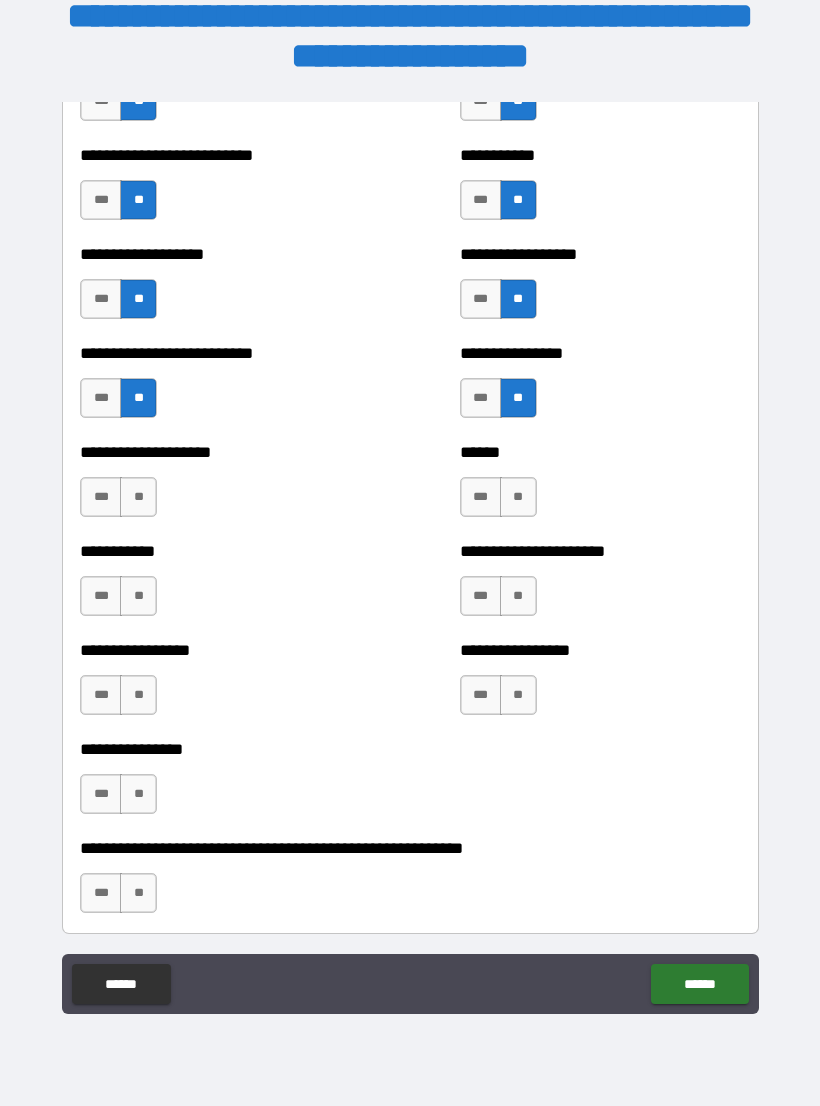 click on "**" at bounding box center (138, 497) 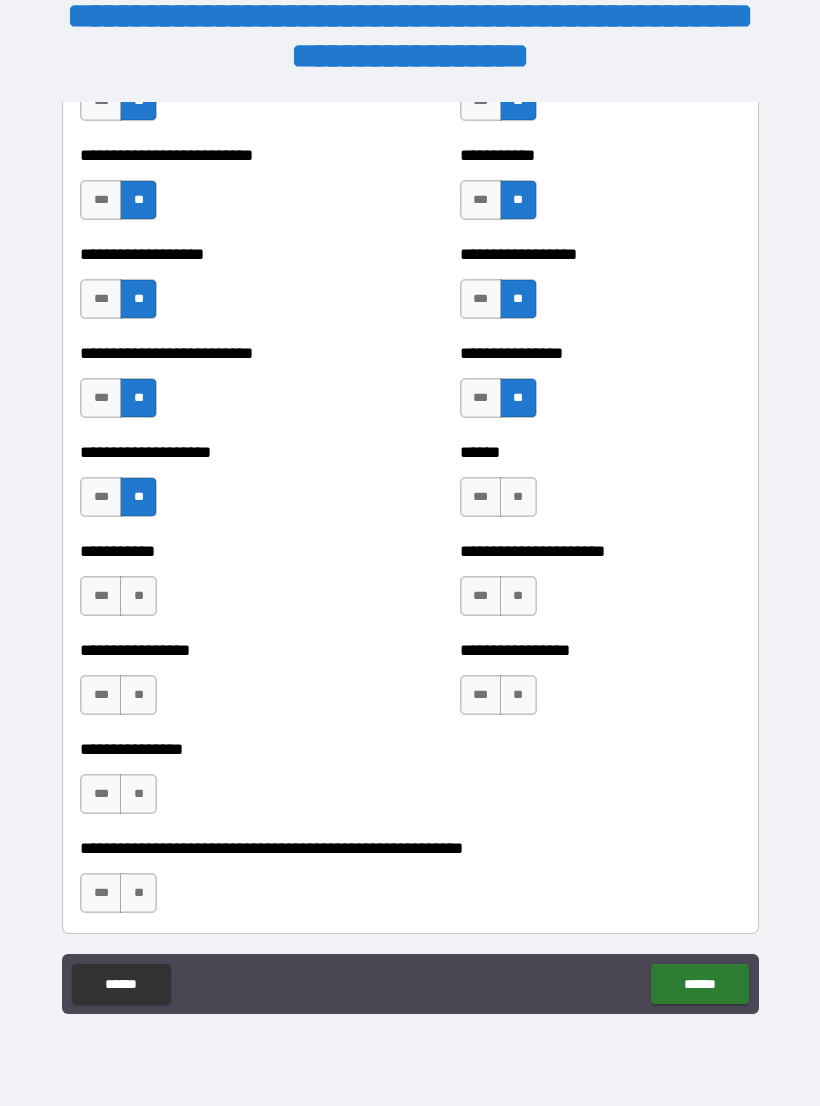 click on "**" at bounding box center [518, 497] 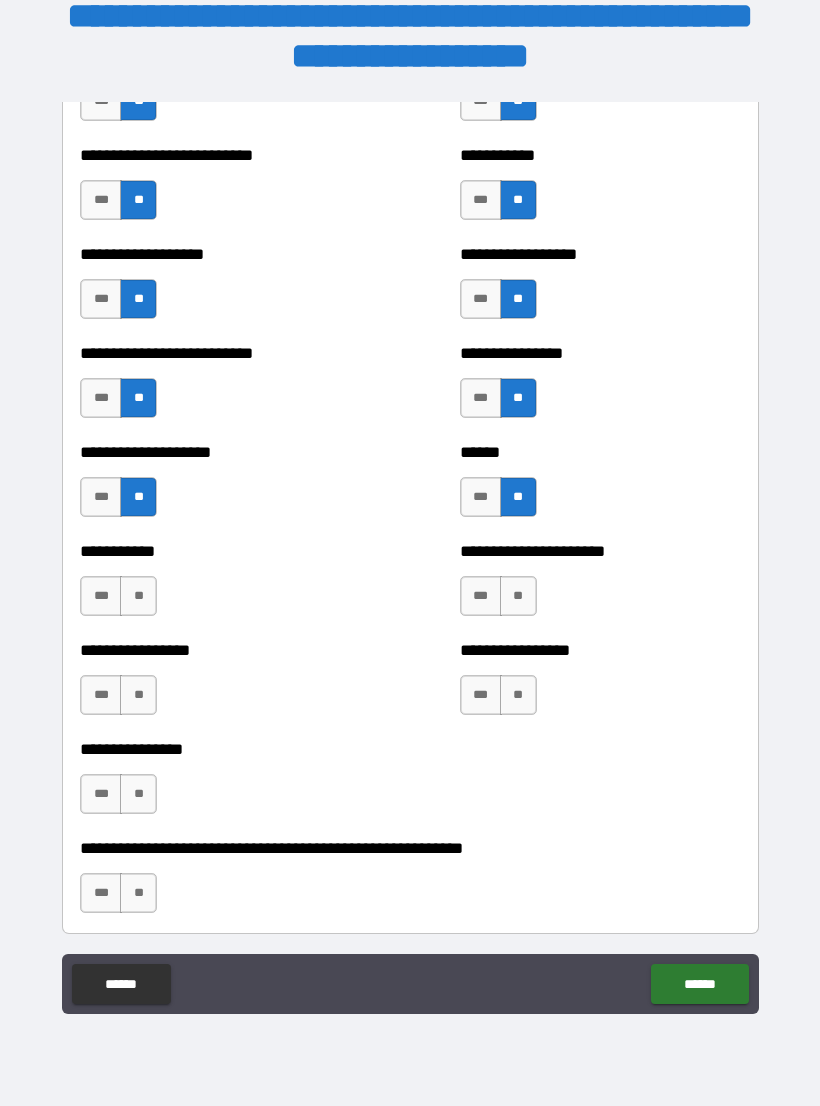 click on "**" at bounding box center [518, 596] 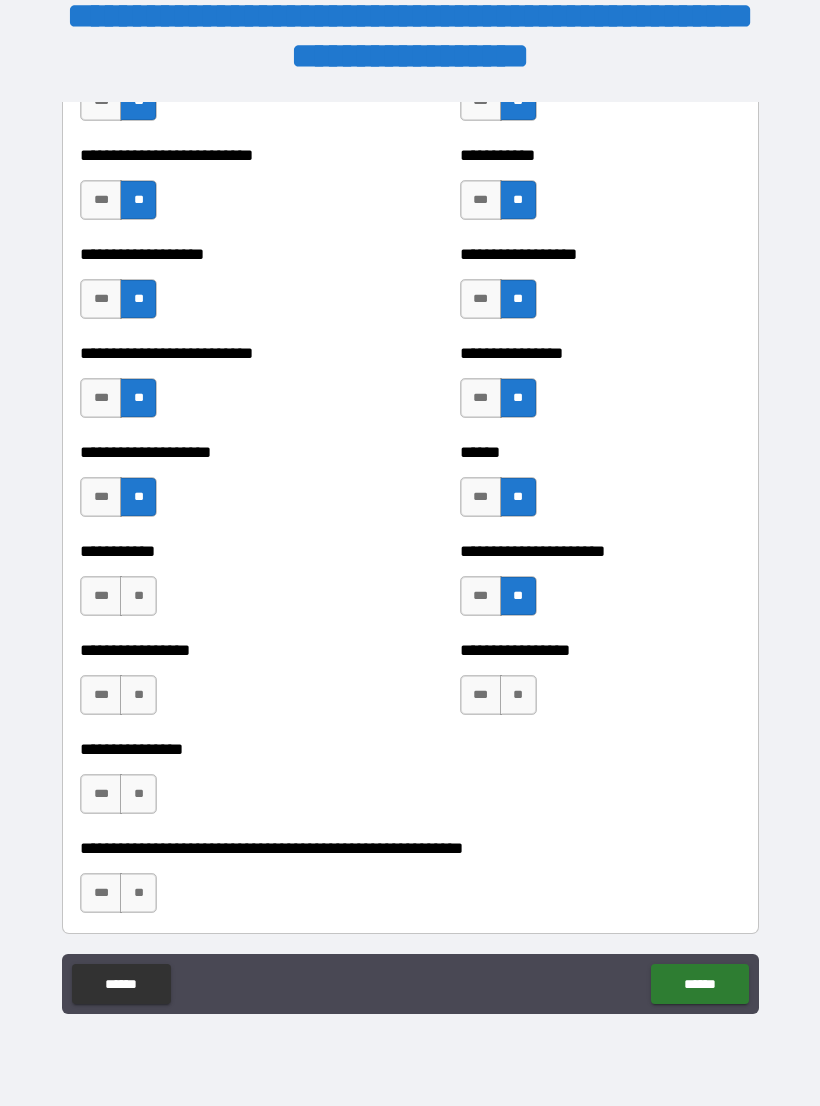 click on "**" at bounding box center [138, 596] 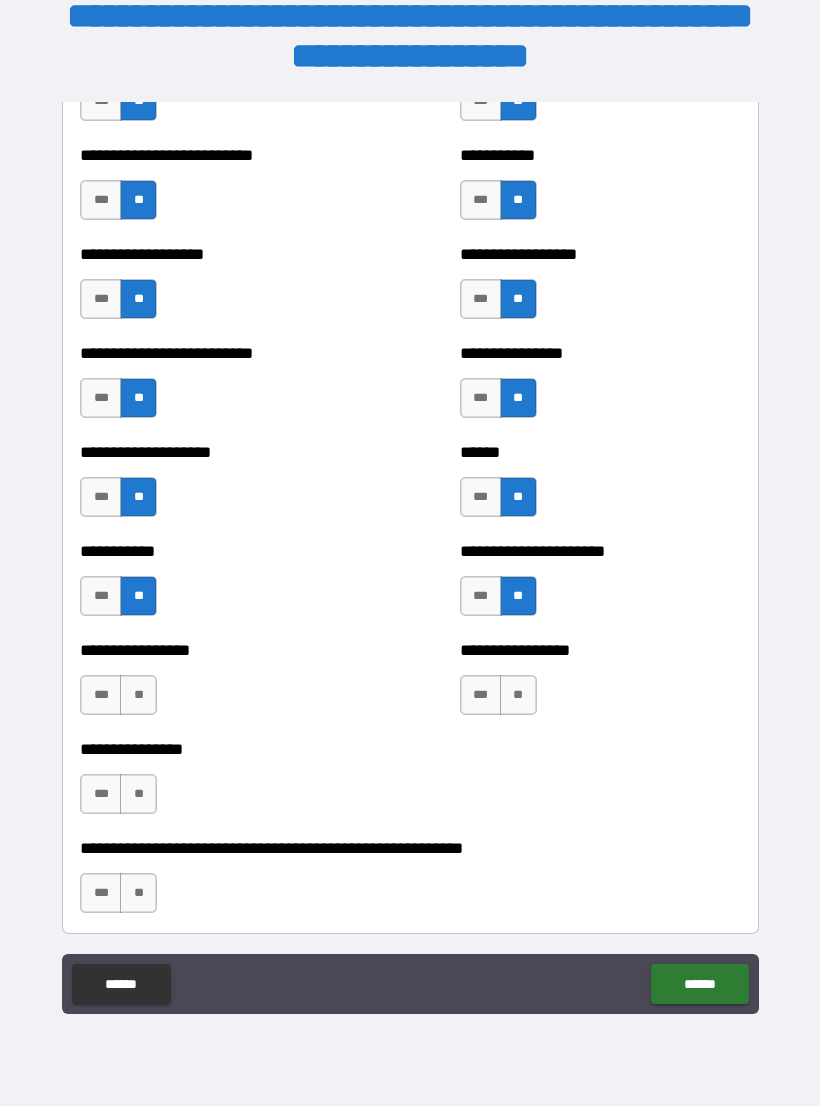 click on "**" at bounding box center [138, 695] 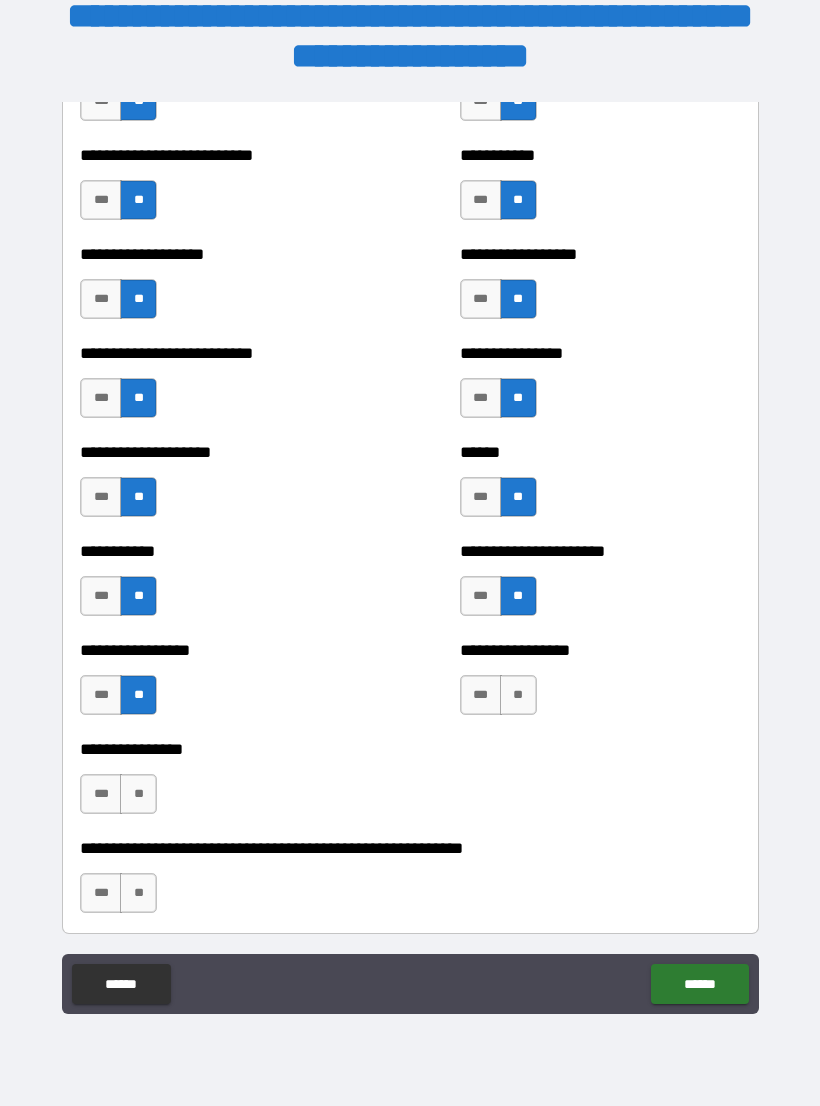 click on "**" at bounding box center (518, 695) 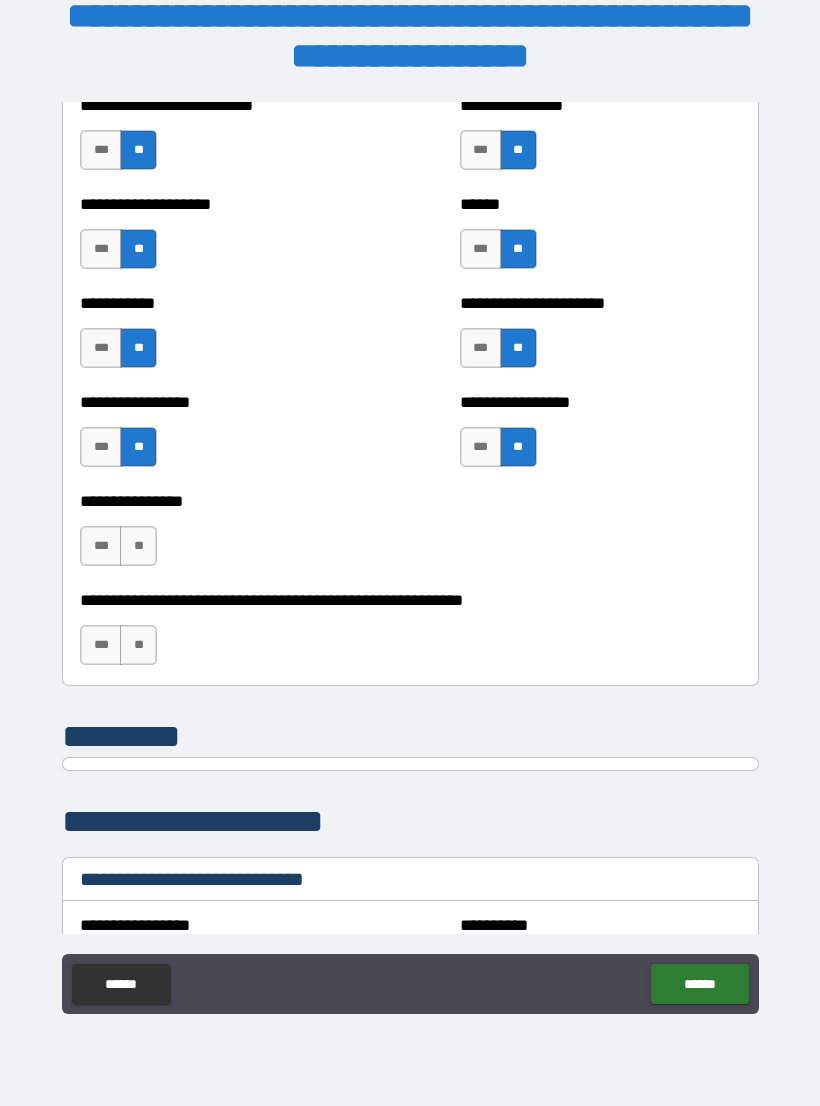 scroll, scrollTop: 5937, scrollLeft: 0, axis: vertical 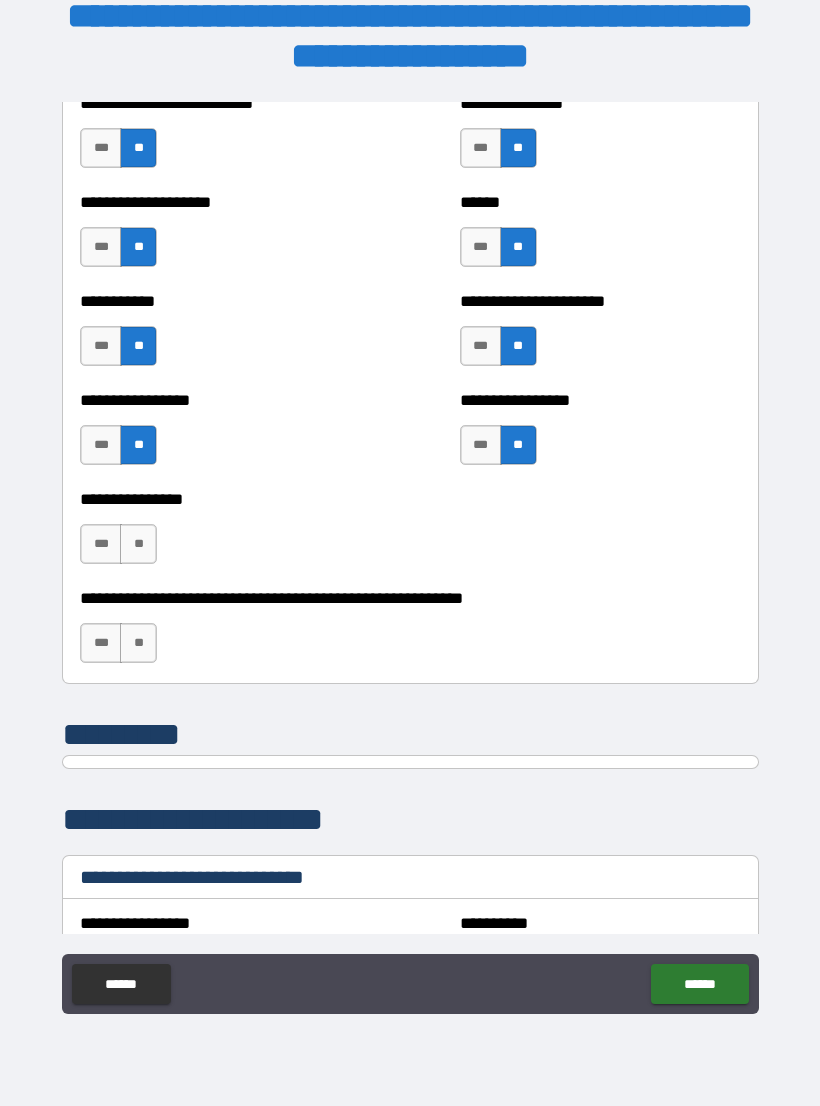 click on "**" at bounding box center [138, 544] 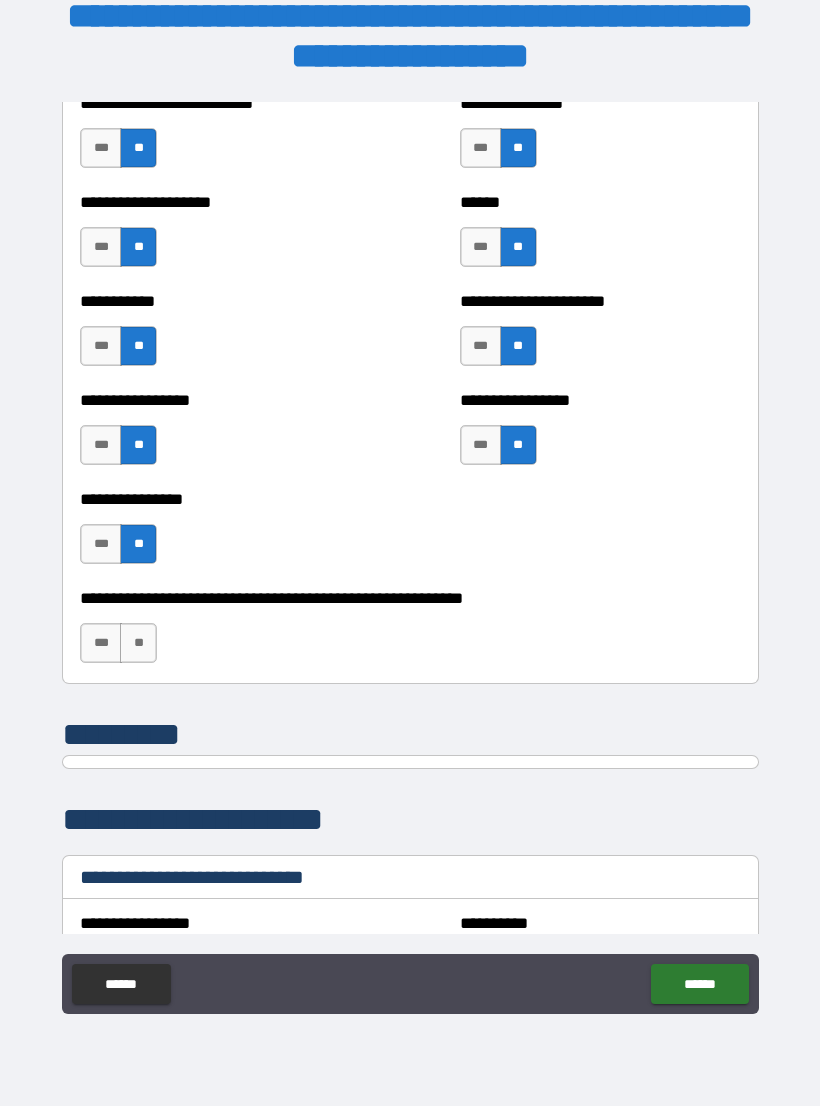 click on "**" at bounding box center (138, 643) 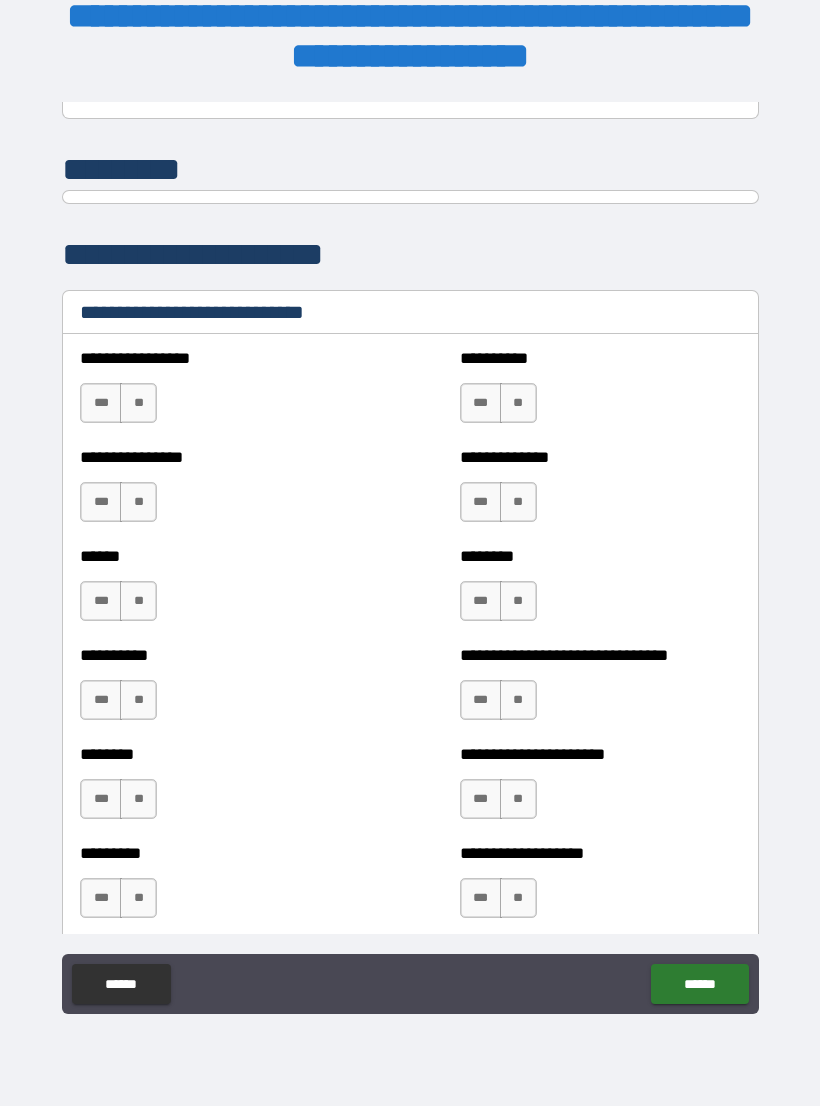 scroll, scrollTop: 6505, scrollLeft: 0, axis: vertical 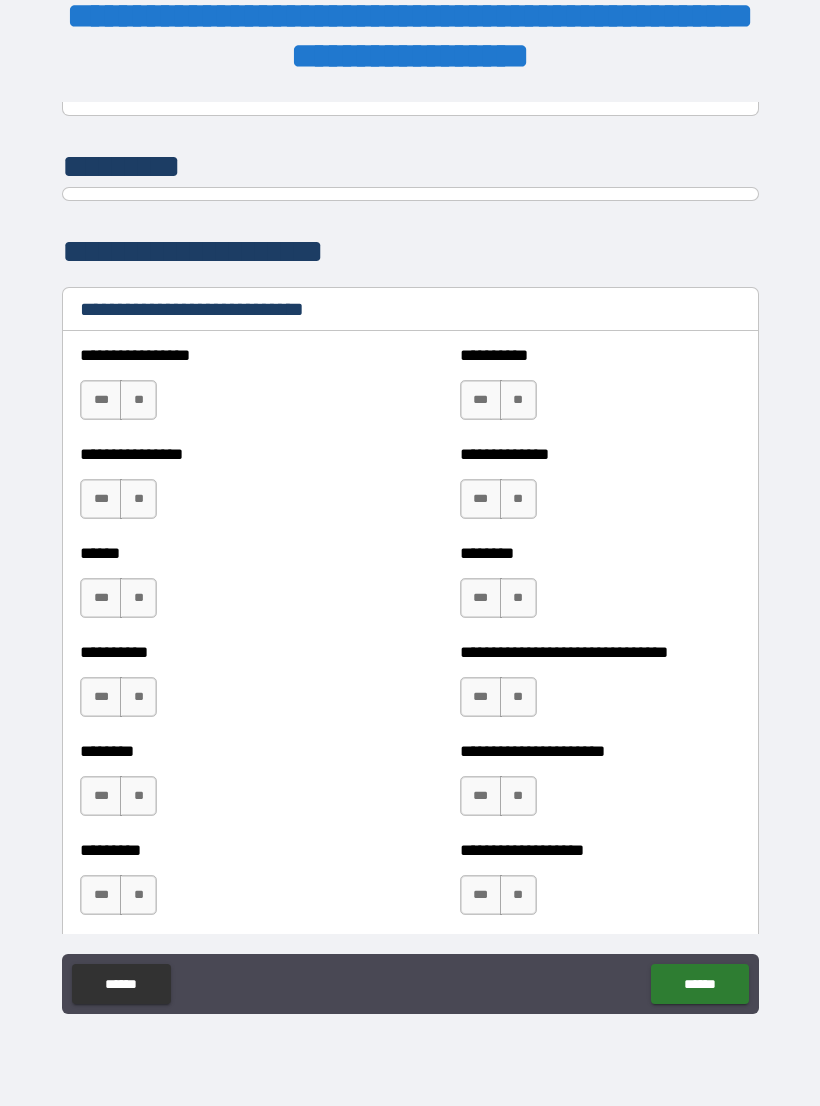 click on "**" at bounding box center [518, 499] 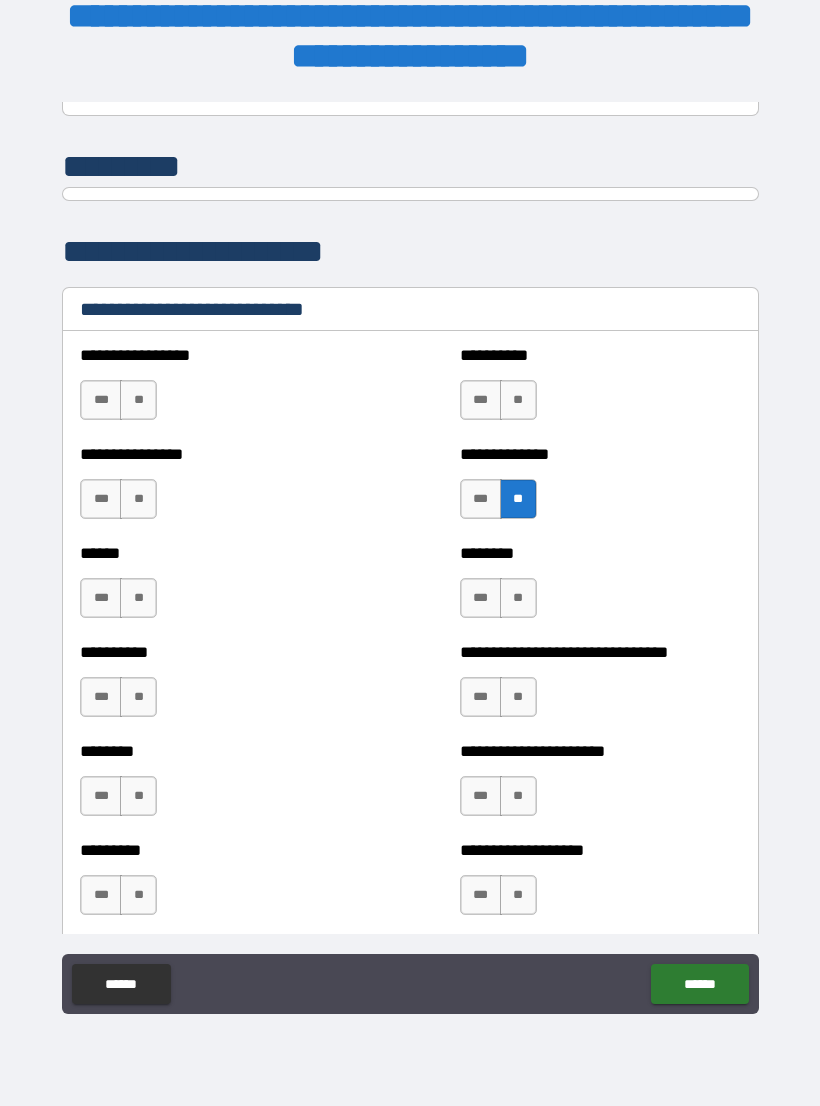 click on "**" at bounding box center [518, 598] 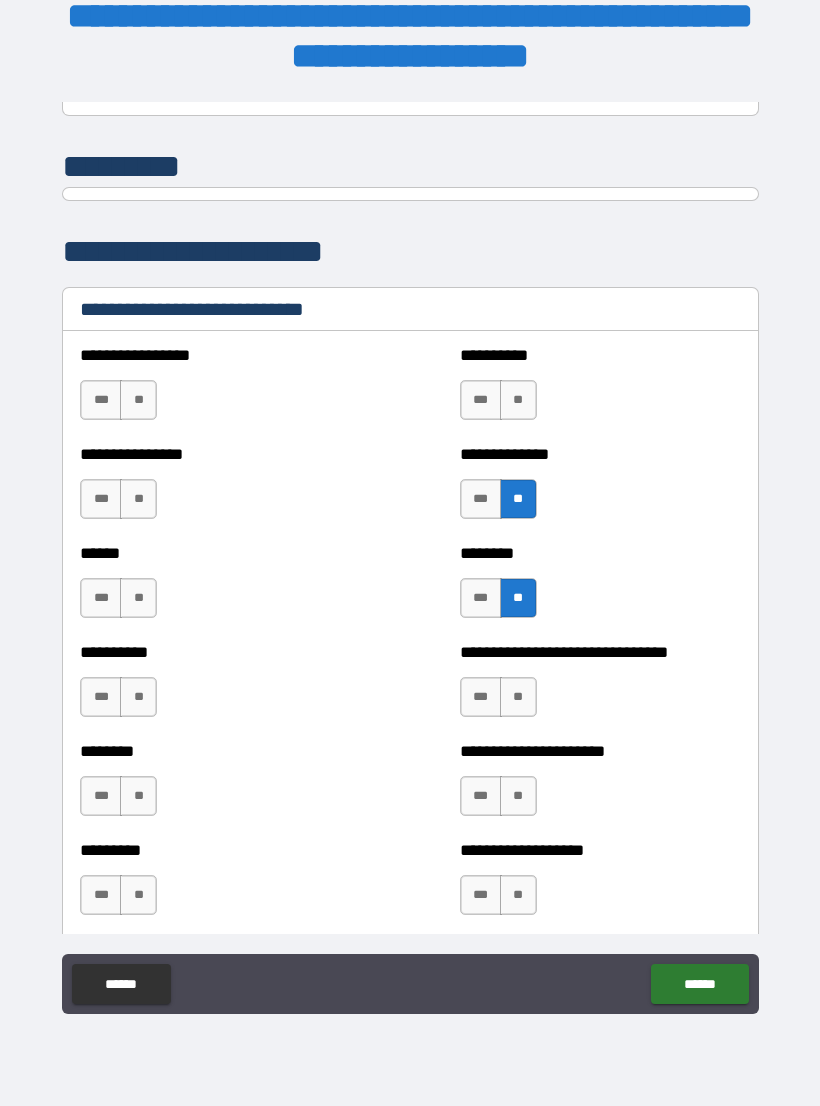 click on "**" at bounding box center [138, 499] 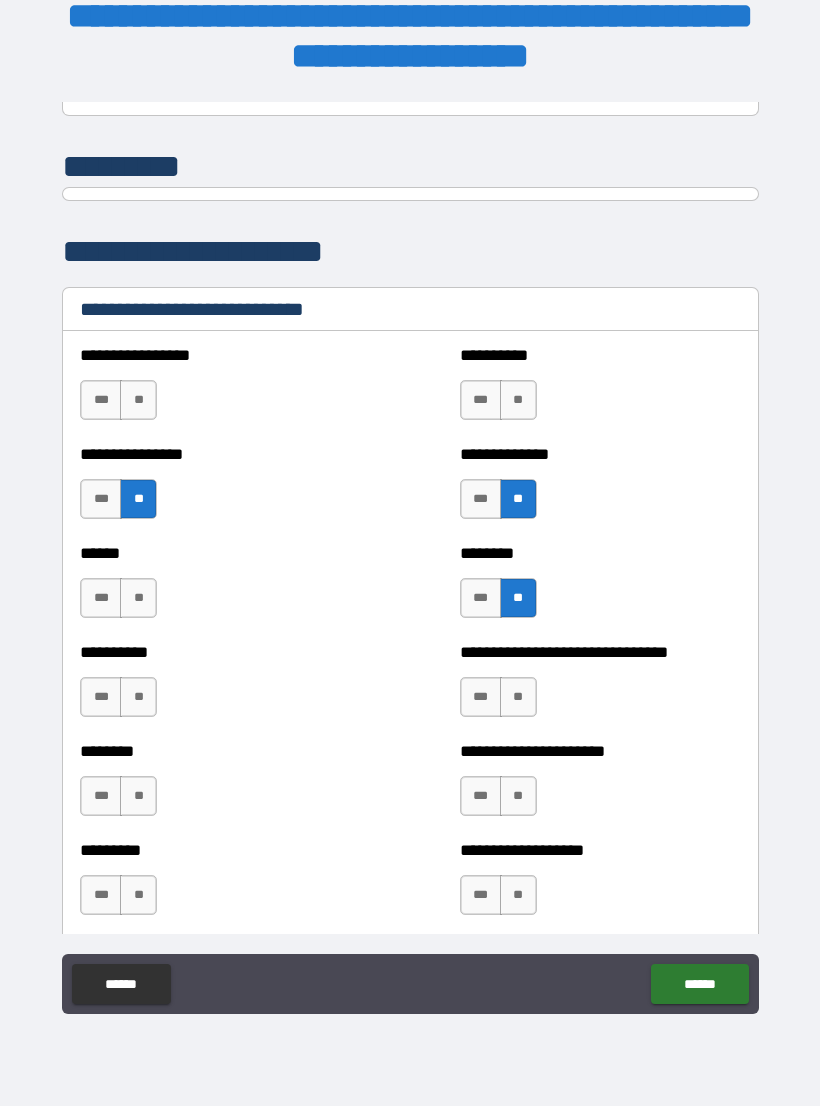 click on "**" at bounding box center (138, 598) 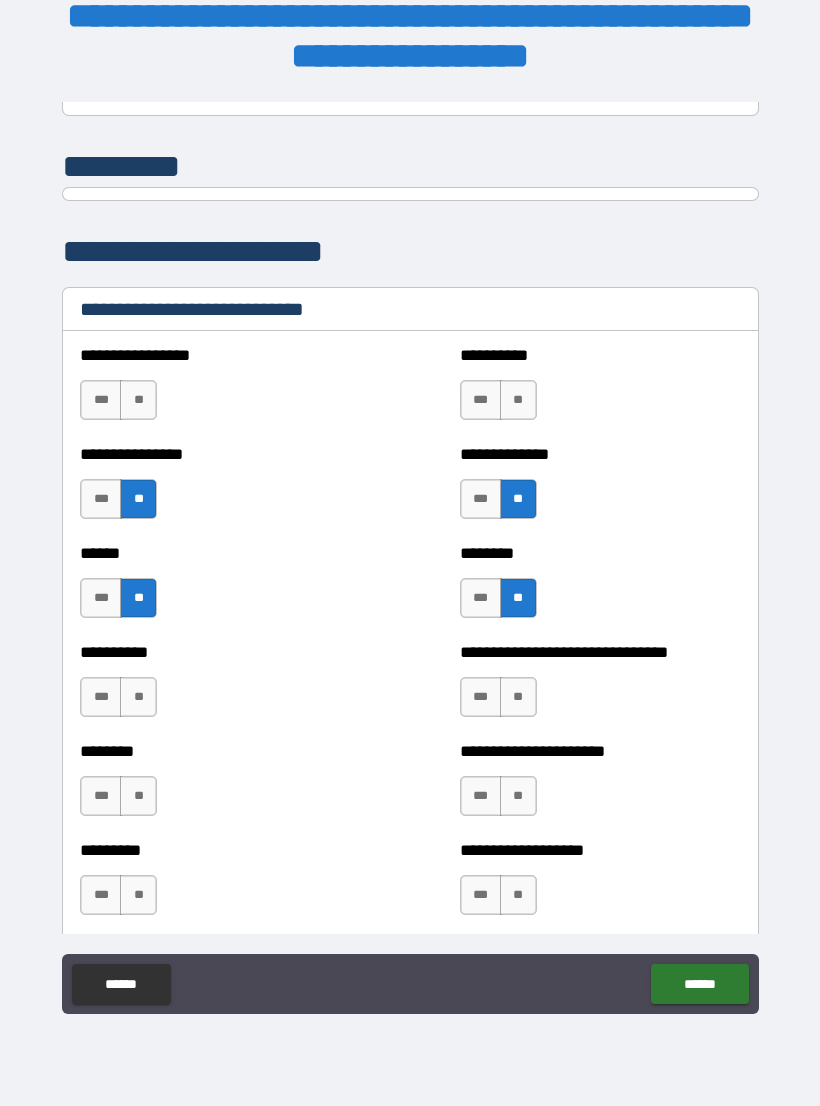 click on "**" at bounding box center (138, 697) 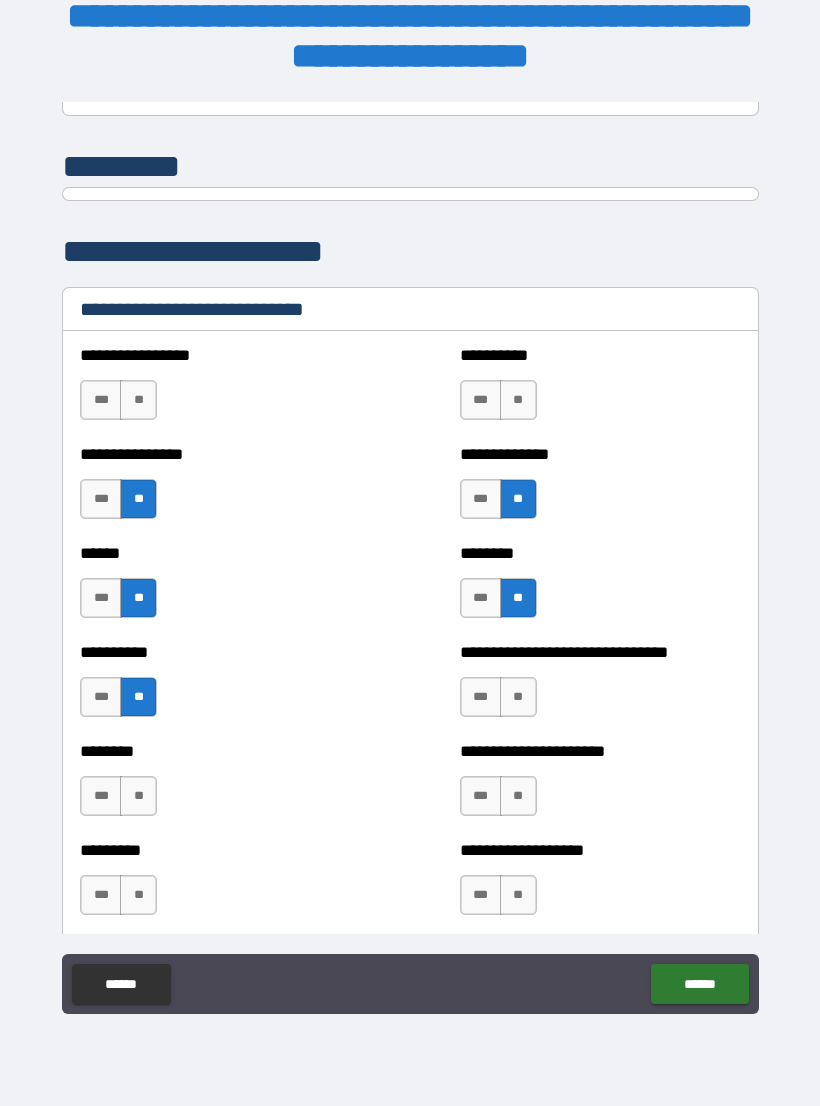 click on "**" at bounding box center (138, 796) 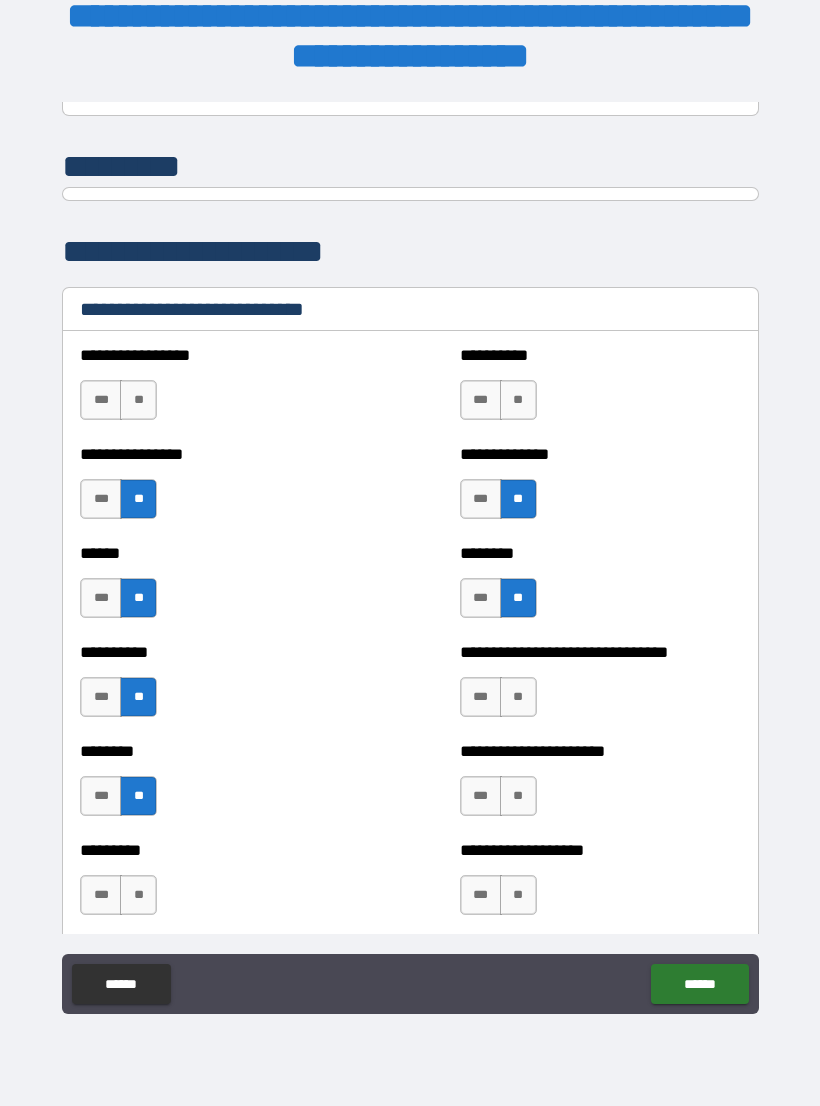 click on "**" at bounding box center (138, 895) 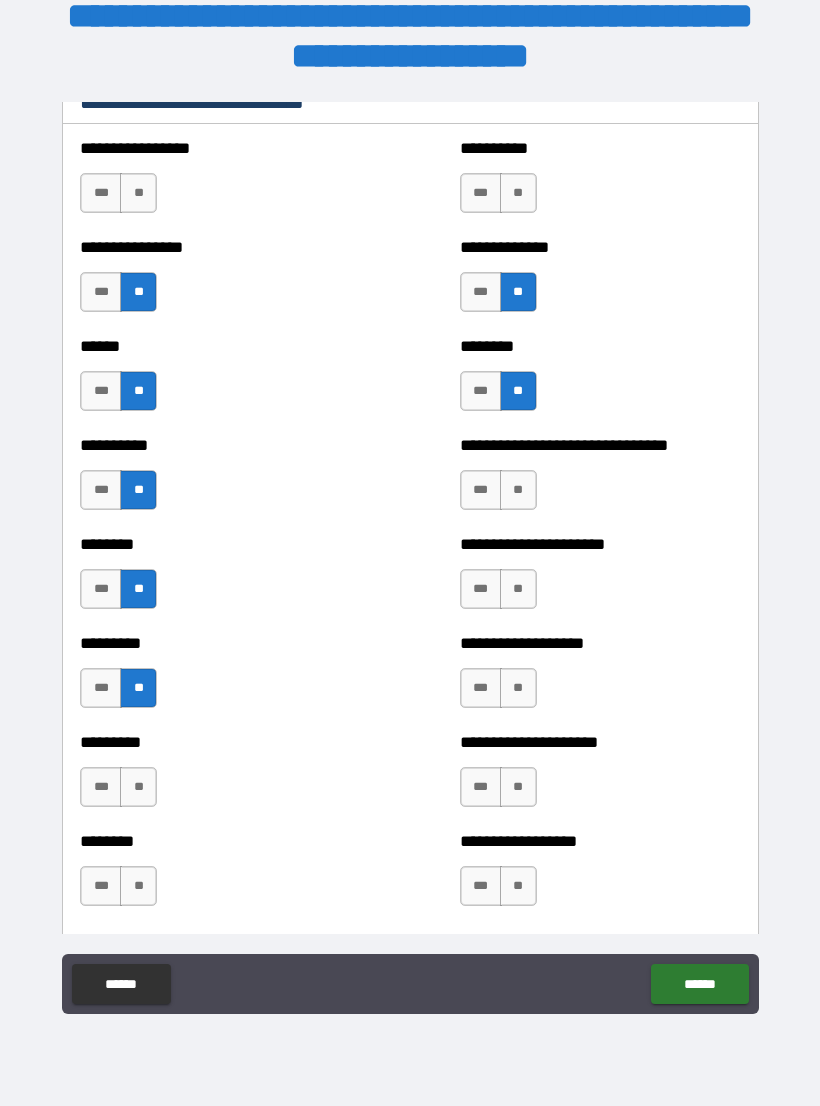 scroll, scrollTop: 6711, scrollLeft: 0, axis: vertical 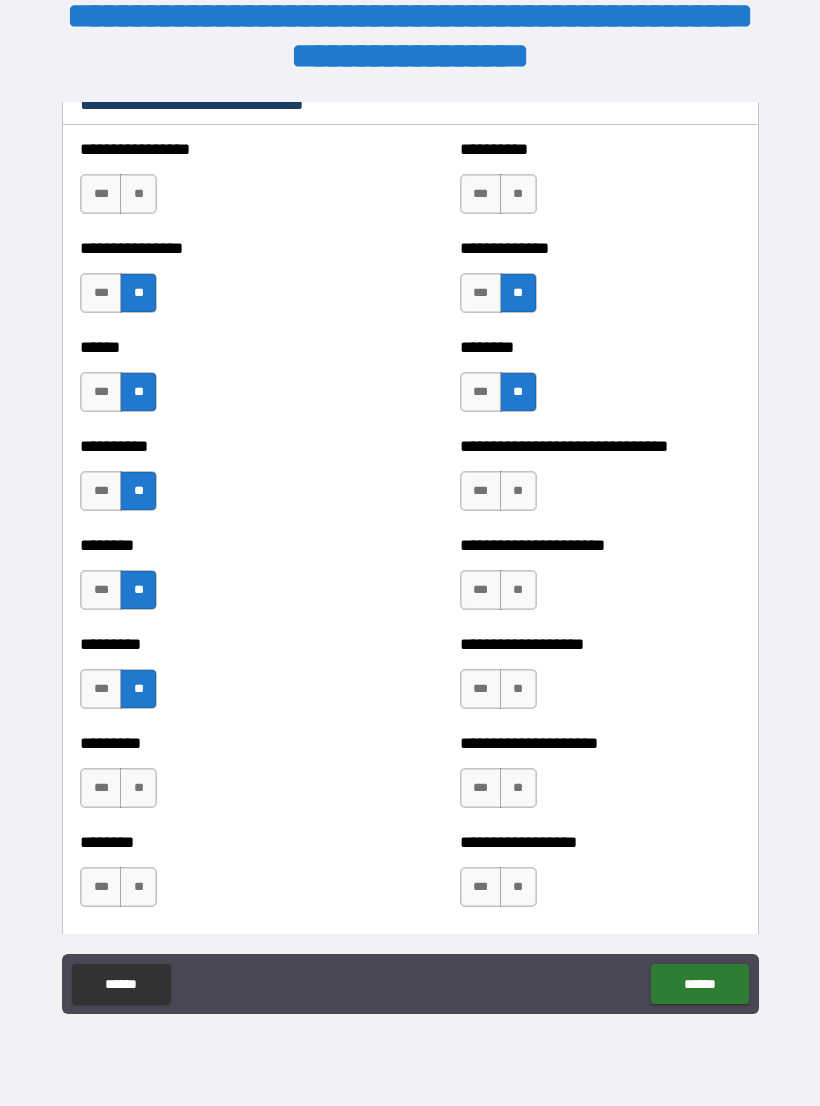 click on "***" at bounding box center (101, 590) 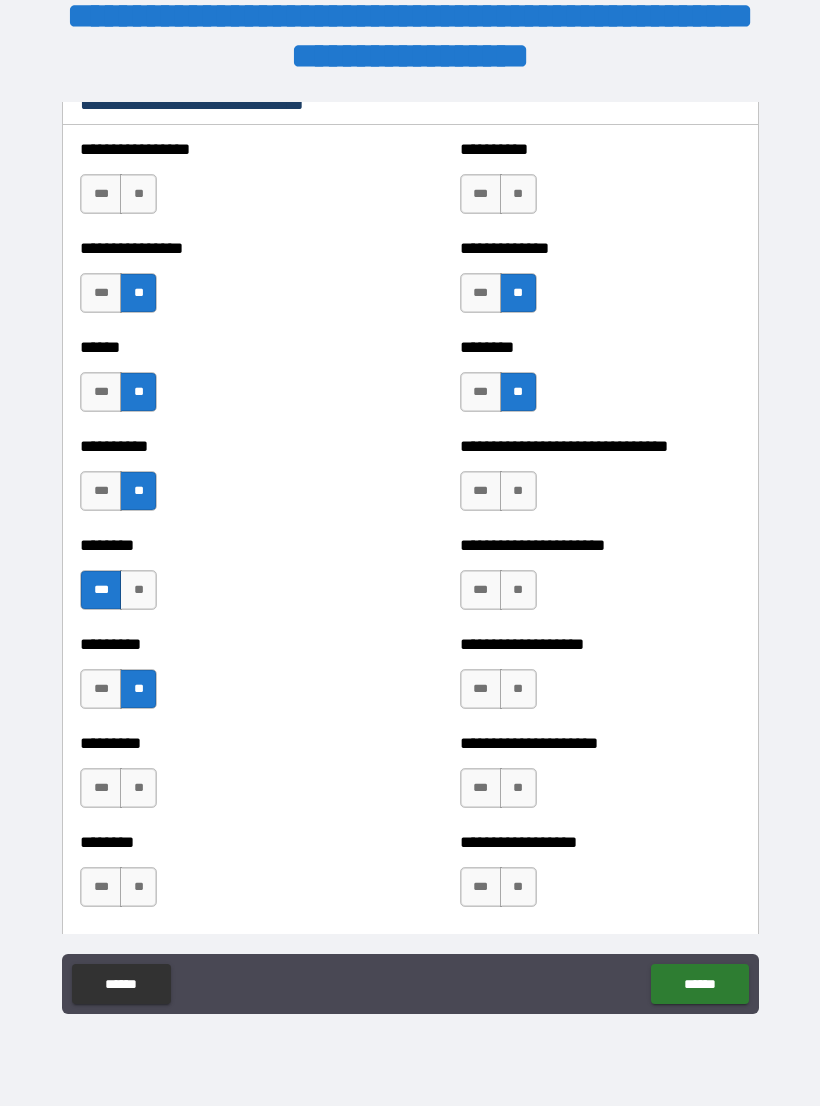 click on "***" at bounding box center (481, 590) 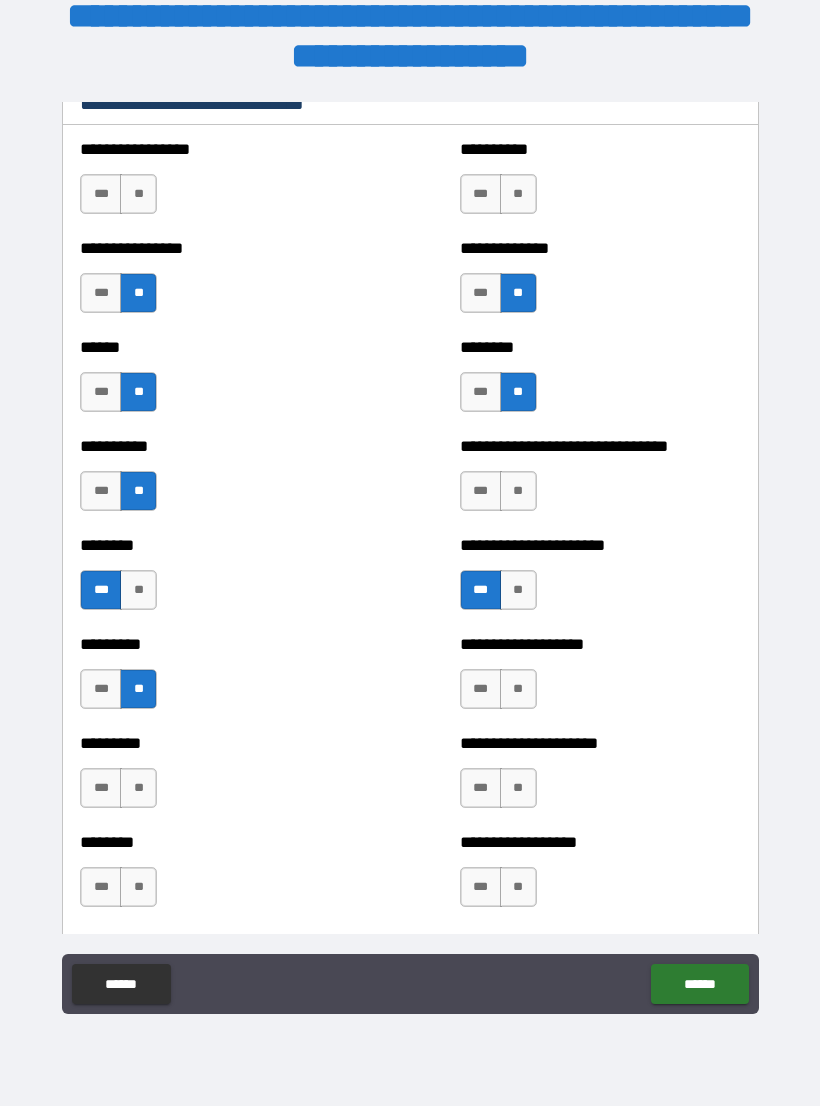 click on "***" at bounding box center (481, 491) 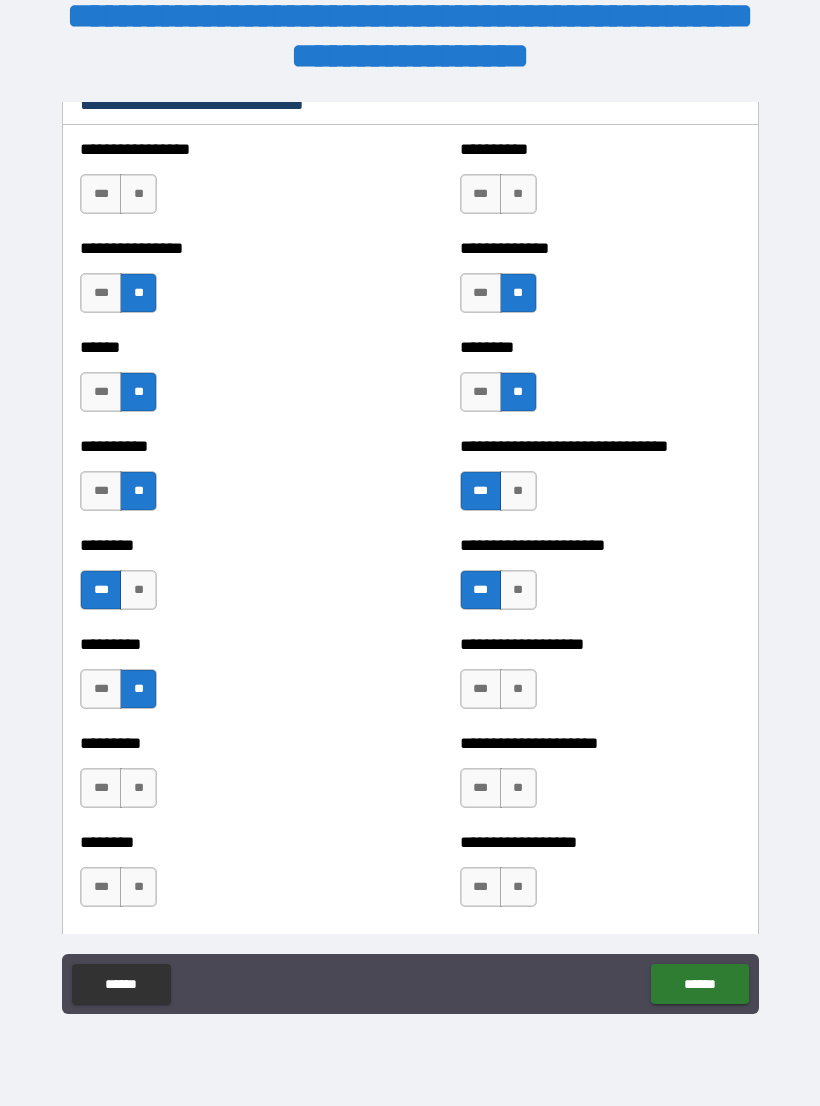 click on "**" at bounding box center (138, 788) 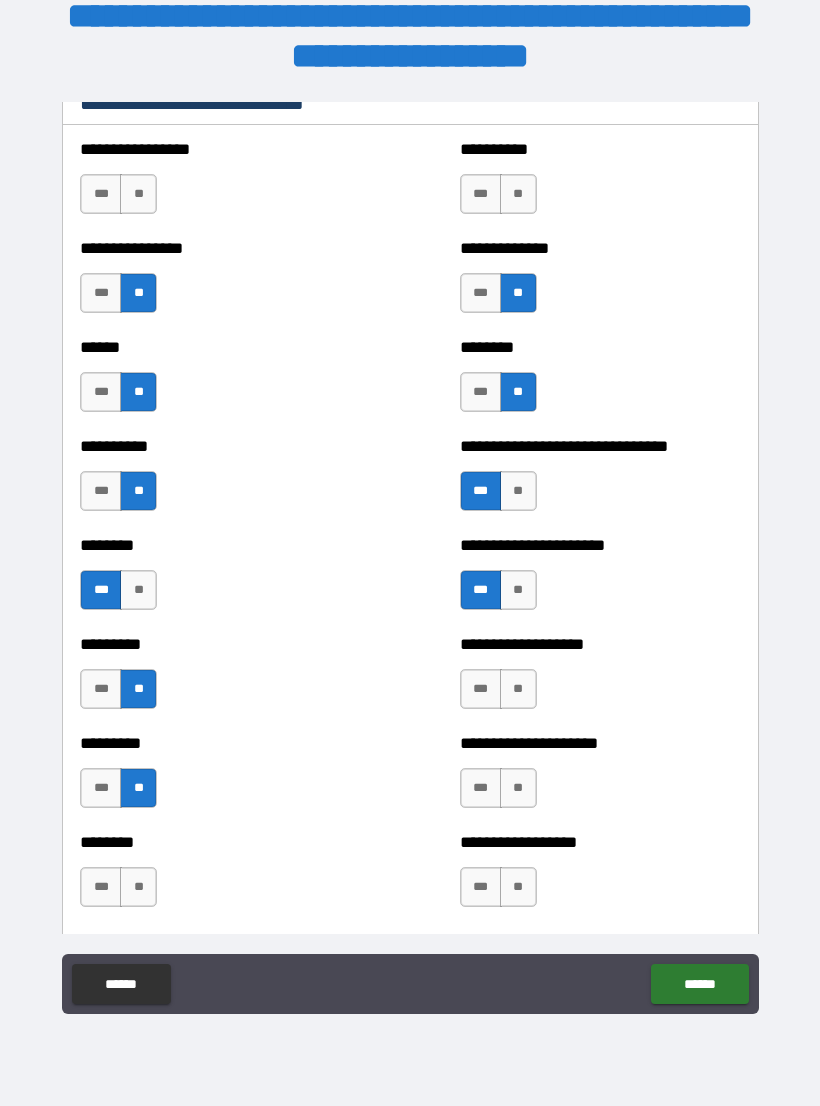 click on "**" at bounding box center (138, 887) 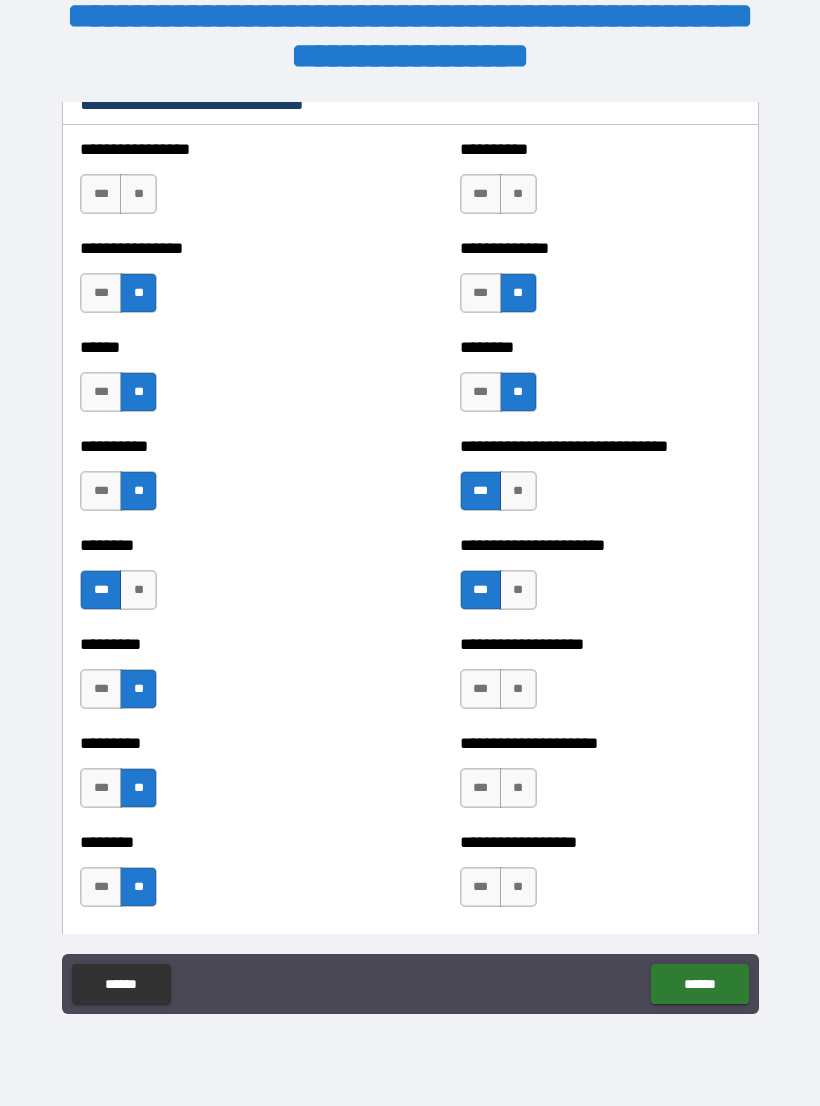 click on "**" at bounding box center (518, 689) 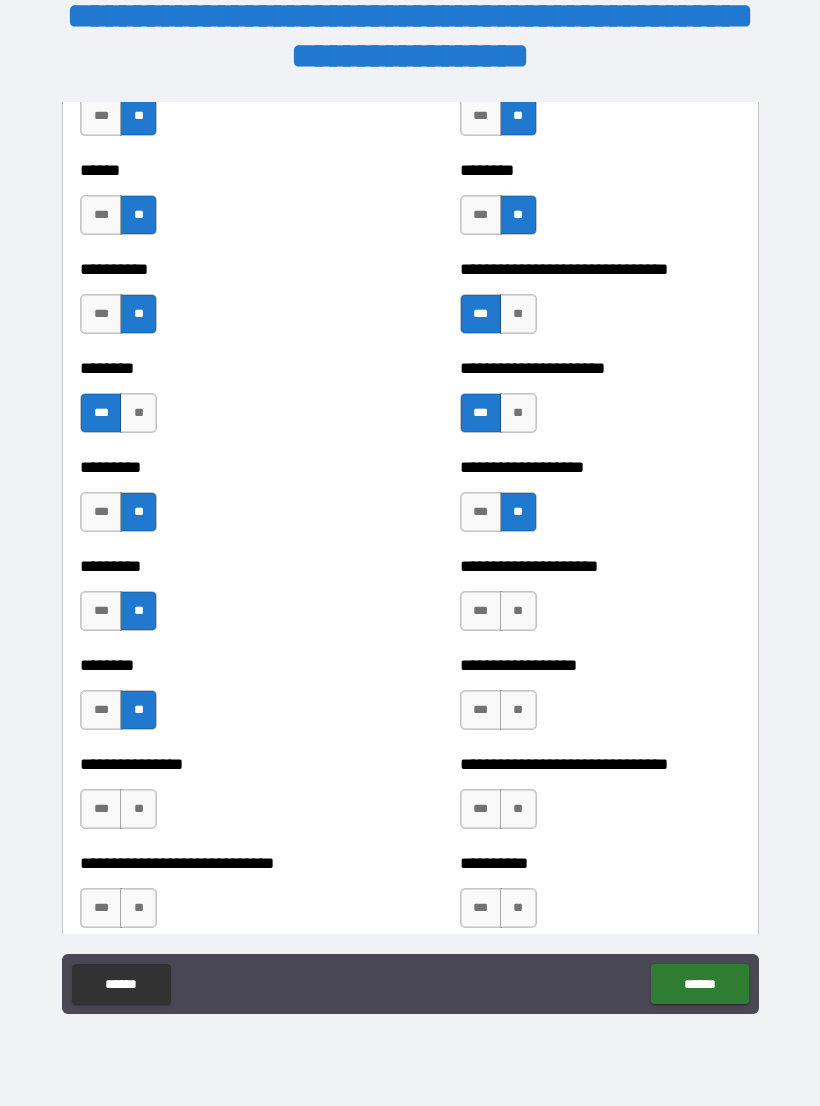 scroll, scrollTop: 6910, scrollLeft: 0, axis: vertical 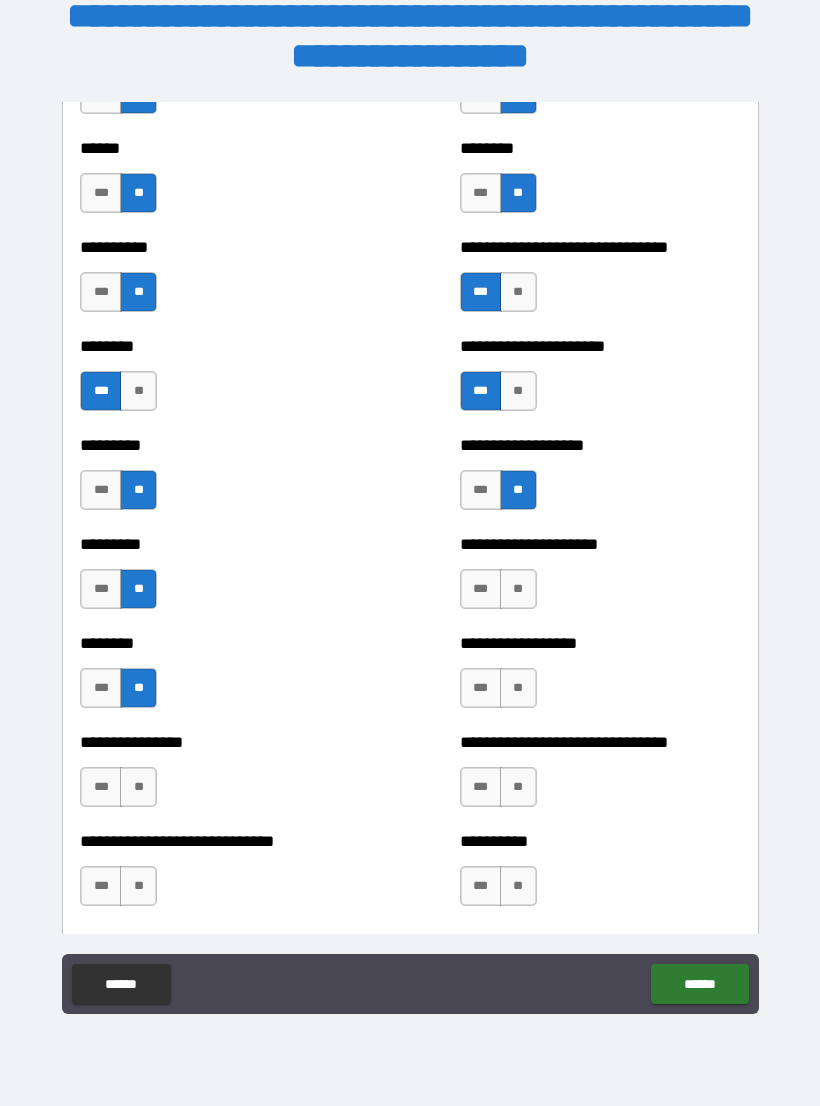 click on "**" at bounding box center [518, 589] 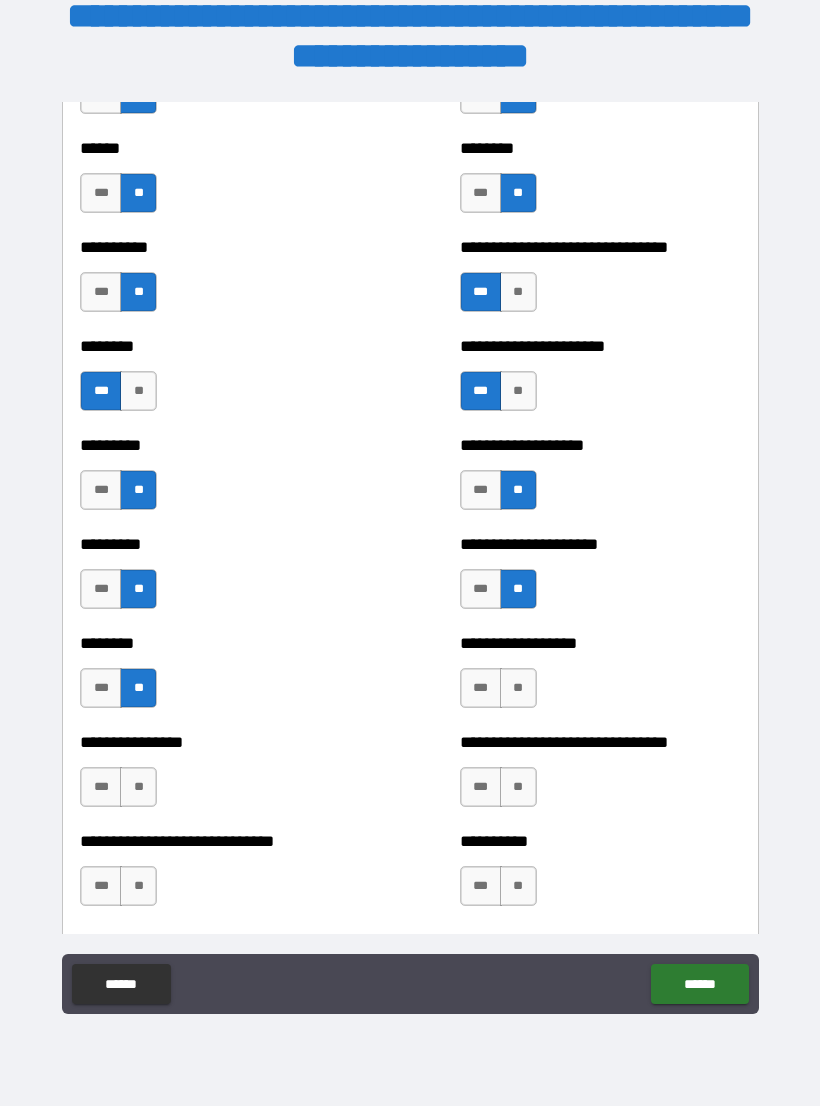 click on "**" at bounding box center [518, 688] 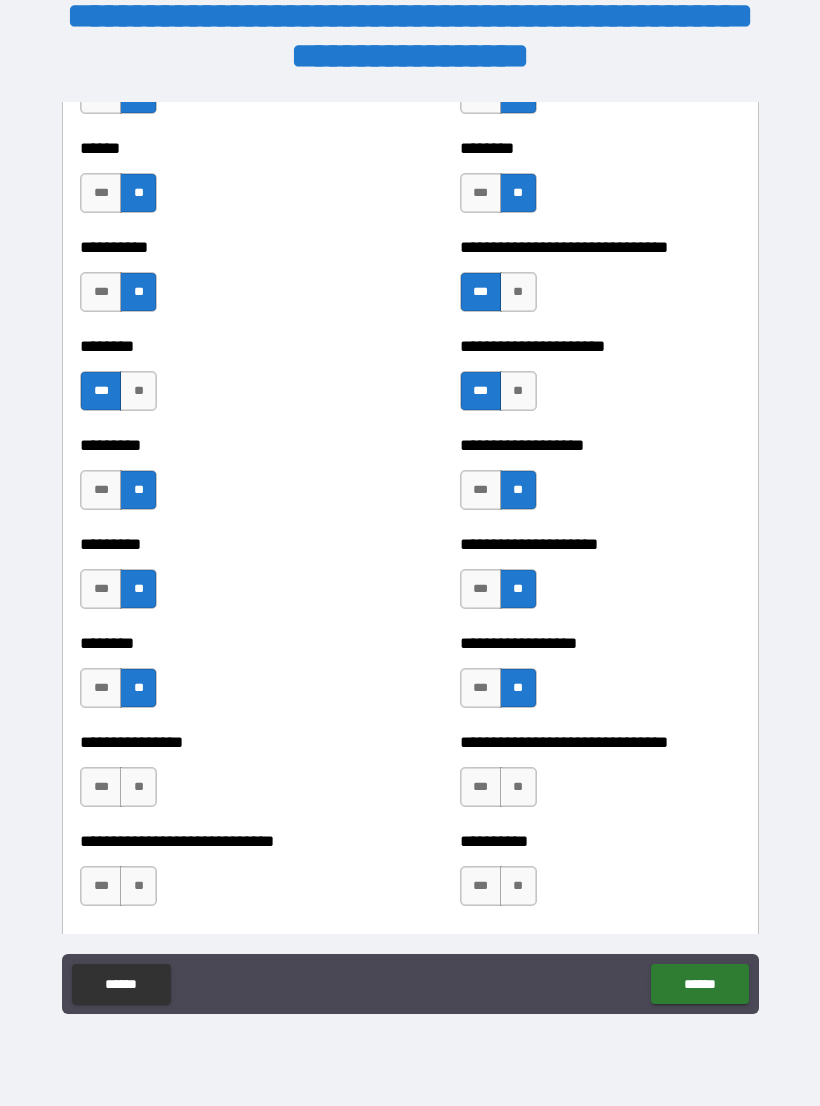 click on "**" at bounding box center [138, 787] 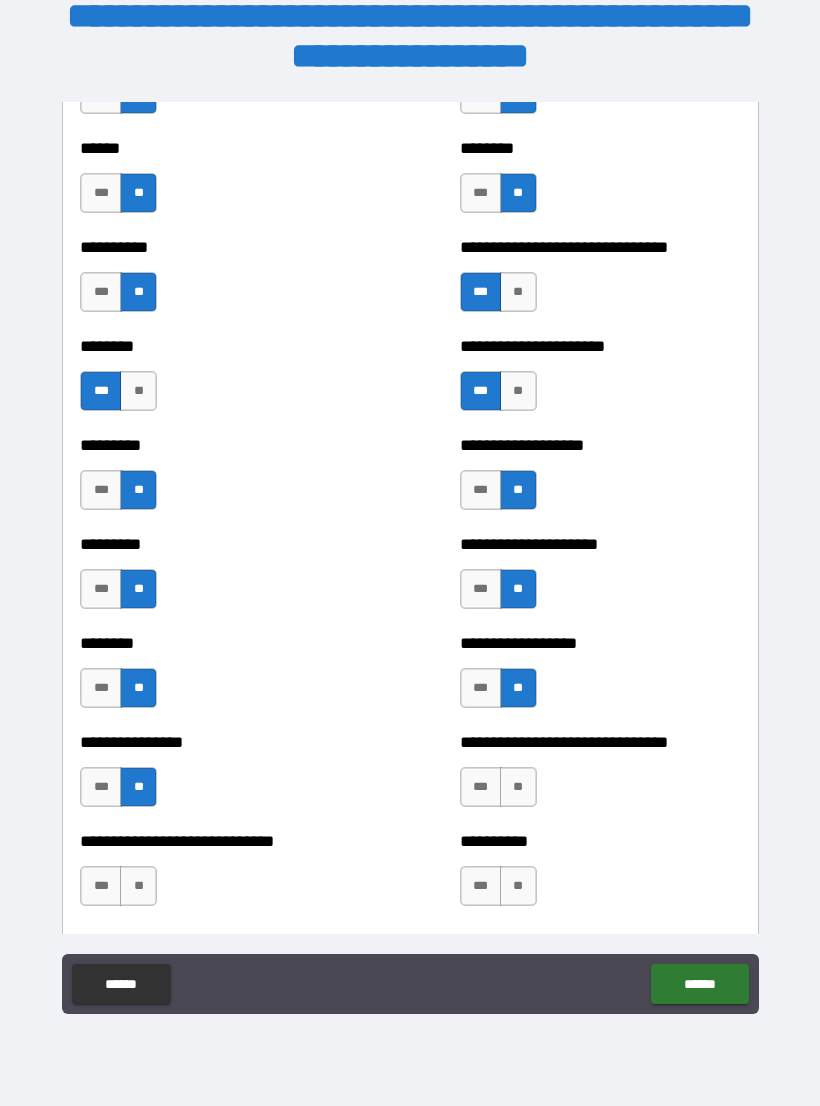 click on "**" at bounding box center (518, 787) 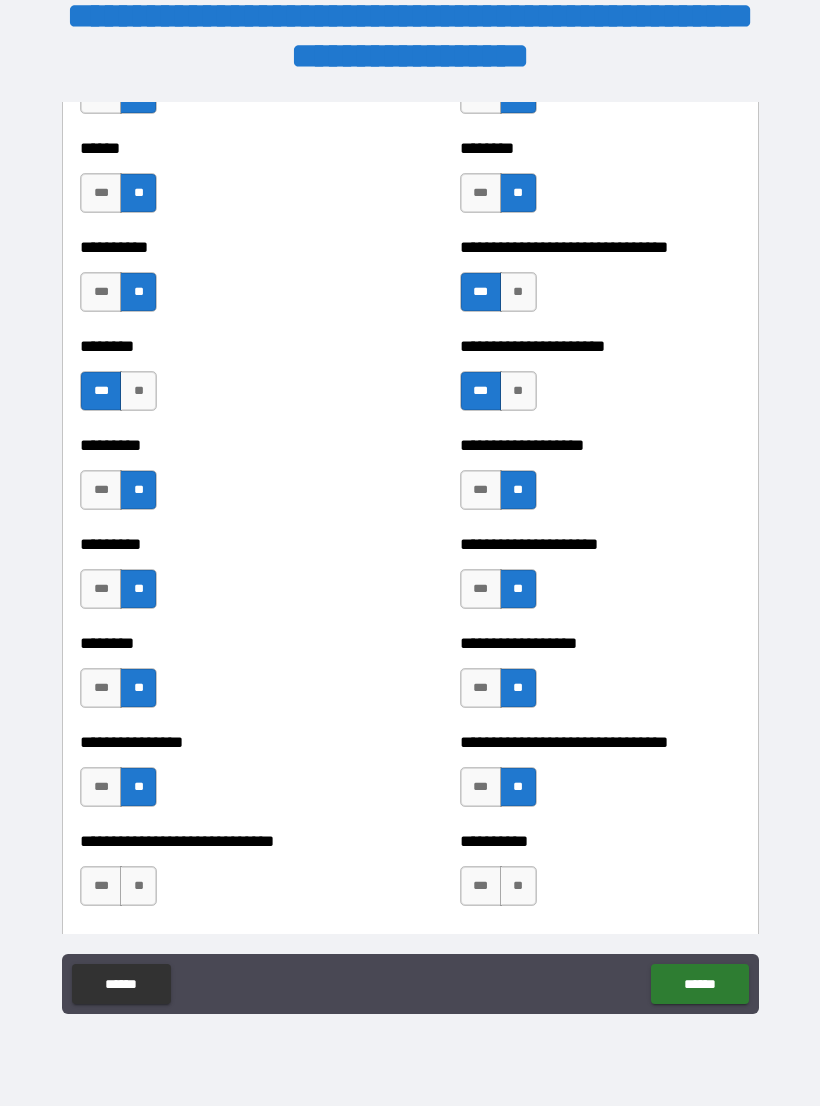 click on "**" at bounding box center [518, 886] 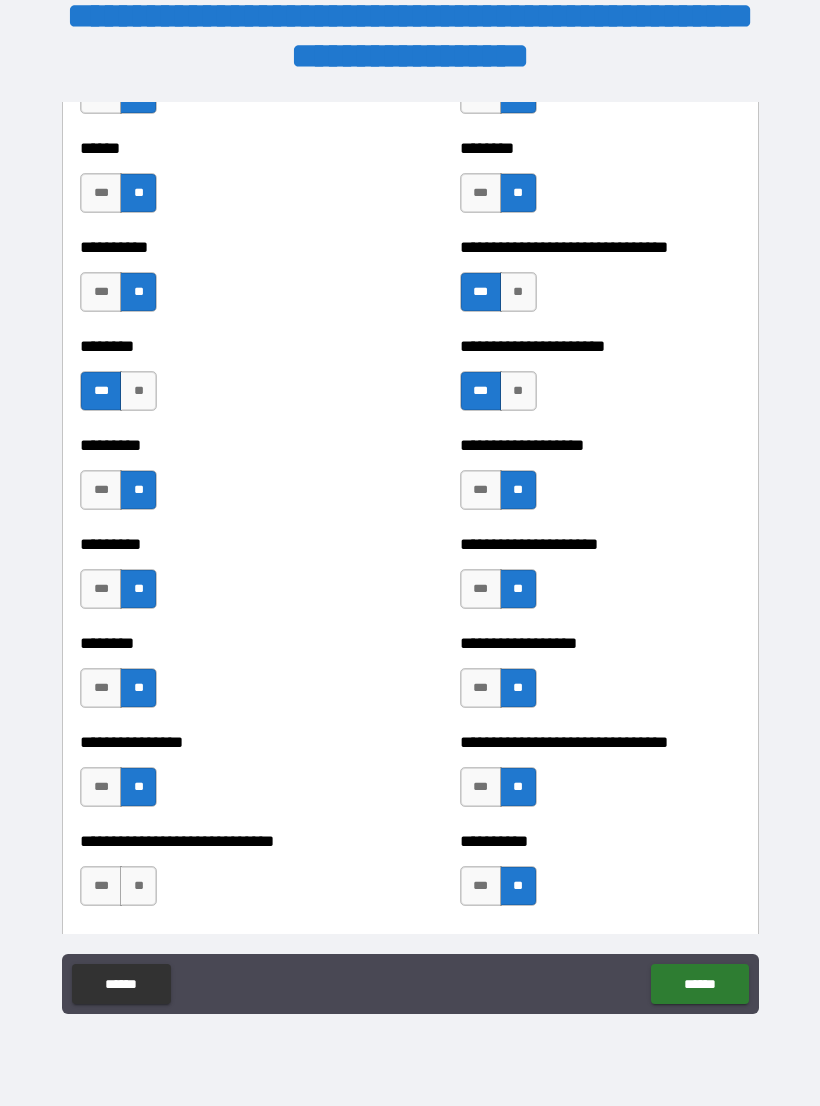 click on "**" at bounding box center [138, 886] 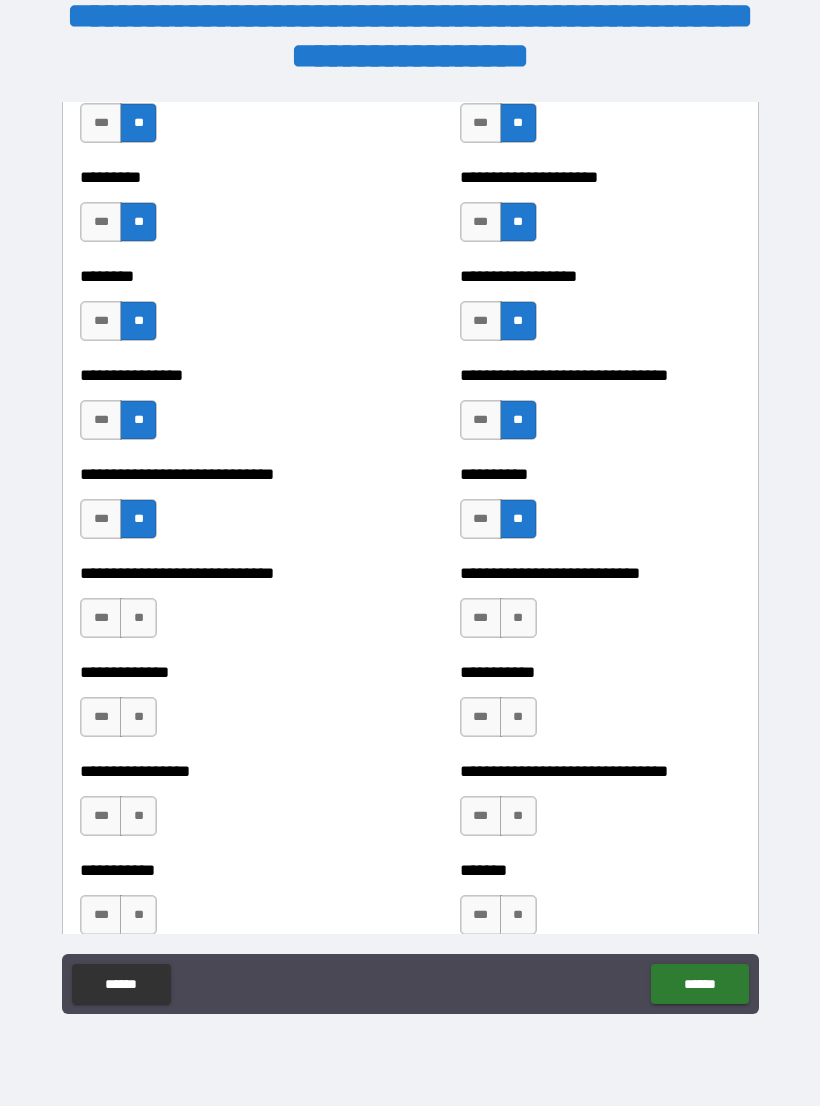 scroll, scrollTop: 7271, scrollLeft: 0, axis: vertical 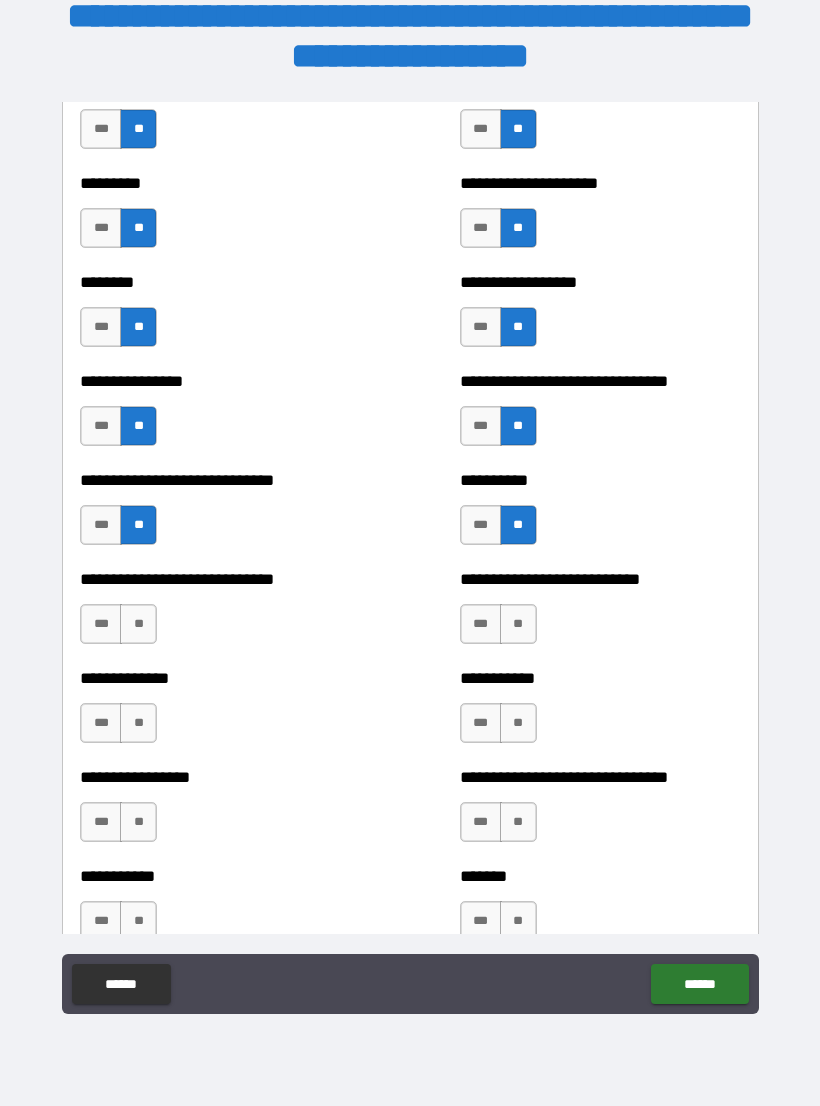 click on "**" at bounding box center (138, 624) 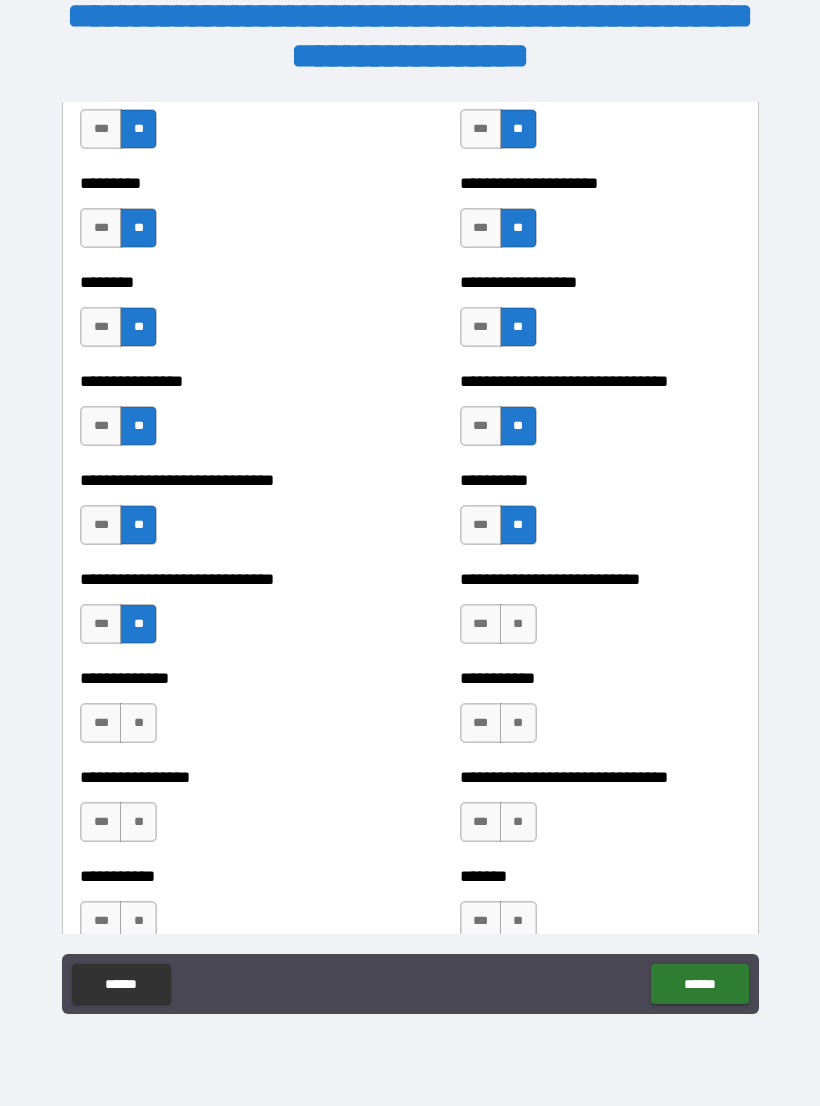 click on "**" at bounding box center [138, 723] 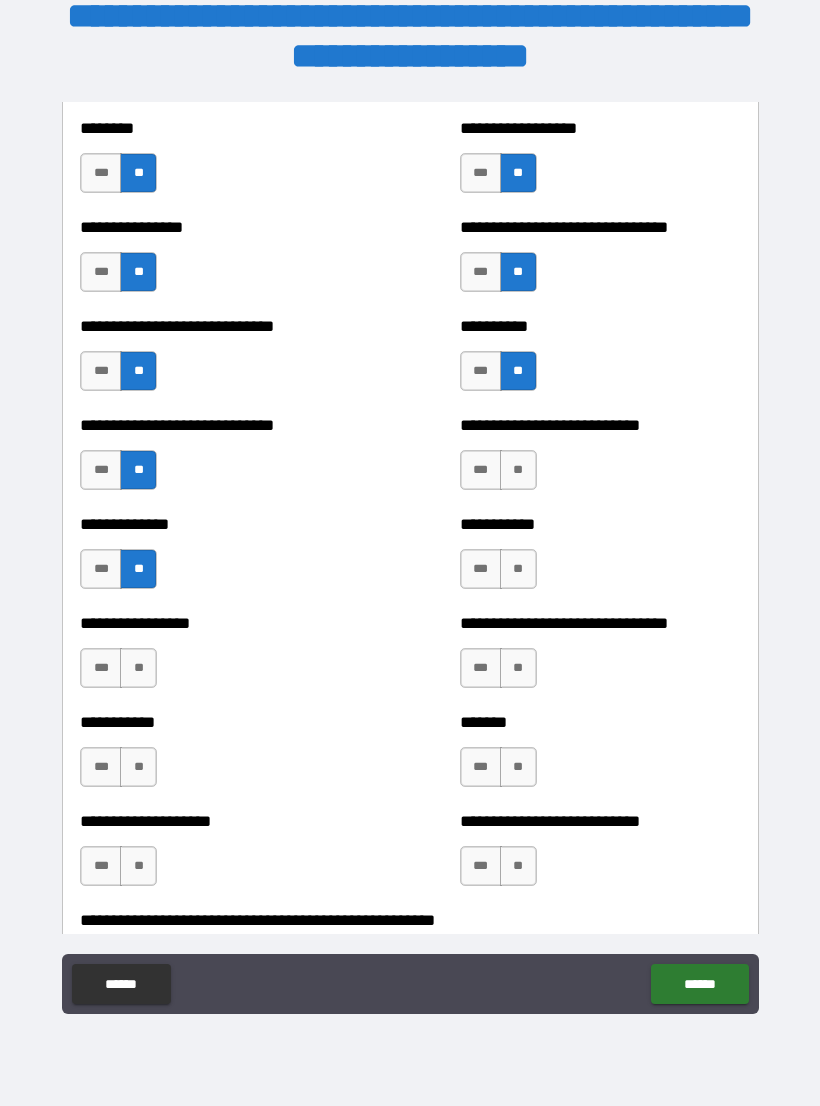 scroll, scrollTop: 7428, scrollLeft: 0, axis: vertical 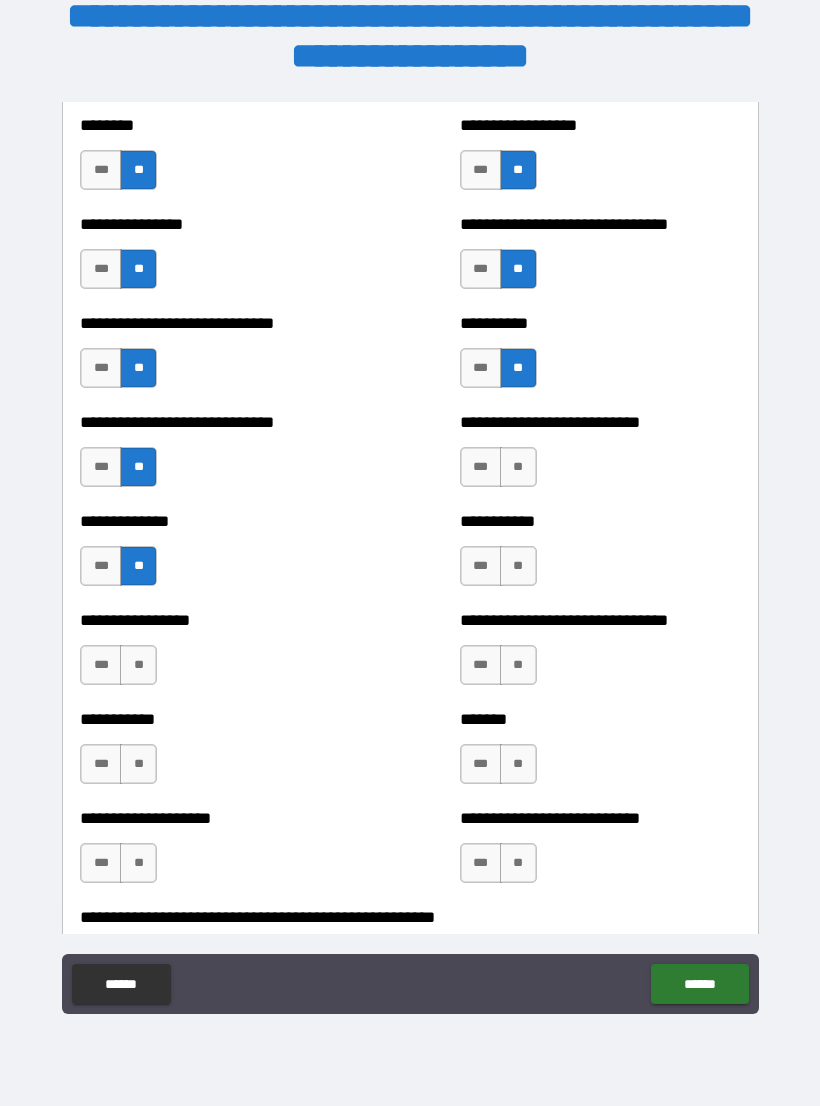 click on "**" at bounding box center [518, 863] 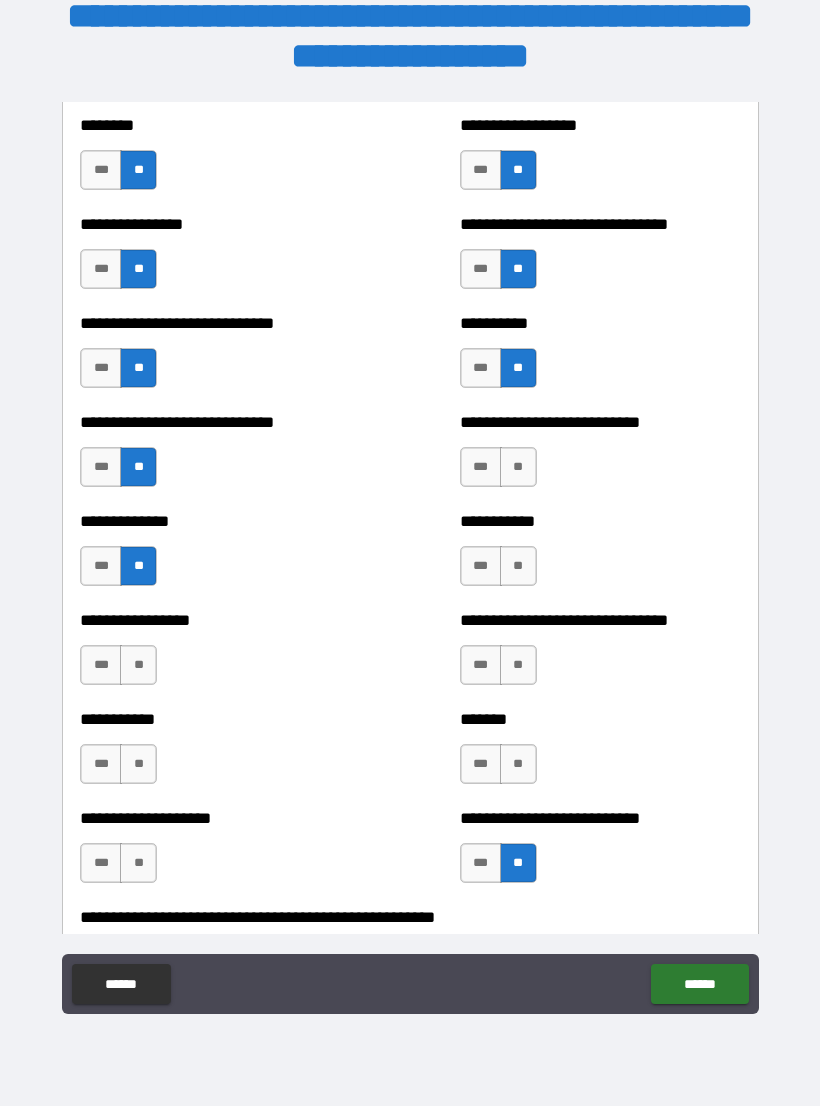 click on "**" at bounding box center [518, 764] 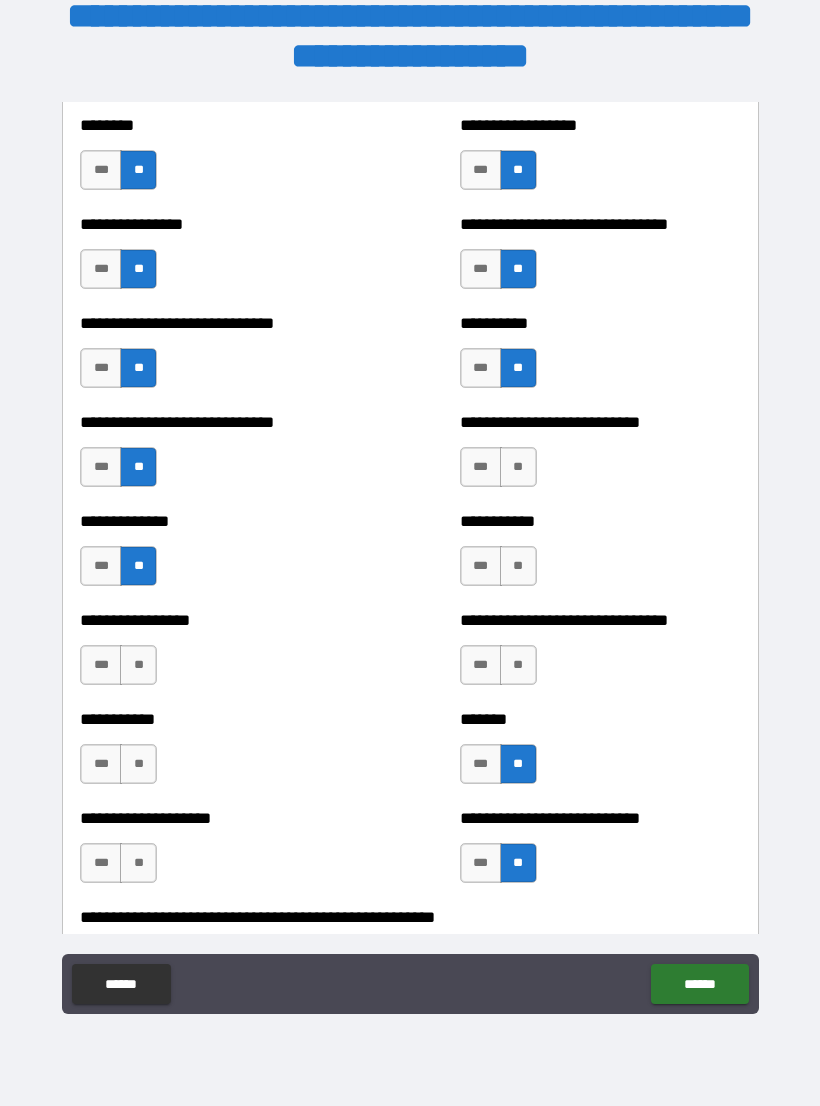 click on "**" at bounding box center (518, 665) 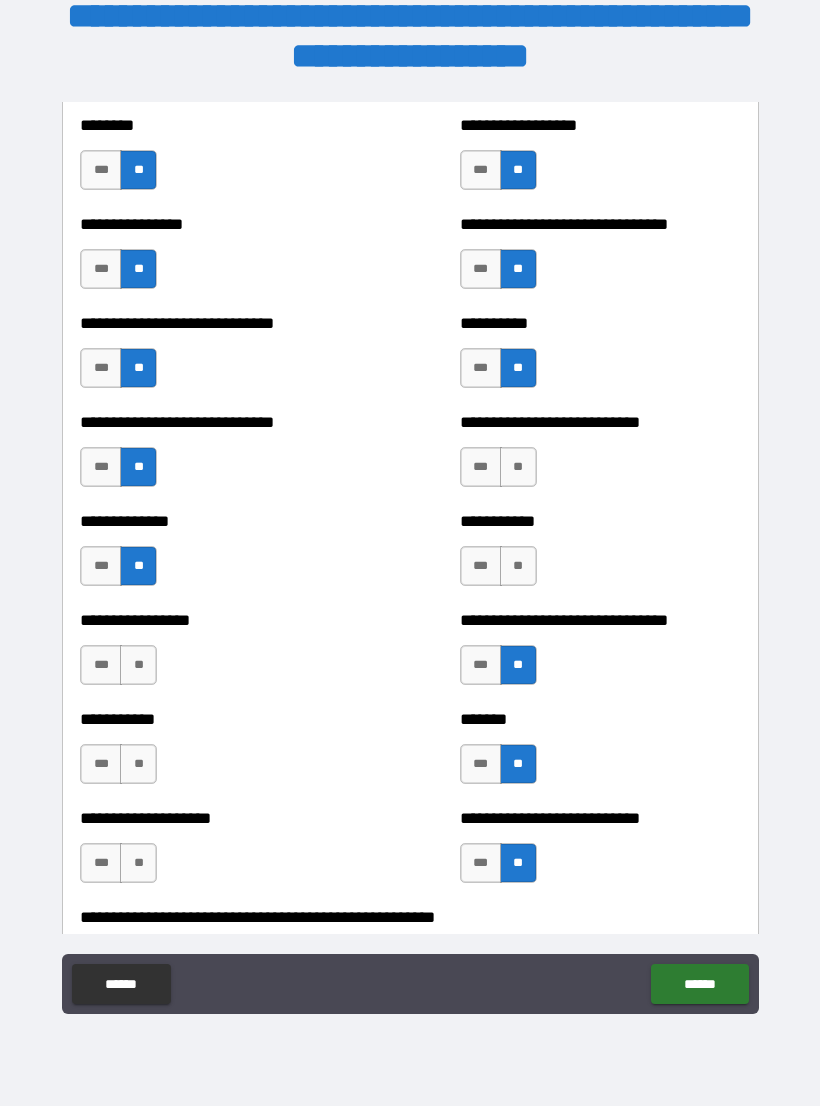 click on "***" at bounding box center (481, 566) 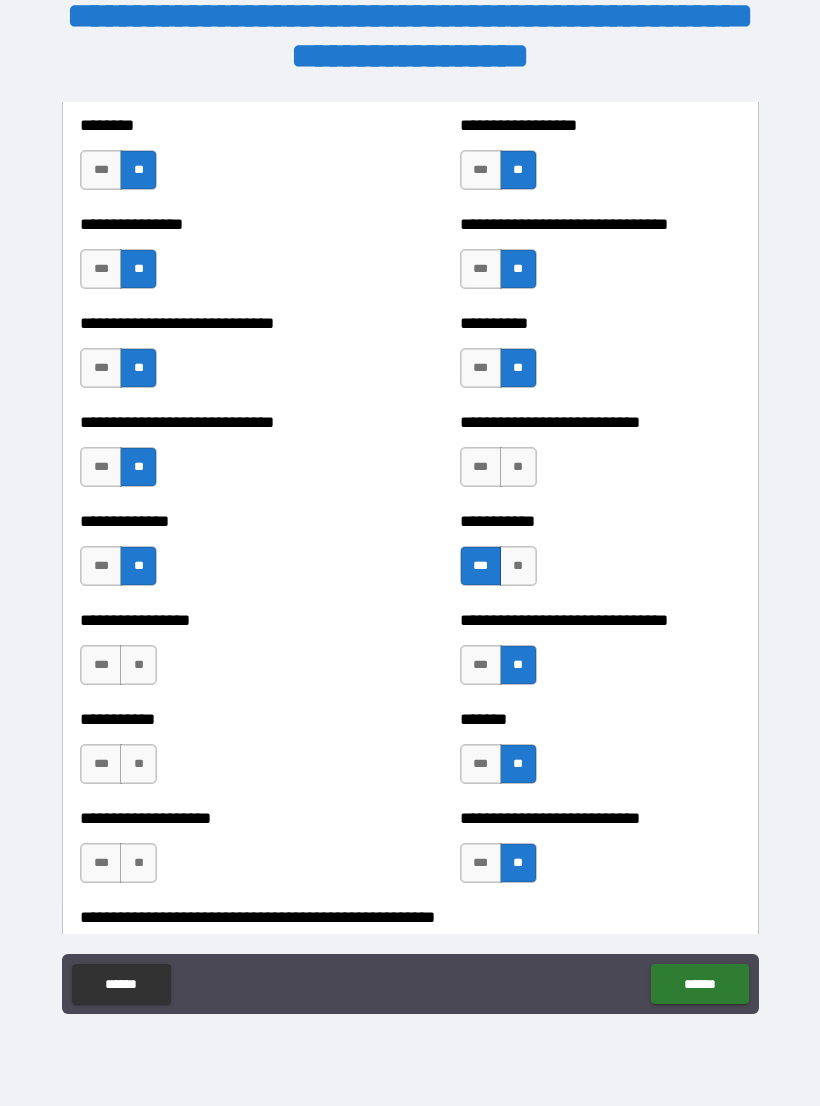 click on "**" at bounding box center [518, 467] 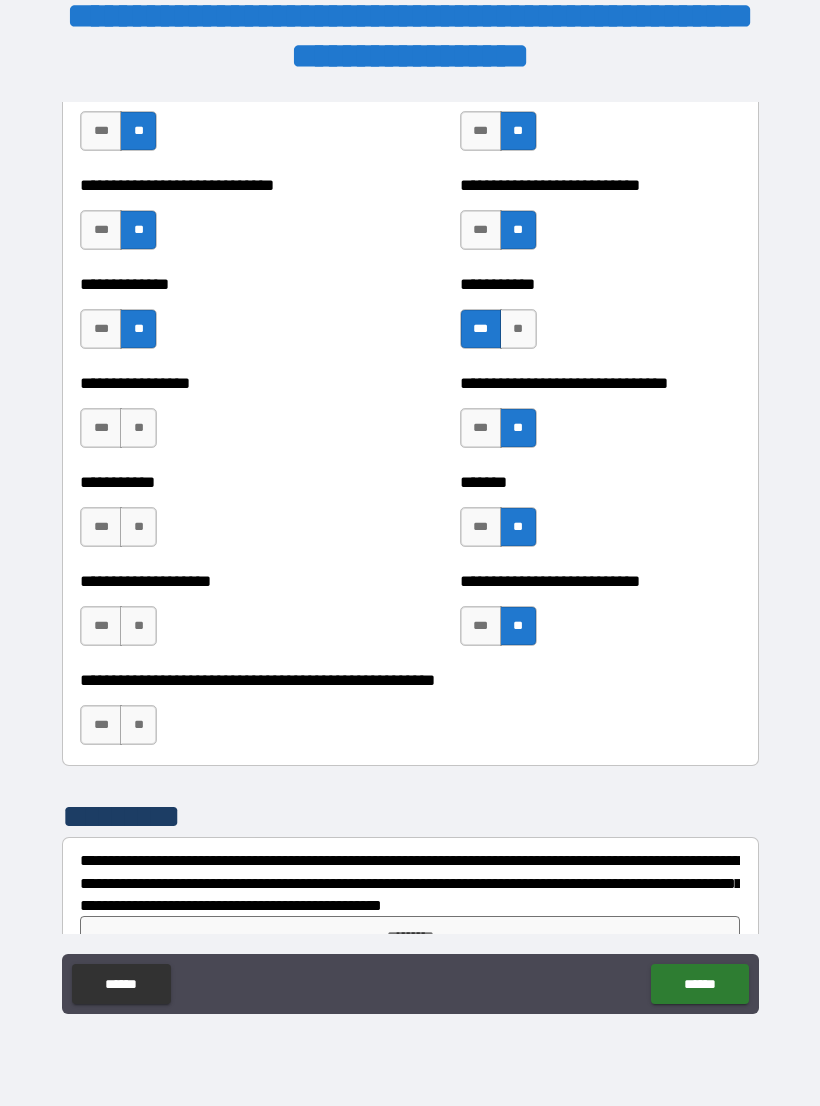 scroll, scrollTop: 7664, scrollLeft: 0, axis: vertical 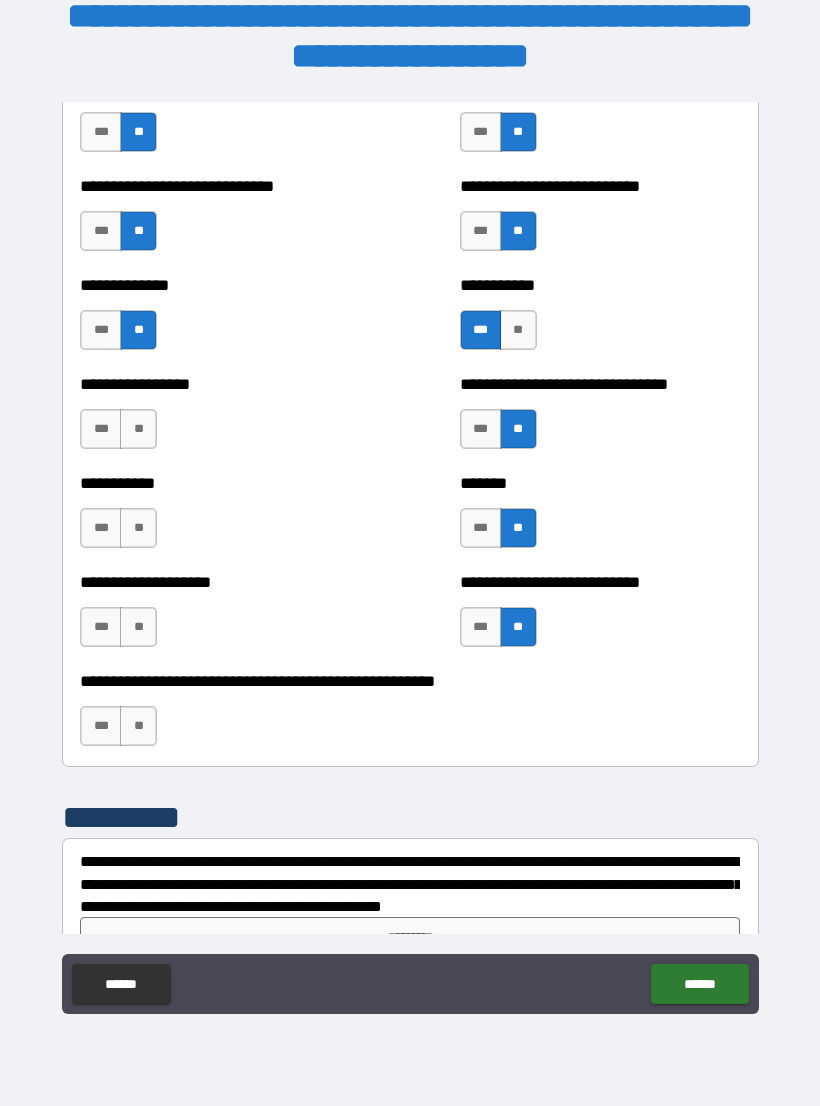 click on "***" at bounding box center (101, 429) 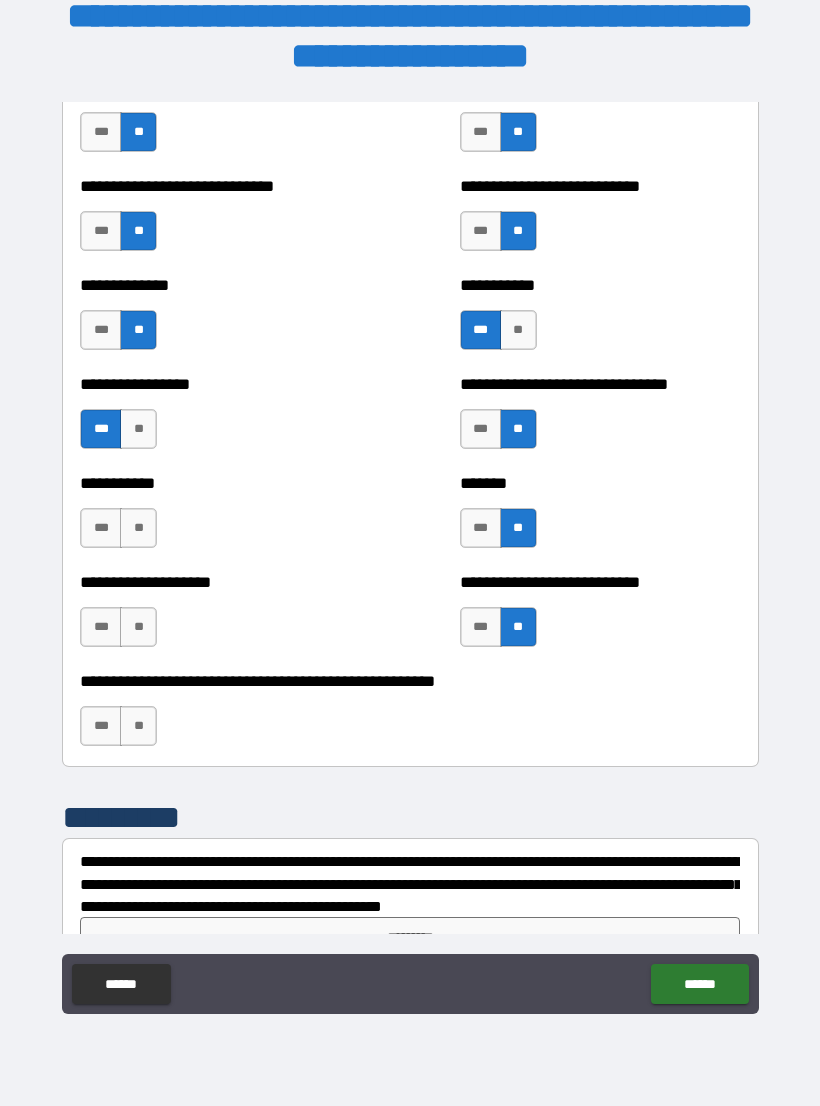 click on "**" at bounding box center [138, 528] 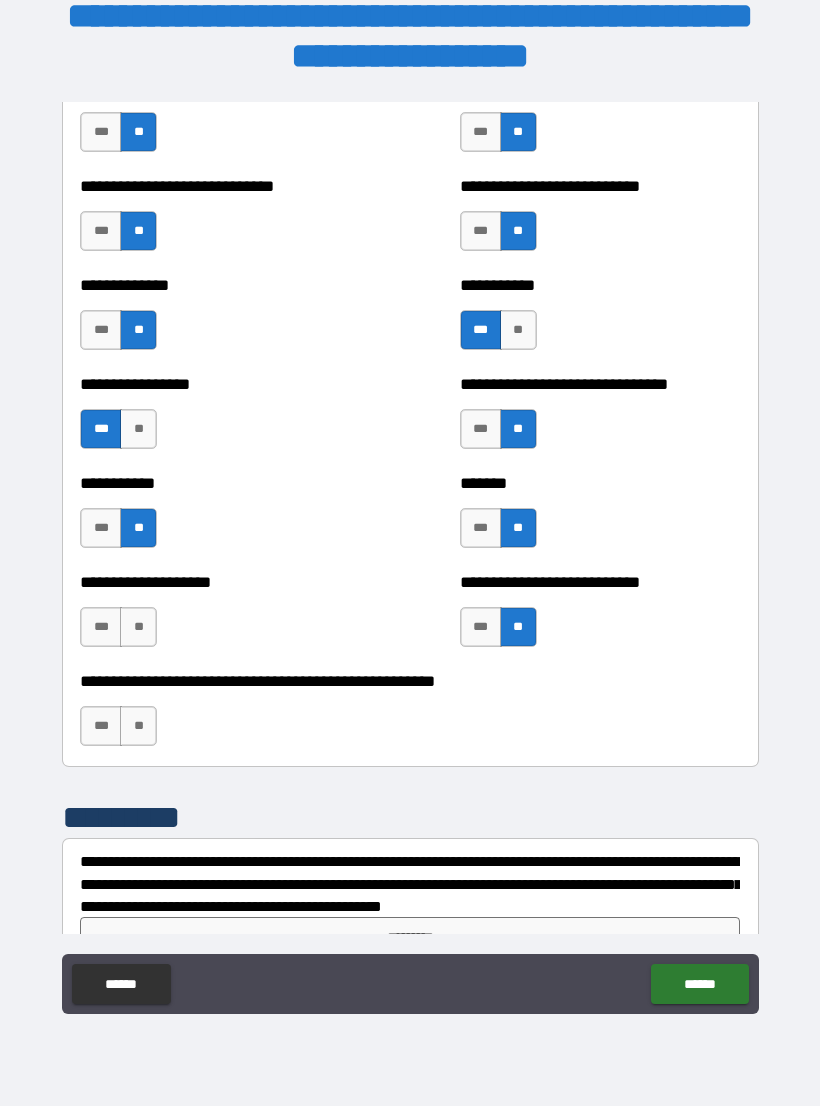 click on "**" at bounding box center [138, 627] 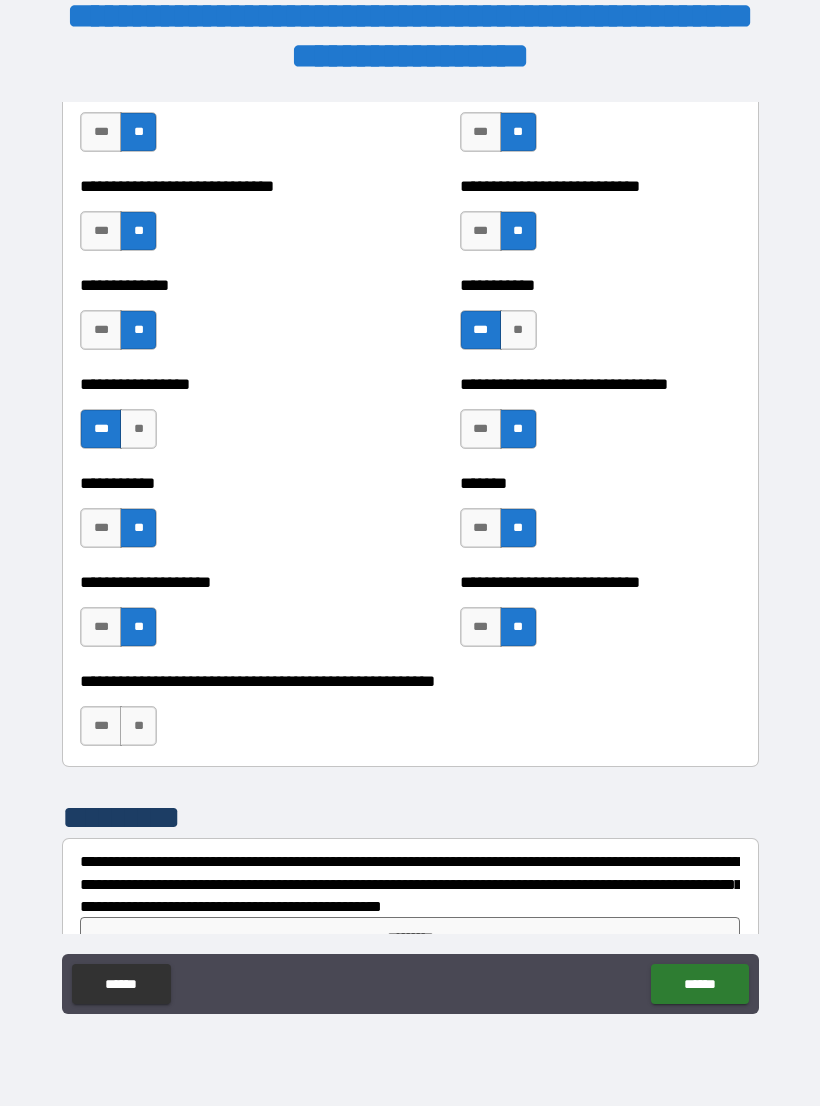 click on "**" at bounding box center [138, 726] 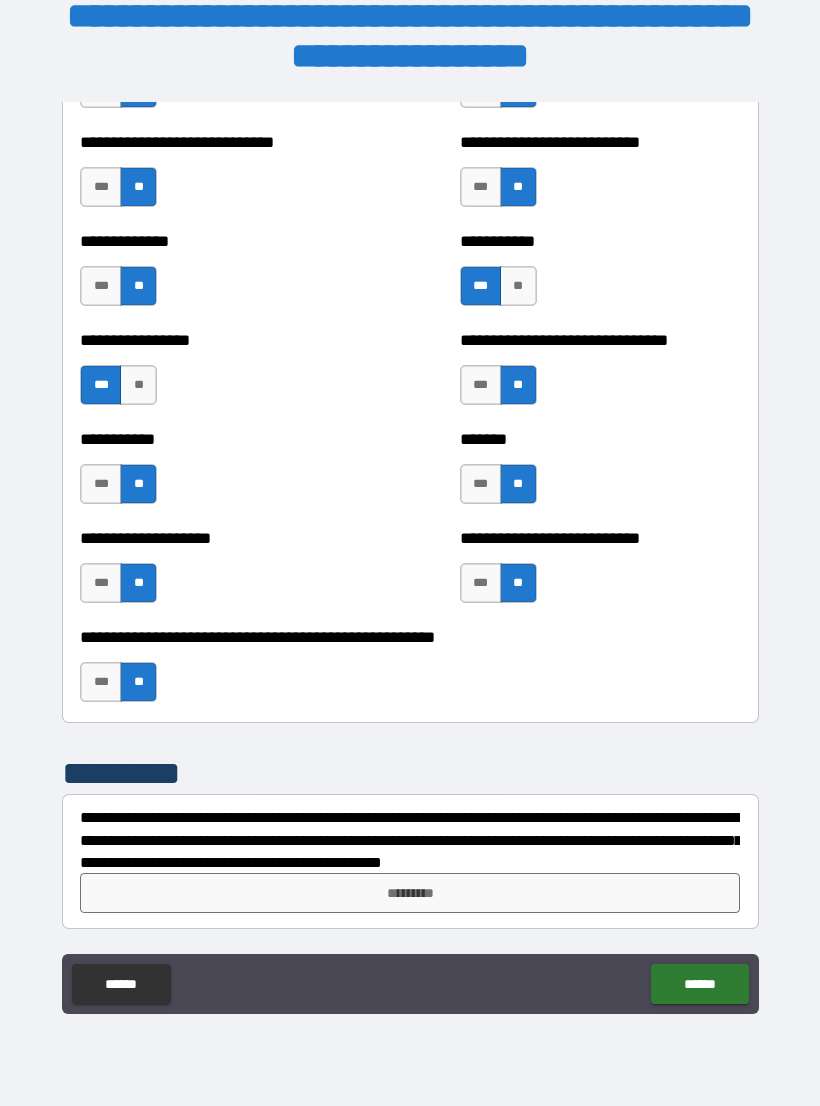 scroll, scrollTop: 7708, scrollLeft: 0, axis: vertical 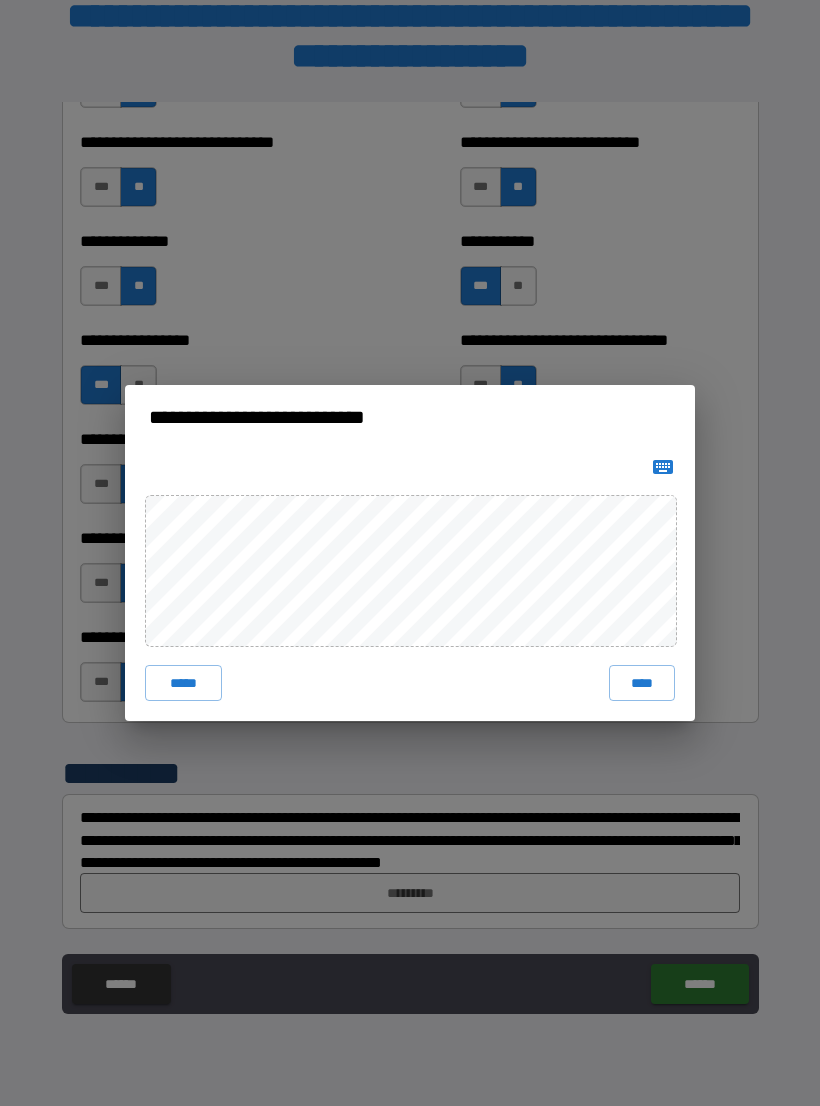 click on "****" at bounding box center [642, 683] 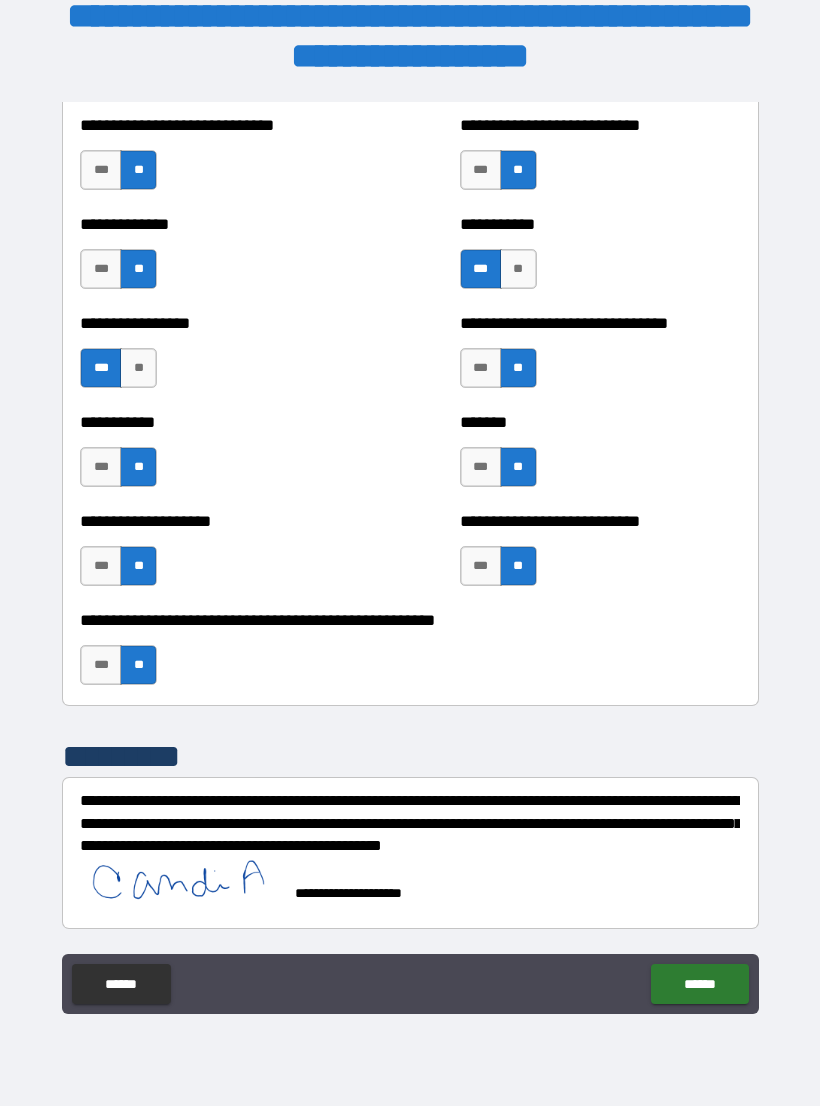 scroll, scrollTop: 0, scrollLeft: 0, axis: both 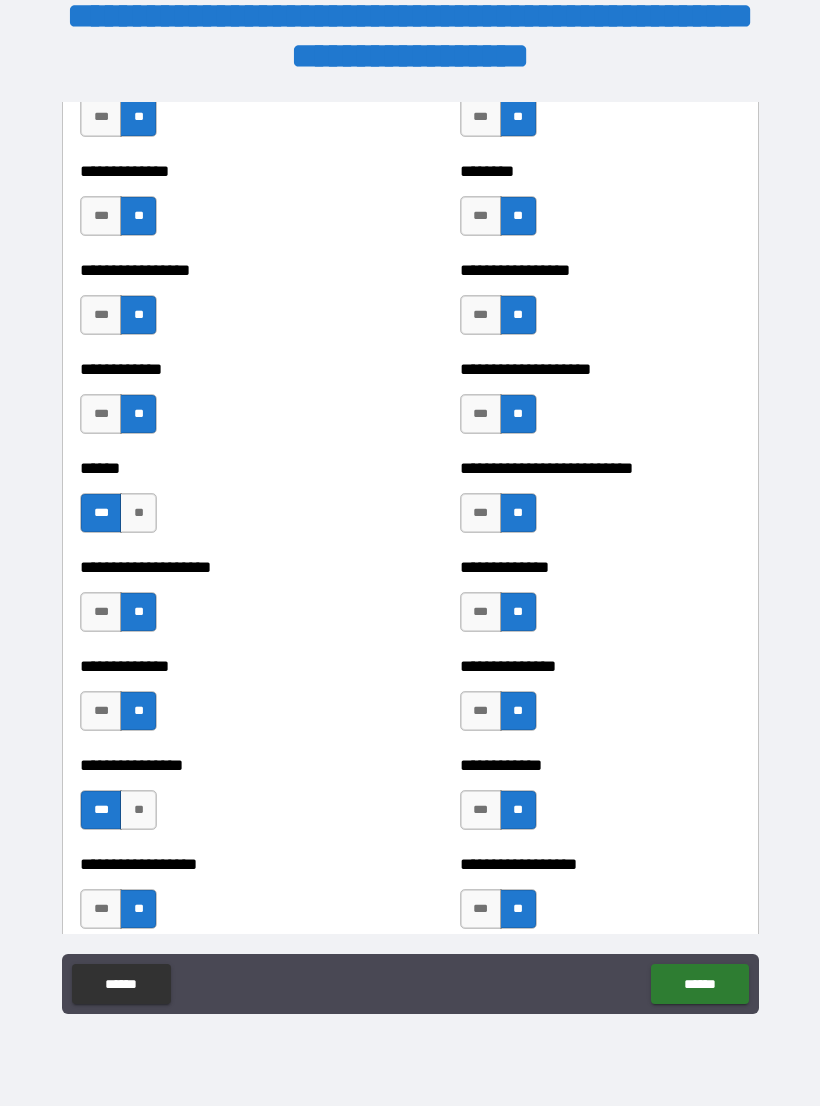 click on "******" at bounding box center (699, 984) 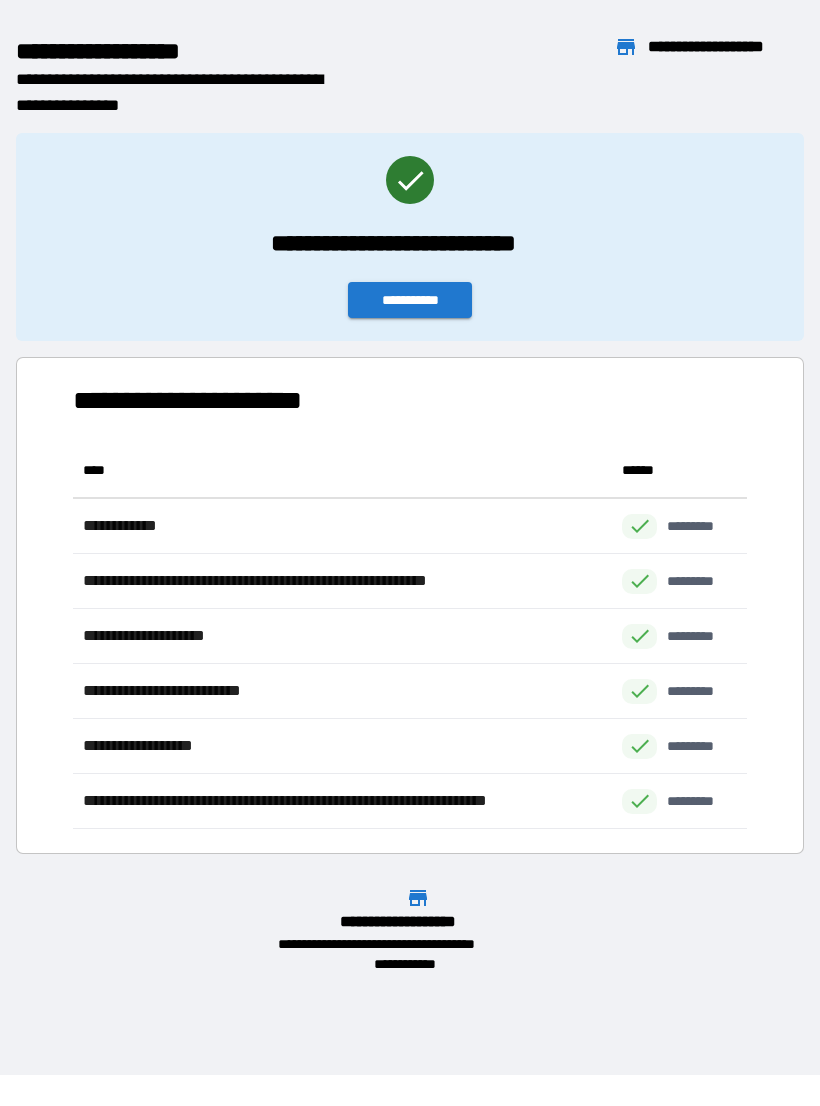 scroll, scrollTop: 386, scrollLeft: 674, axis: both 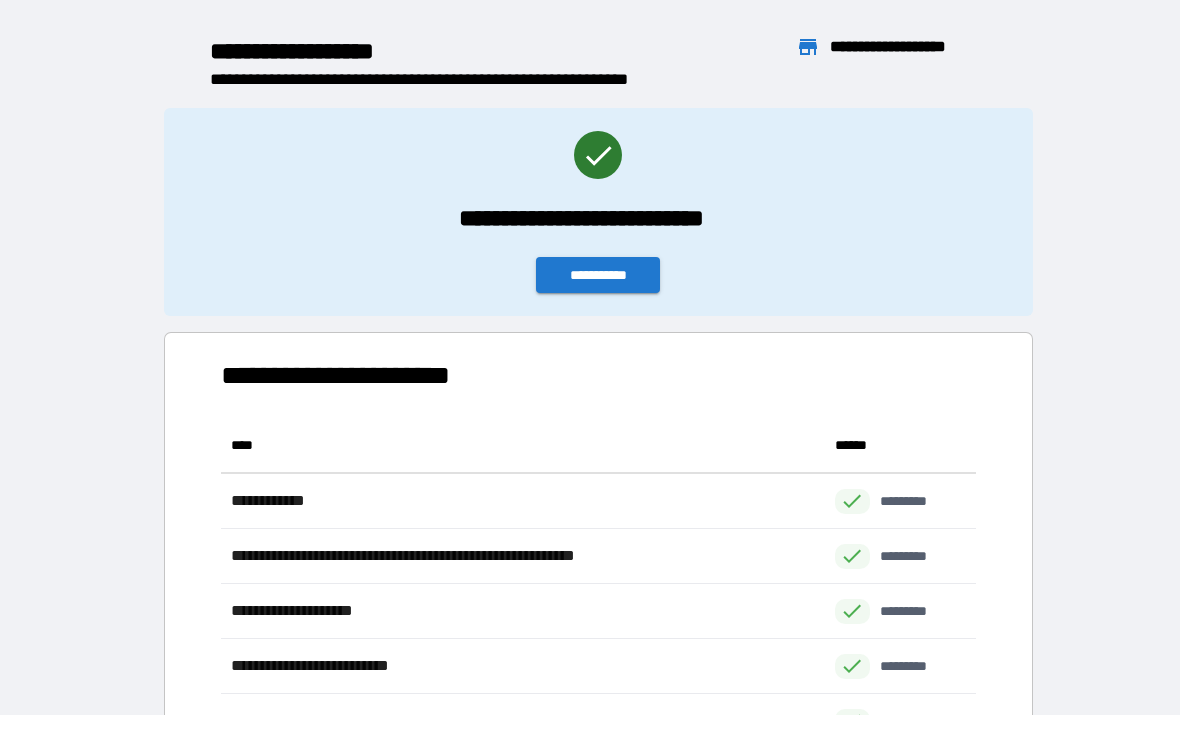 click on "**********" at bounding box center [598, 275] 